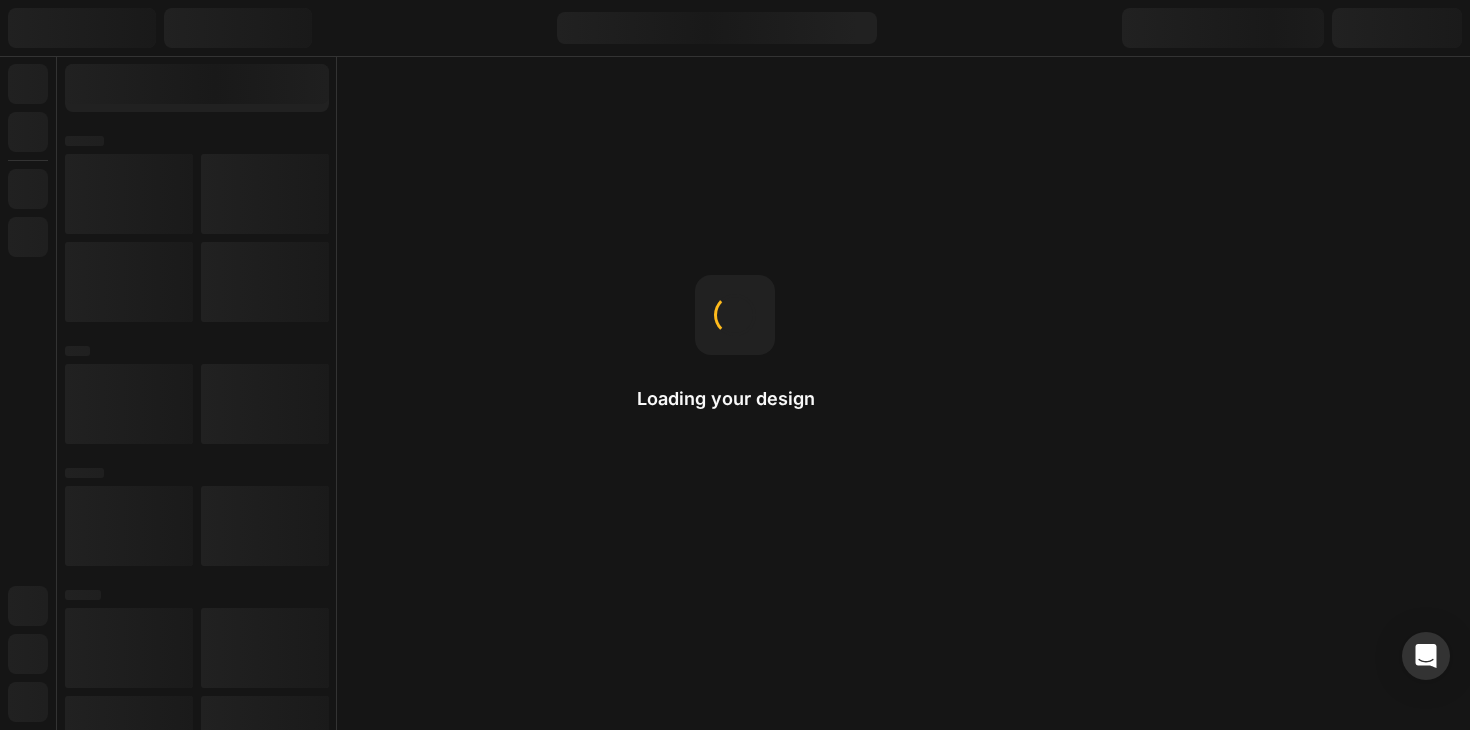 scroll, scrollTop: 0, scrollLeft: 0, axis: both 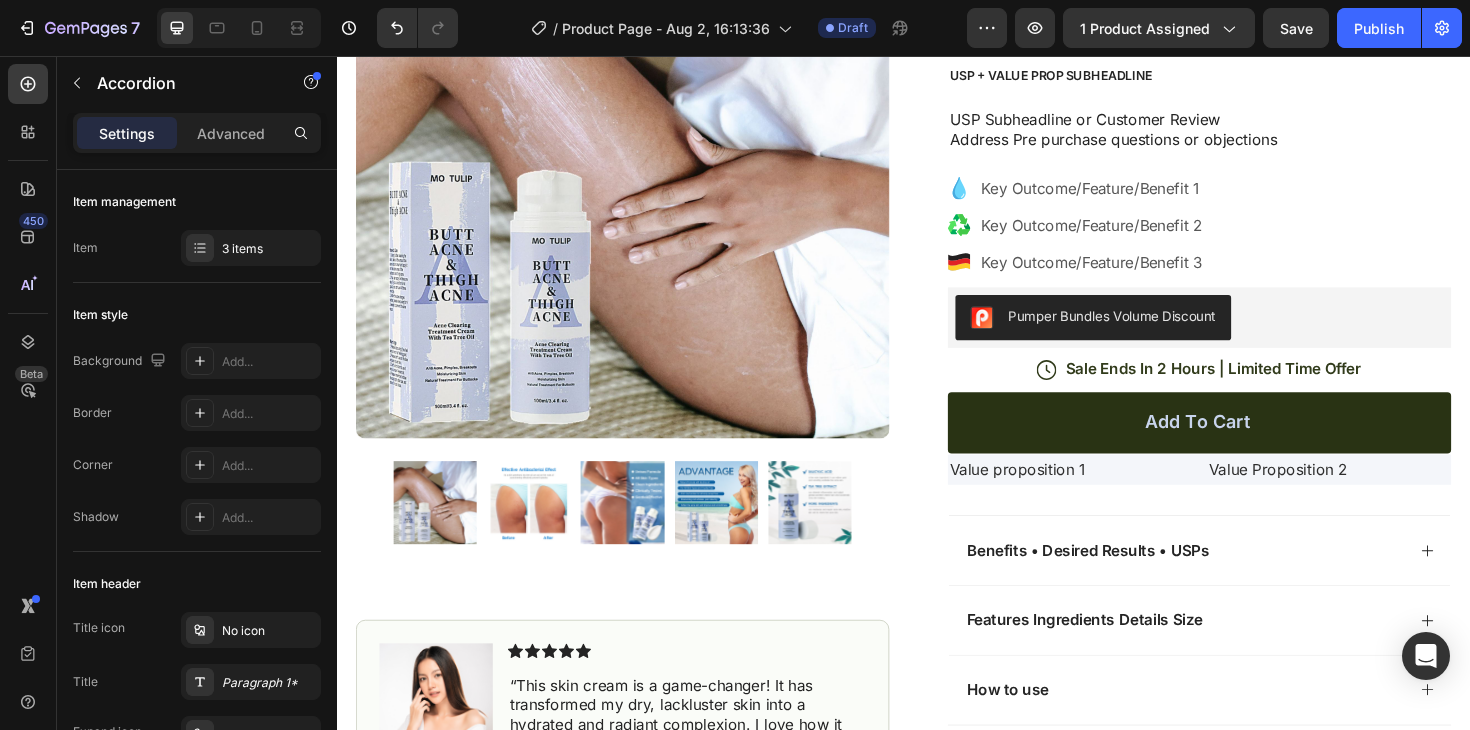 click on "Features Ingredients Details Size" at bounding box center (1129, 653) 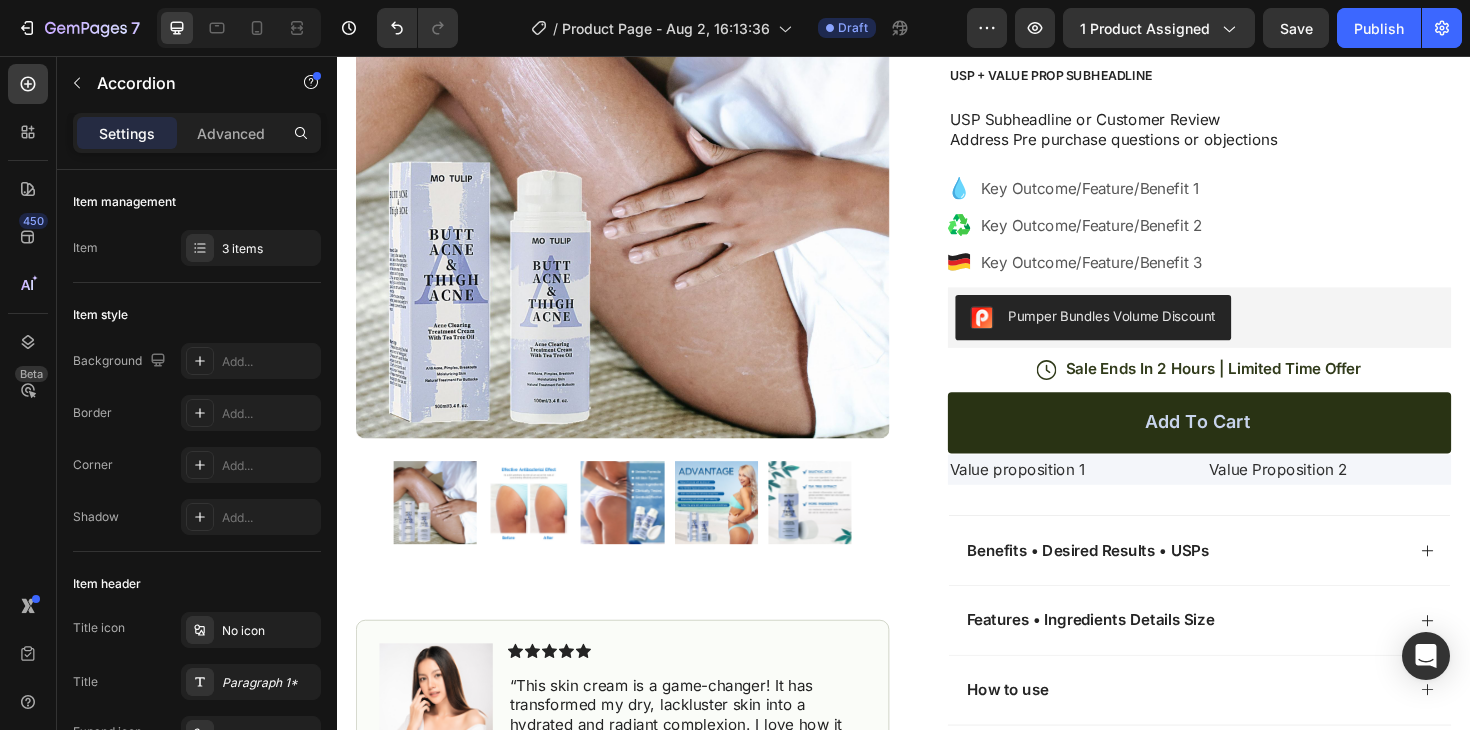 click on "Features • Ingredients Details Size" at bounding box center [1135, 653] 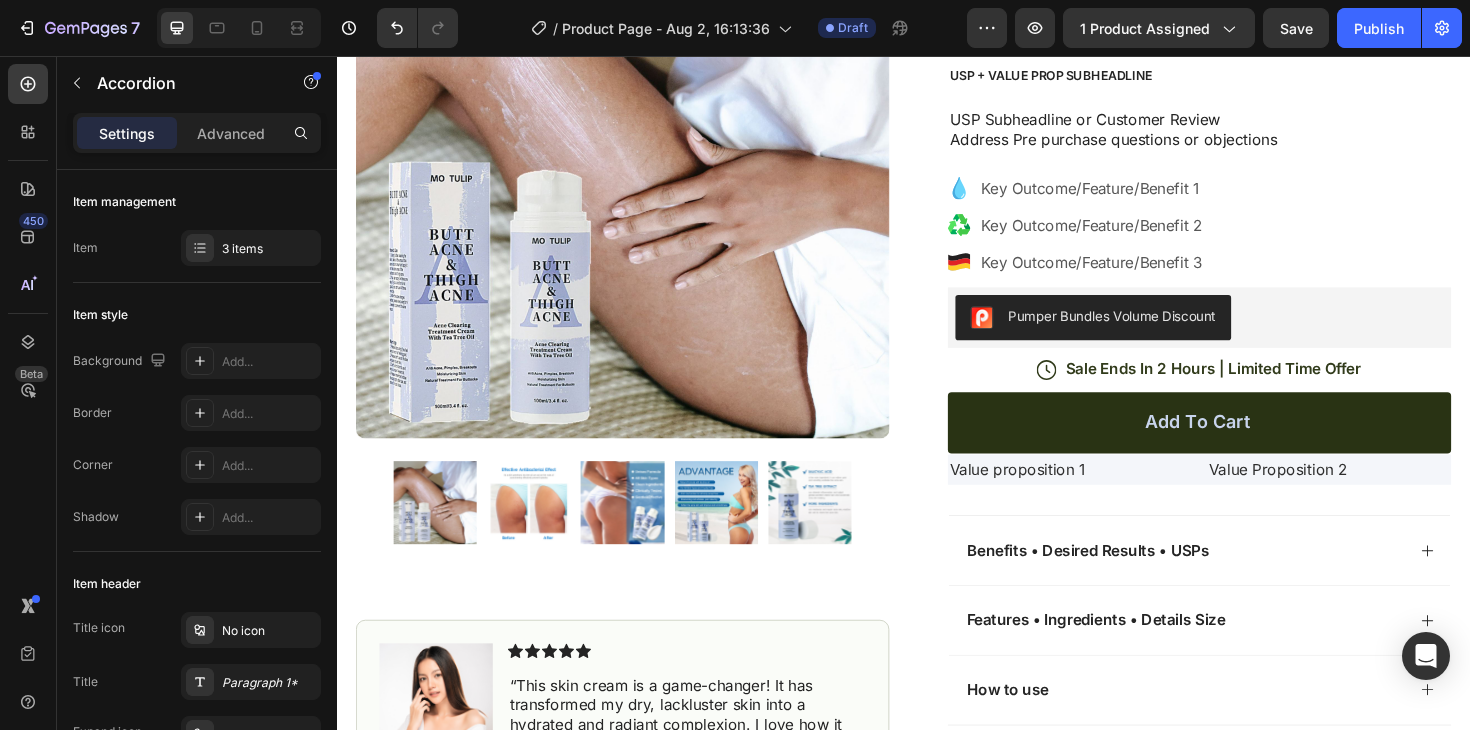 click on "Features • Ingredients • Details Size" at bounding box center [1141, 653] 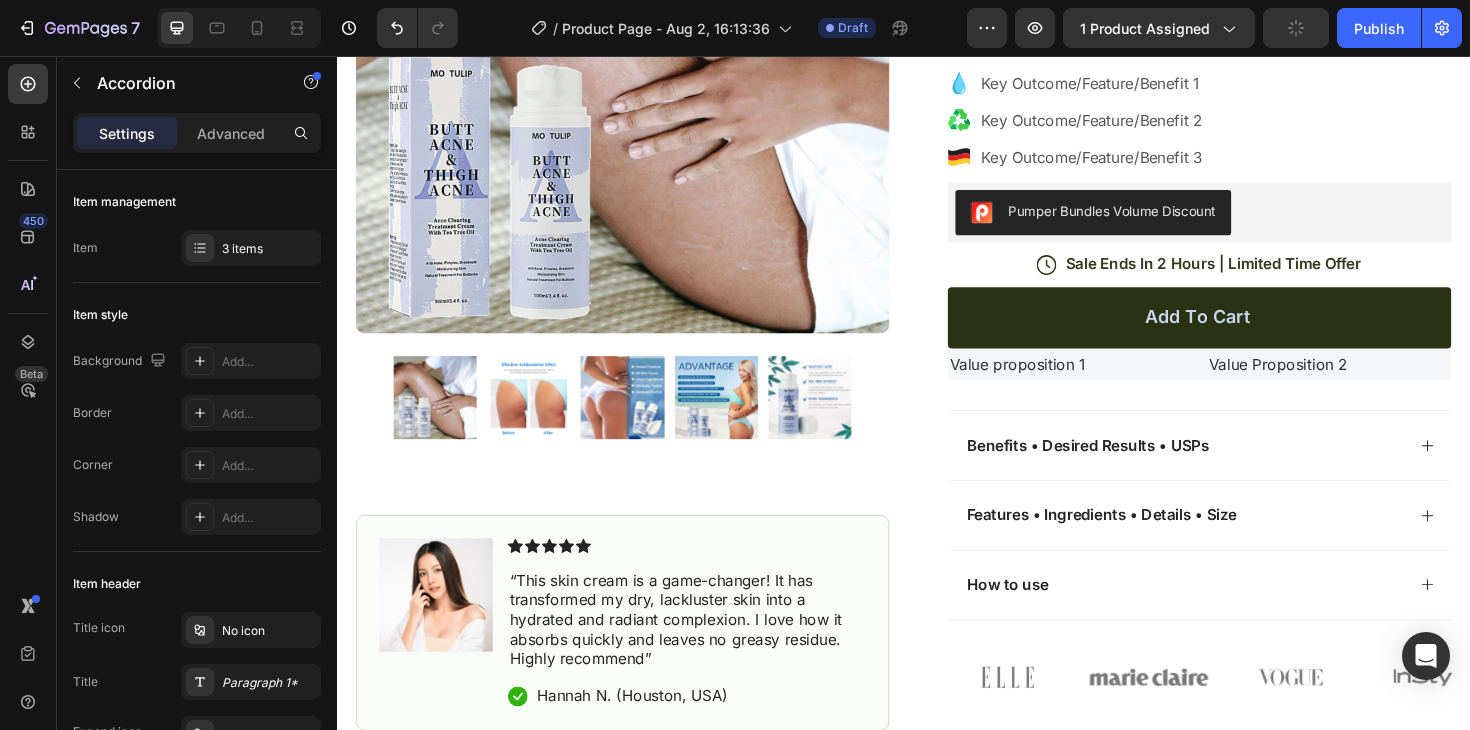 scroll, scrollTop: 368, scrollLeft: 0, axis: vertical 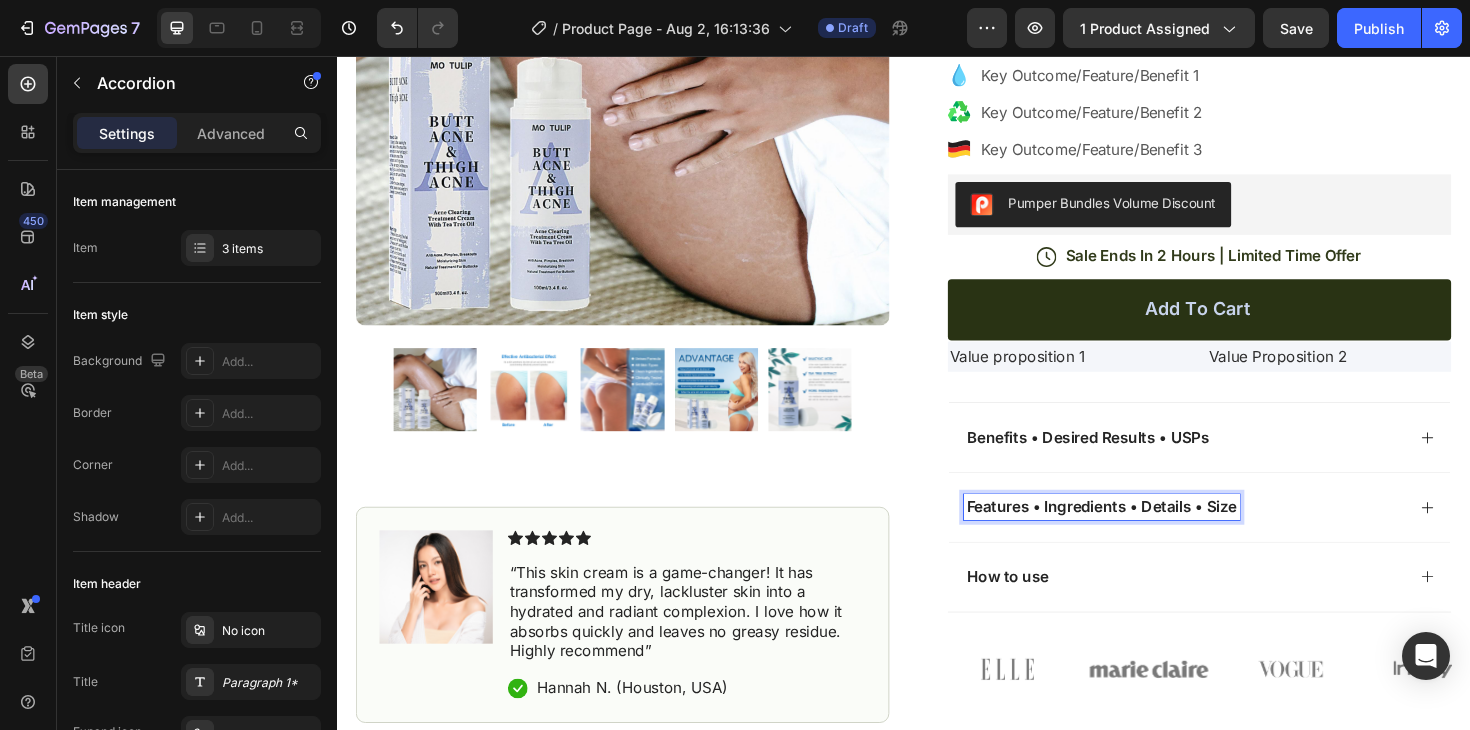 click on "How to use" at bounding box center [1047, 608] 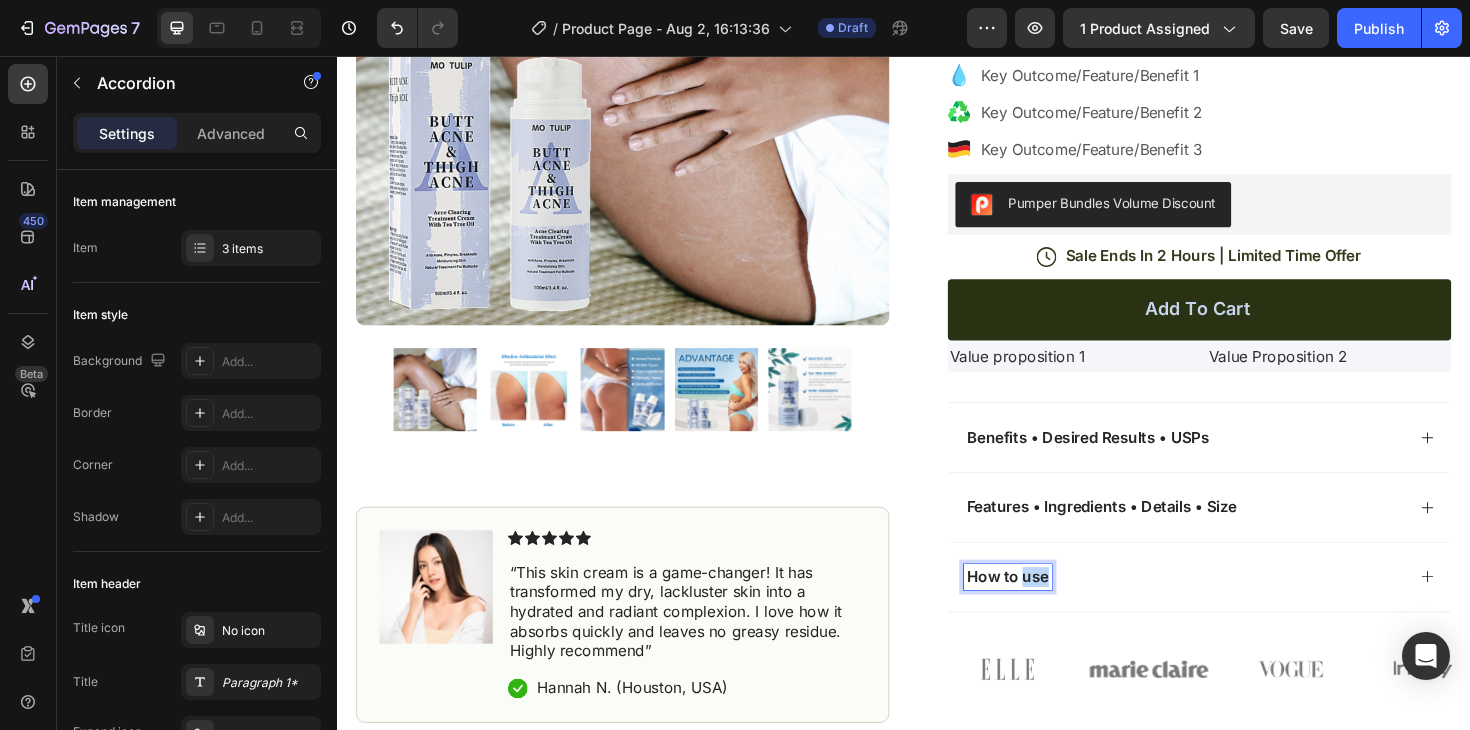 click on "How to use" at bounding box center (1047, 608) 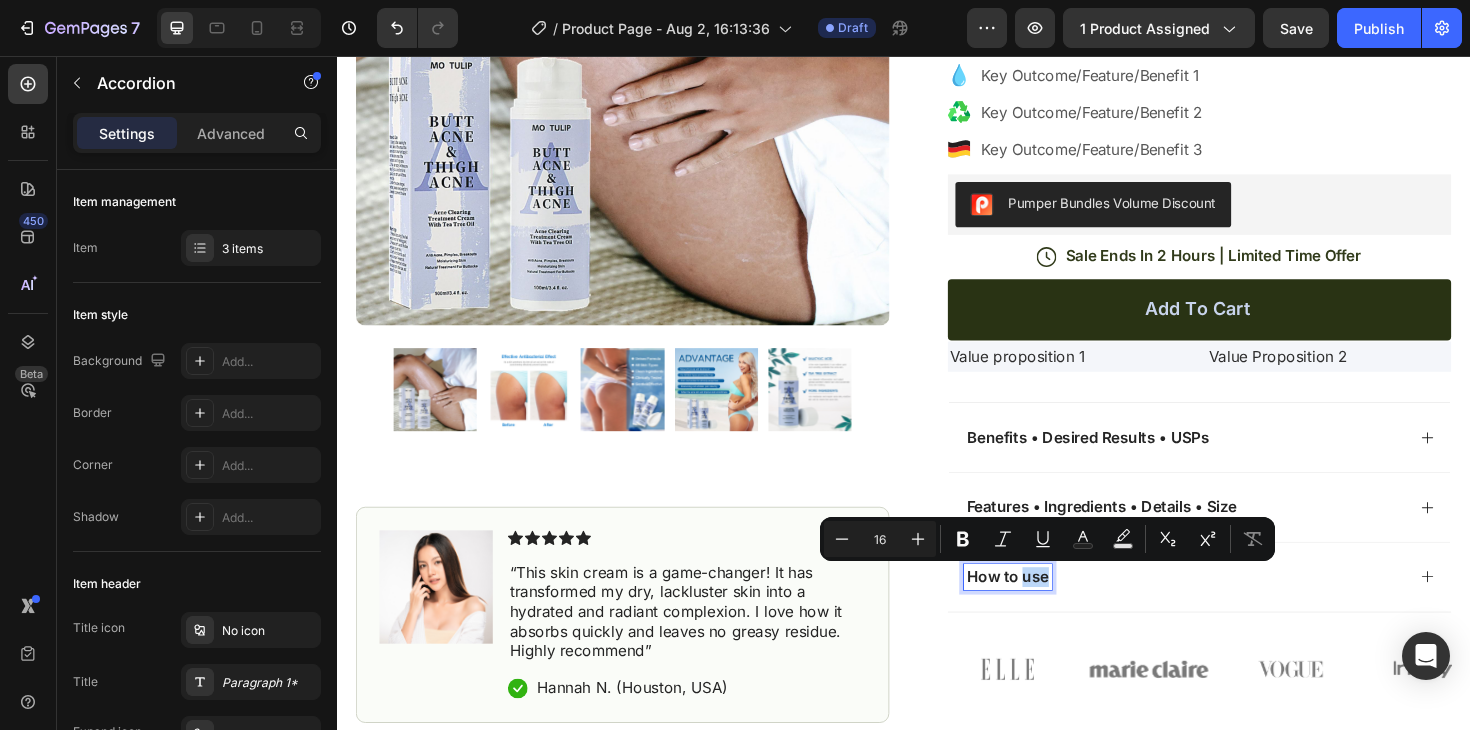 click on "How to use" at bounding box center [1047, 608] 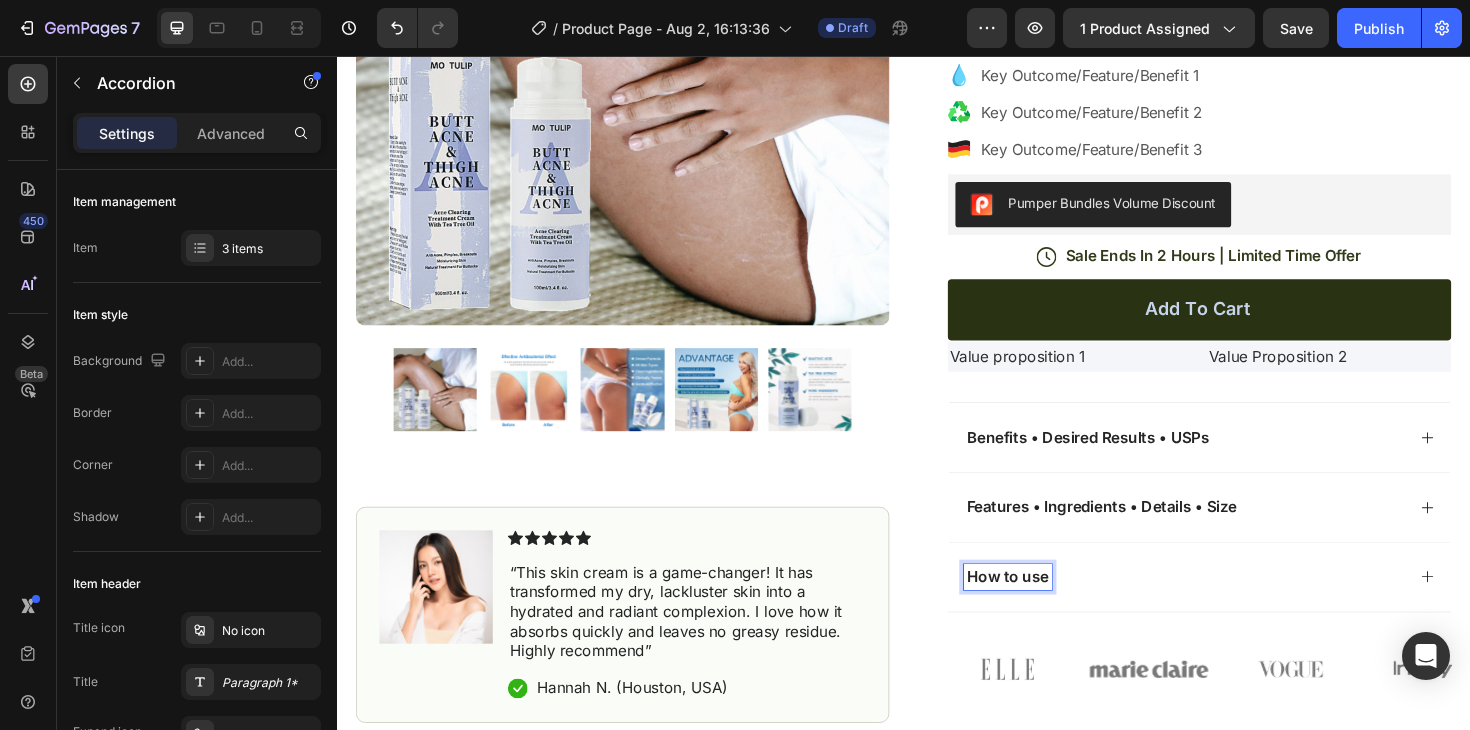 click on "How to use" at bounding box center (1047, 608) 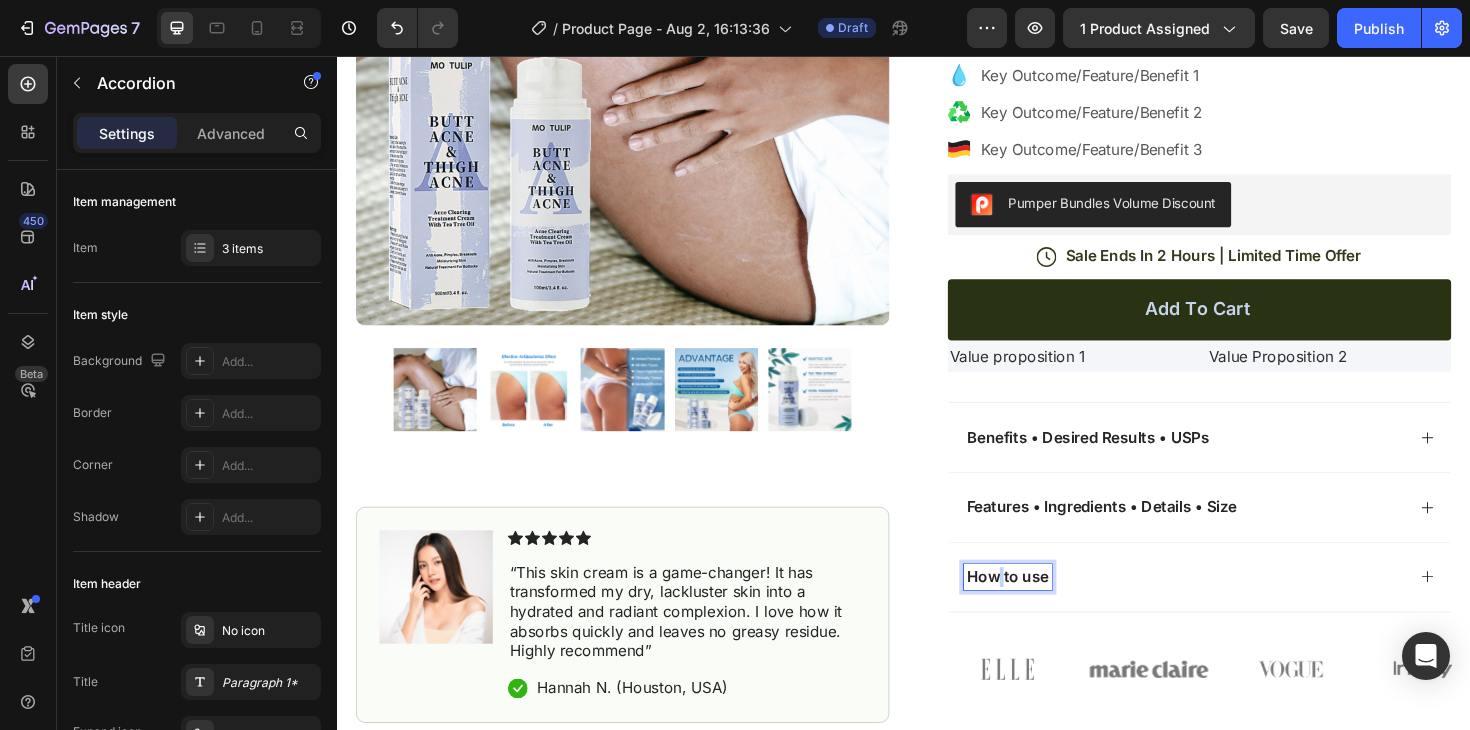 click on "How to use" at bounding box center (1047, 608) 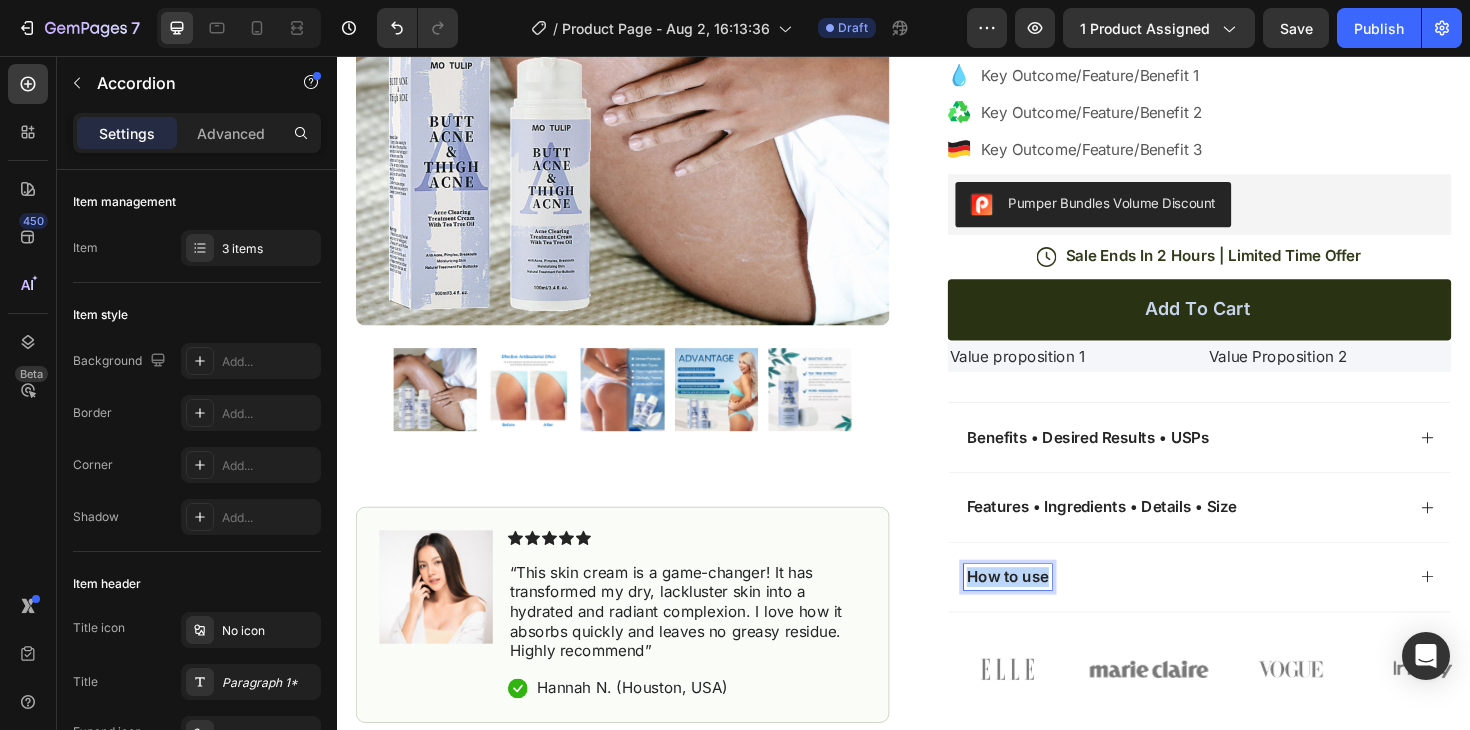 click on "How to use" at bounding box center (1047, 608) 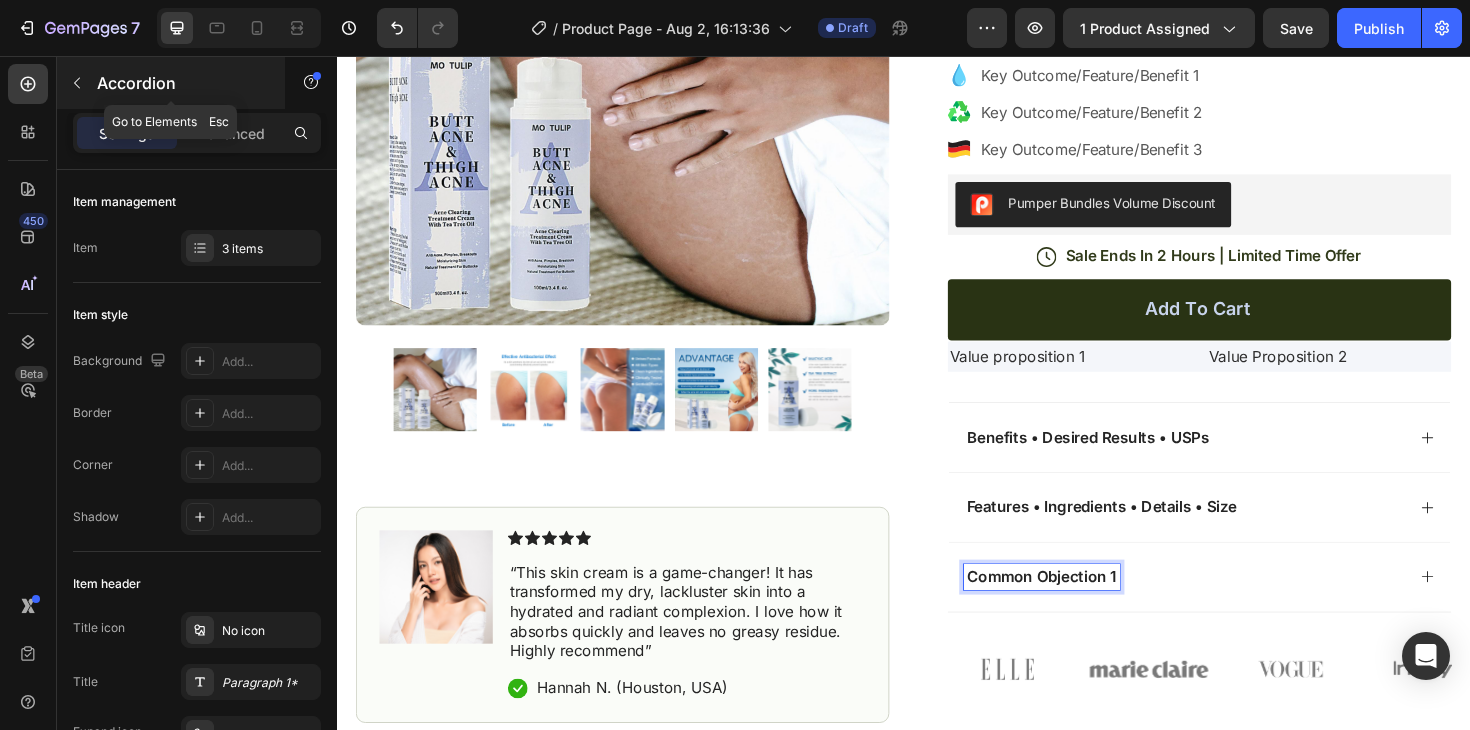 click 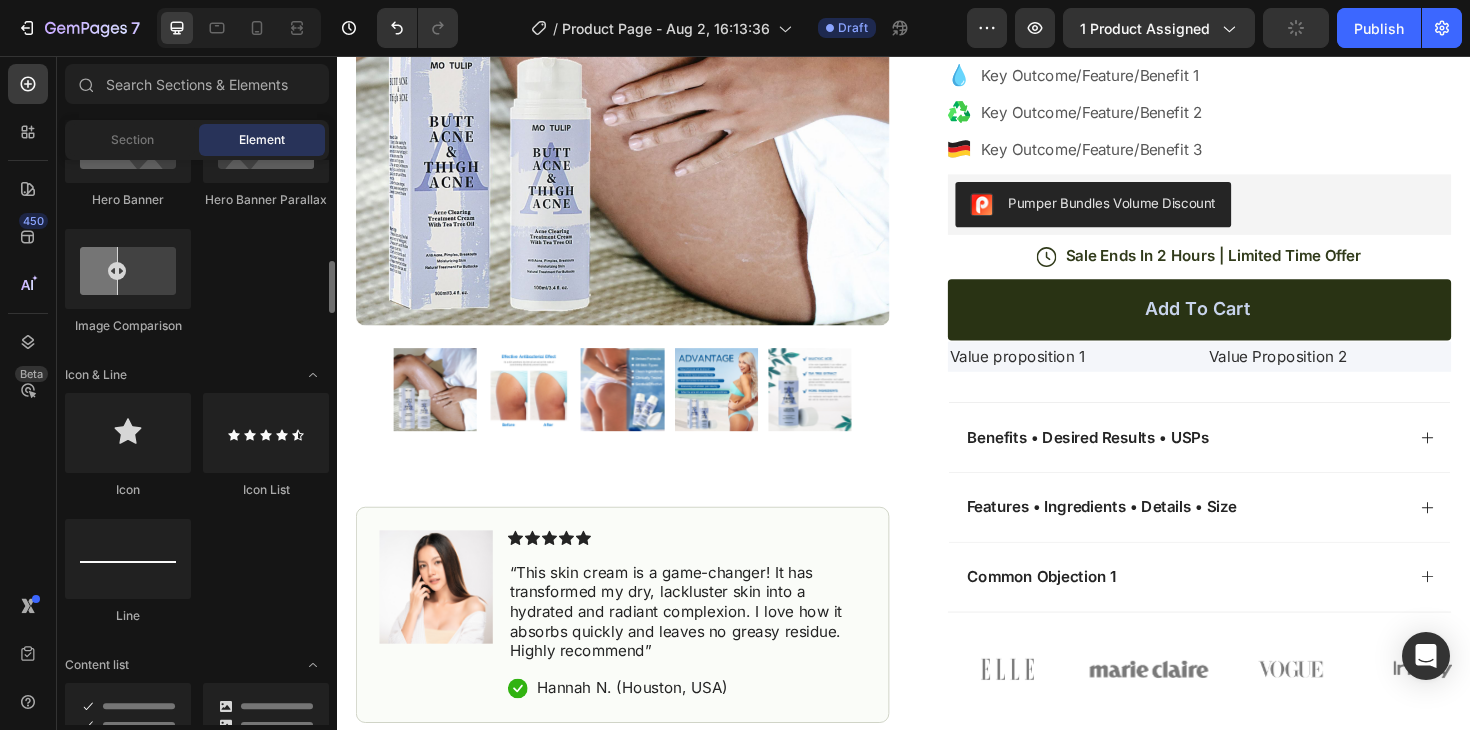 scroll, scrollTop: 1143, scrollLeft: 0, axis: vertical 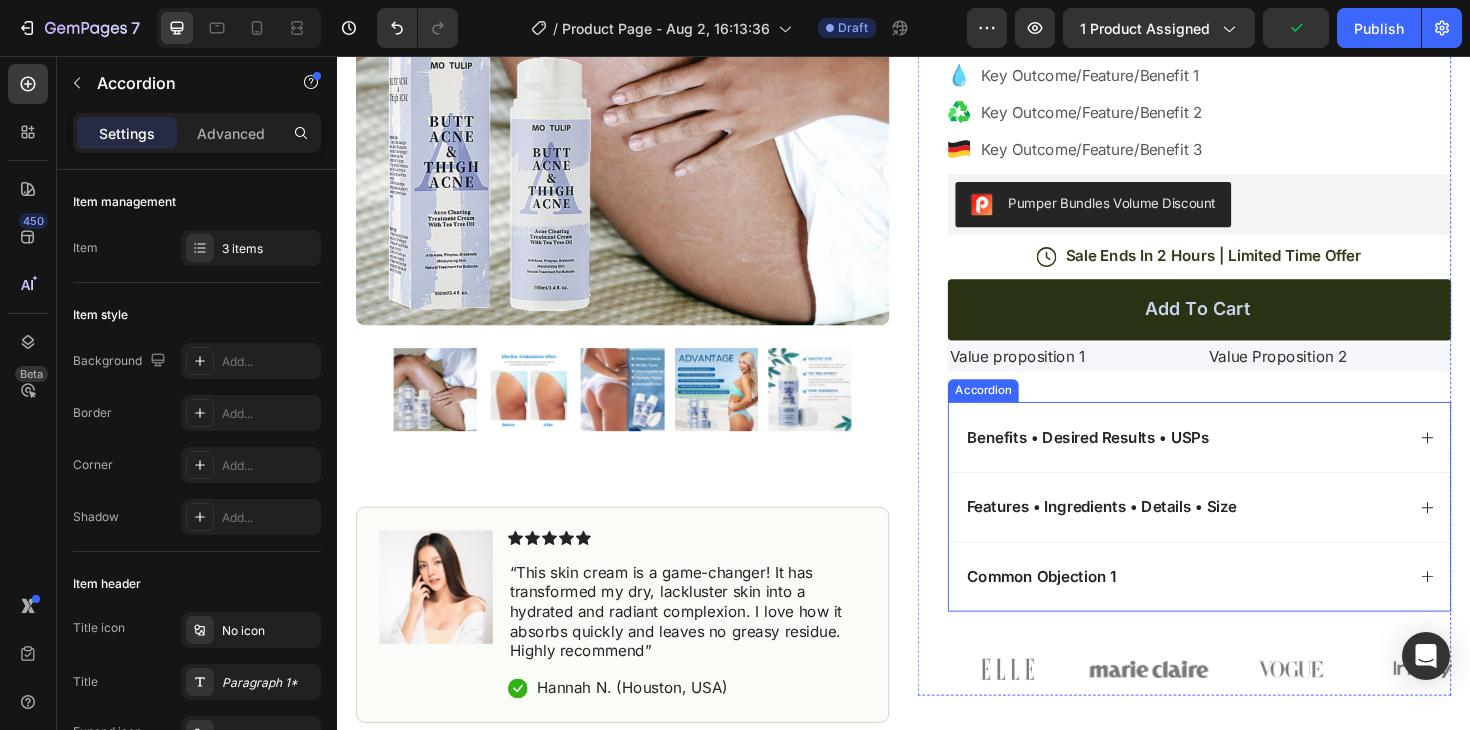click on "Benefits • Desired Results • USPs" at bounding box center (1250, 460) 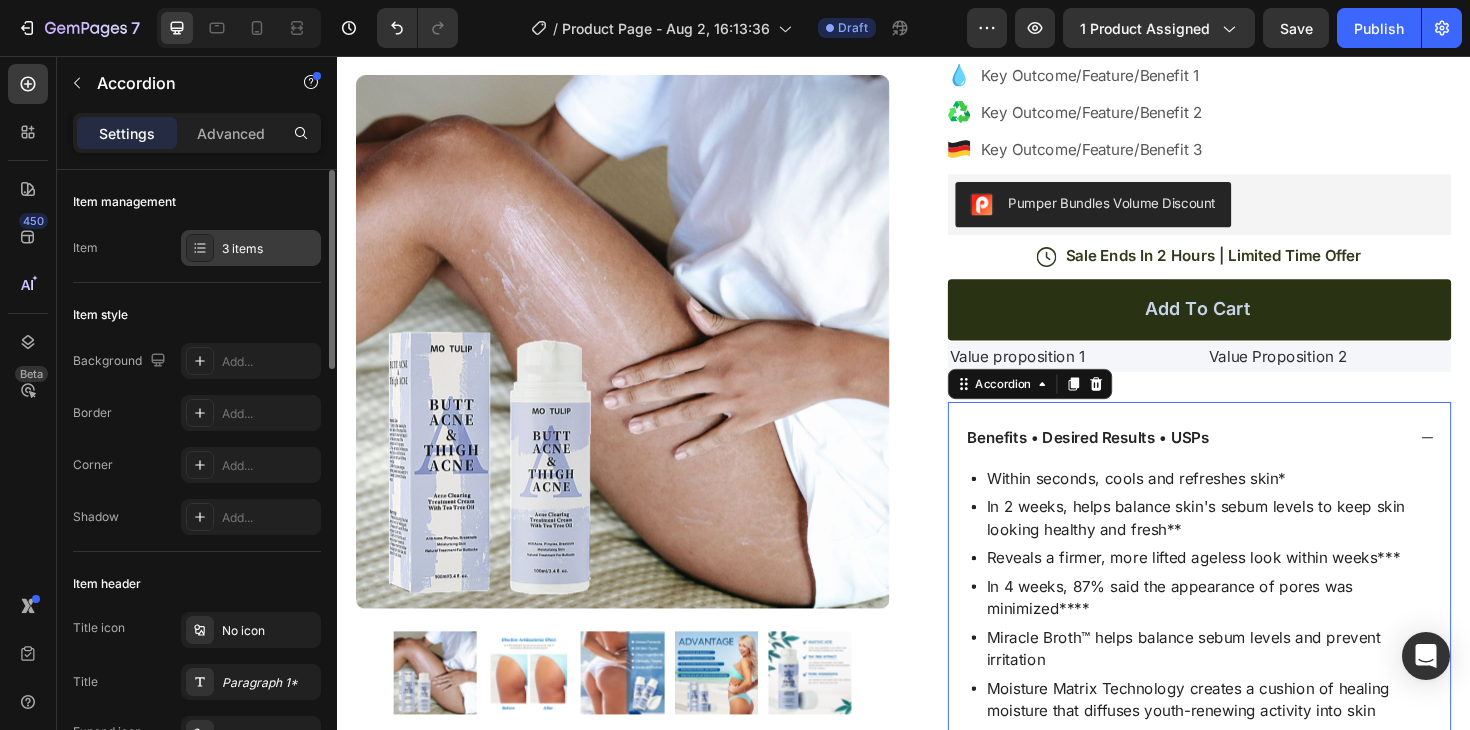 click on "3 items" at bounding box center [269, 249] 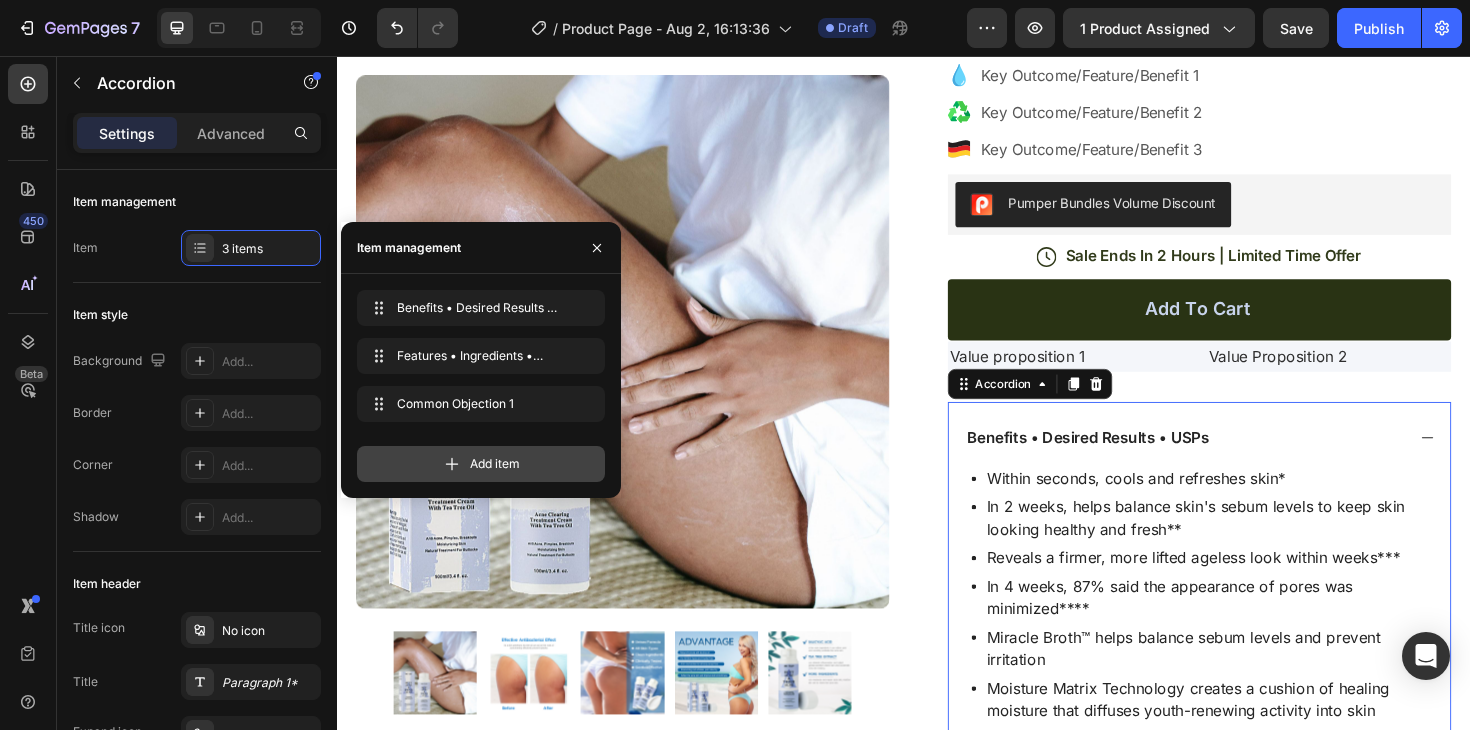 click on "Add item" at bounding box center [495, 464] 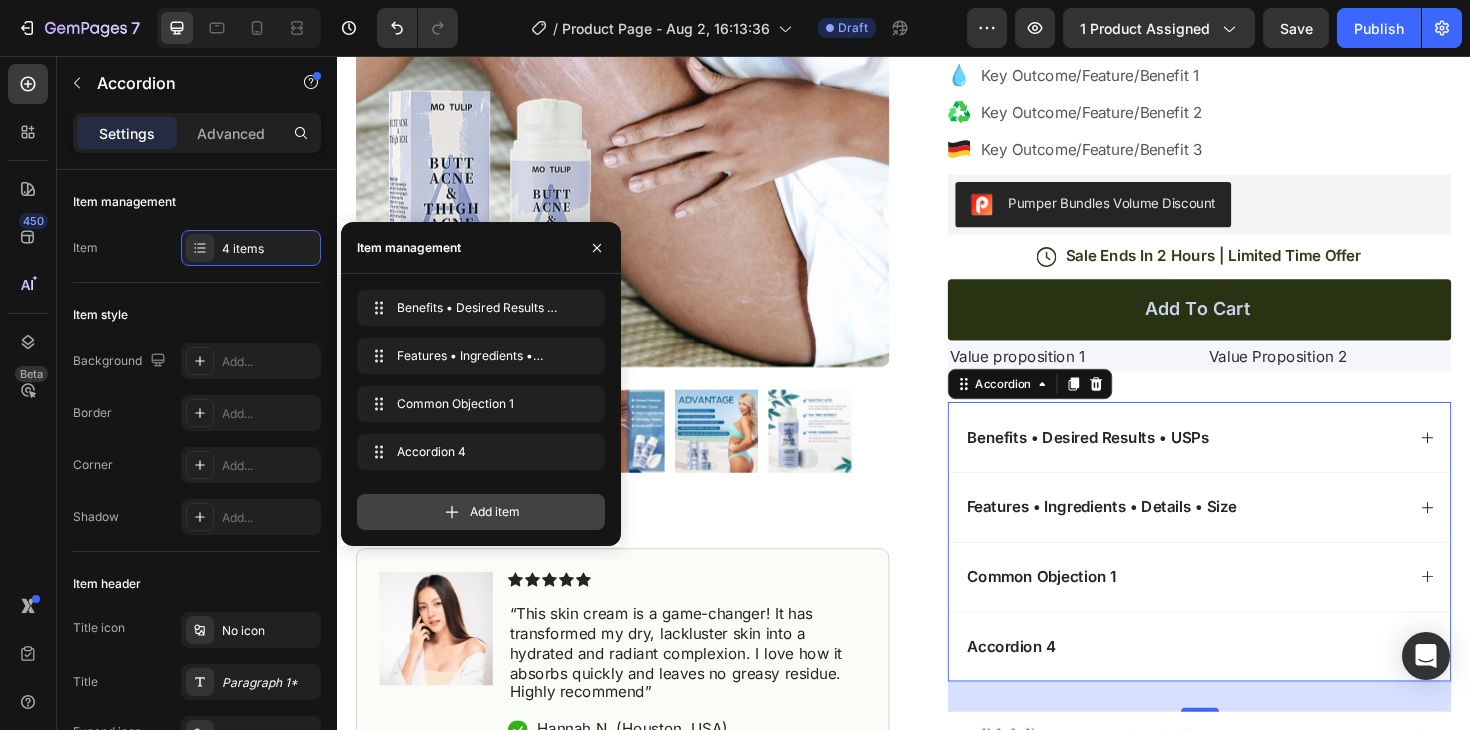 click on "Add item" at bounding box center (481, 512) 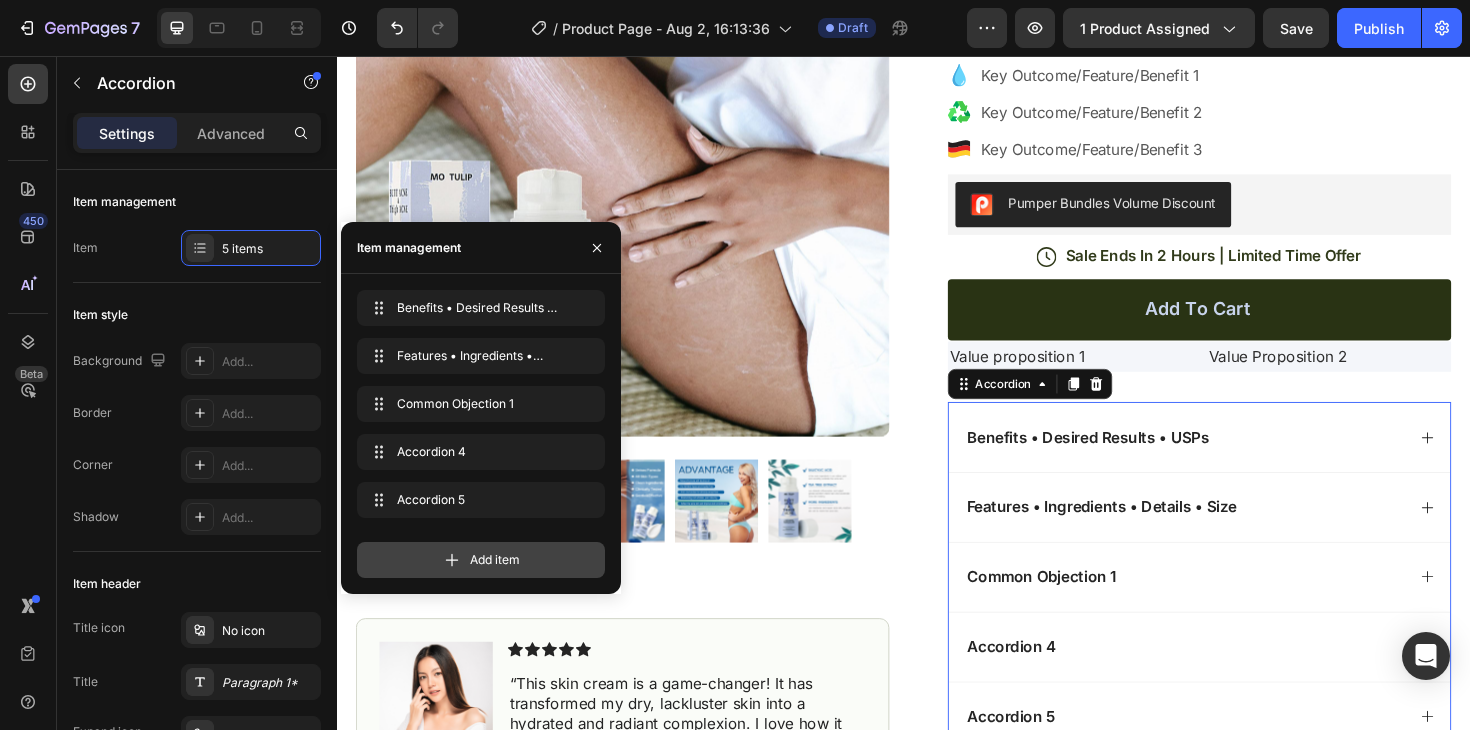 click on "Add item" at bounding box center (481, 560) 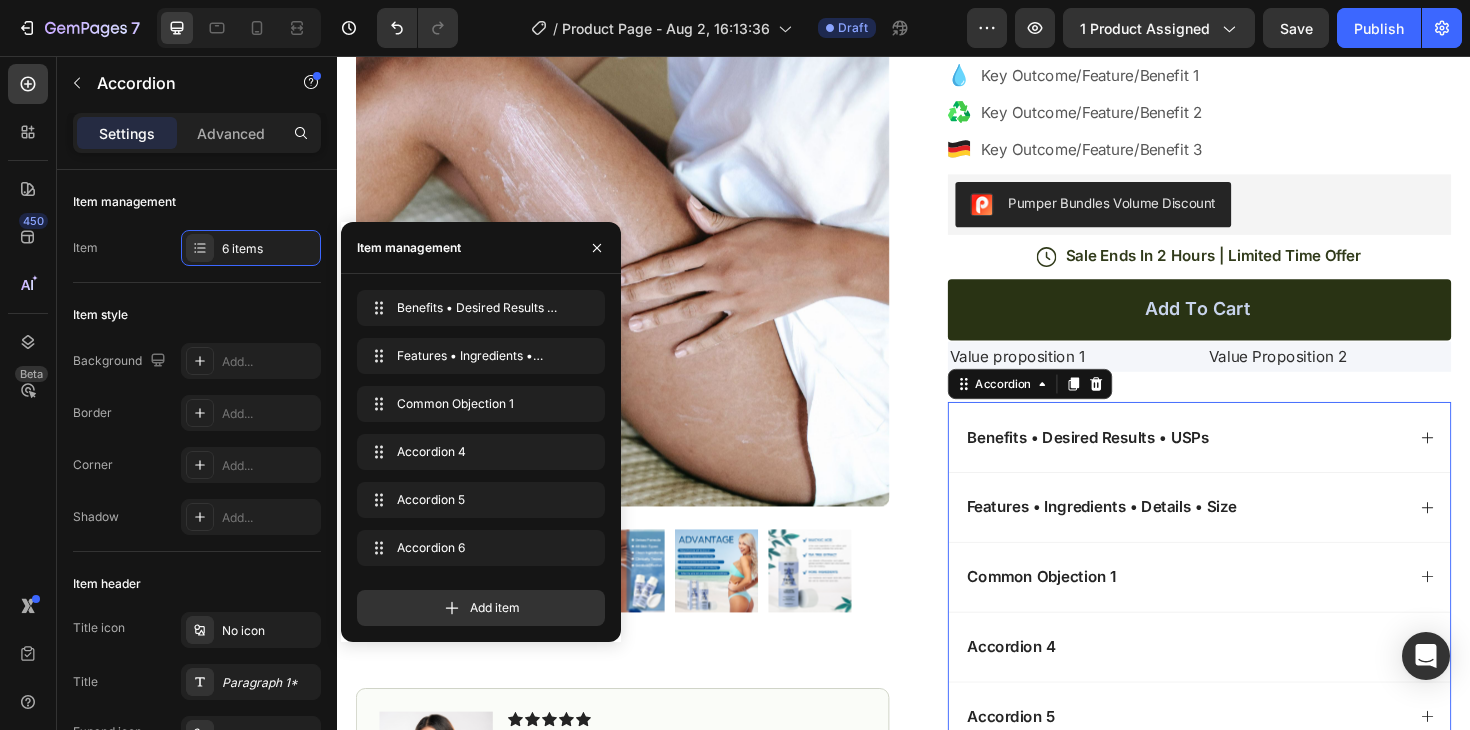 click on "Accordion 4" at bounding box center [1051, 682] 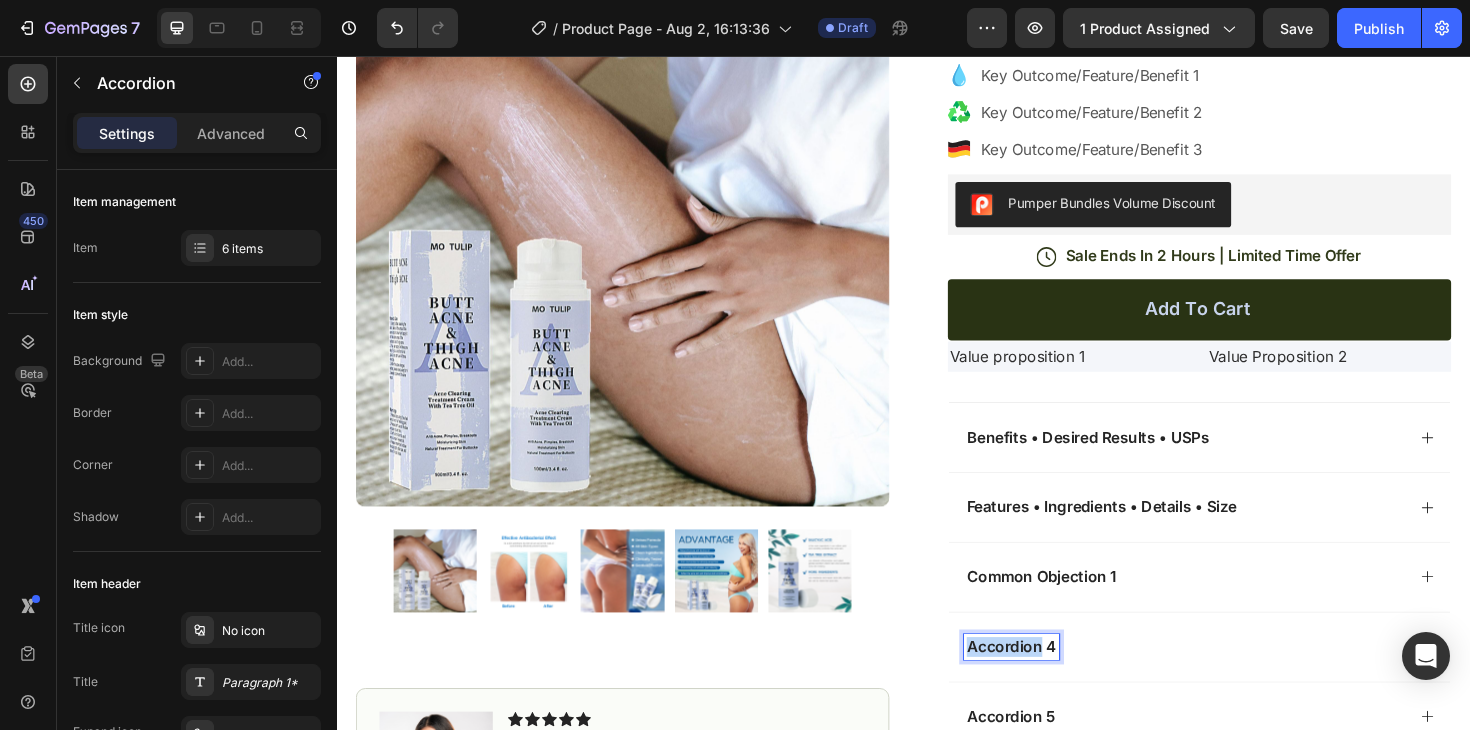click on "Accordion 4" at bounding box center (1051, 682) 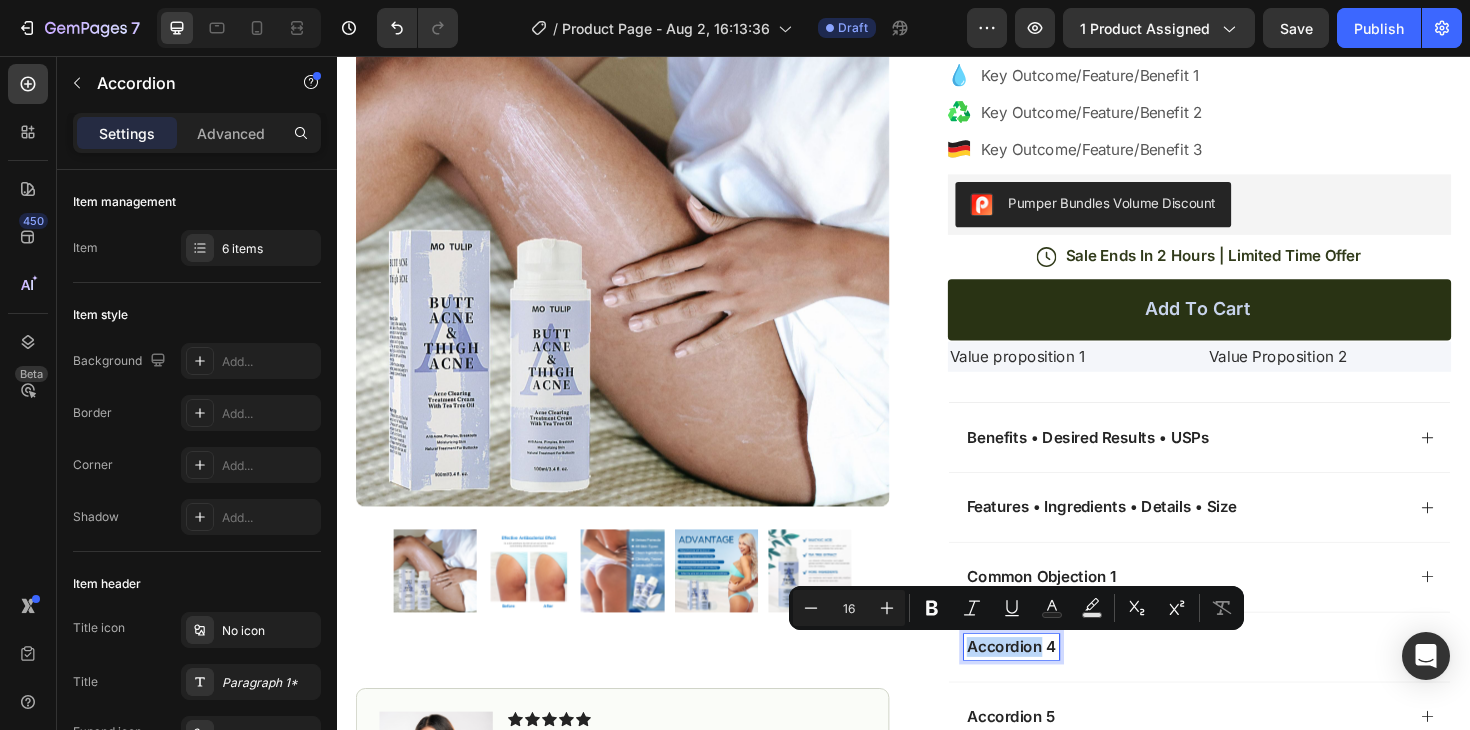 click on "Accordion 4" at bounding box center (1051, 682) 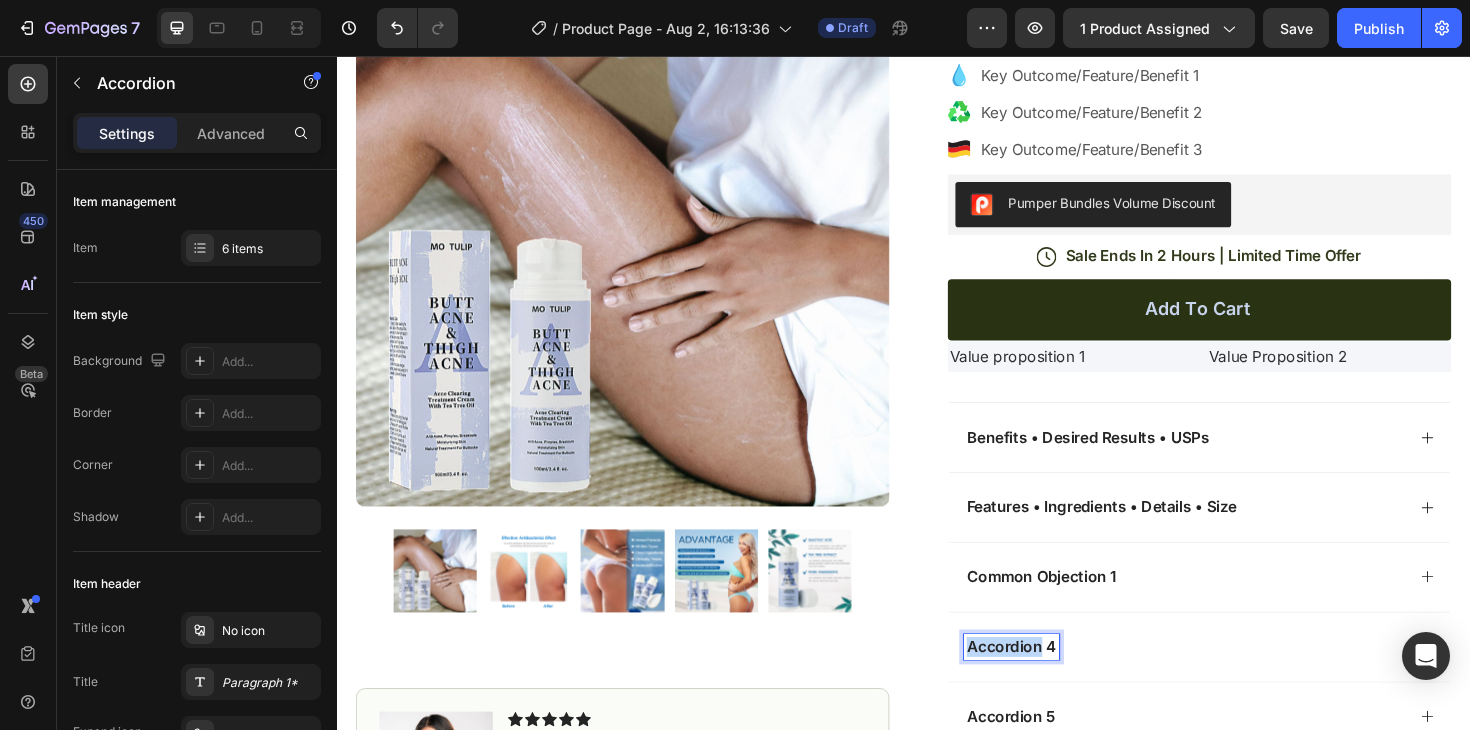 click on "Accordion 4" at bounding box center [1051, 682] 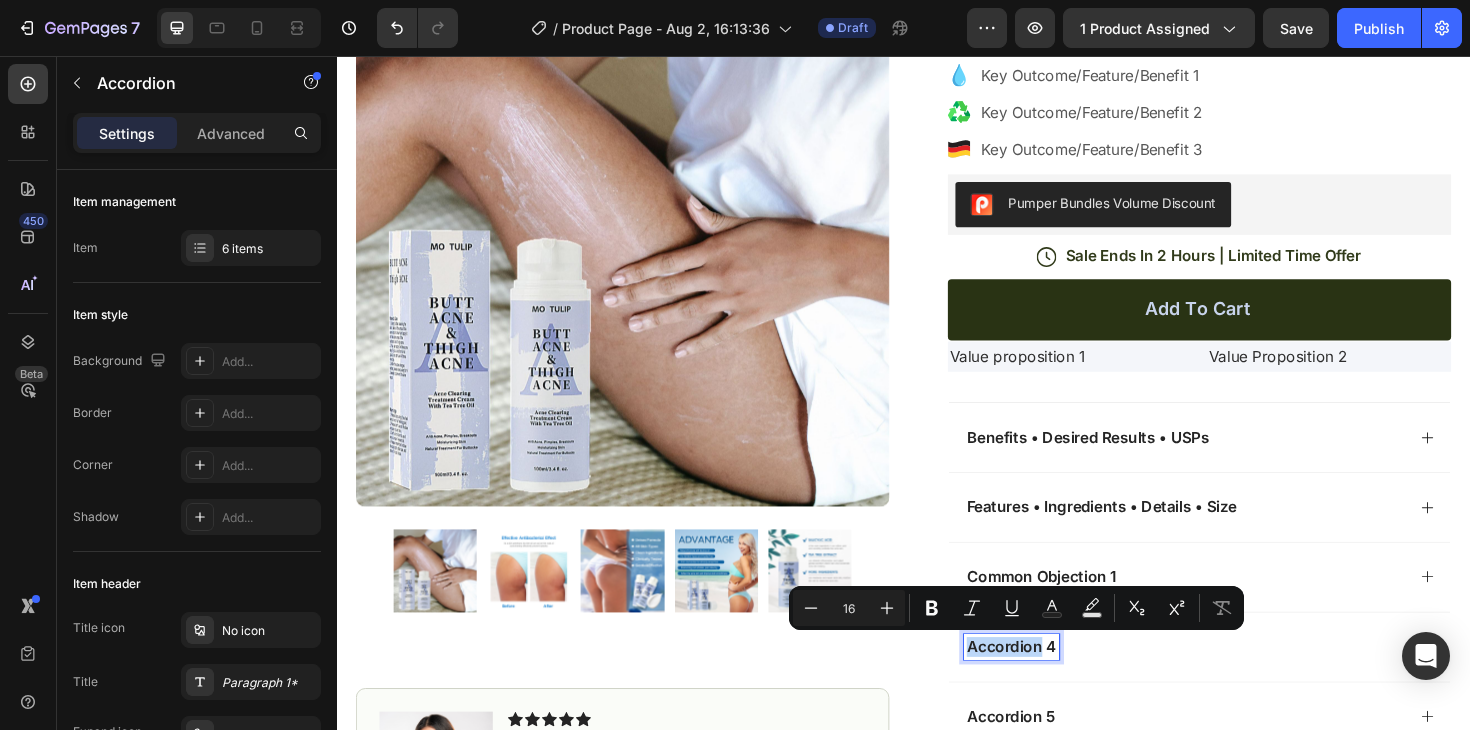 click on "Accordion 4" at bounding box center [1051, 682] 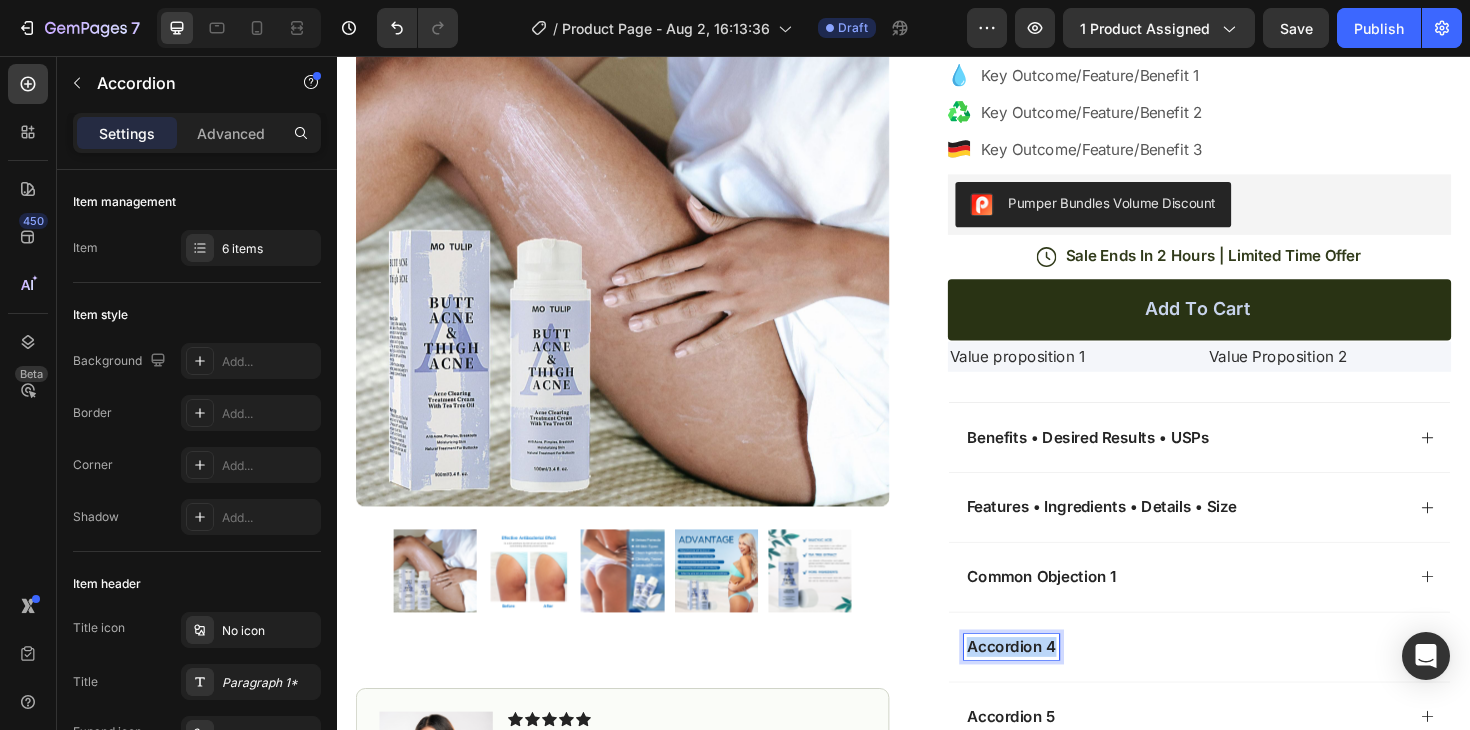click on "Accordion 4" at bounding box center [1051, 682] 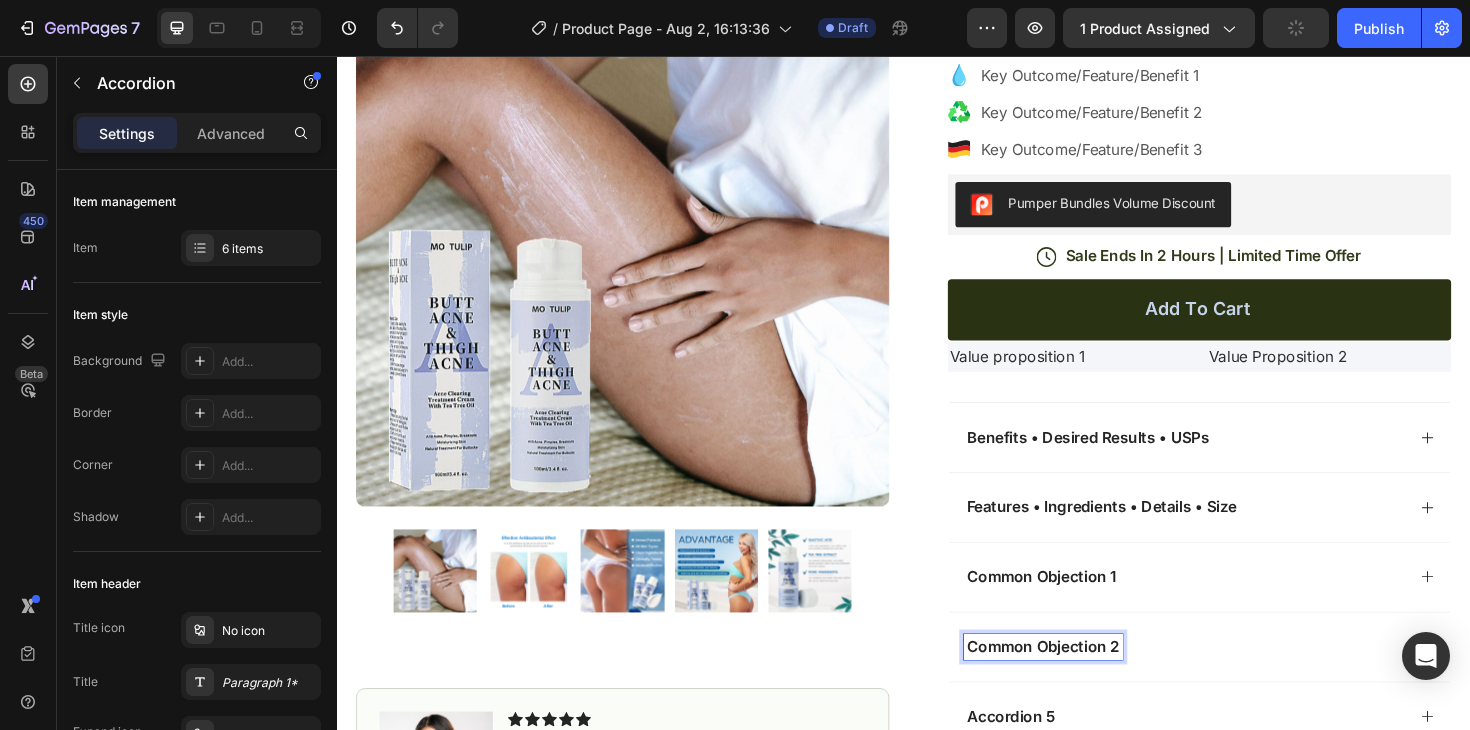 scroll, scrollTop: 496, scrollLeft: 0, axis: vertical 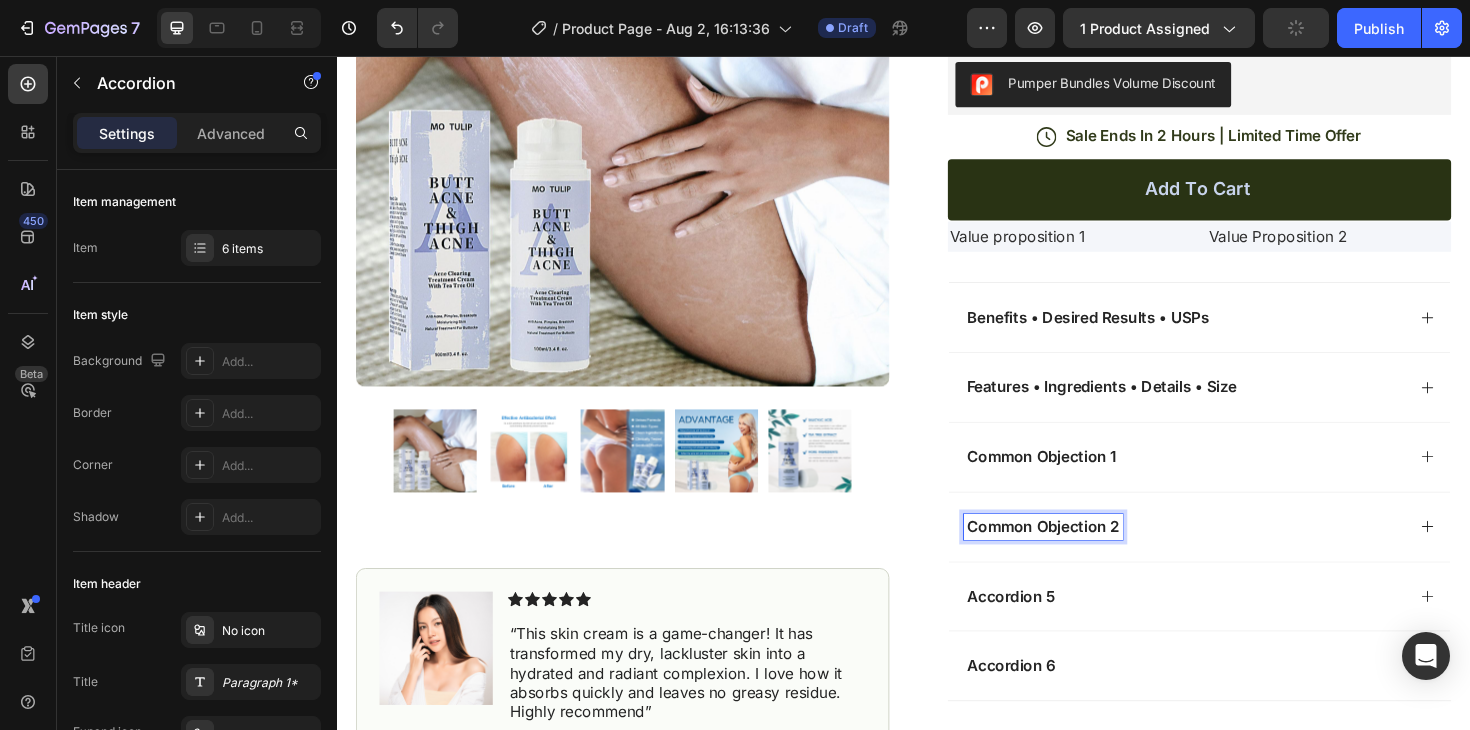 click on "Accordion 5" at bounding box center [1051, 628] 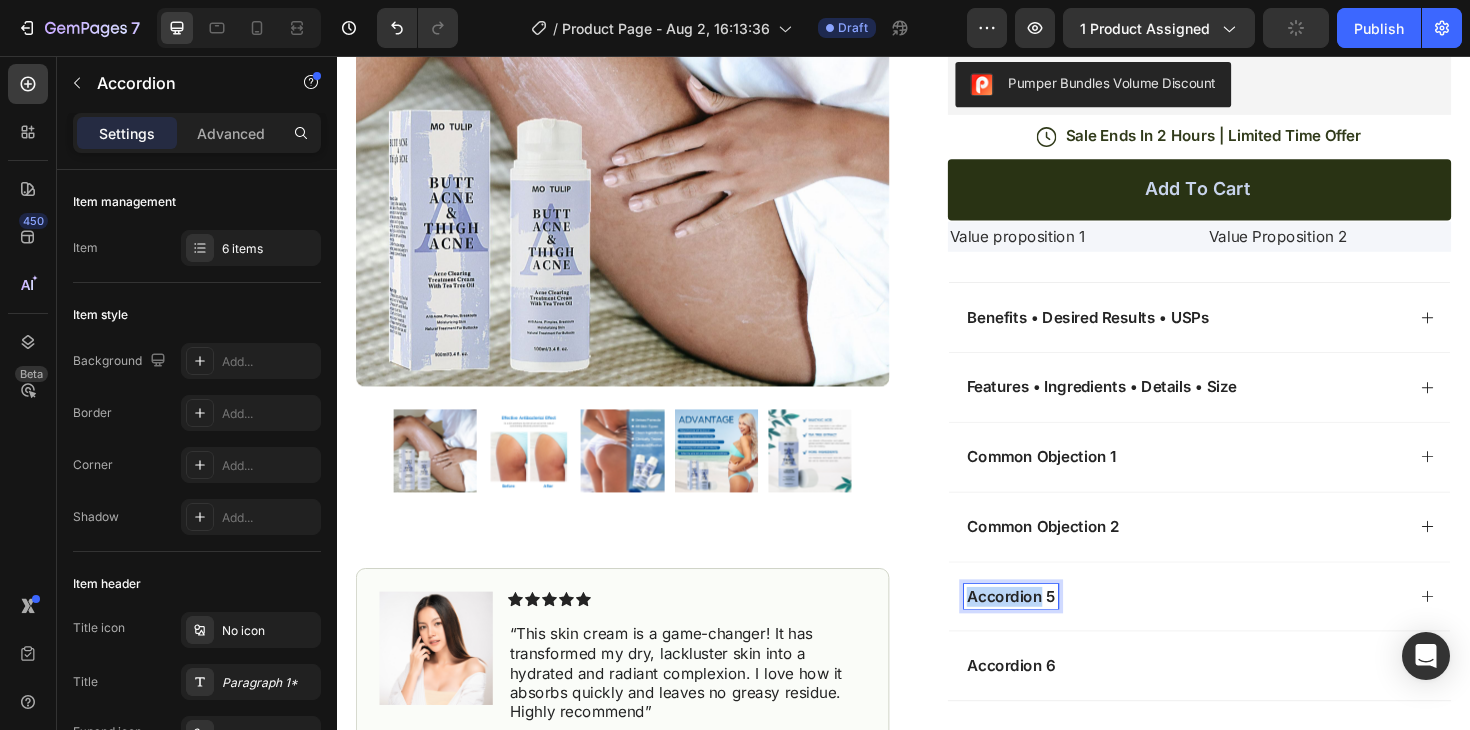 click on "Accordion 5" at bounding box center (1051, 628) 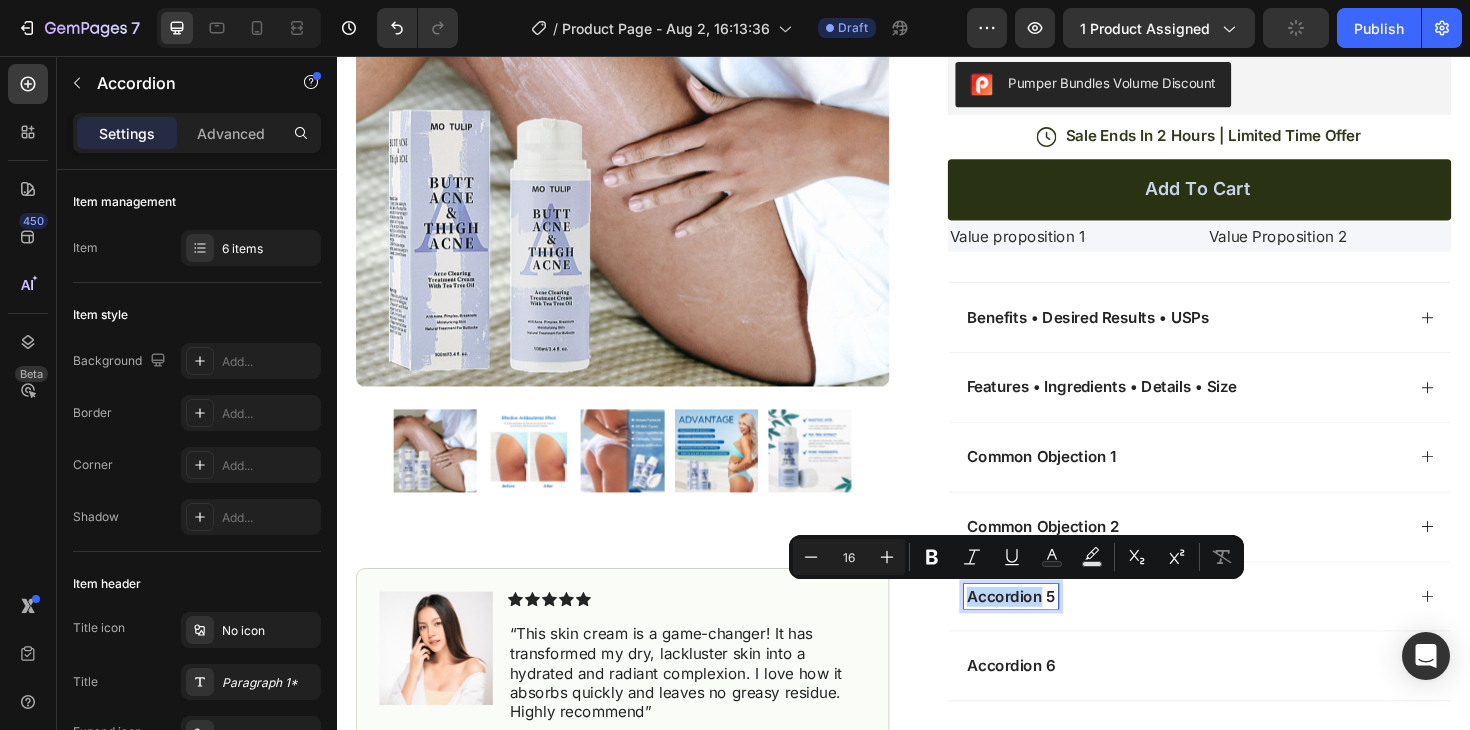 click on "Accordion 5" at bounding box center [1051, 628] 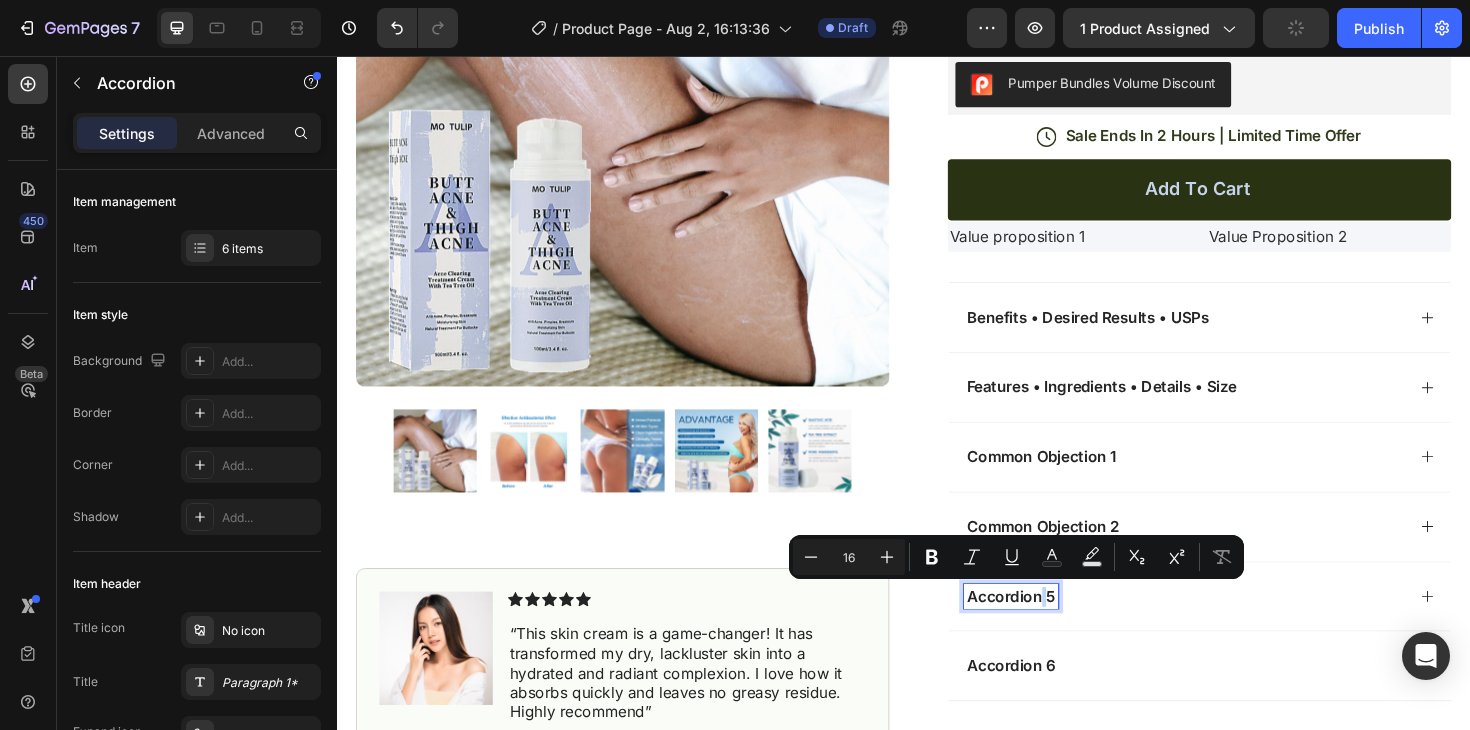 click on "Accordion 5" at bounding box center [1051, 628] 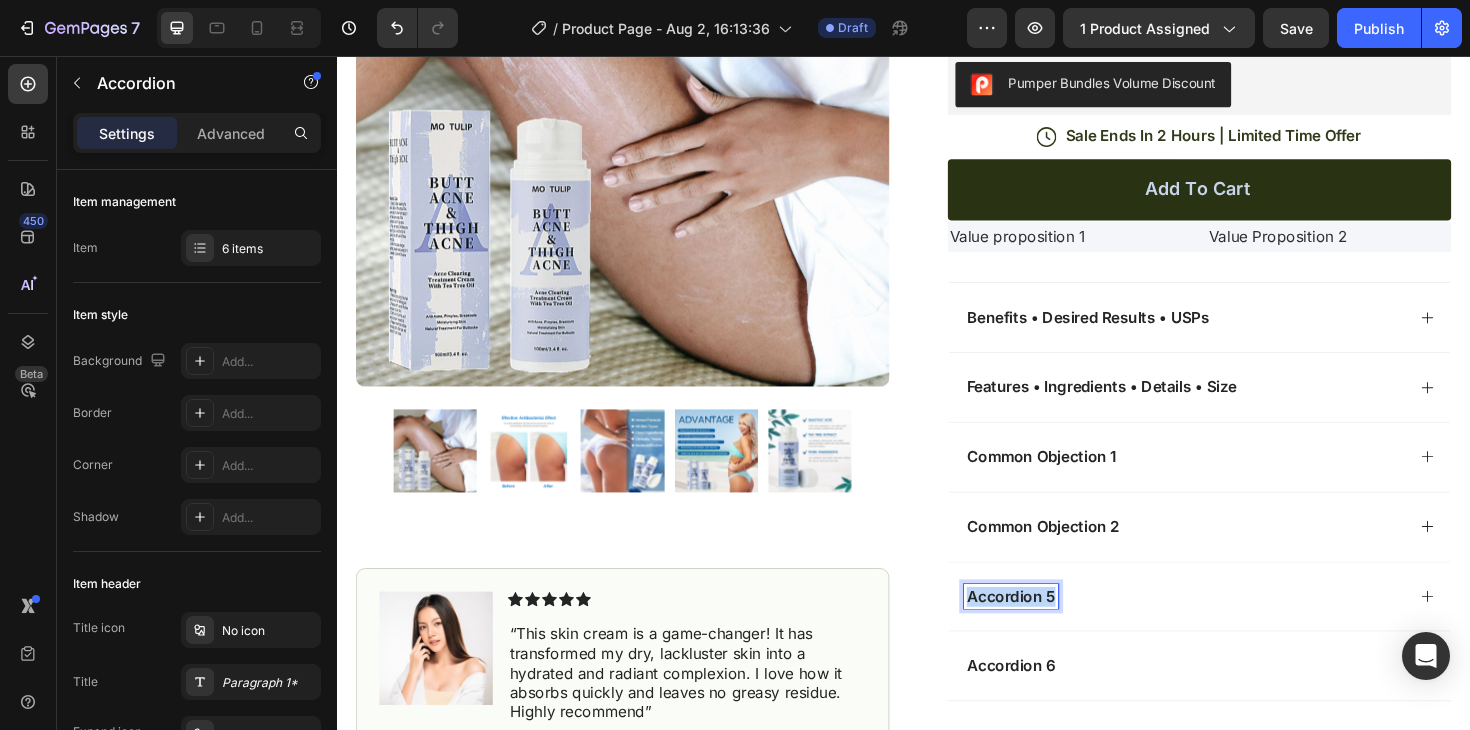 click on "Accordion 5" at bounding box center [1051, 628] 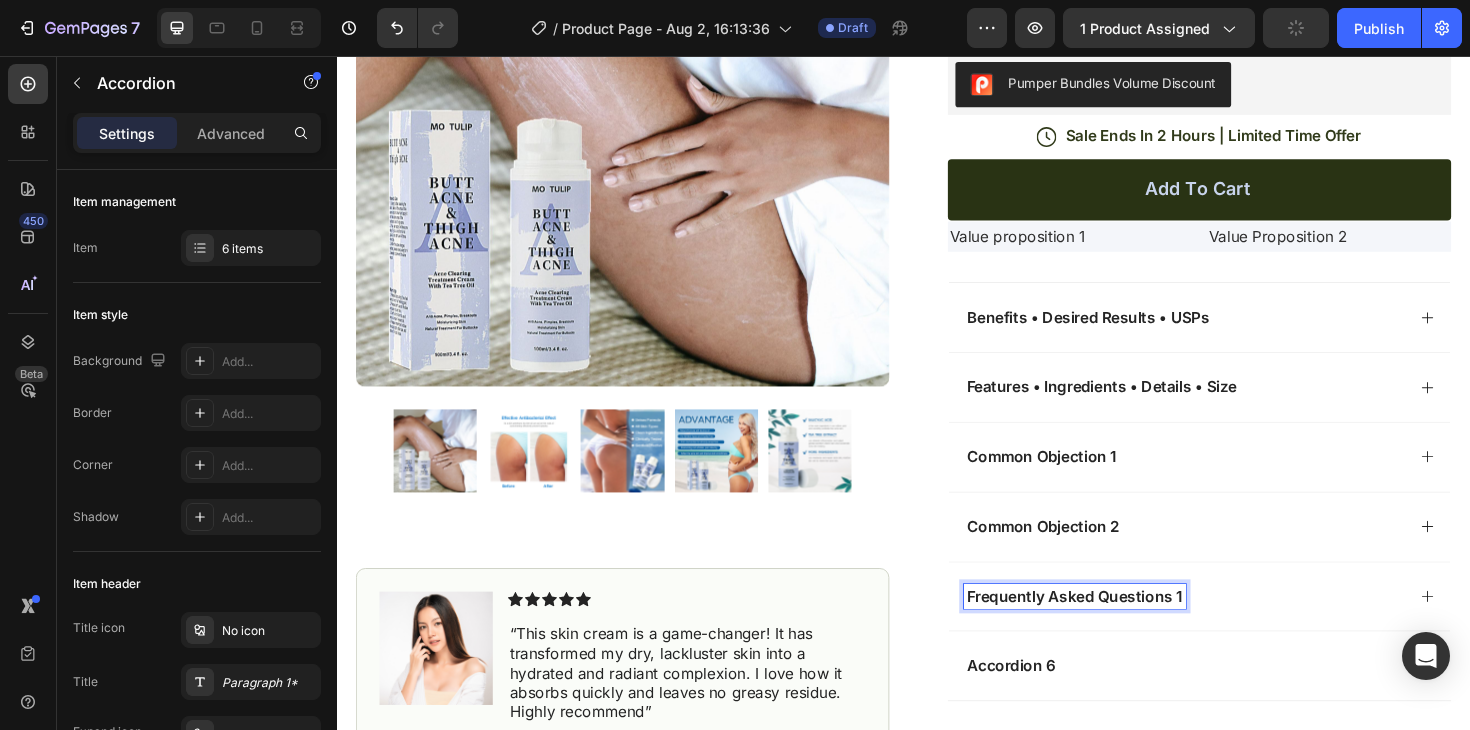 click on "Accordion 6" at bounding box center (1051, 701) 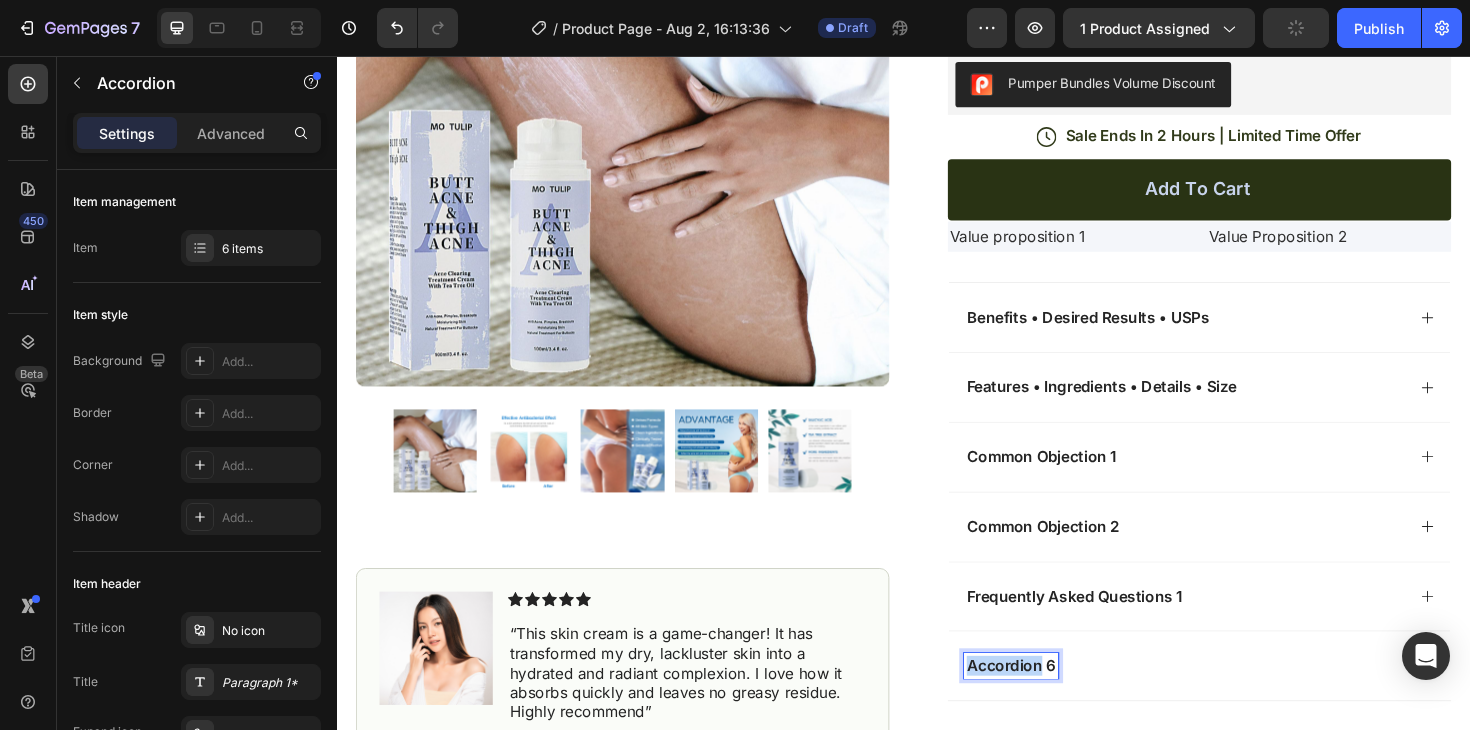 click on "Accordion 6" at bounding box center (1051, 701) 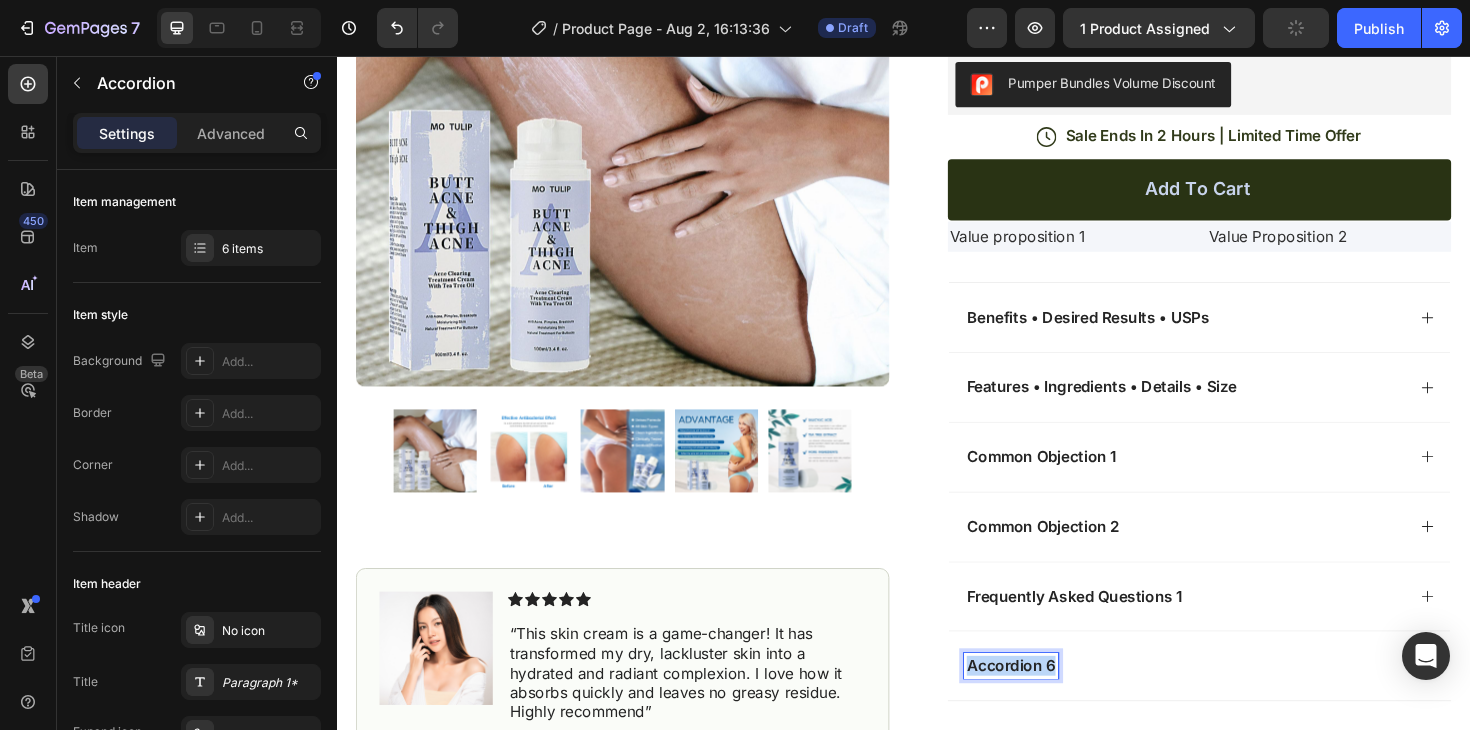 click on "Accordion 6" at bounding box center [1051, 701] 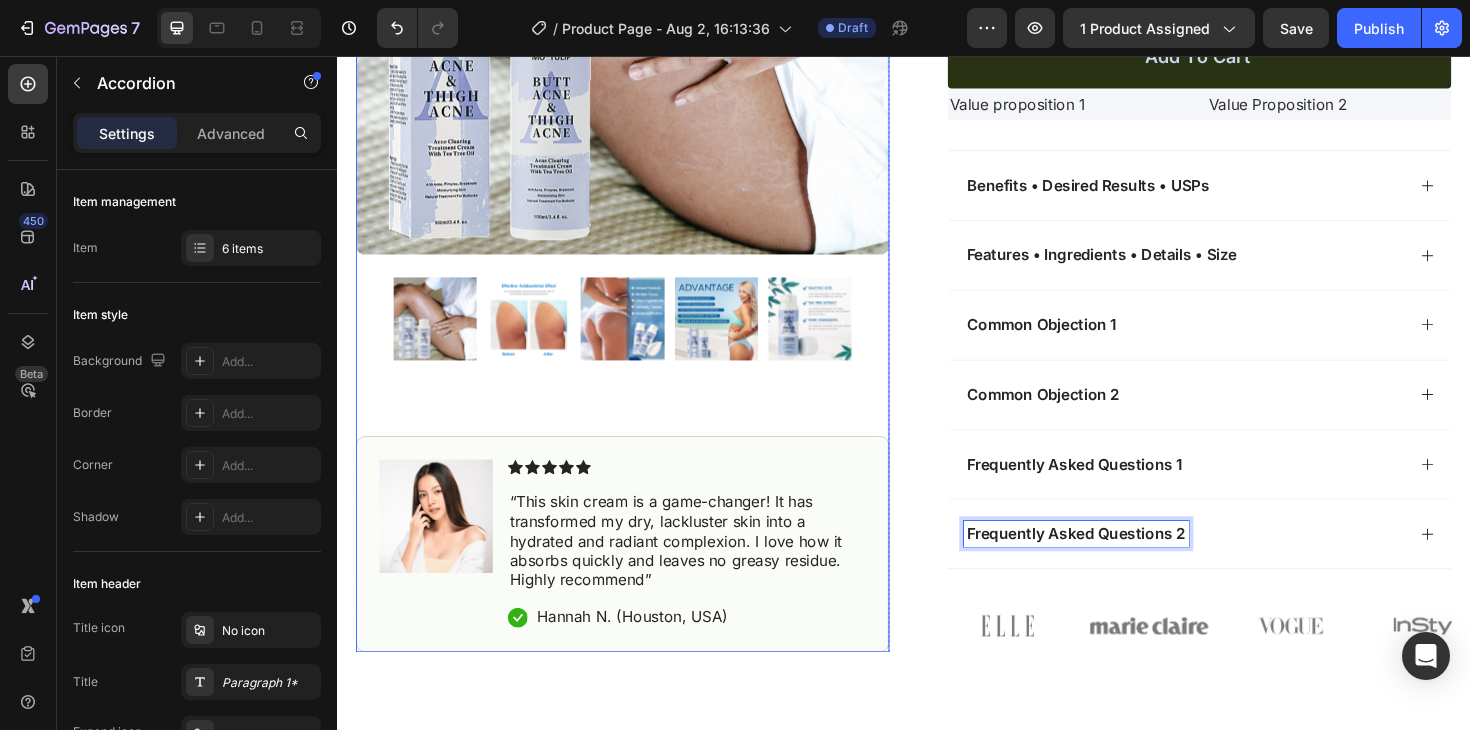 scroll, scrollTop: 681, scrollLeft: 0, axis: vertical 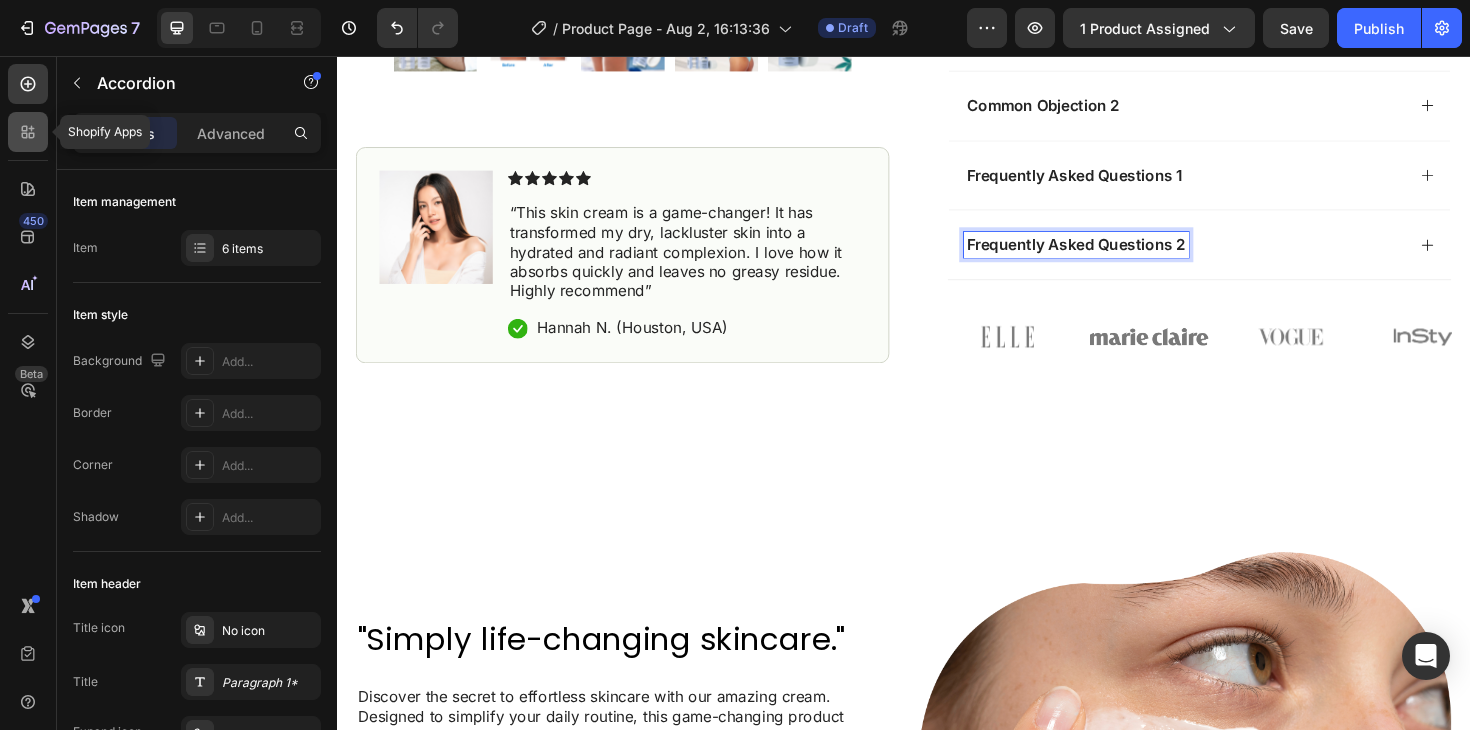 click 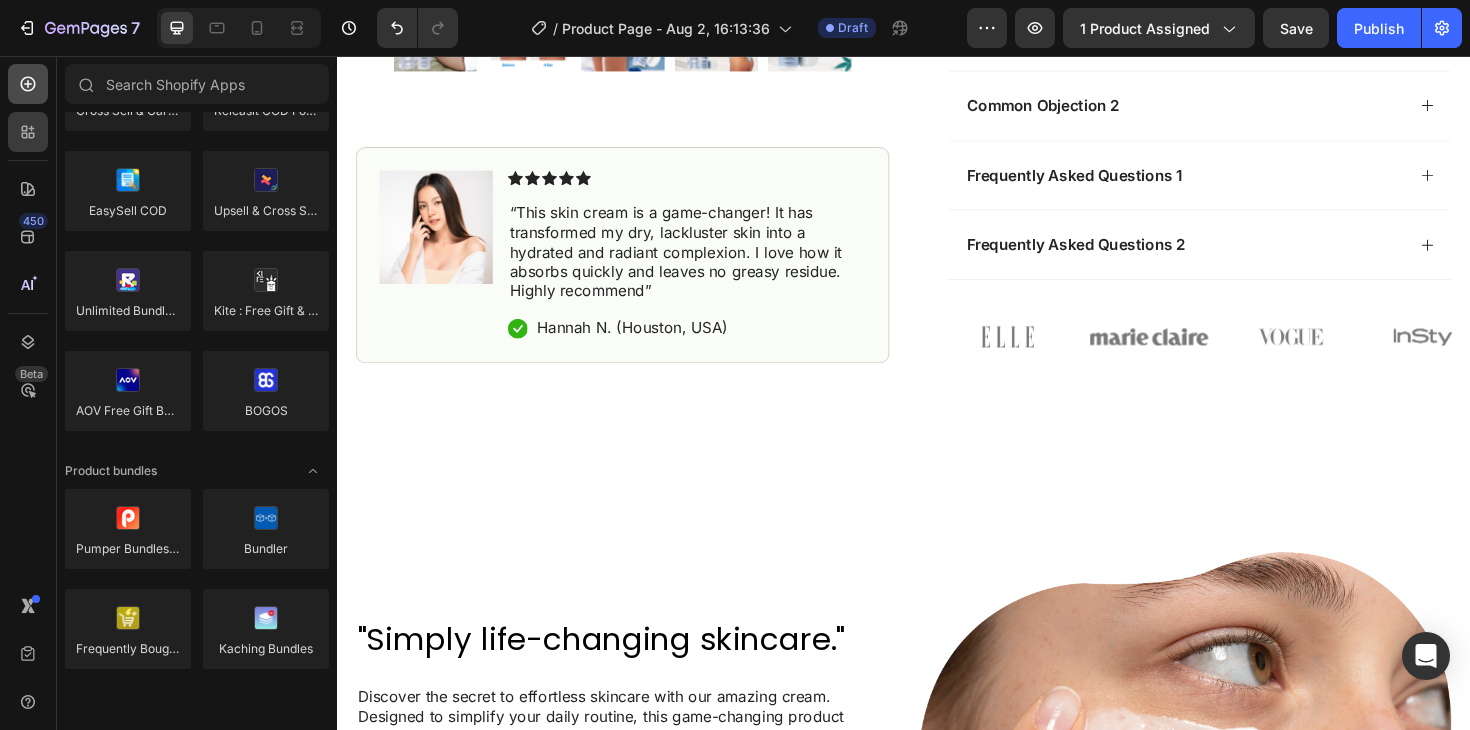 click 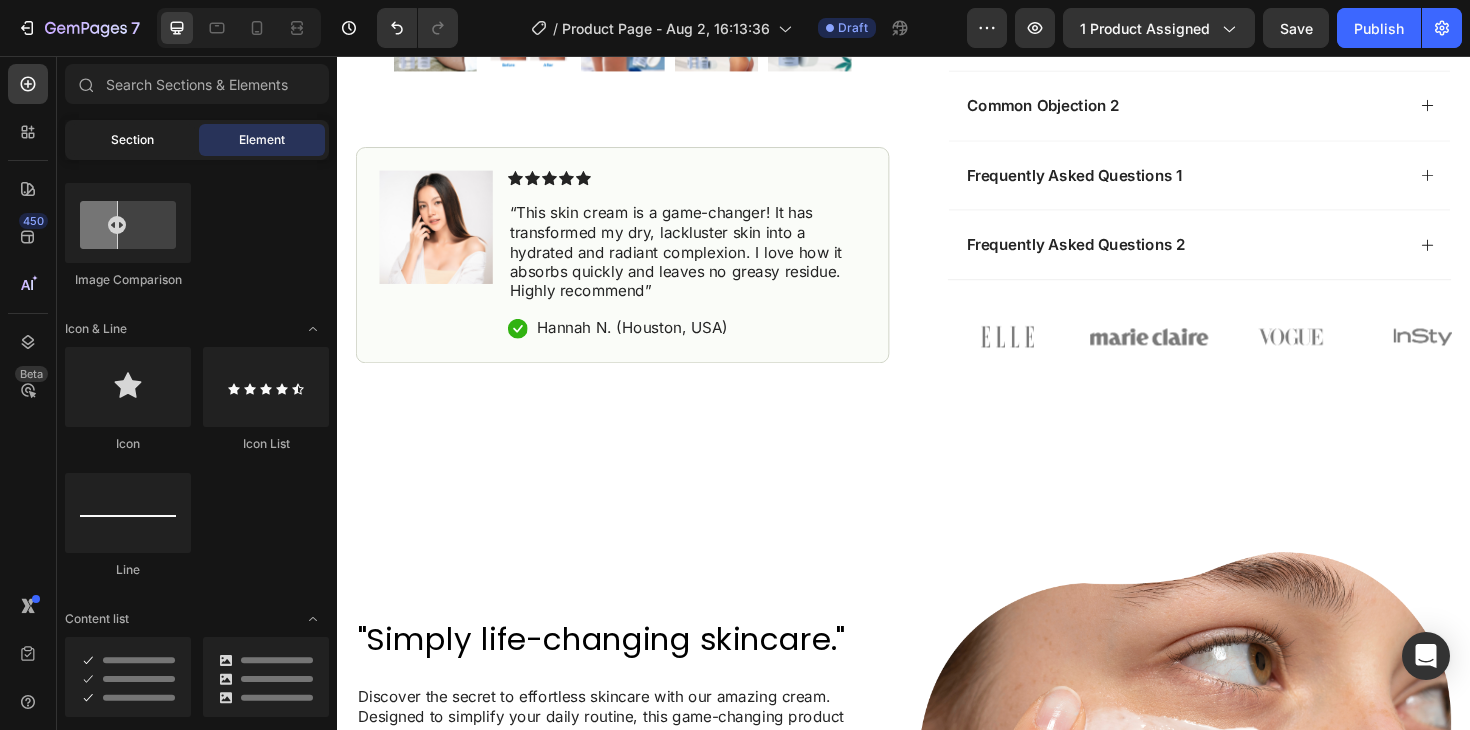 click on "Section" 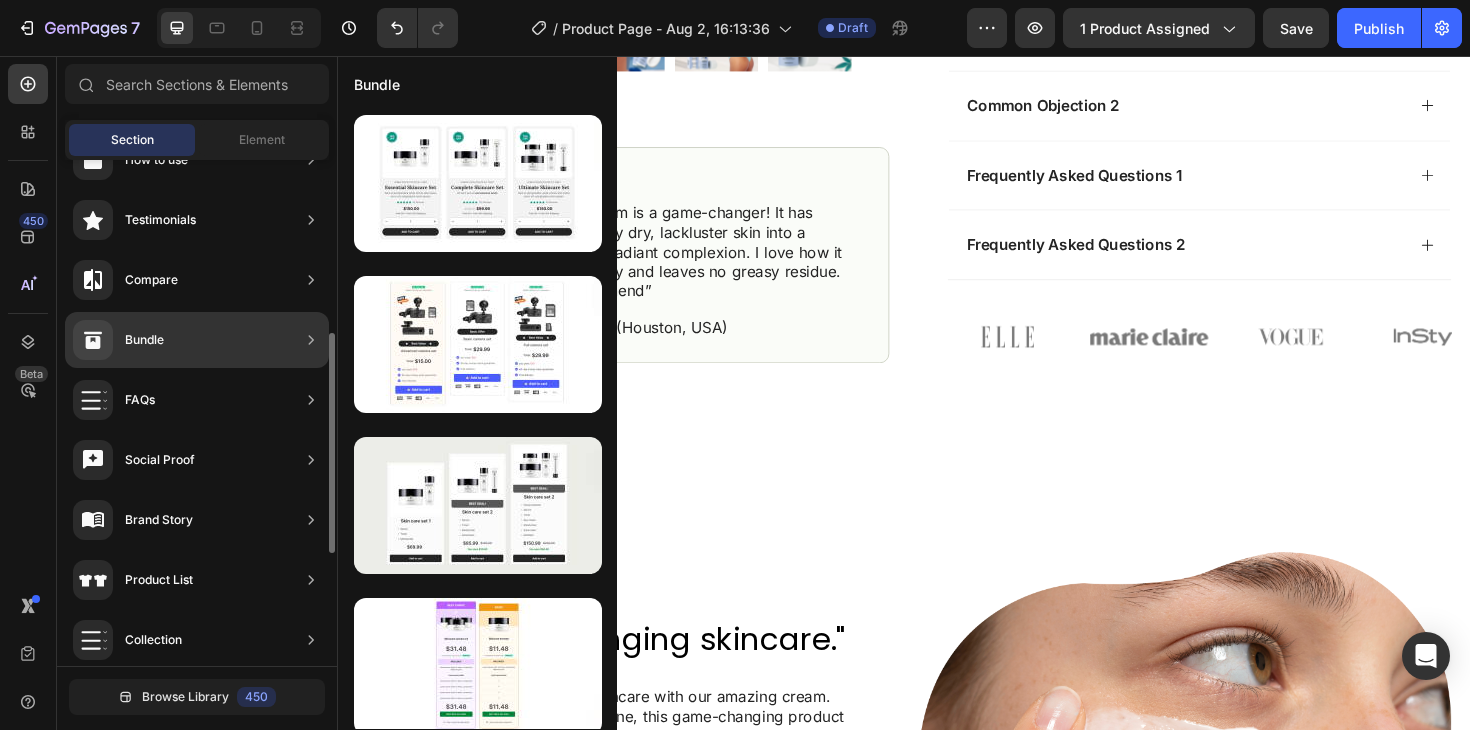 scroll, scrollTop: 418, scrollLeft: 0, axis: vertical 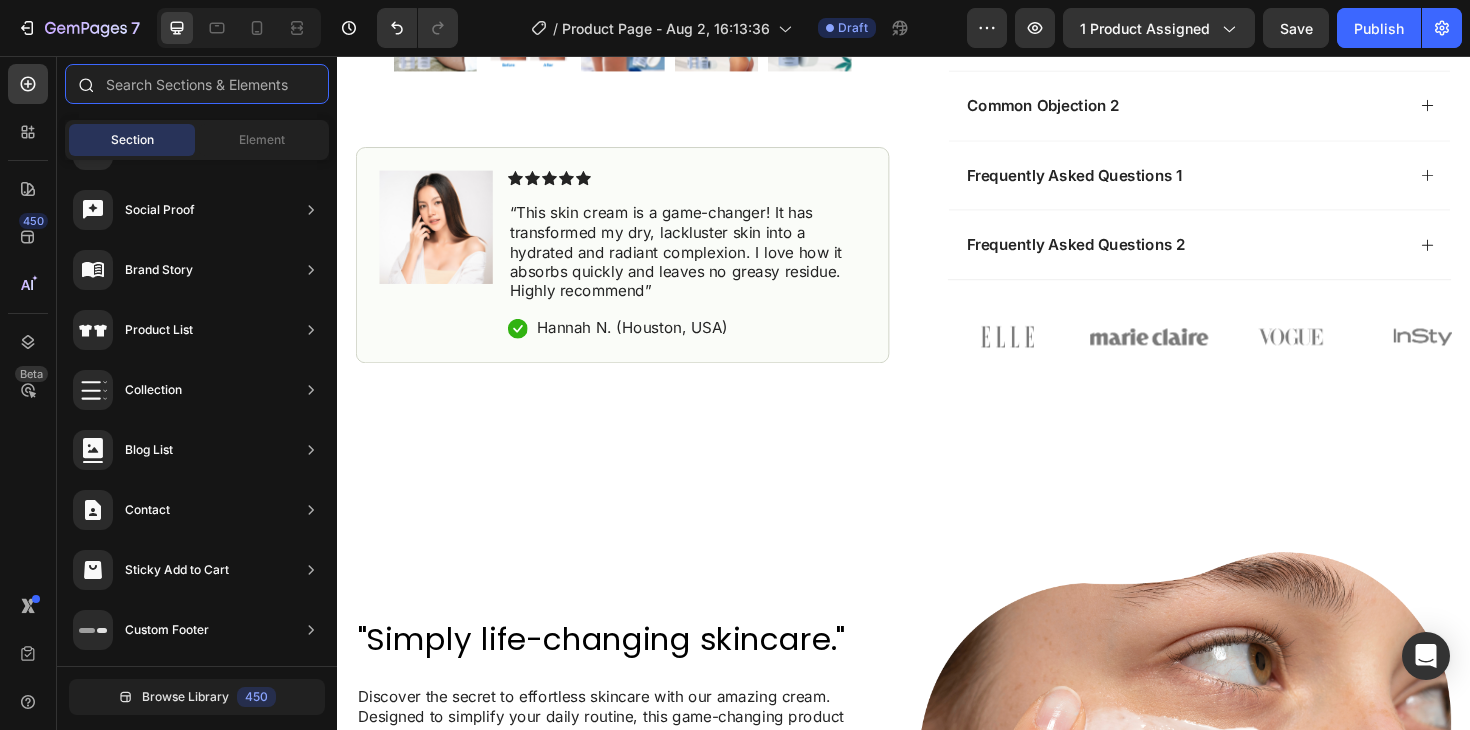 click at bounding box center (197, 84) 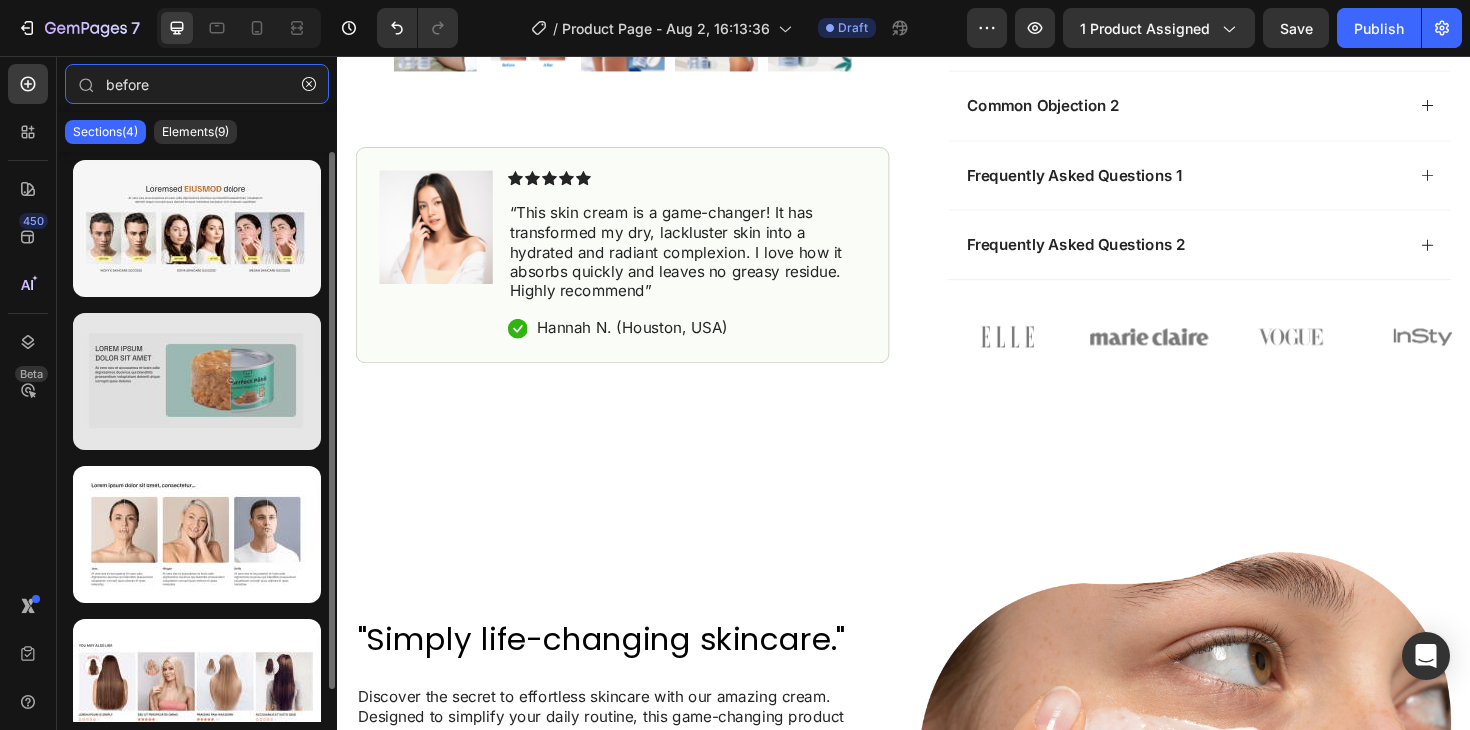 scroll, scrollTop: 34, scrollLeft: 0, axis: vertical 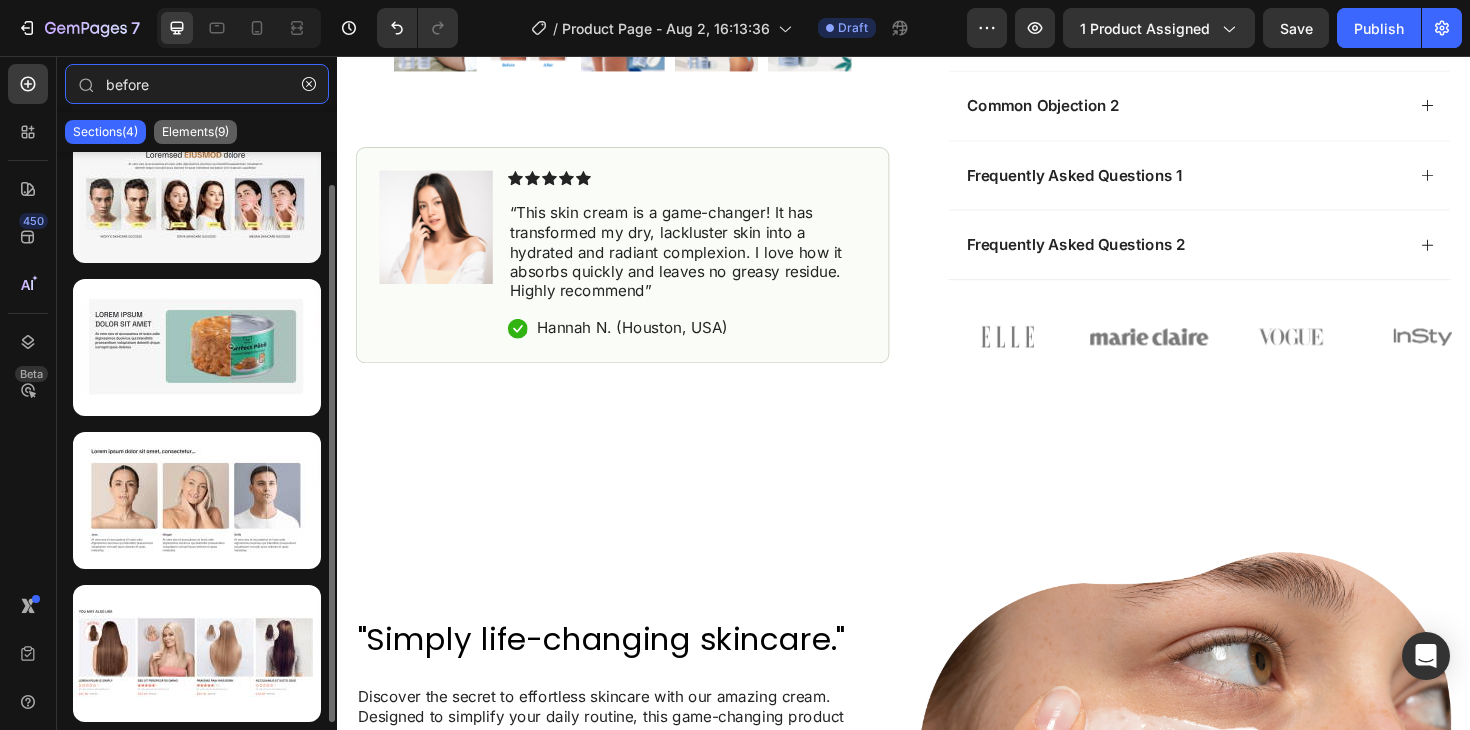 type on "before" 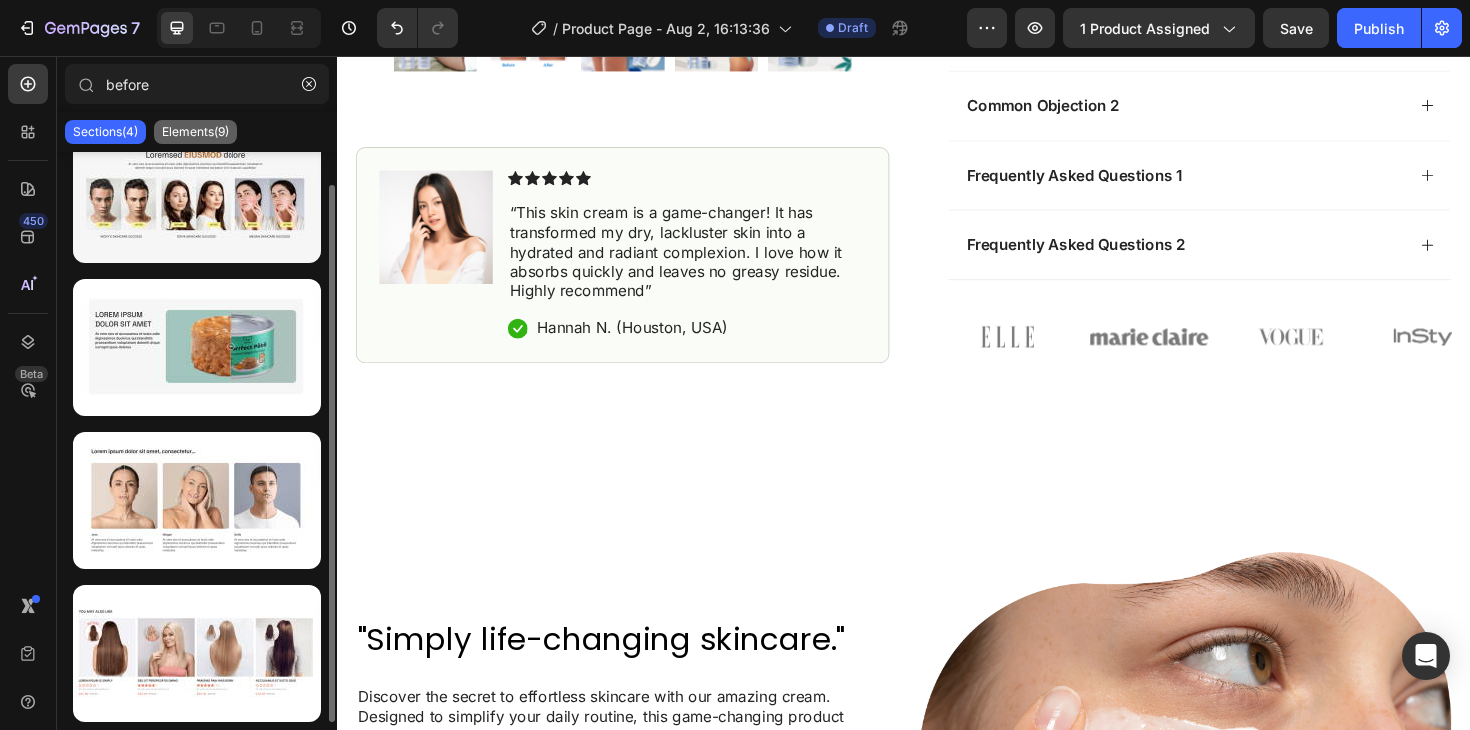 click on "Elements(9)" at bounding box center [195, 132] 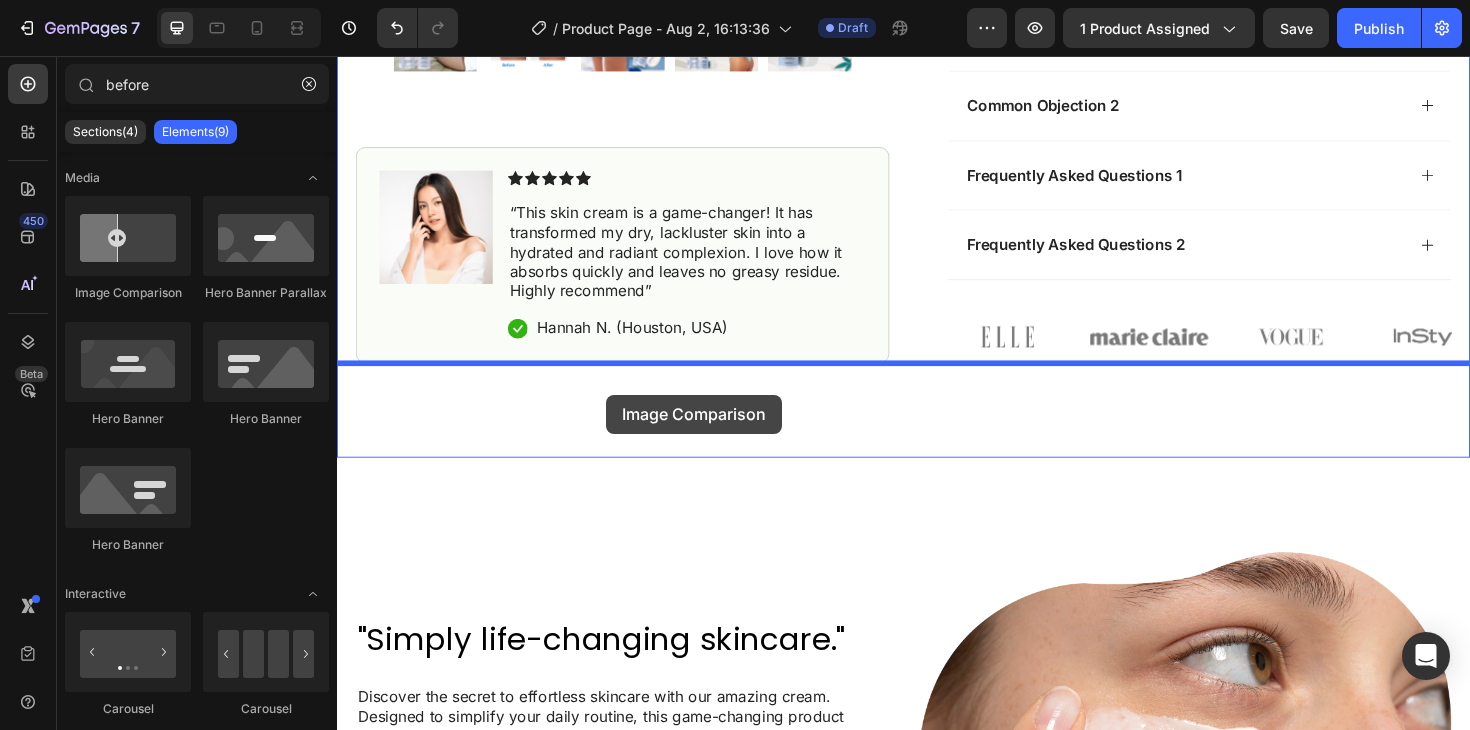 drag, startPoint x: 471, startPoint y: 309, endPoint x: 622, endPoint y: 415, distance: 184.4912 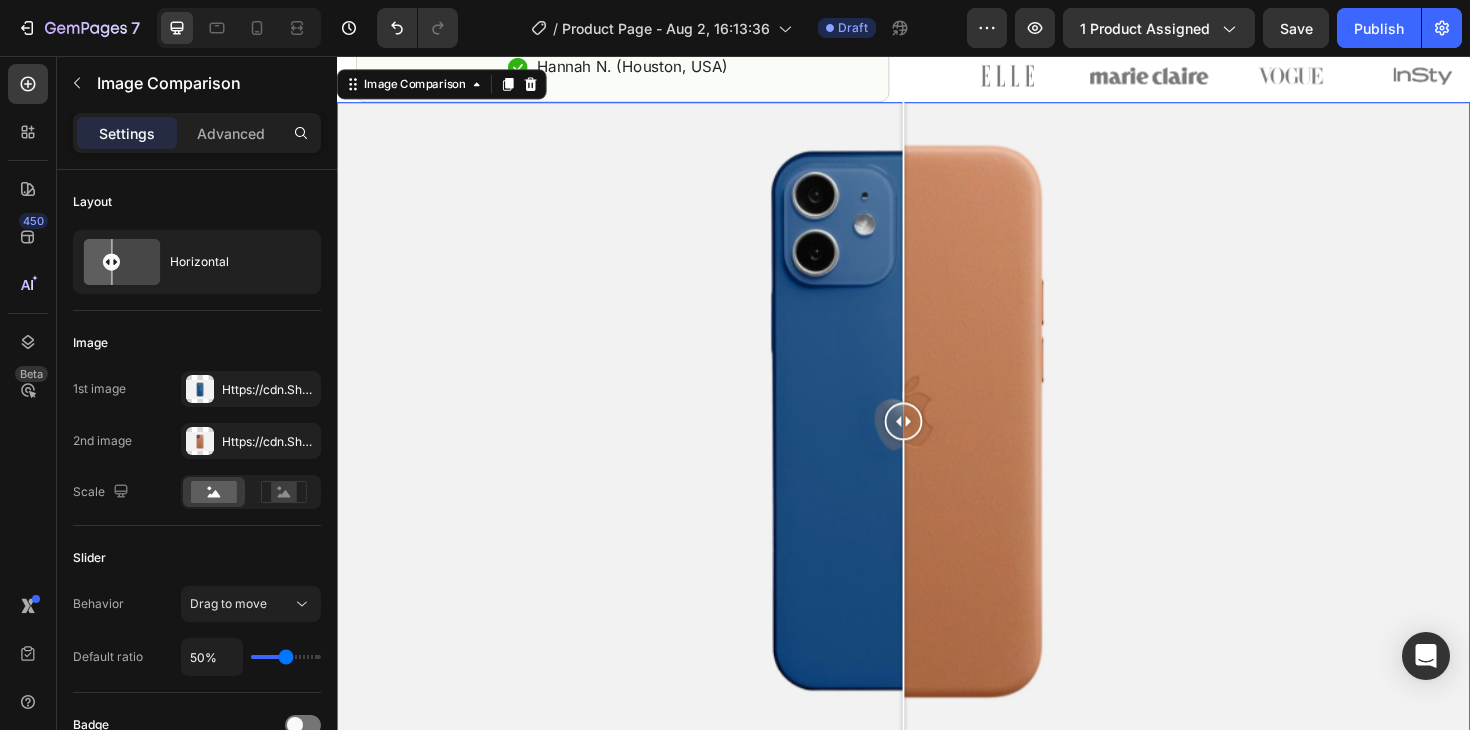 scroll, scrollTop: 1215, scrollLeft: 0, axis: vertical 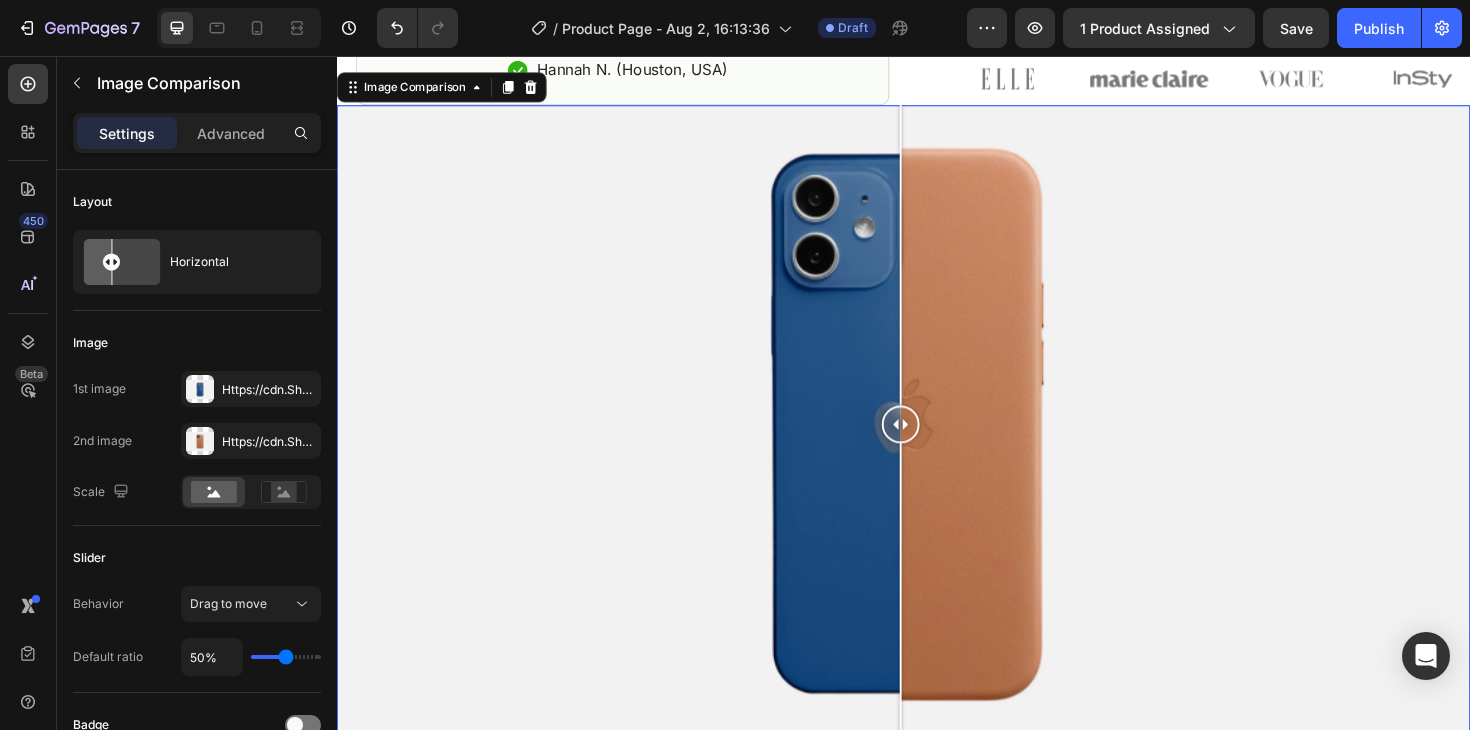 drag, startPoint x: 935, startPoint y: 449, endPoint x: 934, endPoint y: 462, distance: 13.038404 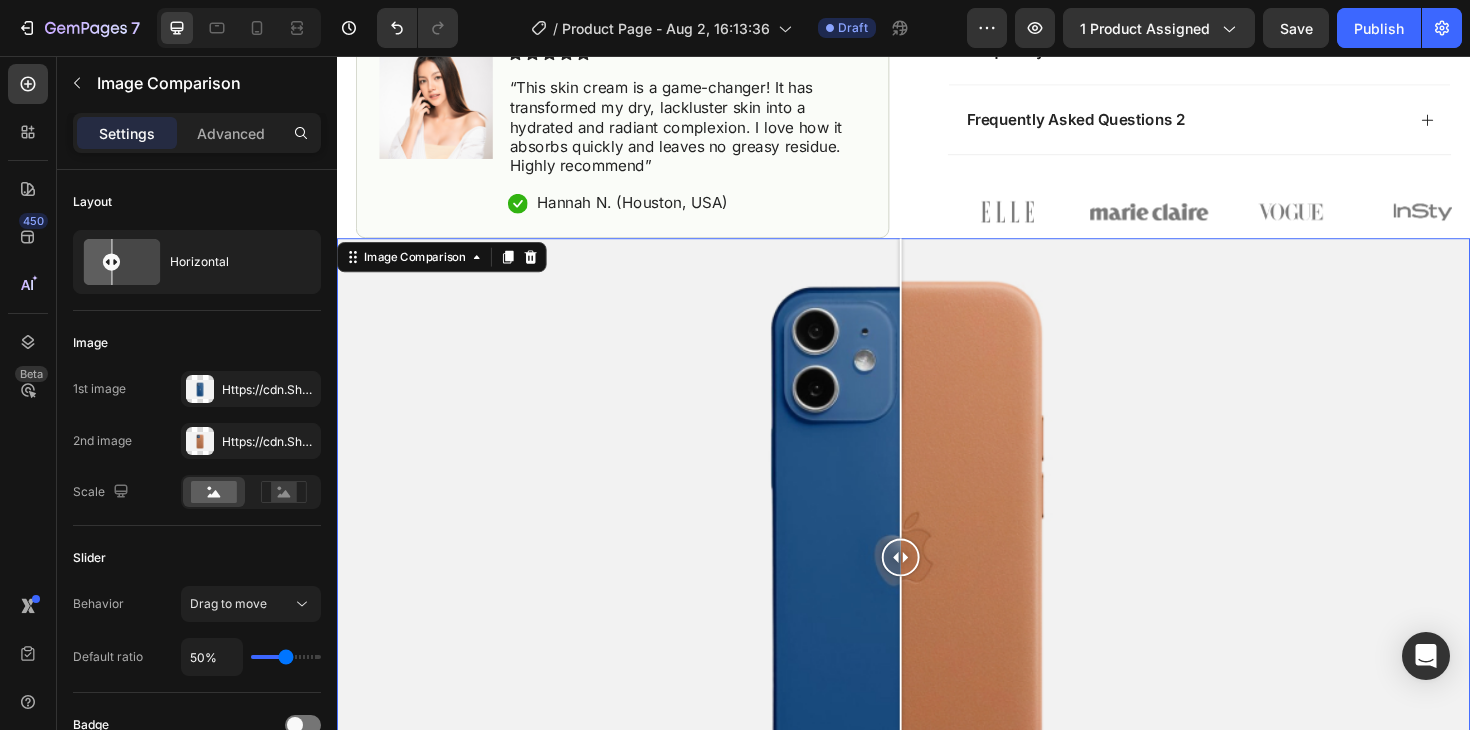 scroll, scrollTop: 1063, scrollLeft: 0, axis: vertical 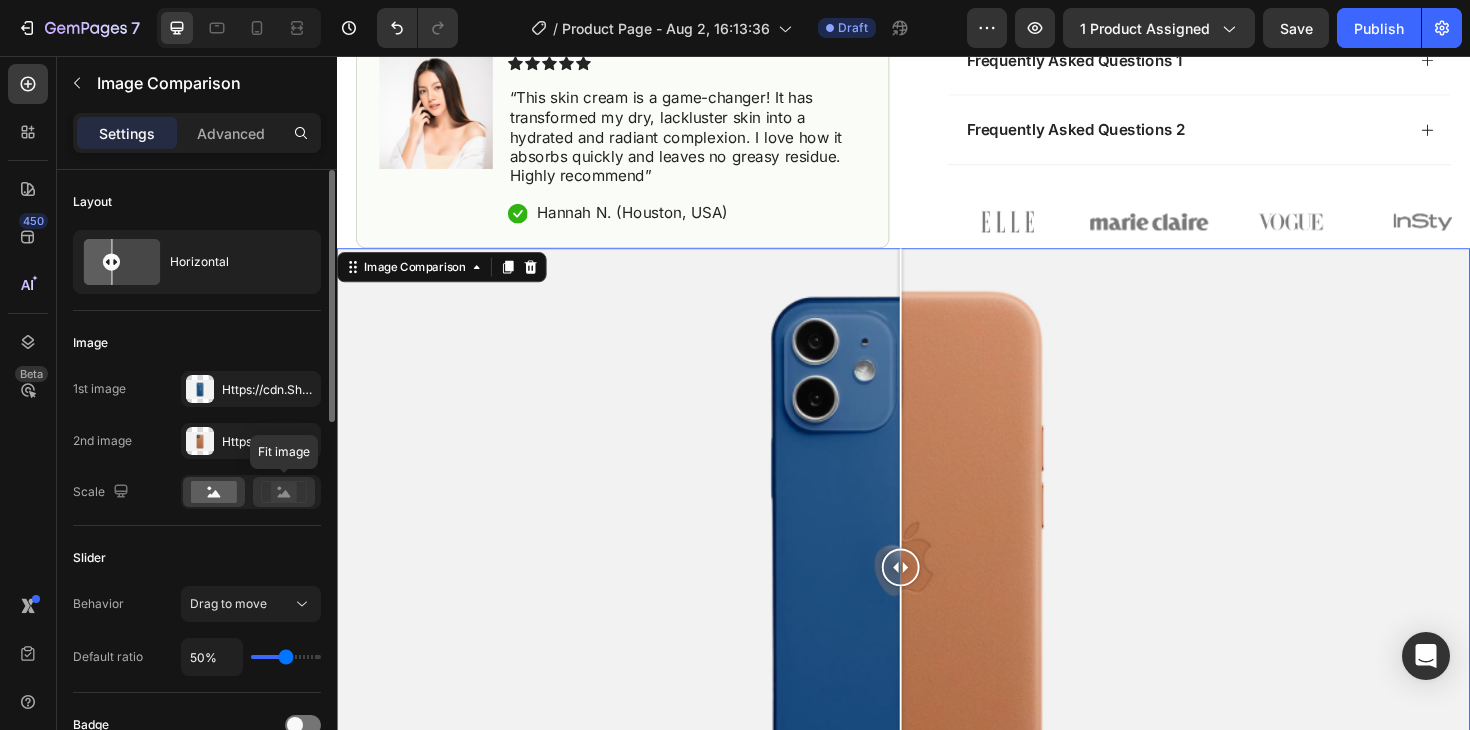 click 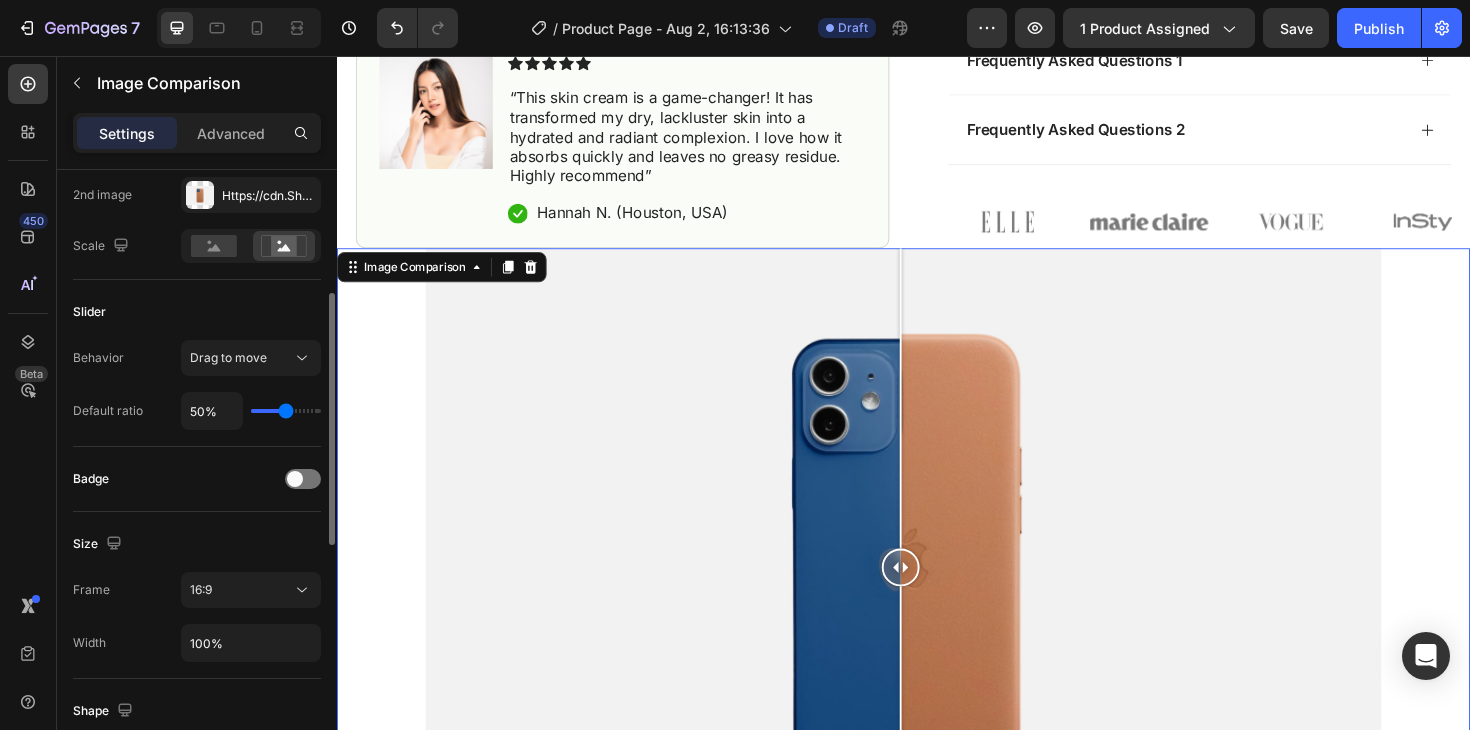 scroll, scrollTop: 288, scrollLeft: 0, axis: vertical 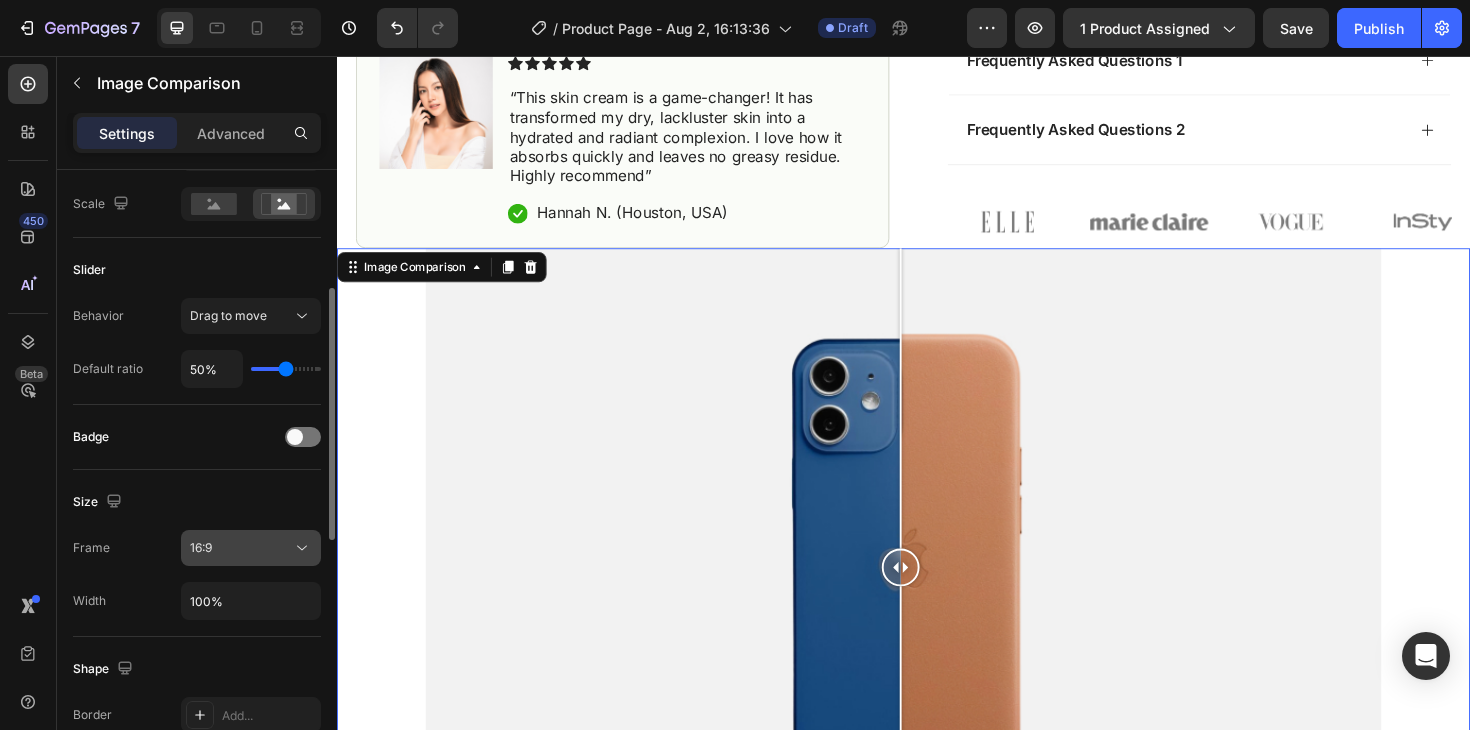 click on "16:9" at bounding box center [241, 548] 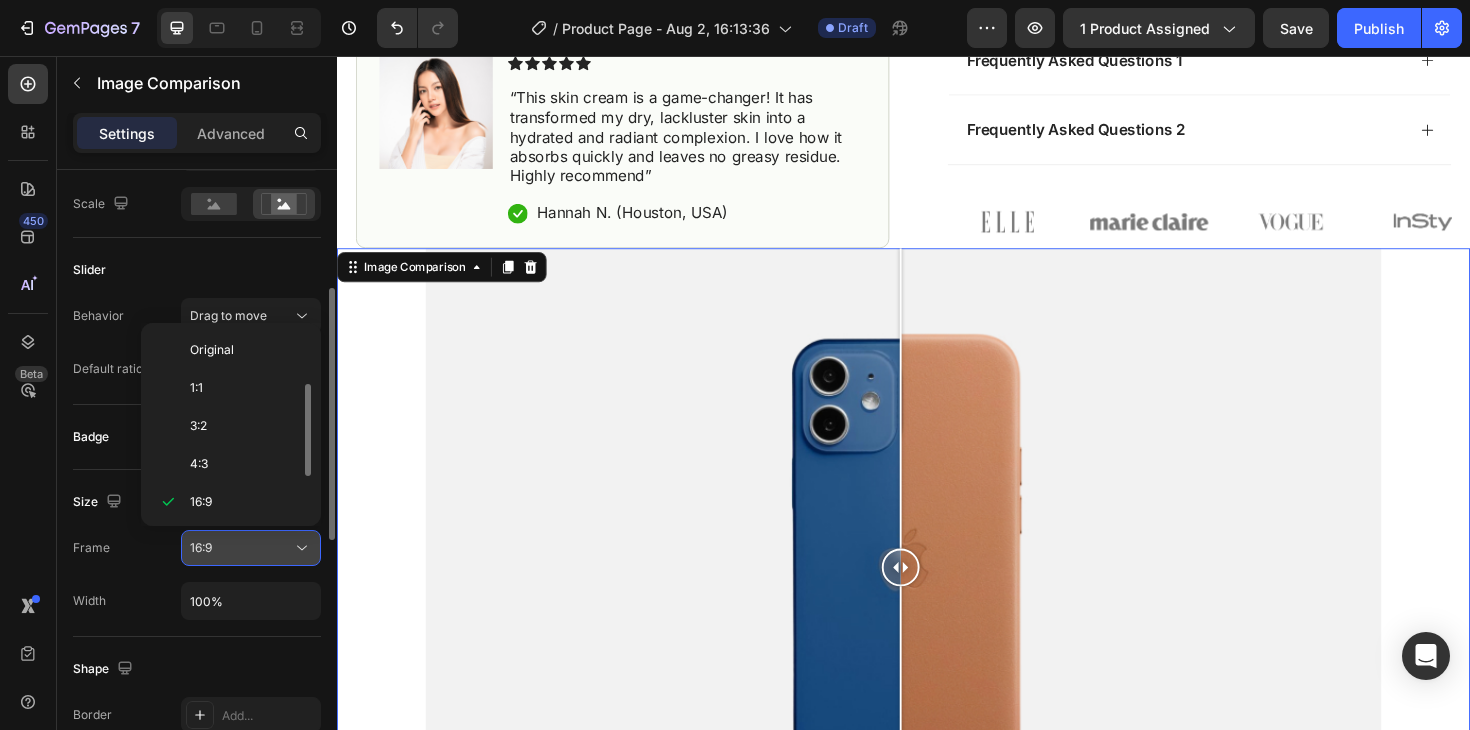 scroll, scrollTop: 36, scrollLeft: 0, axis: vertical 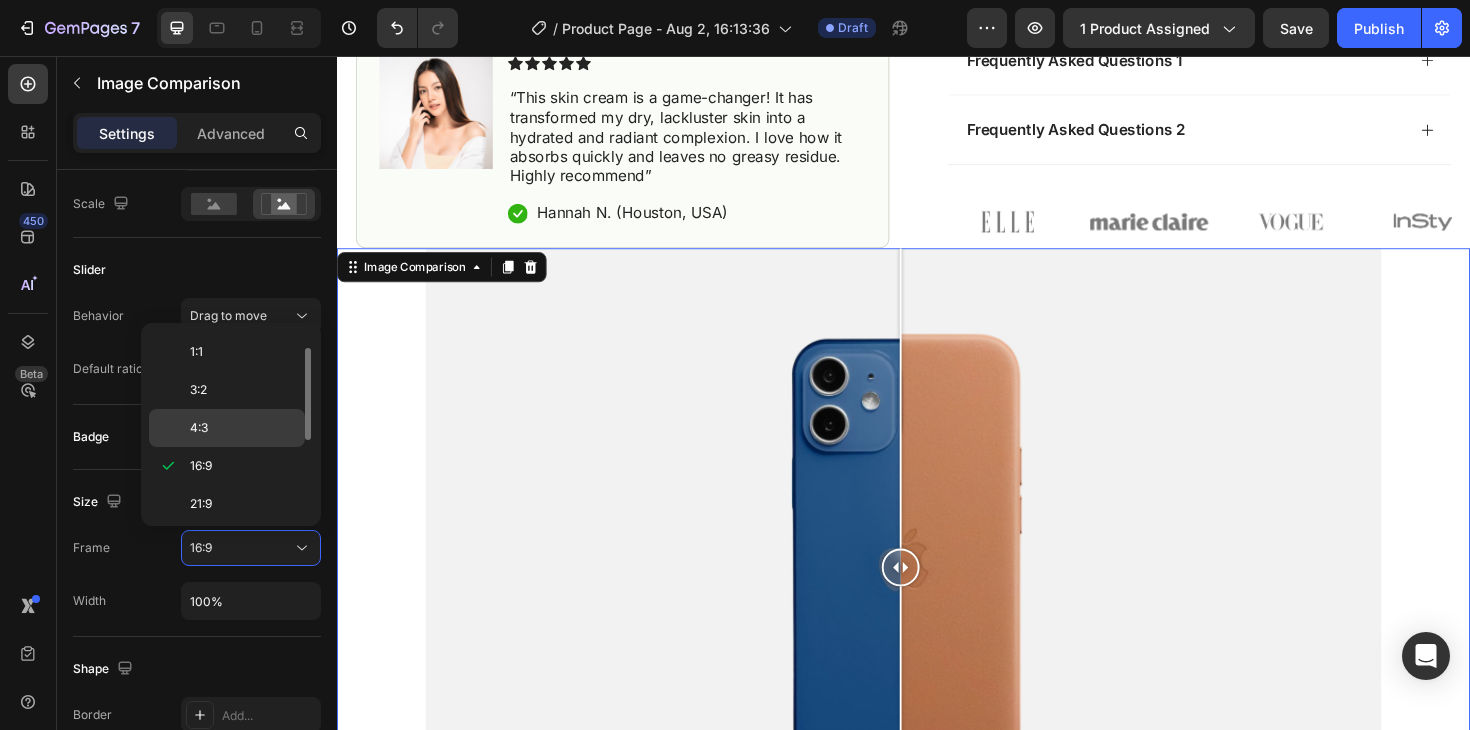 click on "4:3" 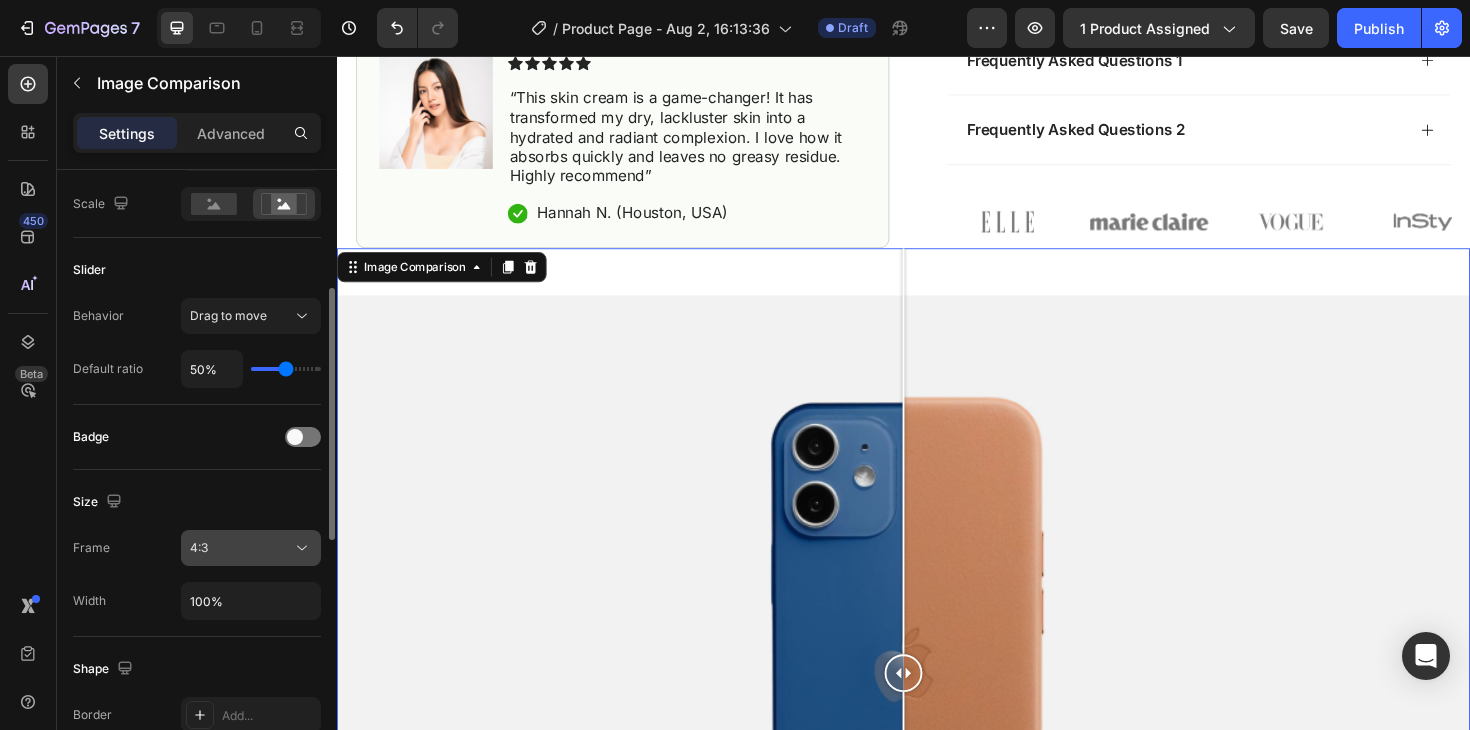 click on "4:3" at bounding box center [241, 548] 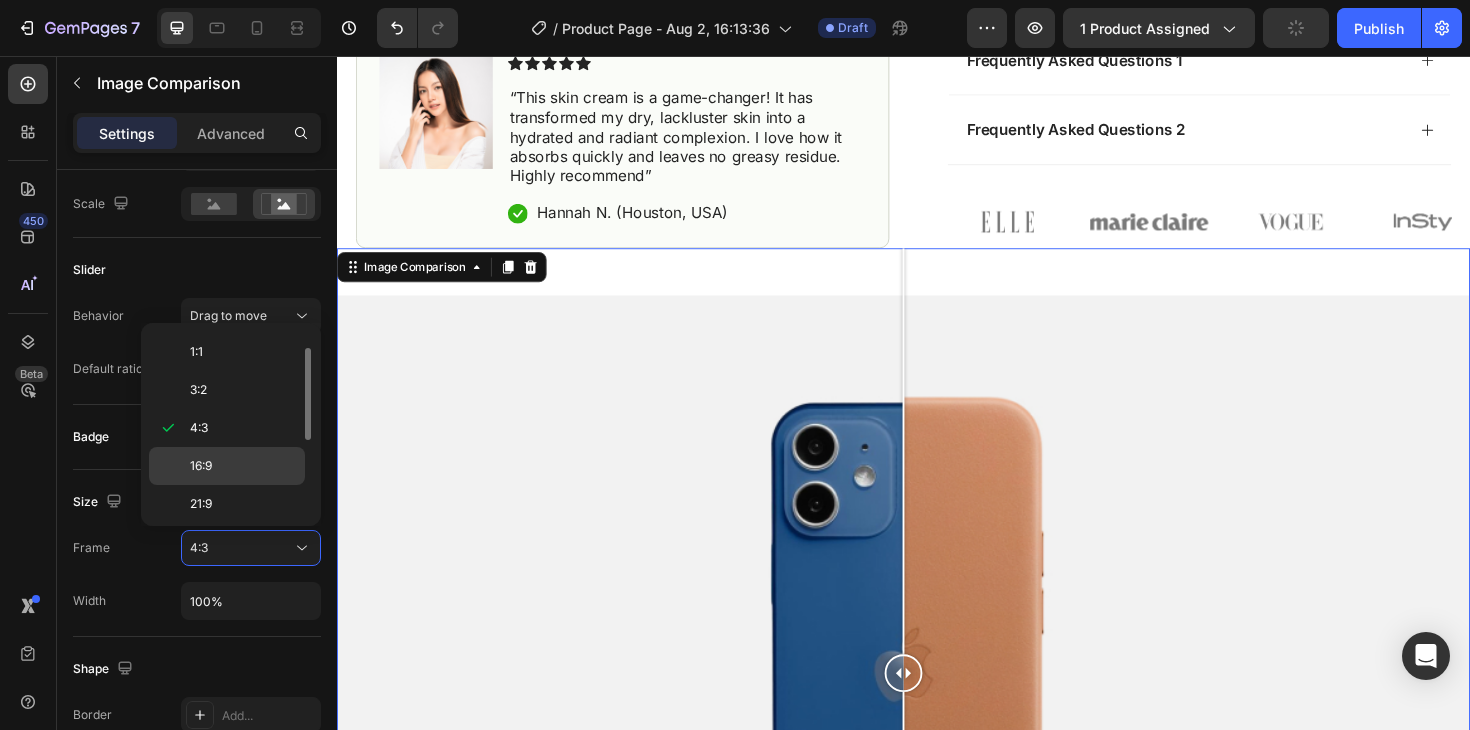 click on "16:9" at bounding box center [243, 466] 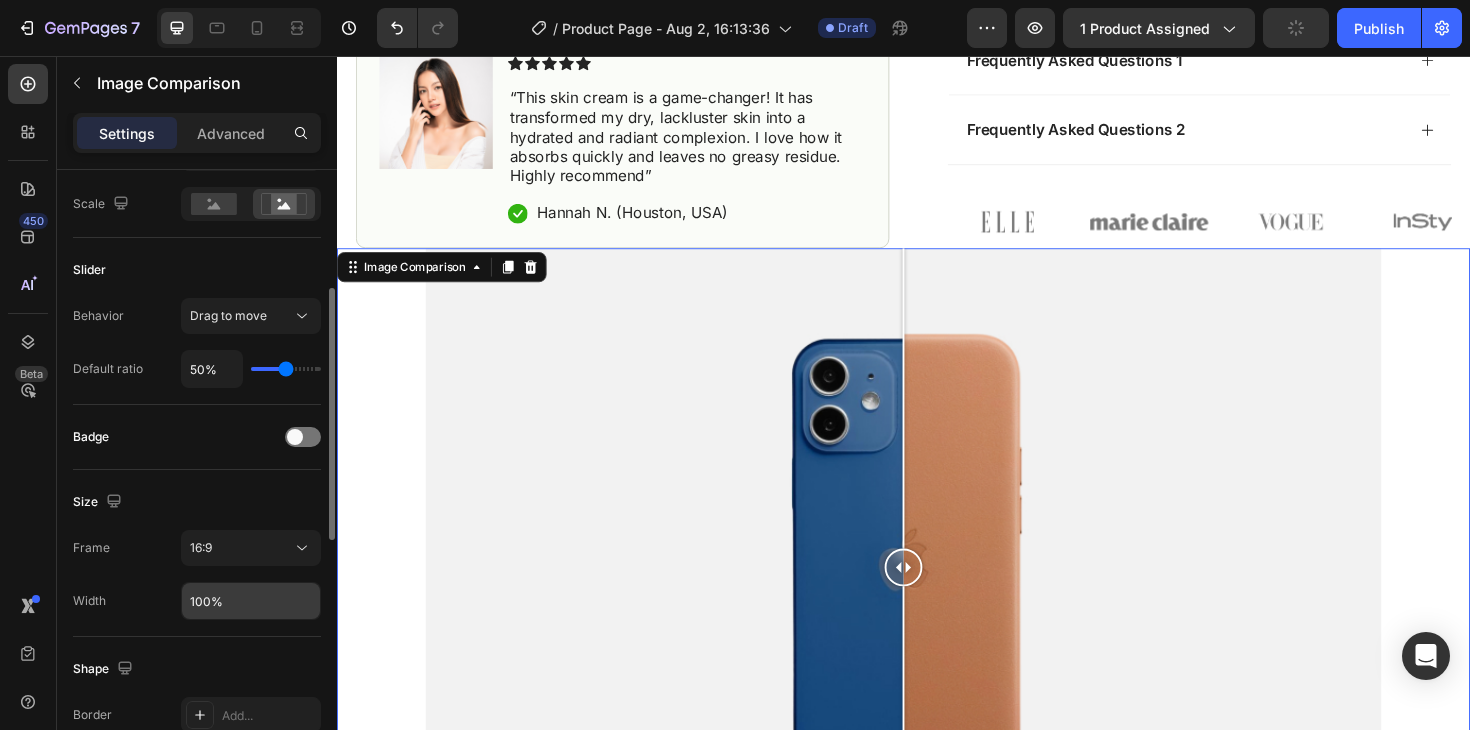 click on "100%" at bounding box center [251, 601] 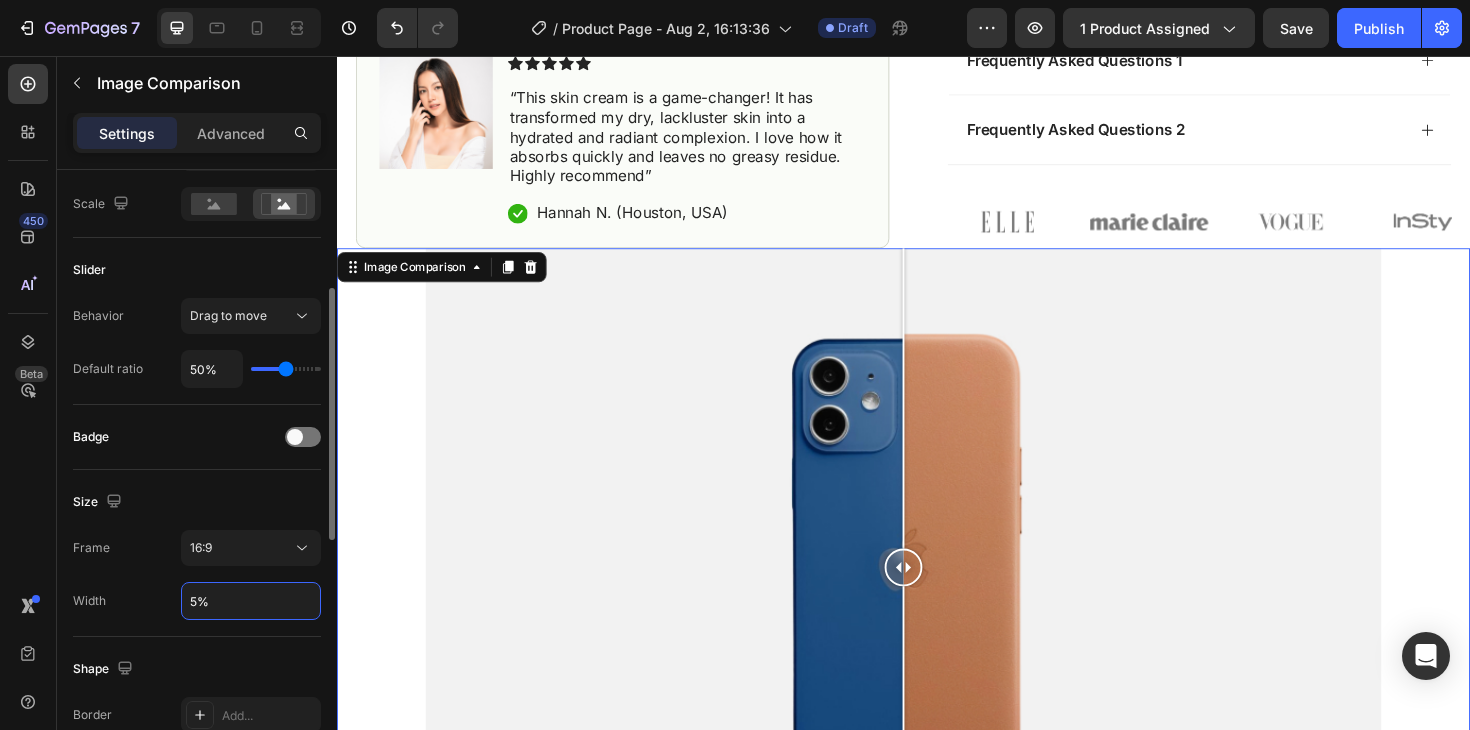 type on "50%" 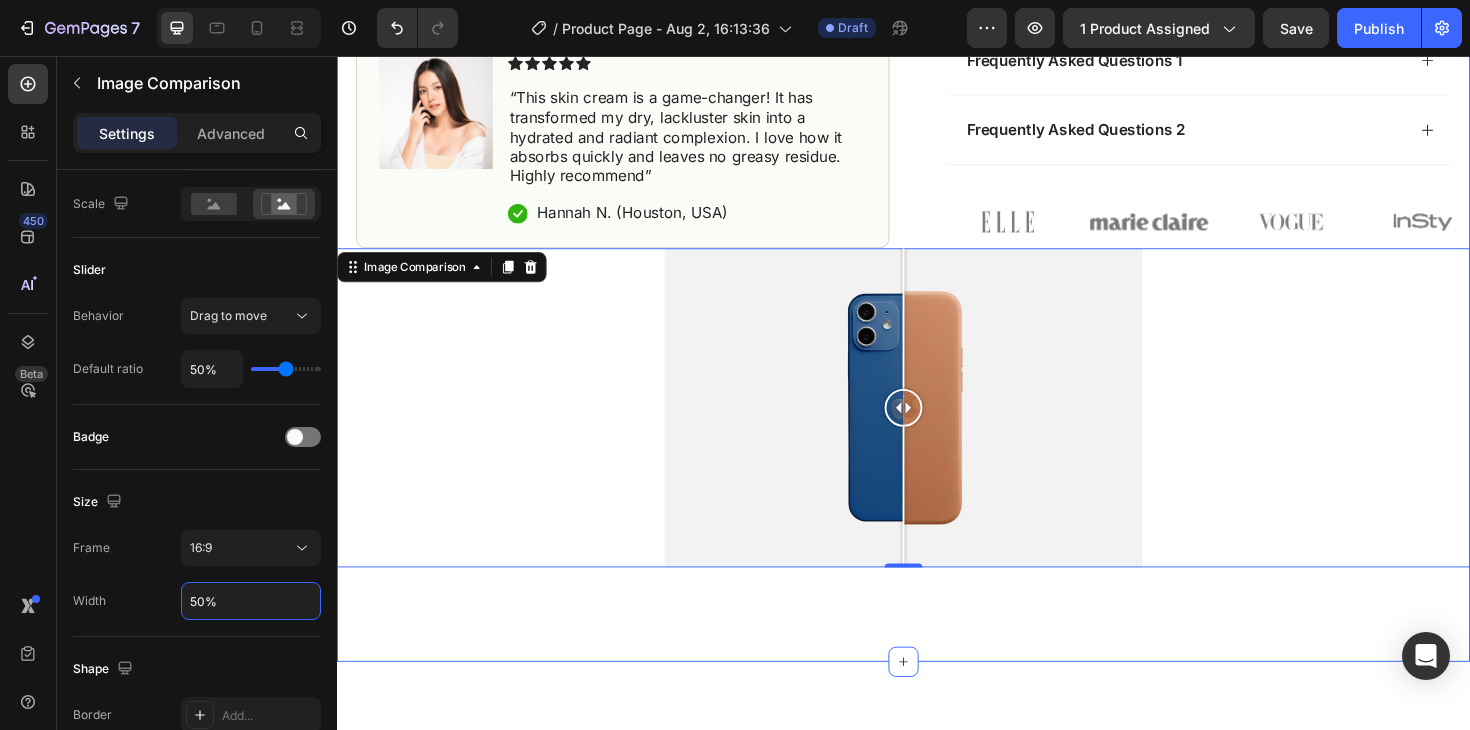 click on "Product Images Image Icon Icon Icon Icon Icon Icon List “This skin cream is a game-changer! It has transformed my dry, lackluster skin into a hydrated and radiant complexion. I love how it absorbs quickly and leaves no greasy residue. Highly recommend” Text Block
Icon [FIRST] [LAST]. ([CITY], [COUNTRY]) Text Block Row Row Row Icon Icon Icon Icon Icon Icon List (1349 Reviews) Text Block Row Helped X Customers solve their Y problems Text Block Wiyora ClearBooty™ Cream Product Title USP + value Prop subheadline Text Block USP Subheadline or Customer Review Address Pre purchase questions or objections  Text Block
Key Outcome/Feature/Benefit 1
Key Outcome/Feature/Benefit 2
Key Outcome/Feature/Benefit 3 Item List Pumper Bundles Volume Discount Pumper Bundles Volume Discount
Icon Sale Ends In 2 Hours | Limited Time Offer Text Block Row Add to cart Add to Cart Value proposition 1 Text Block Value Proposition 2 Row" at bounding box center (937, -134) 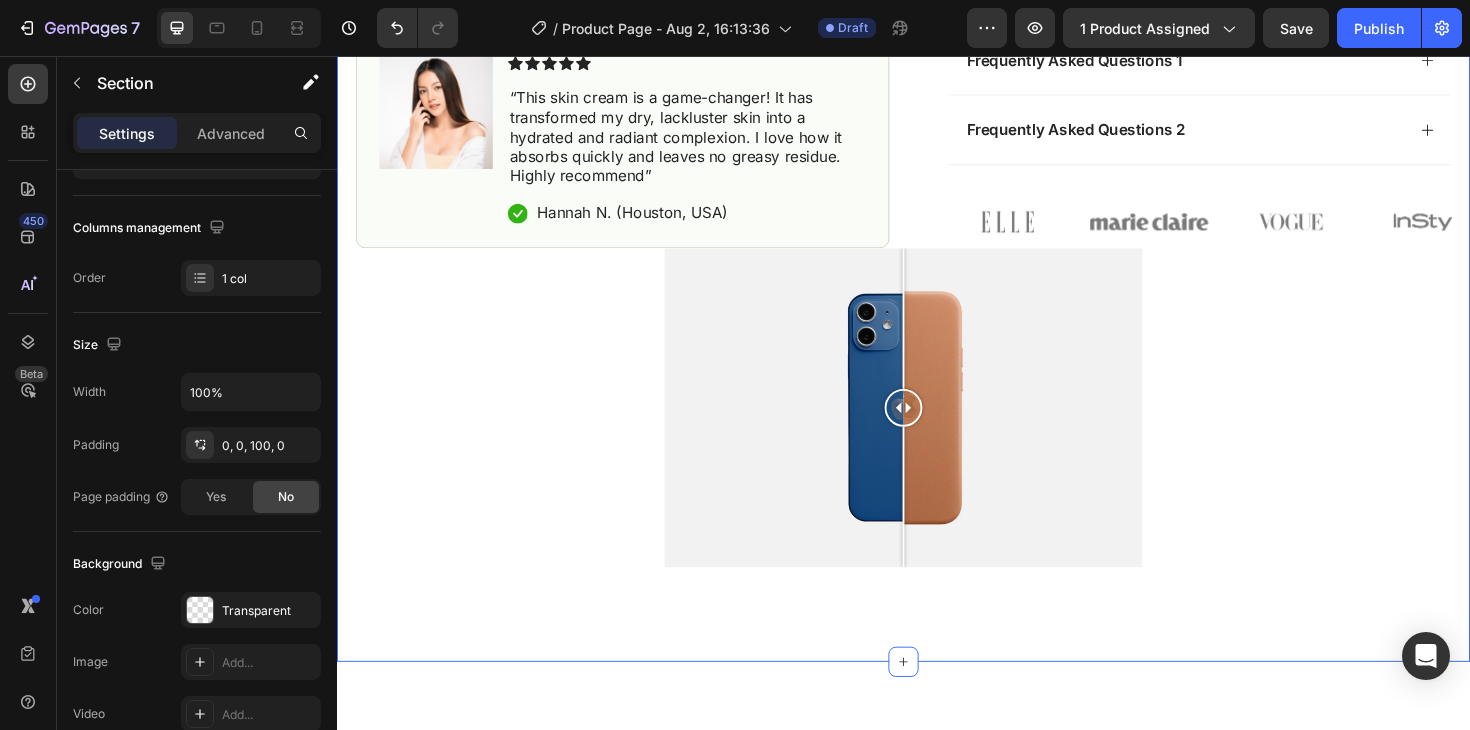 scroll, scrollTop: 0, scrollLeft: 0, axis: both 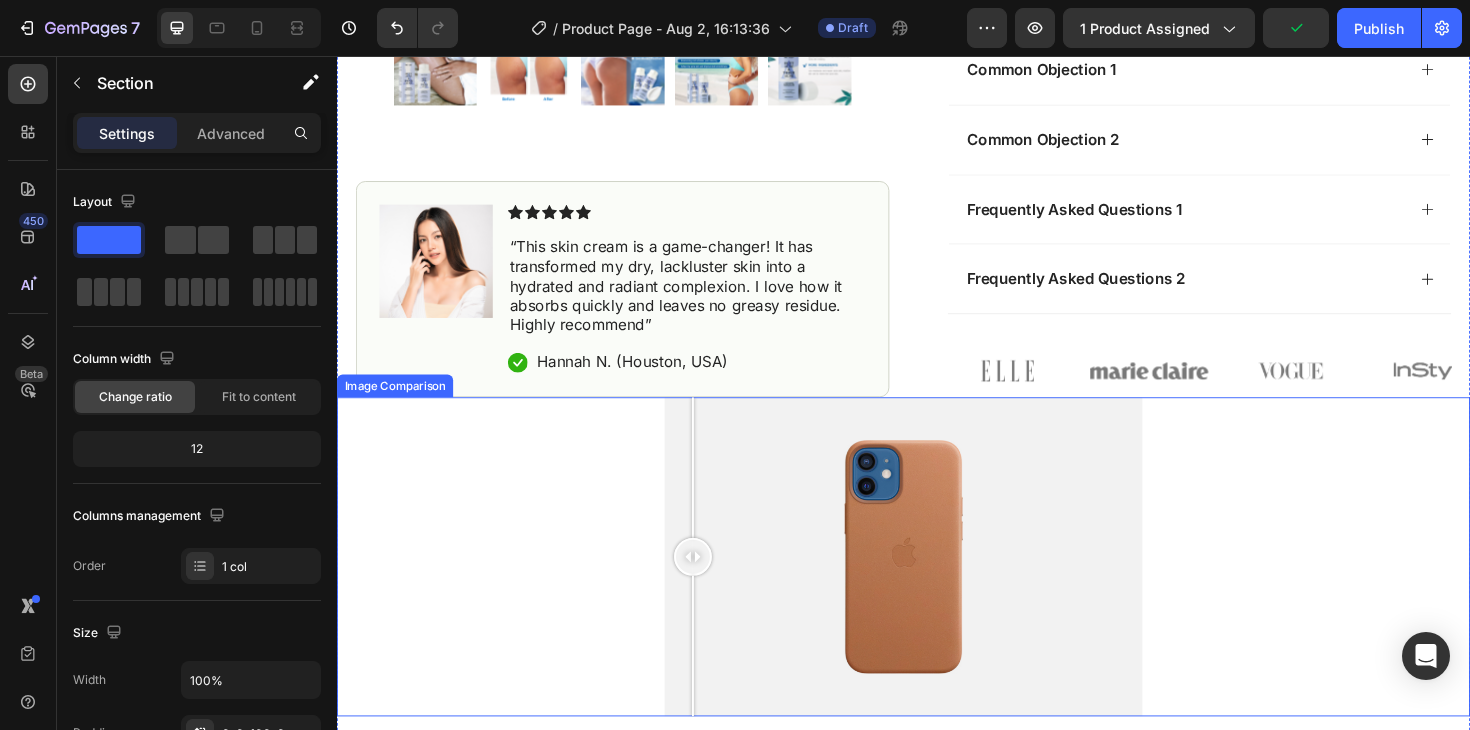 click at bounding box center [937, 587] 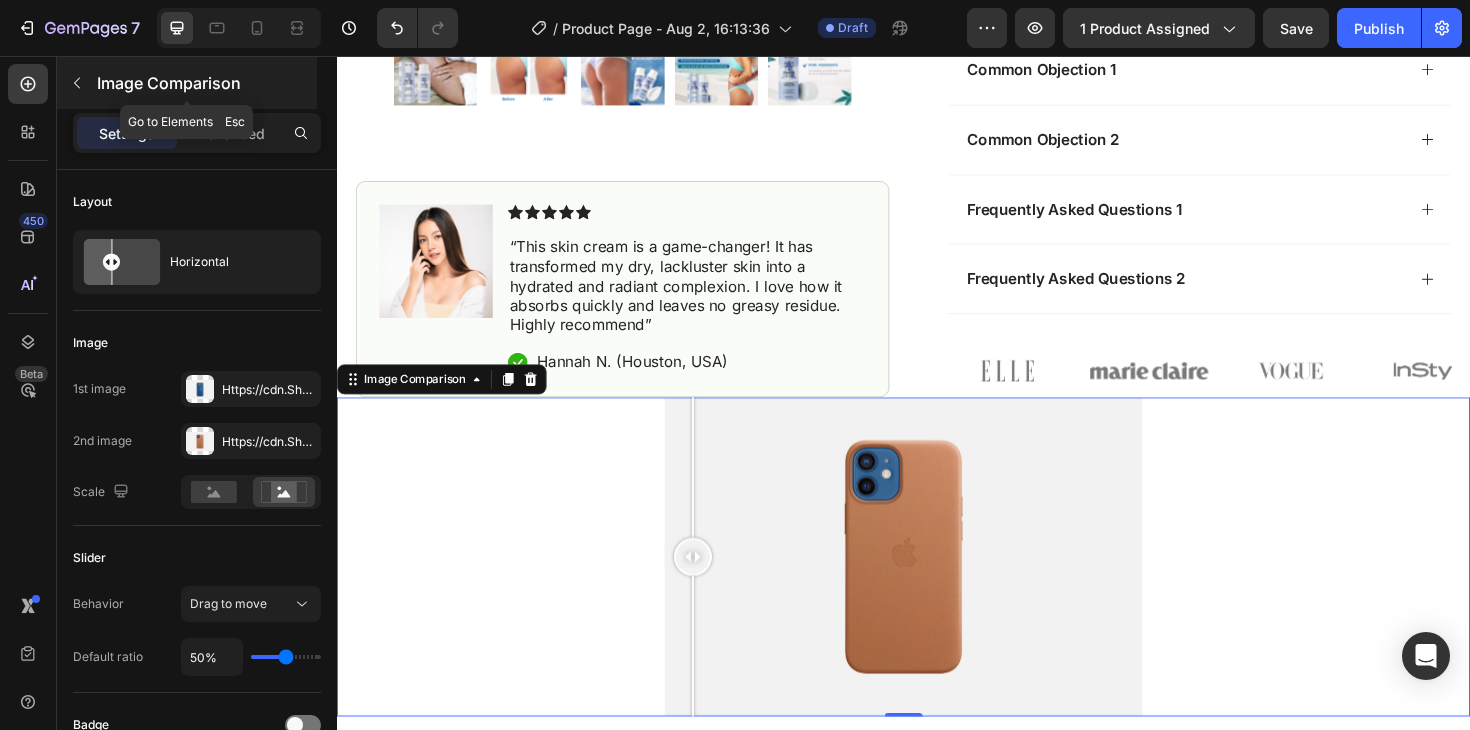 click 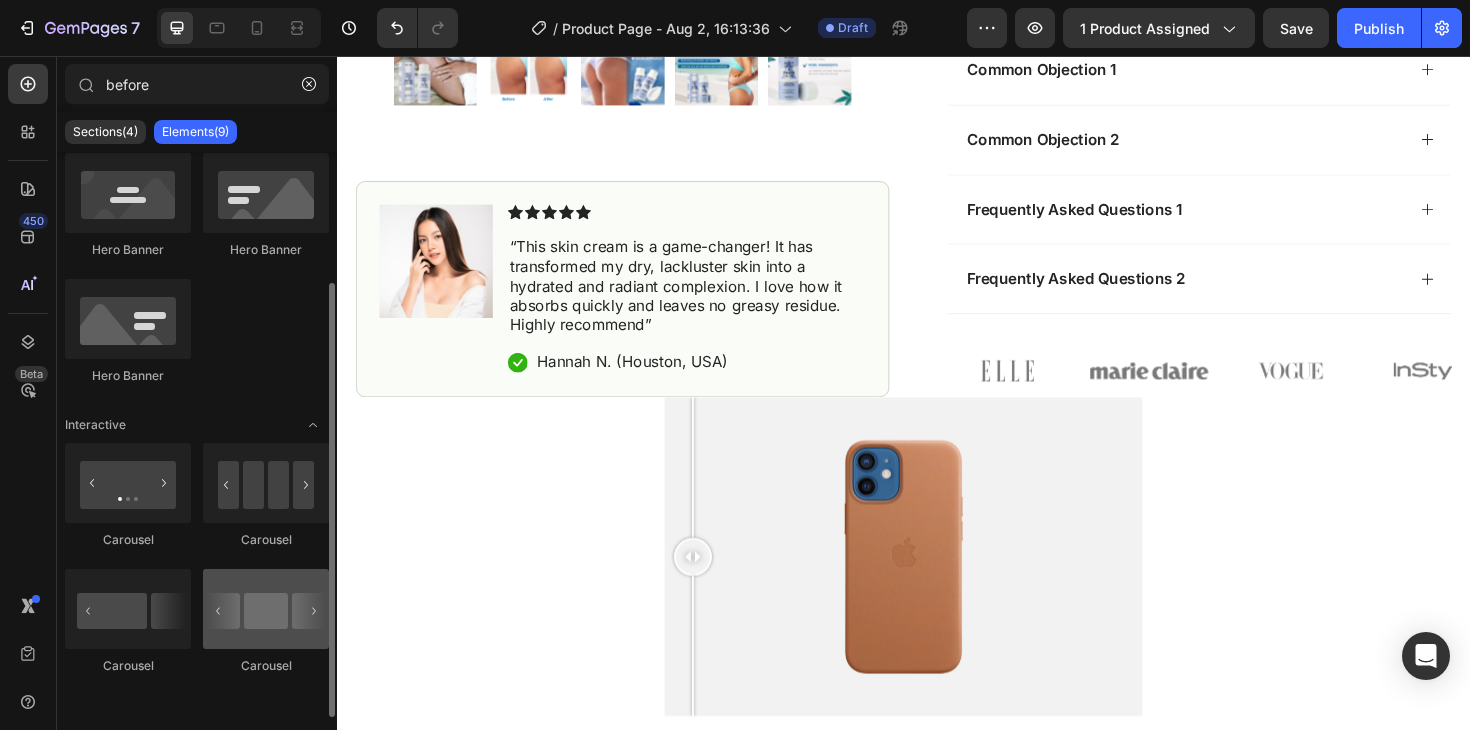 scroll, scrollTop: 0, scrollLeft: 0, axis: both 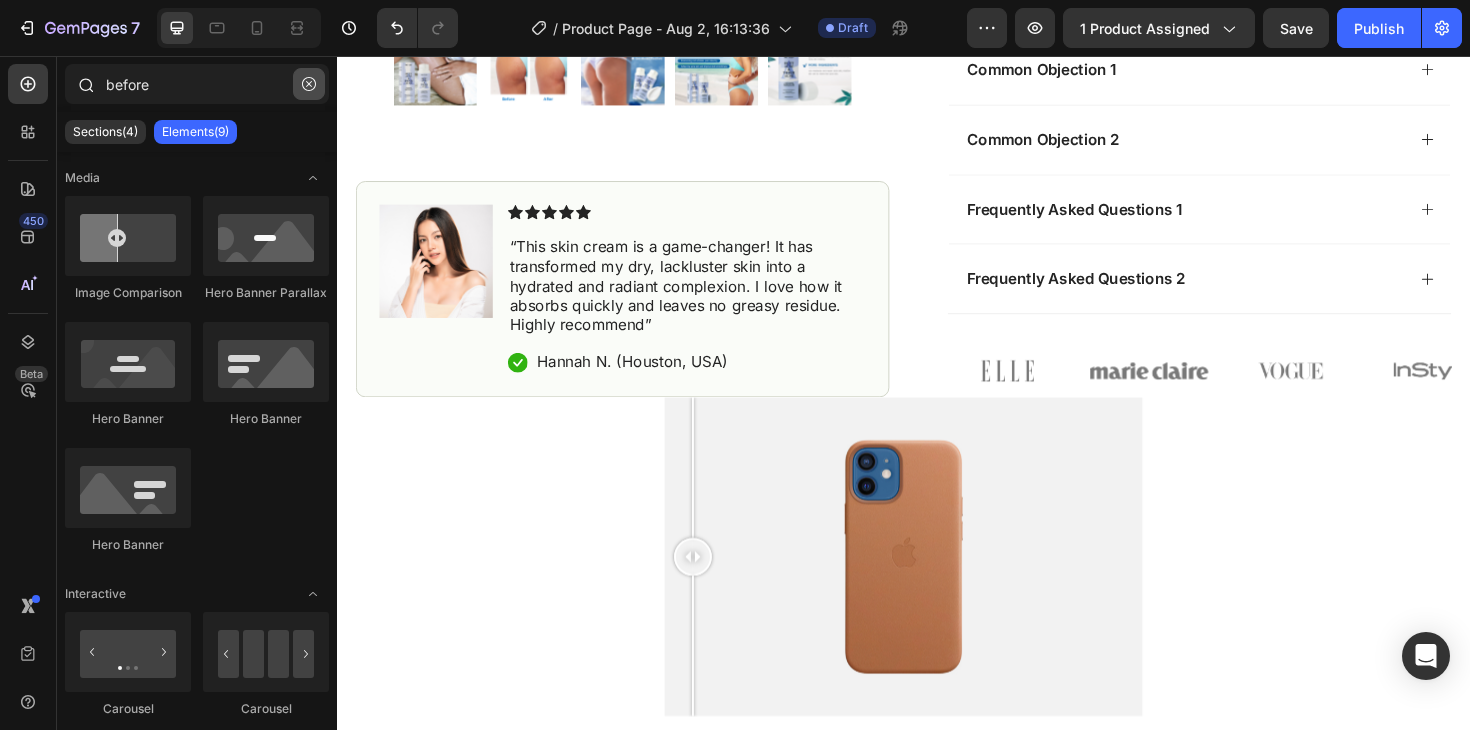 click 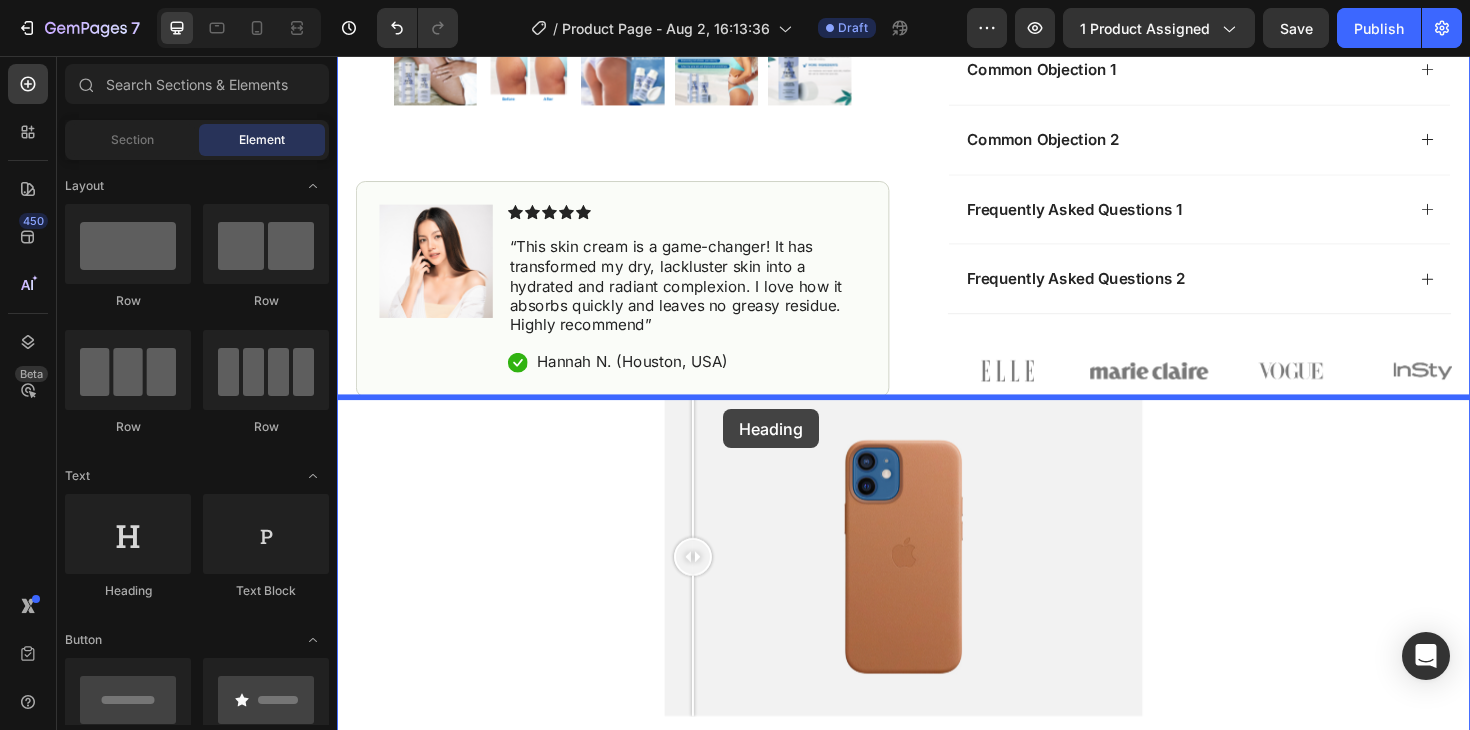 drag, startPoint x: 515, startPoint y: 588, endPoint x: 747, endPoint y: 430, distance: 280.69202 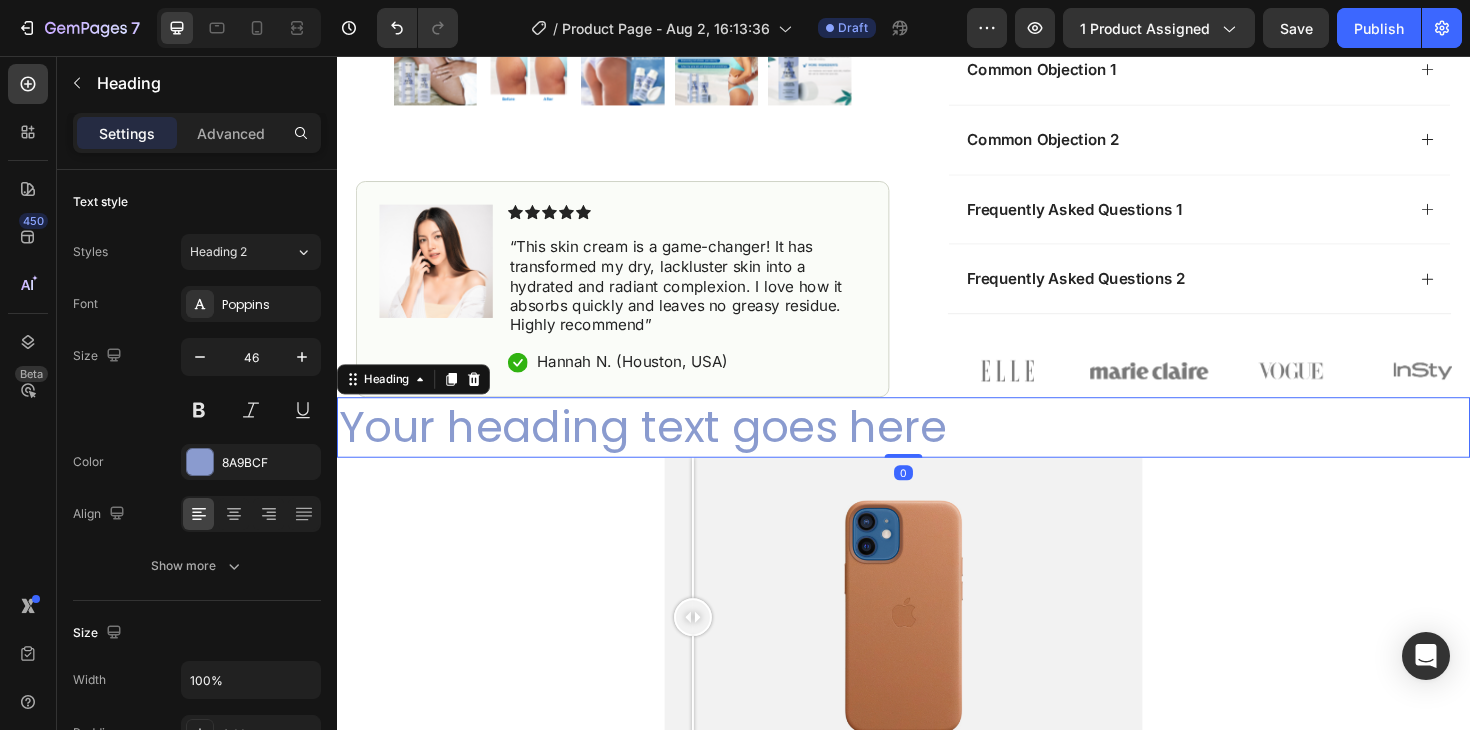 click on "Your heading text goes here" at bounding box center (937, 450) 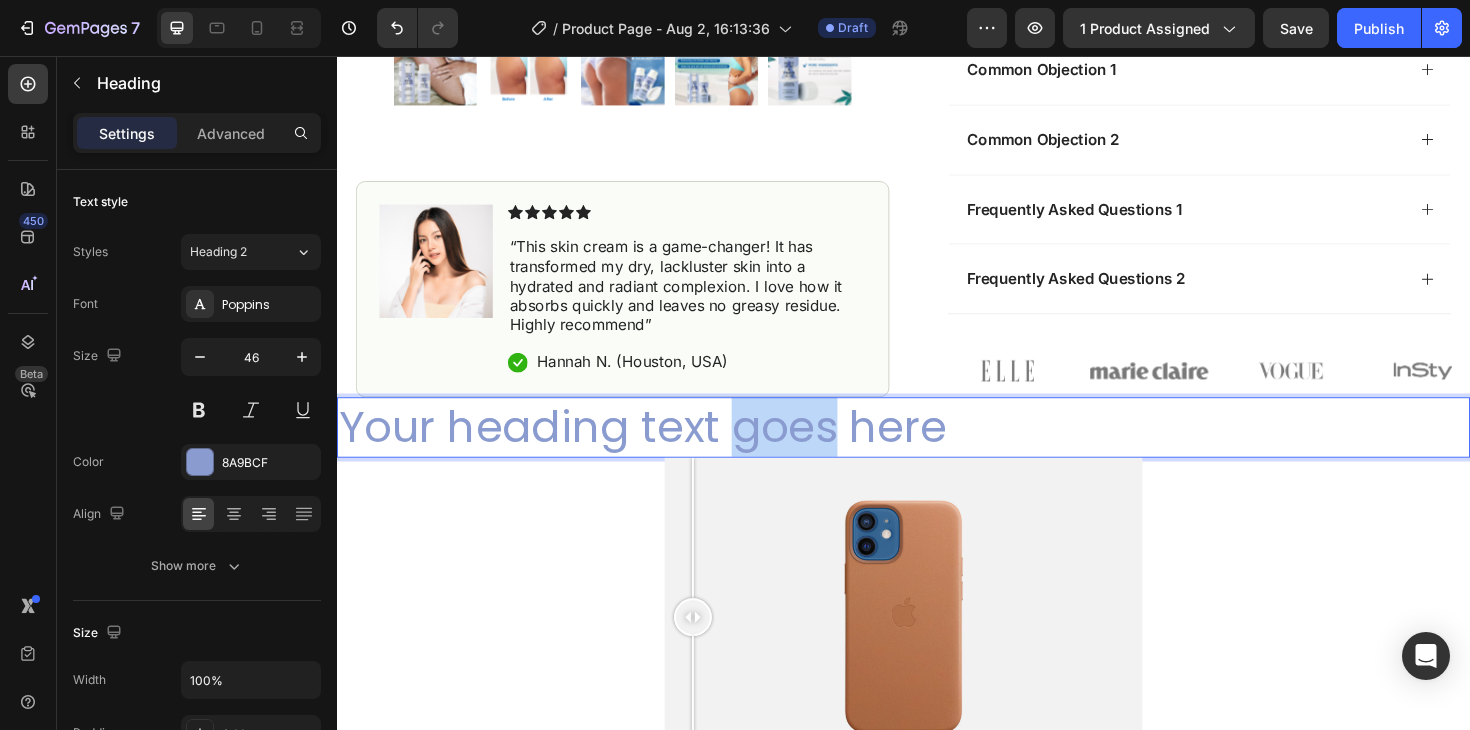 click on "Your heading text goes here" at bounding box center (937, 450) 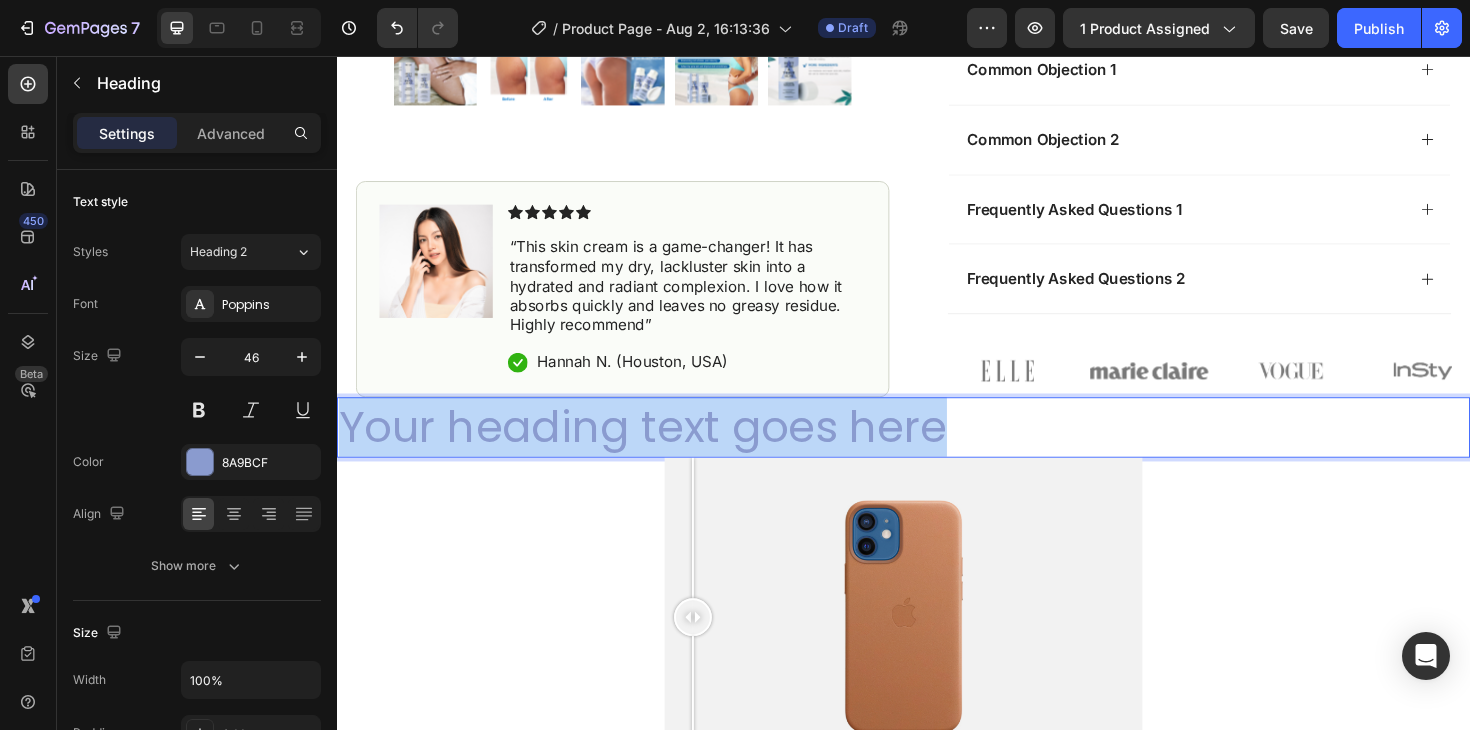 click on "Your heading text goes here" at bounding box center (937, 450) 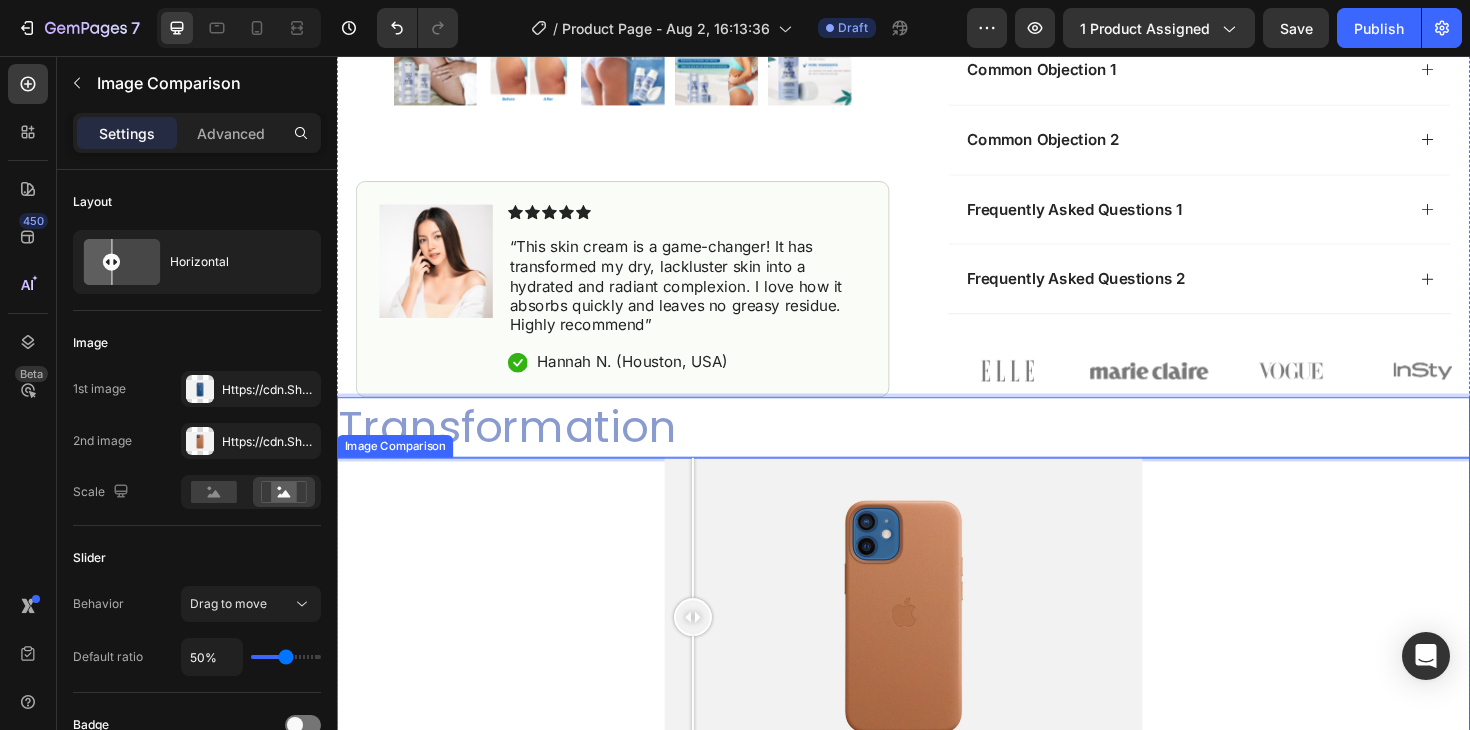 click at bounding box center (937, 651) 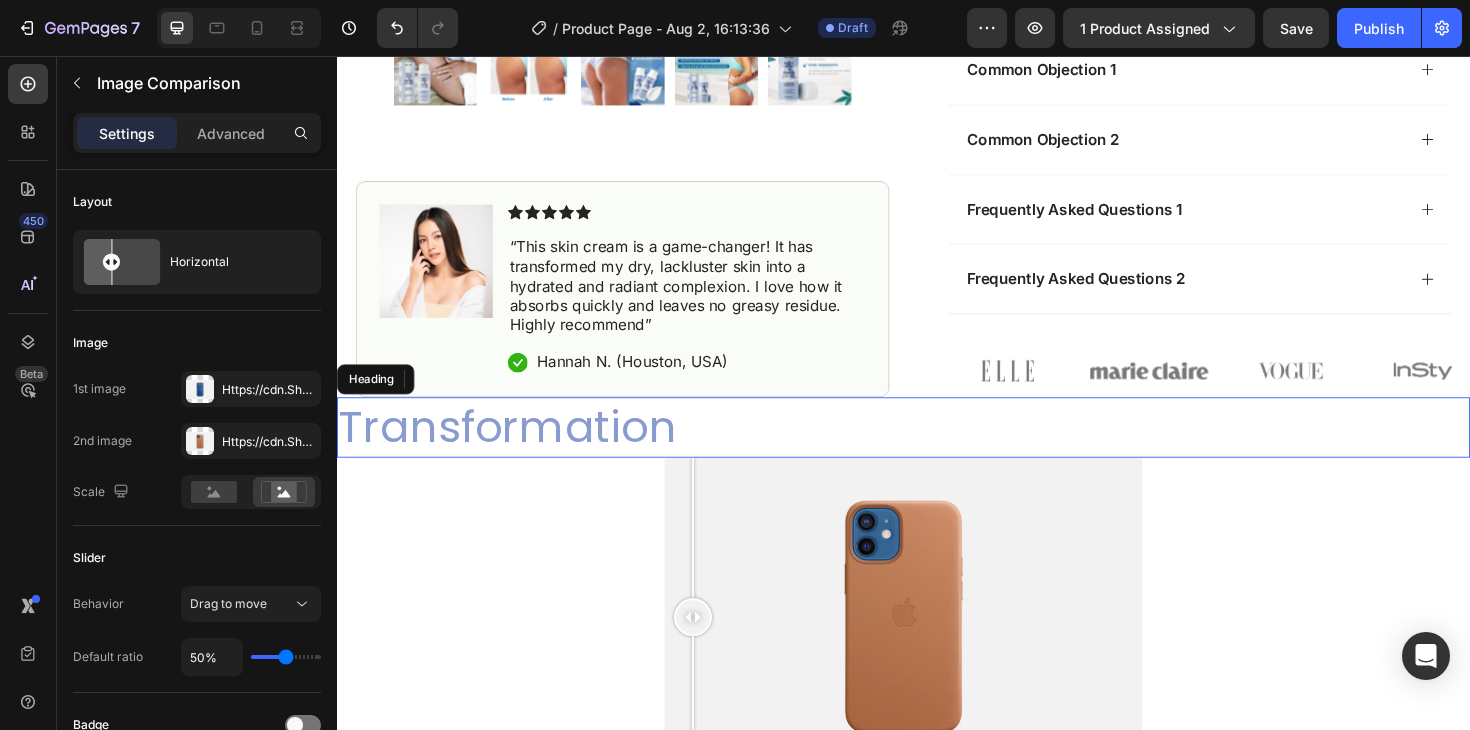 click on "Transformation" at bounding box center [937, 450] 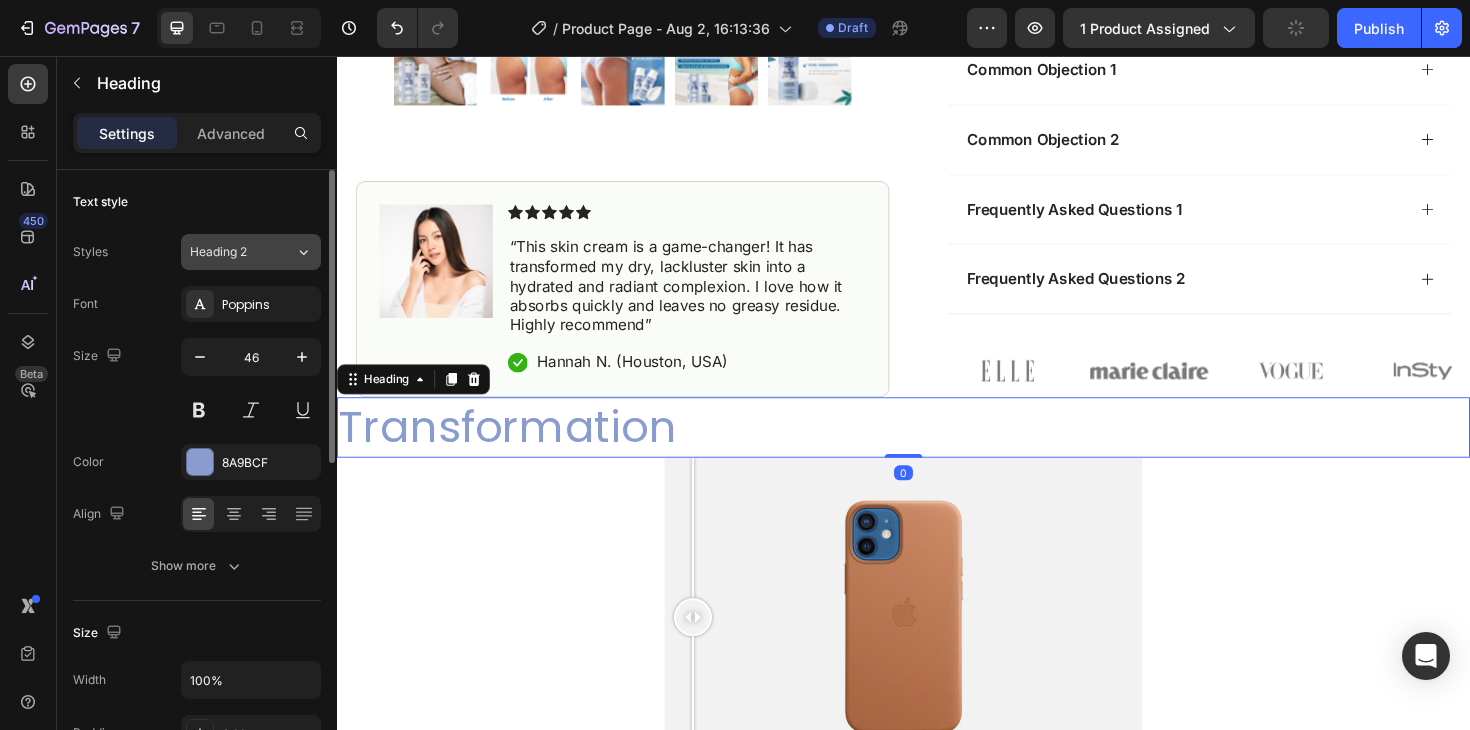click 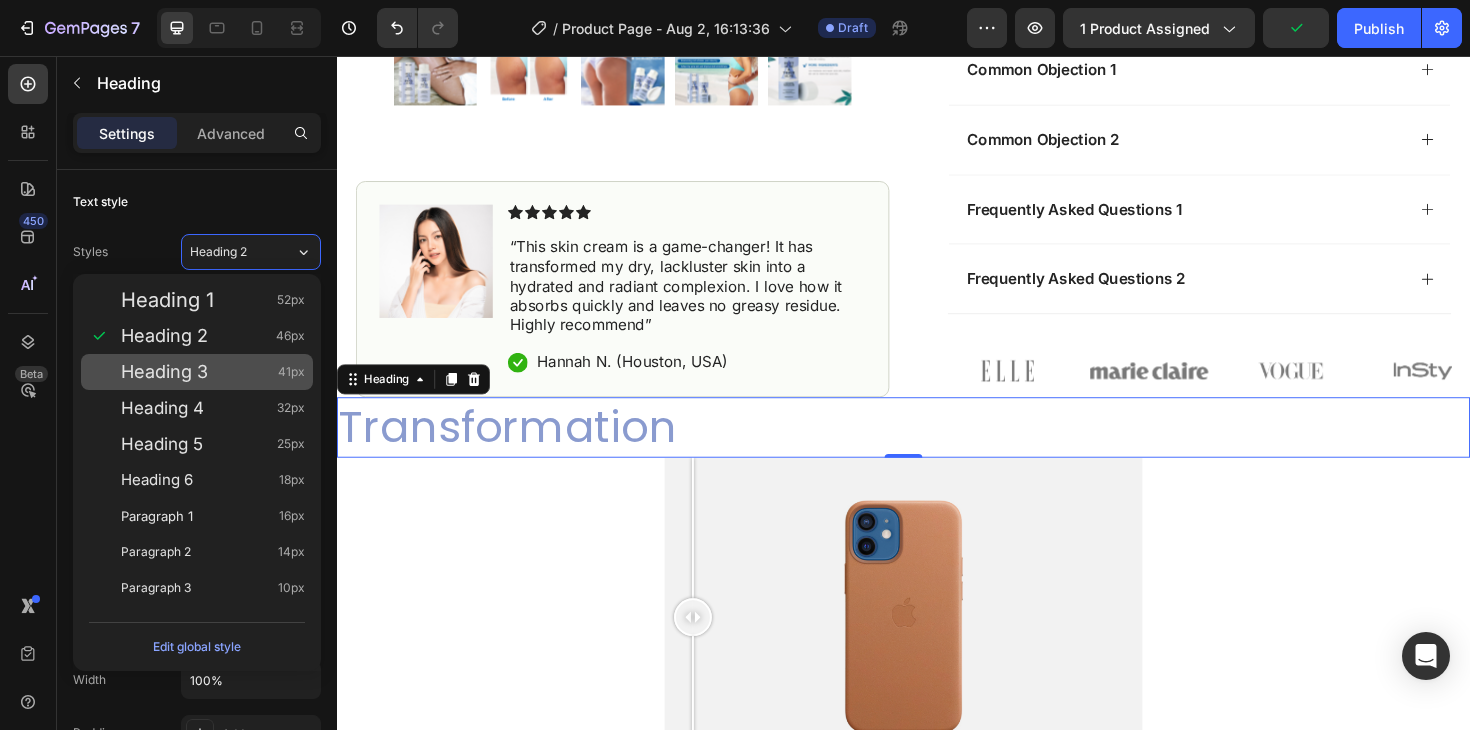 click on "Heading 3 41px" at bounding box center [213, 372] 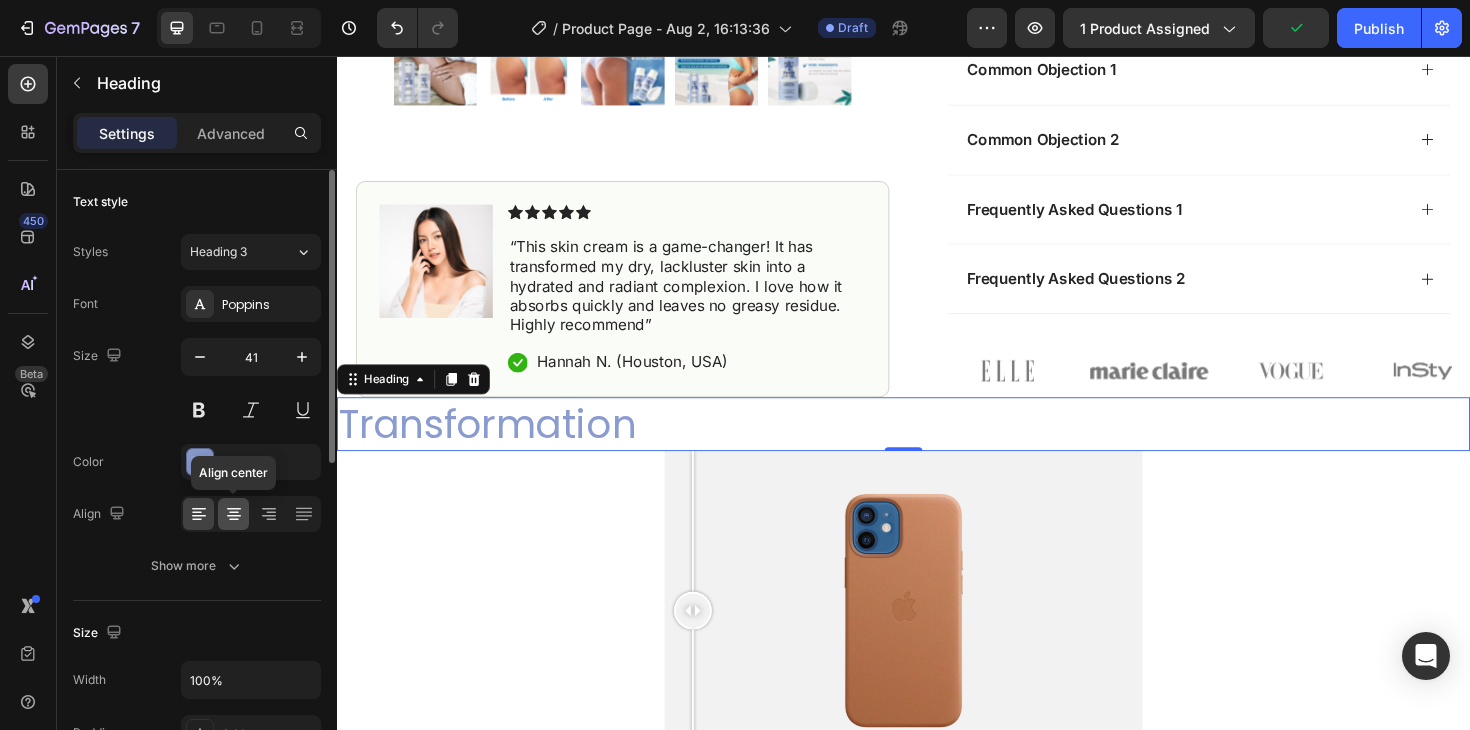 click 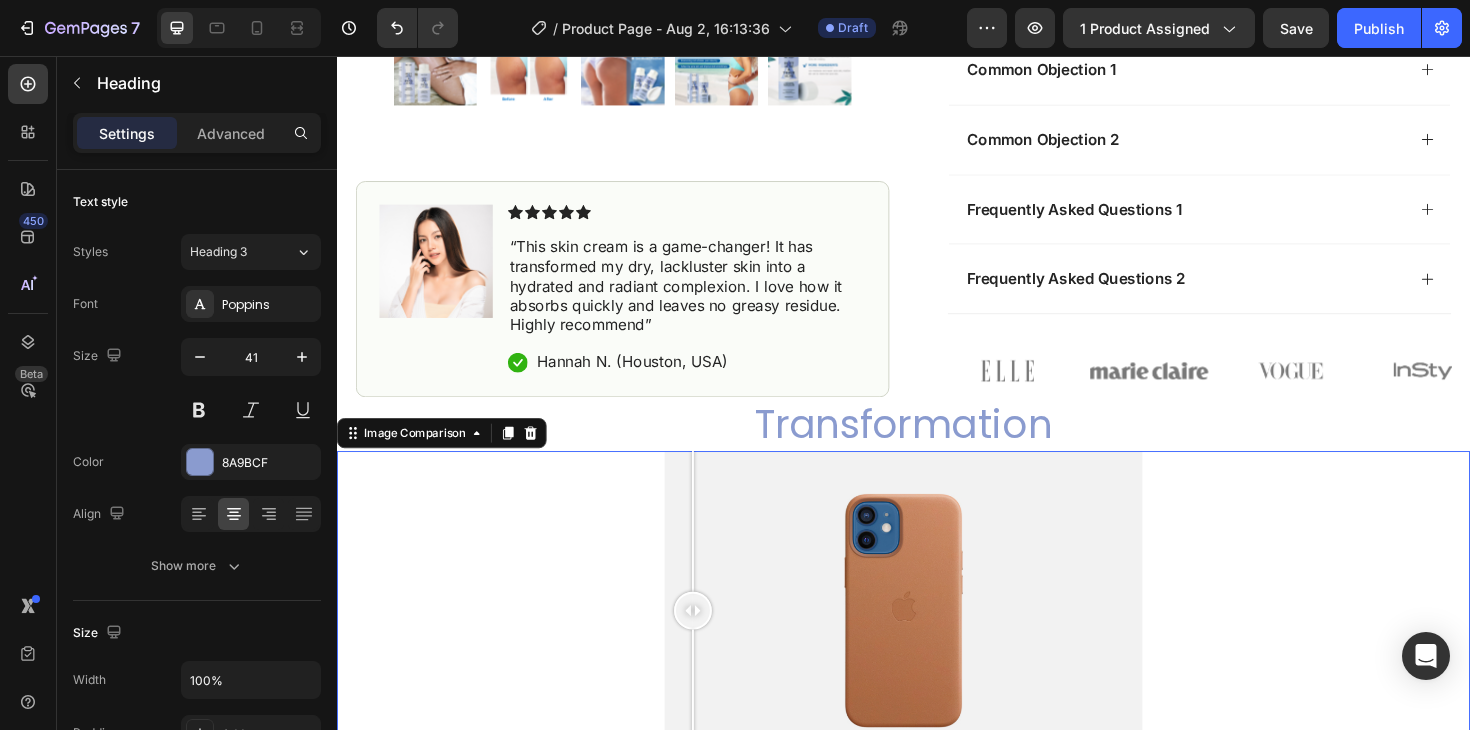 click at bounding box center (937, 644) 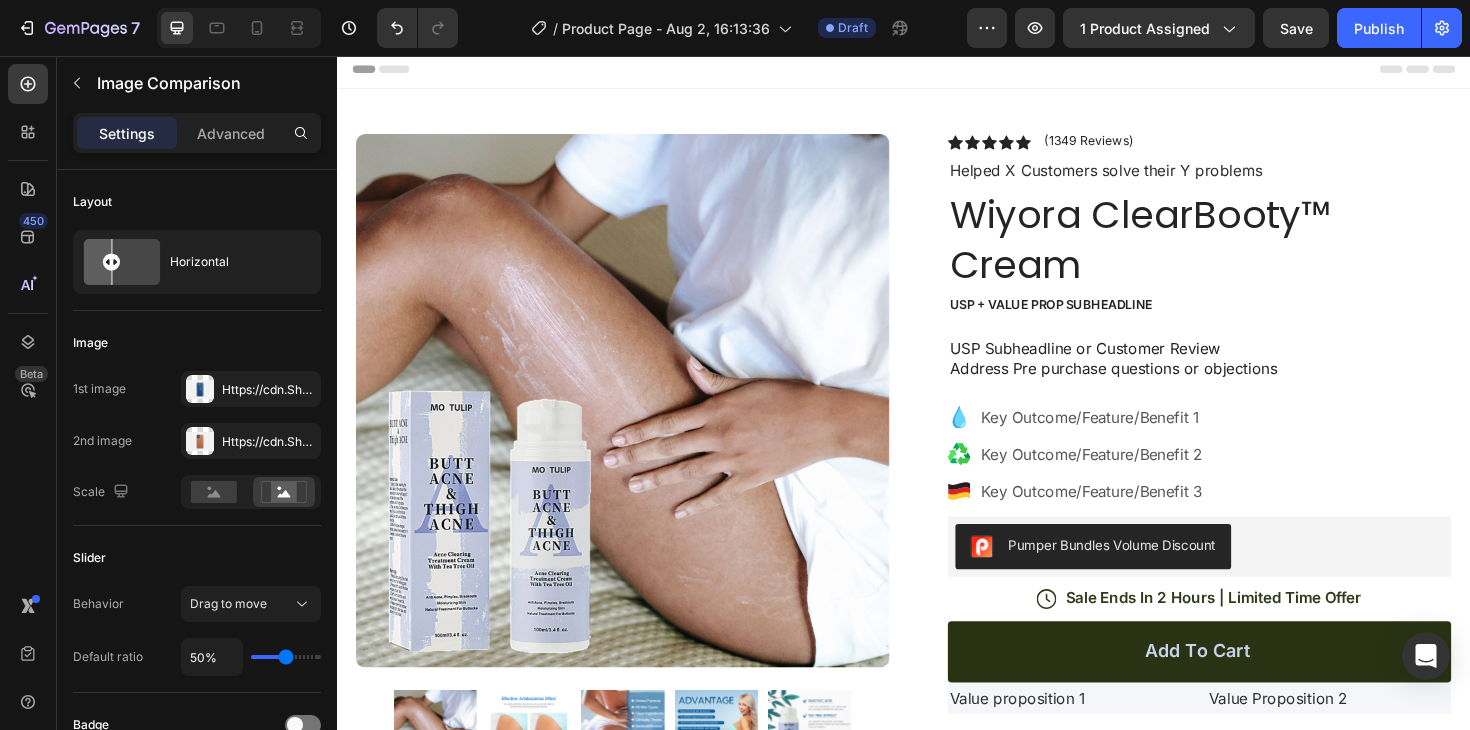 scroll, scrollTop: 0, scrollLeft: 0, axis: both 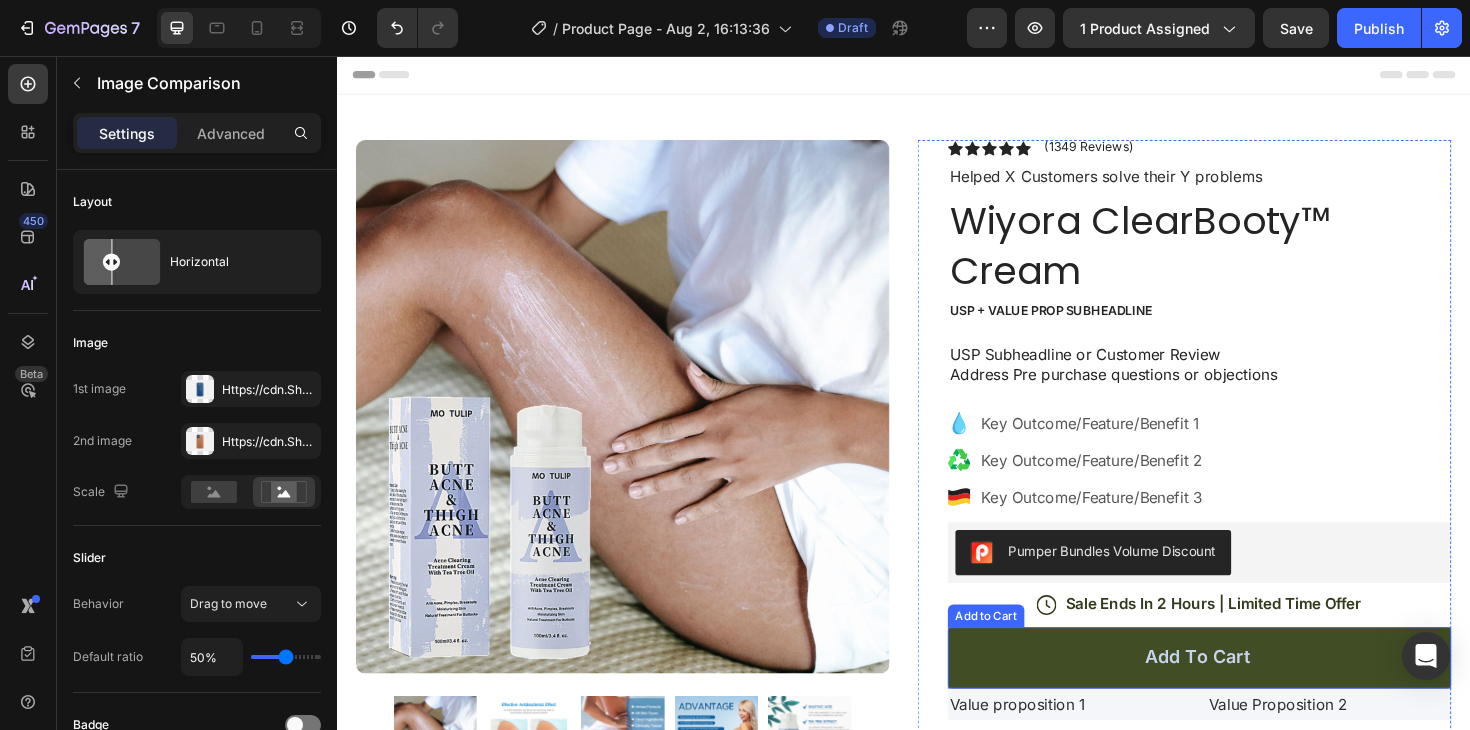 click on "Add to cart" at bounding box center [1250, 693] 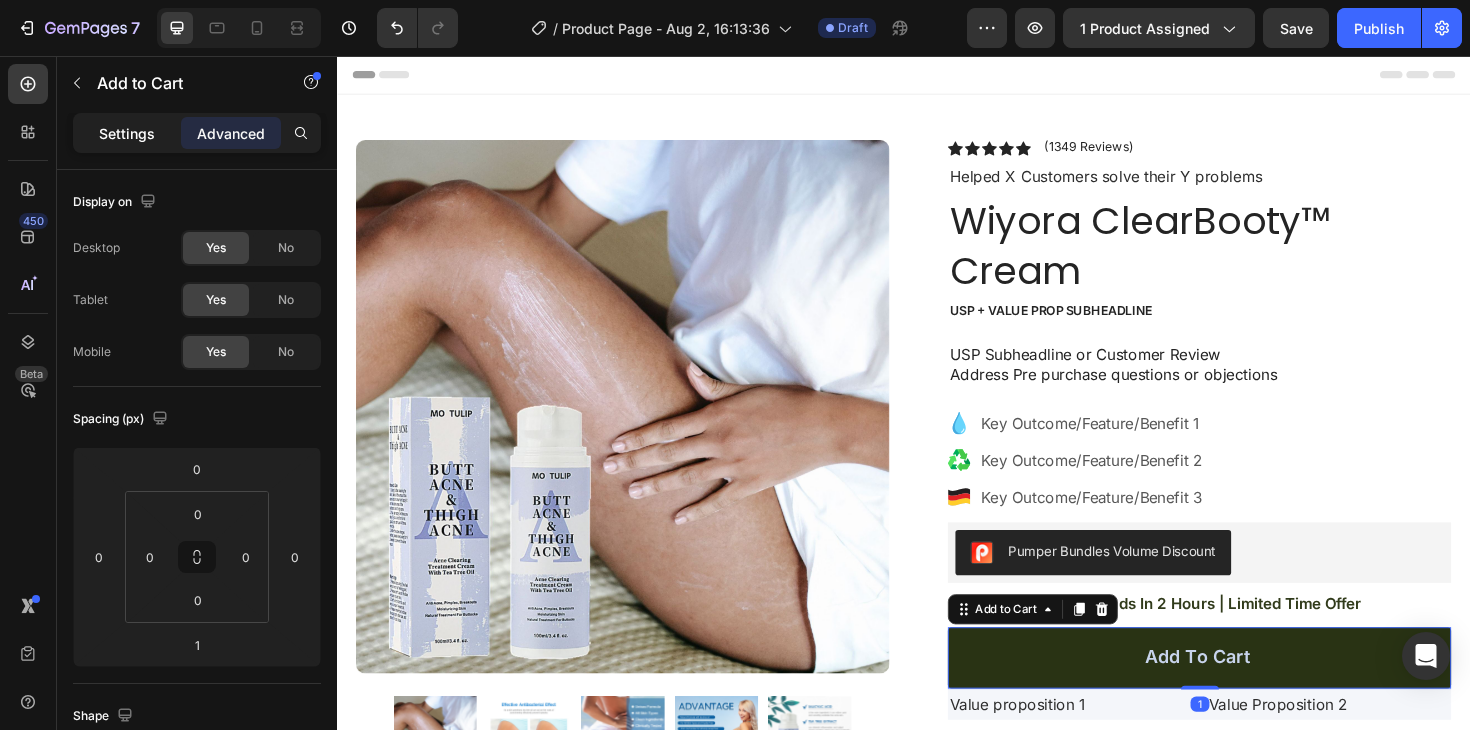 click on "Settings" at bounding box center (127, 133) 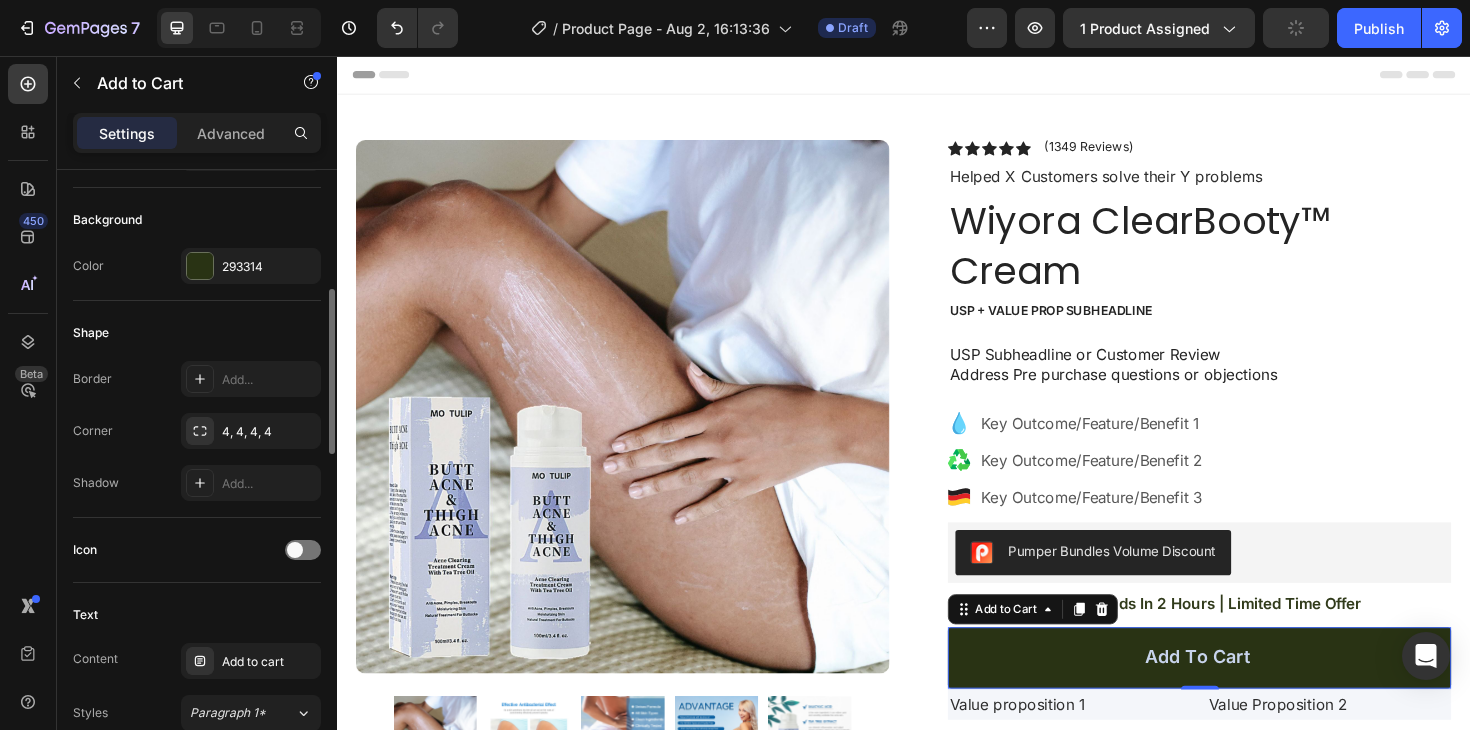 scroll, scrollTop: 461, scrollLeft: 0, axis: vertical 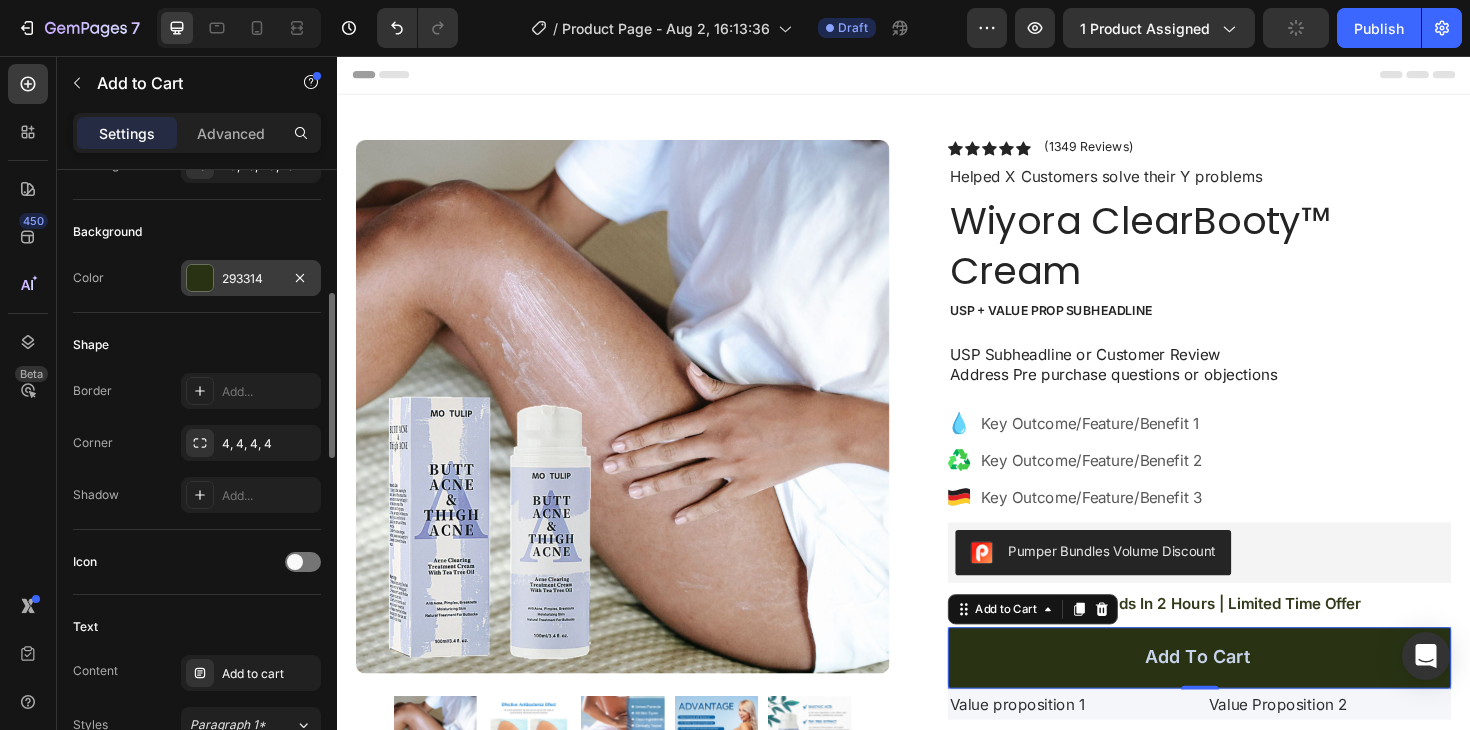 click on "293314" at bounding box center (251, 279) 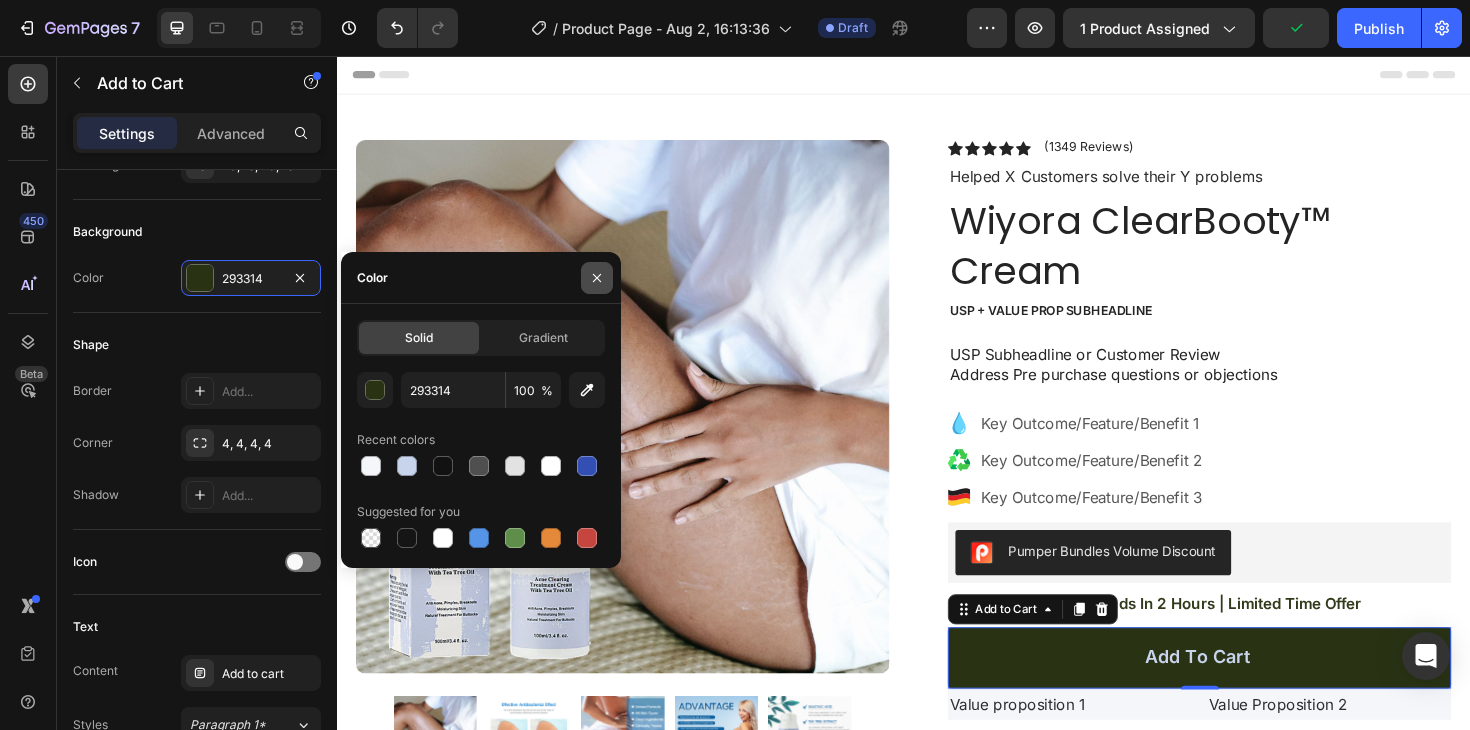 click 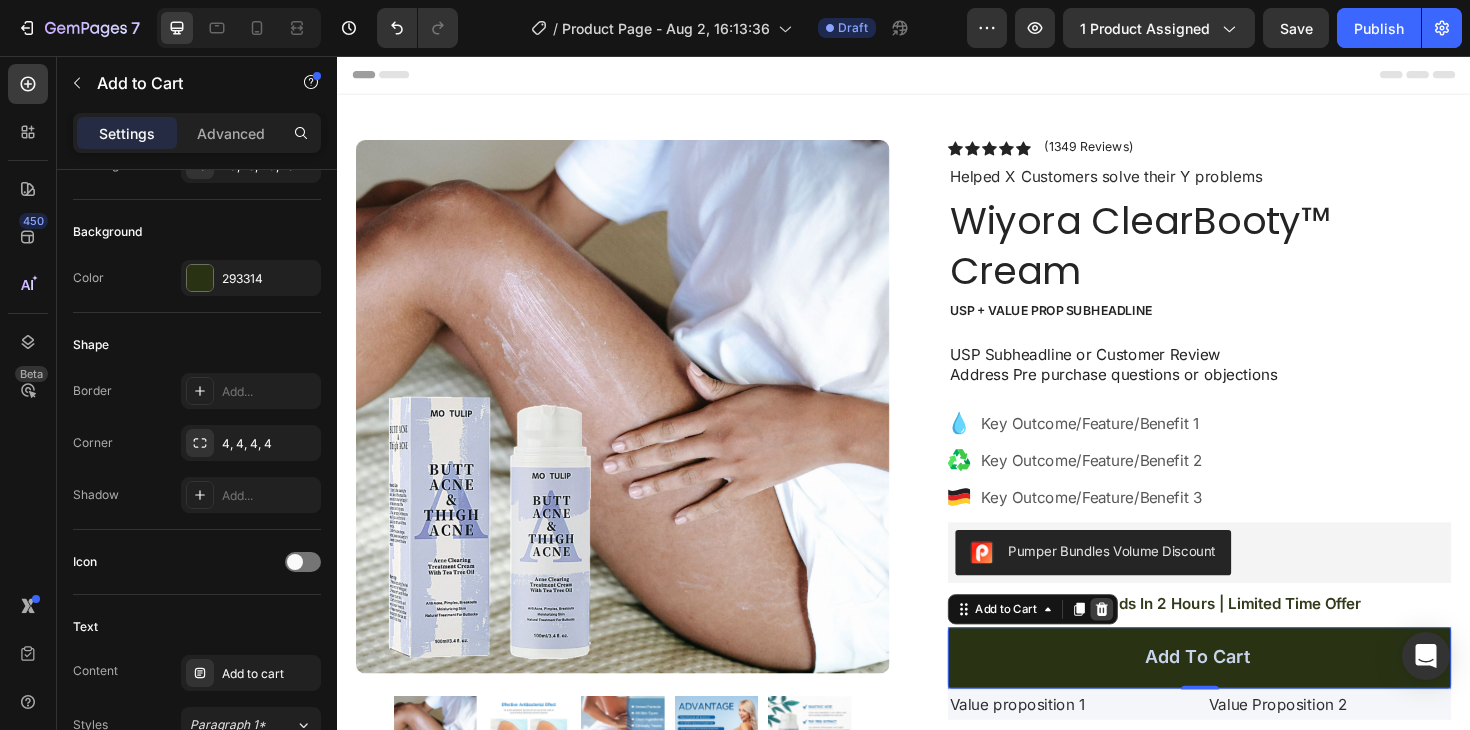 click 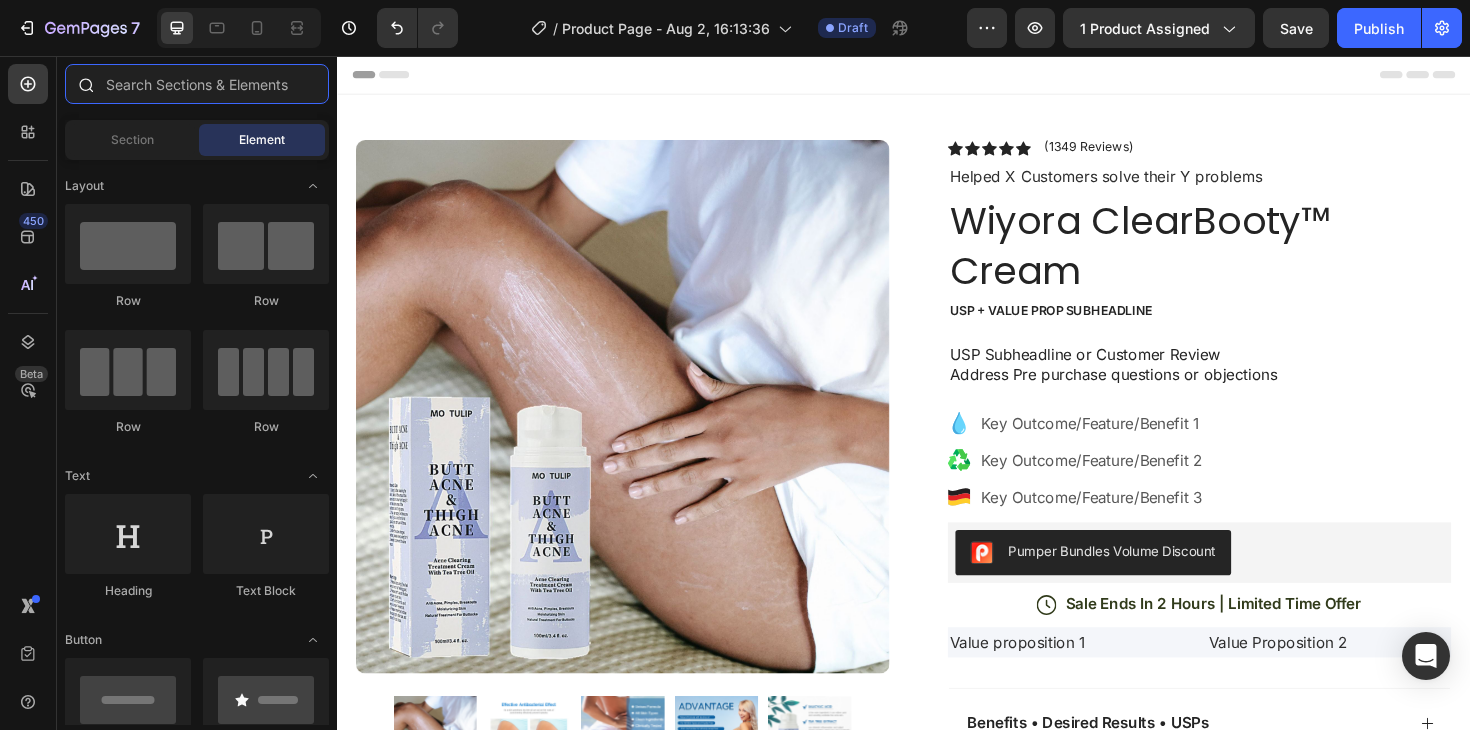 click at bounding box center (197, 84) 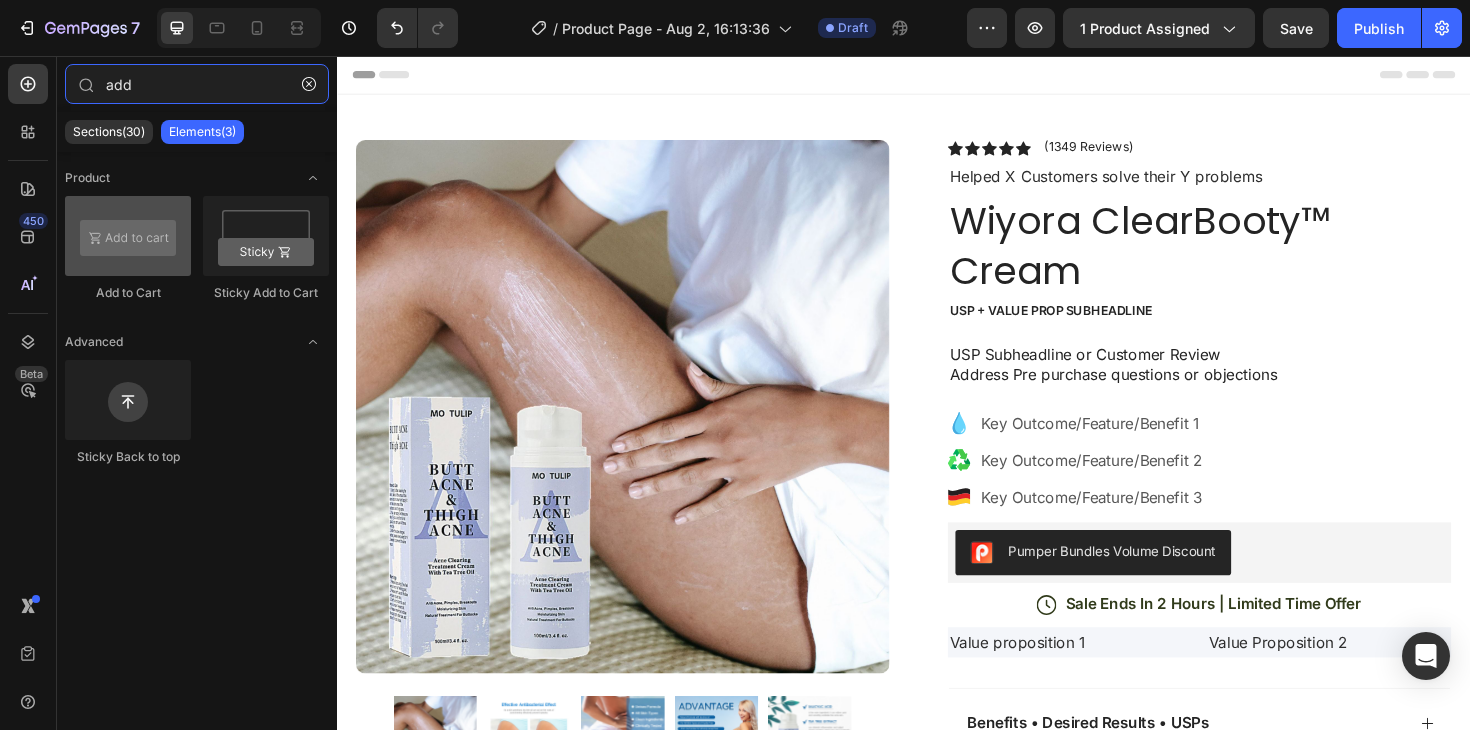 type on "add" 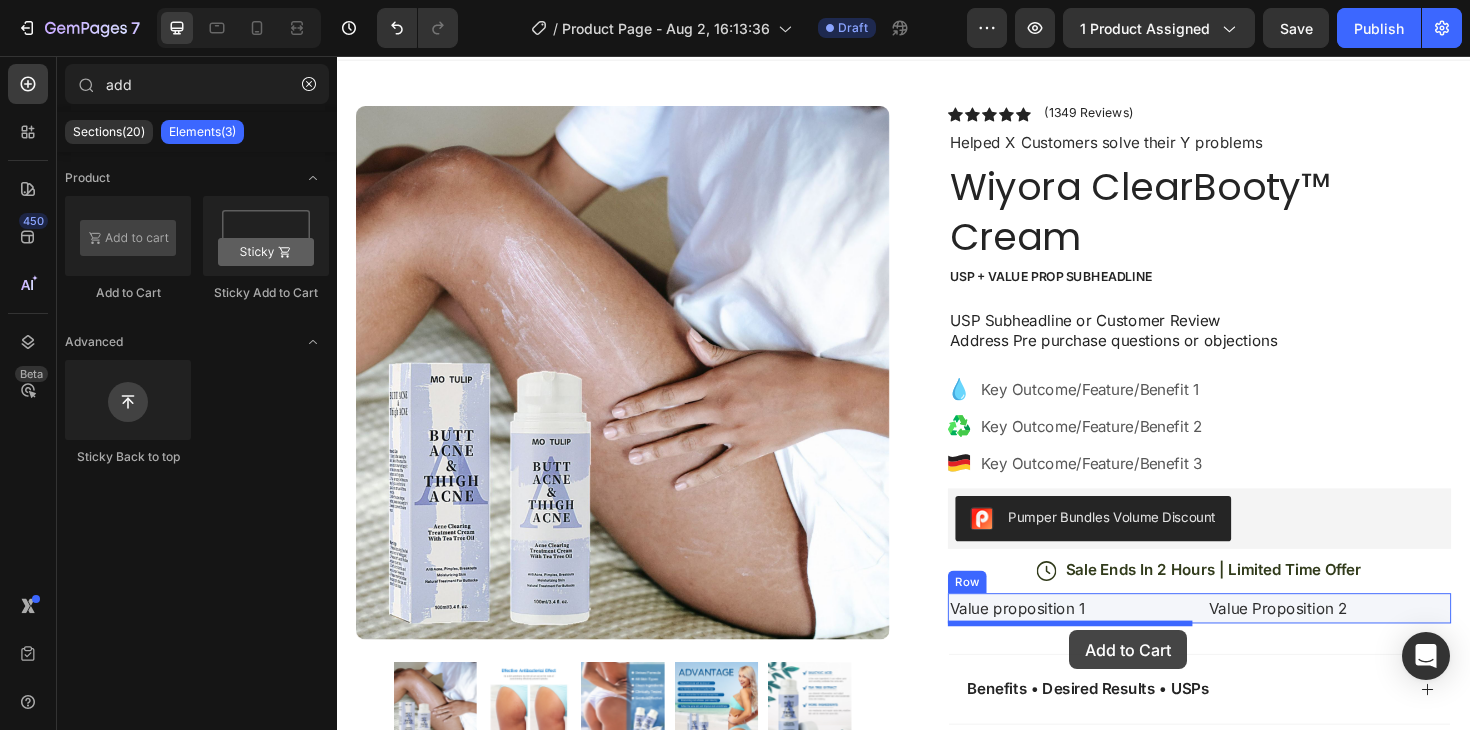 scroll, scrollTop: 80, scrollLeft: 0, axis: vertical 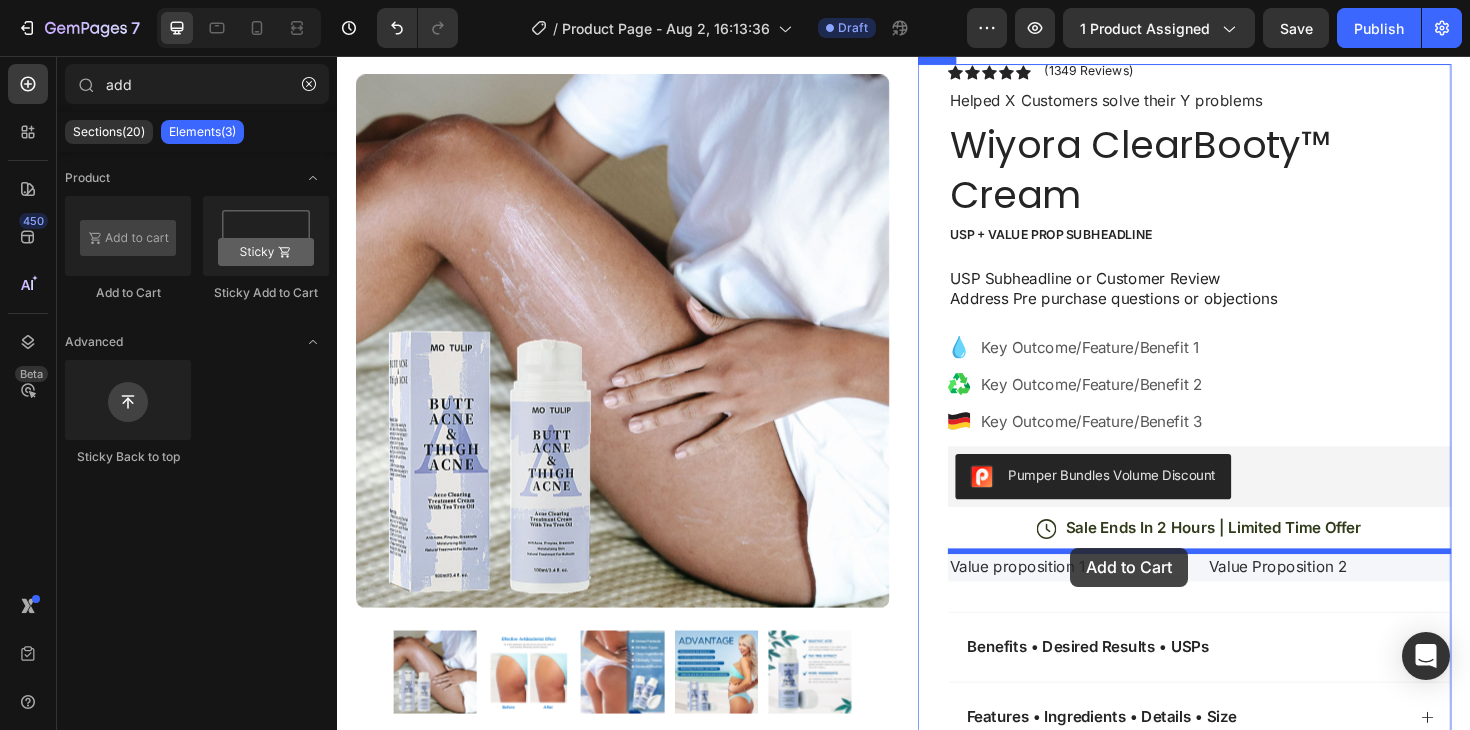 drag, startPoint x: 441, startPoint y: 303, endPoint x: 1113, endPoint y: 577, distance: 725.71344 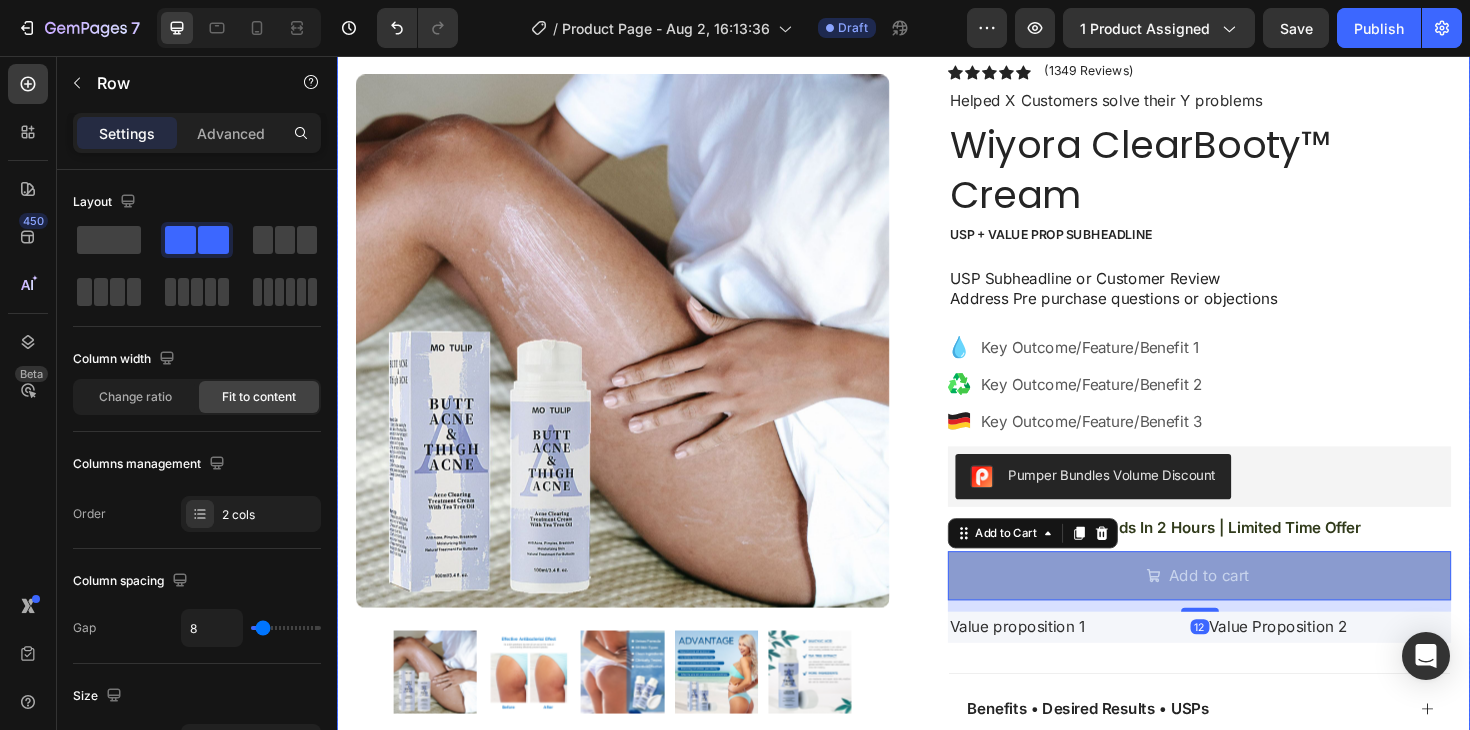 click on "Icon Sale Ends In 2 Hours | Limited Time Offer Text Block Row" at bounding box center (1250, 557) 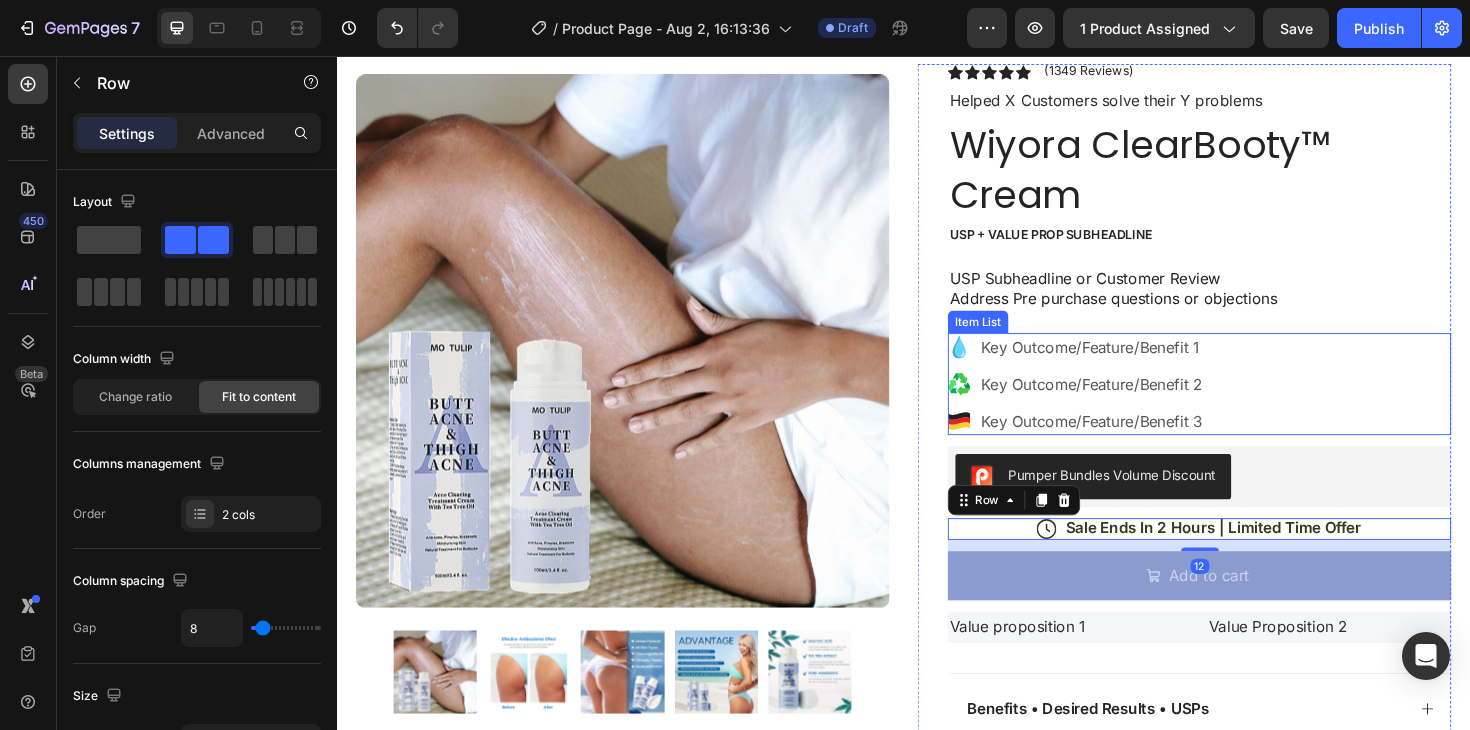click on "Key Outcome/Feature/Benefit 1
Key Outcome/Feature/Benefit 2
Key Outcome/Feature/Benefit 3" at bounding box center [1250, 404] 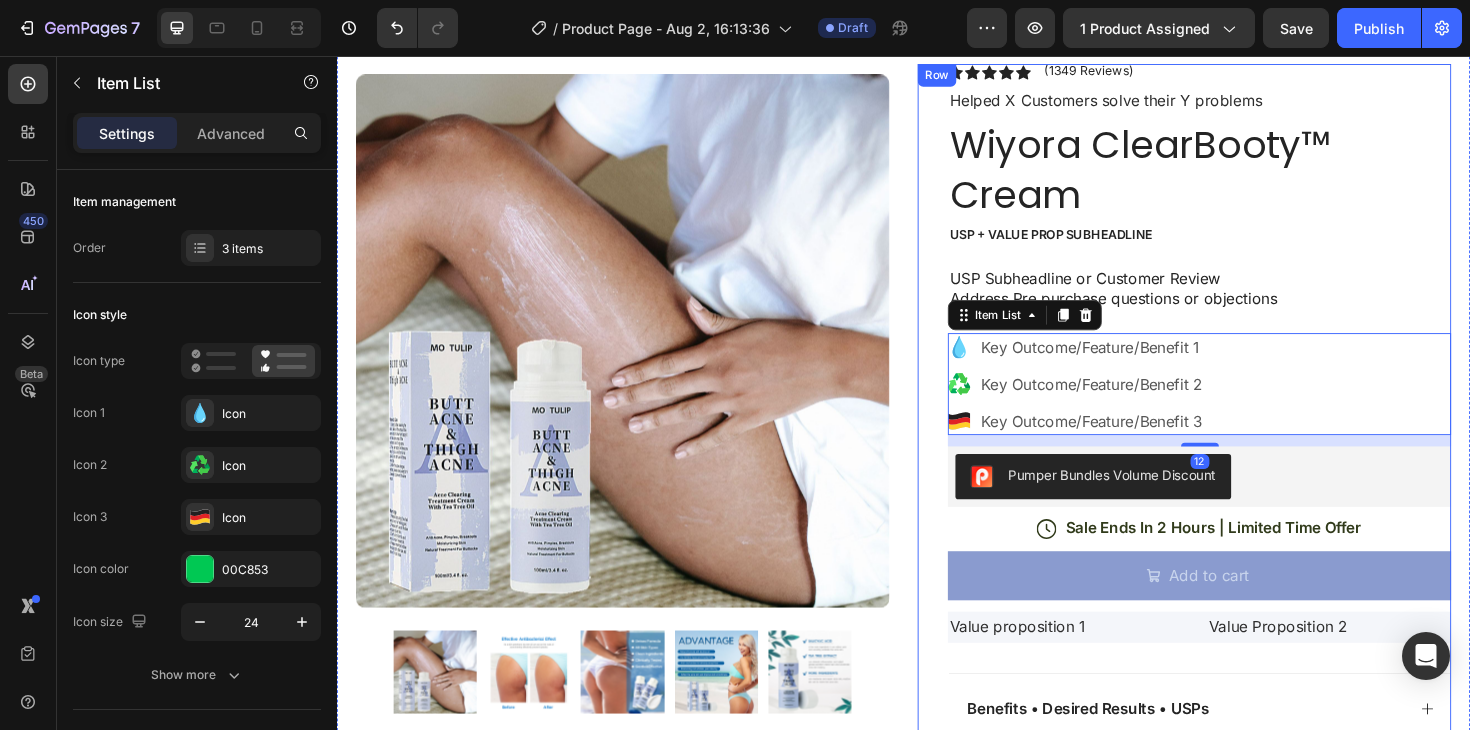 click on "Your Choice to Groom with  Style & Precision Heading Regain control with the barbering electricals of a lifetime. Text block Row (P) Images & Gallery Image Long-Lasting Performance Heading Dura power technology optimizes power consumption and lasts 4 times longer than a standard trimmer. Text block Row Image Skin-Friendly Touch Heading Blades stay extra-sharp but still have rounded blade tips and combs to prevent irritation. Text block Row Image Self-Sharpening Stainless Steel Blades Heading The trimmer's steel blades delicately rub against one another, sharpening themselves as they trim. Text block Row Image Effortless Trimming with the Zoom Wheel Heading Simply crank the wheel to pick and lock in the desired length settings with 20 various length options. Text block Row Get It Now (P) Cart Button Row Product Section 2   You can create reusable sections Create Theme Section AI Content Write with GemAI What would you like to describe here? Tone and Voice Persuasive Product Wiyora ClearBooty™ Cream Generate" at bounding box center [1250, 653] 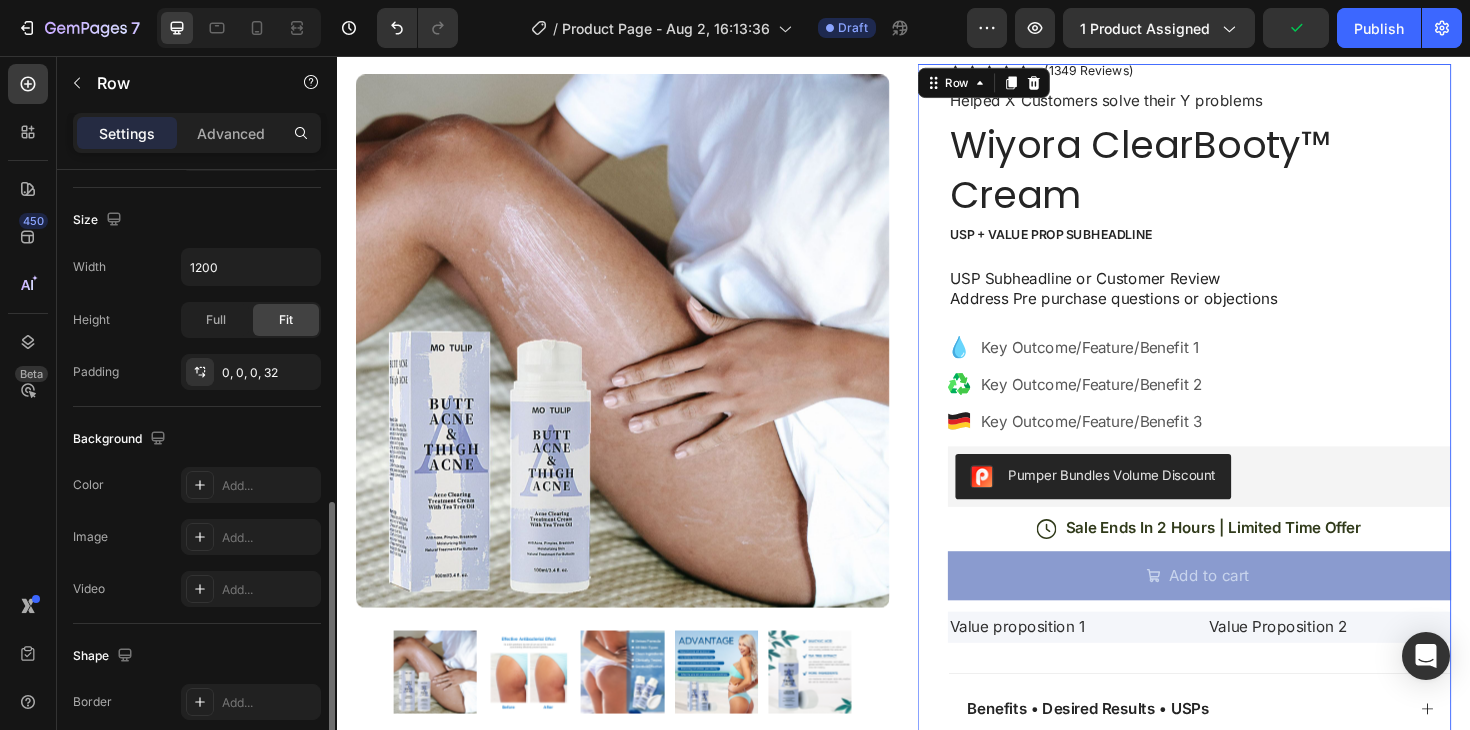 scroll, scrollTop: 603, scrollLeft: 0, axis: vertical 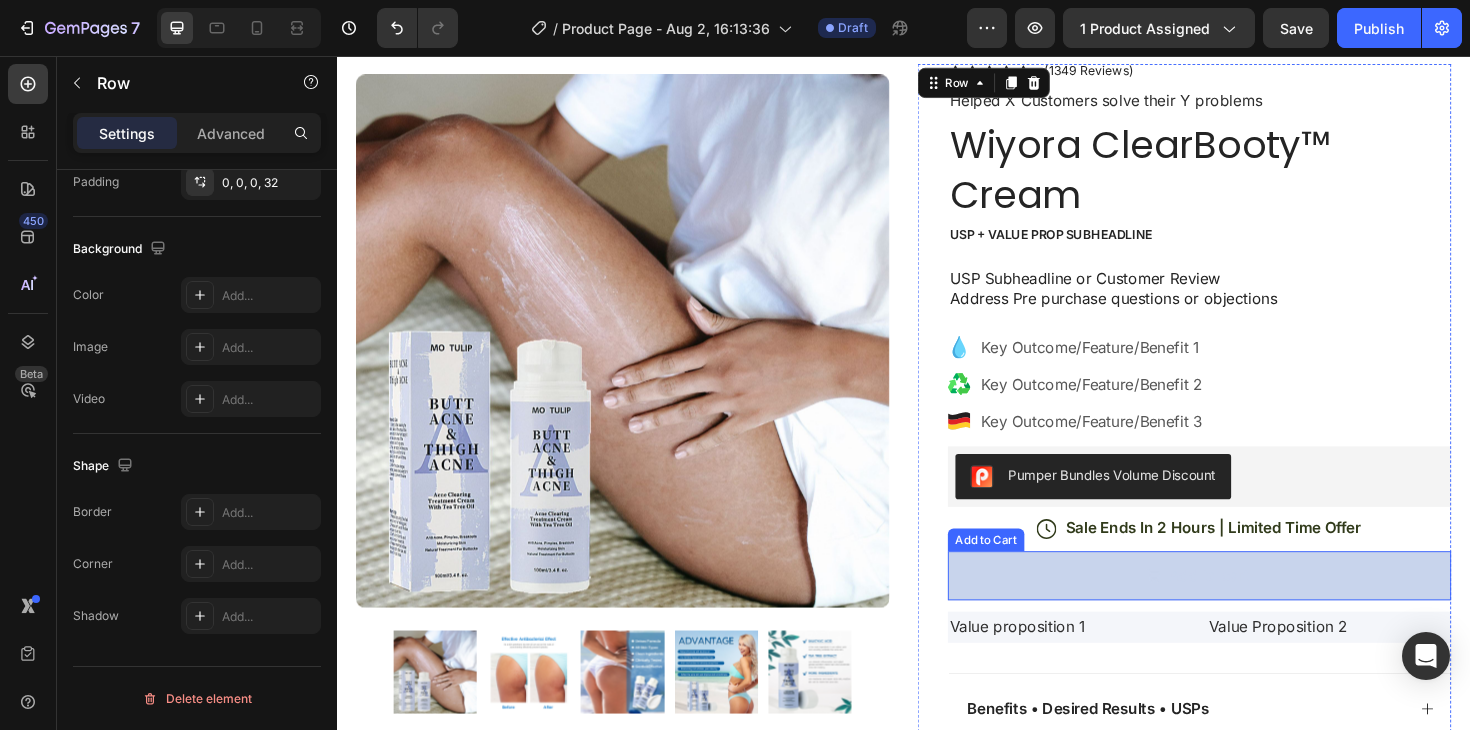 click on "Add to cart" at bounding box center [1250, 607] 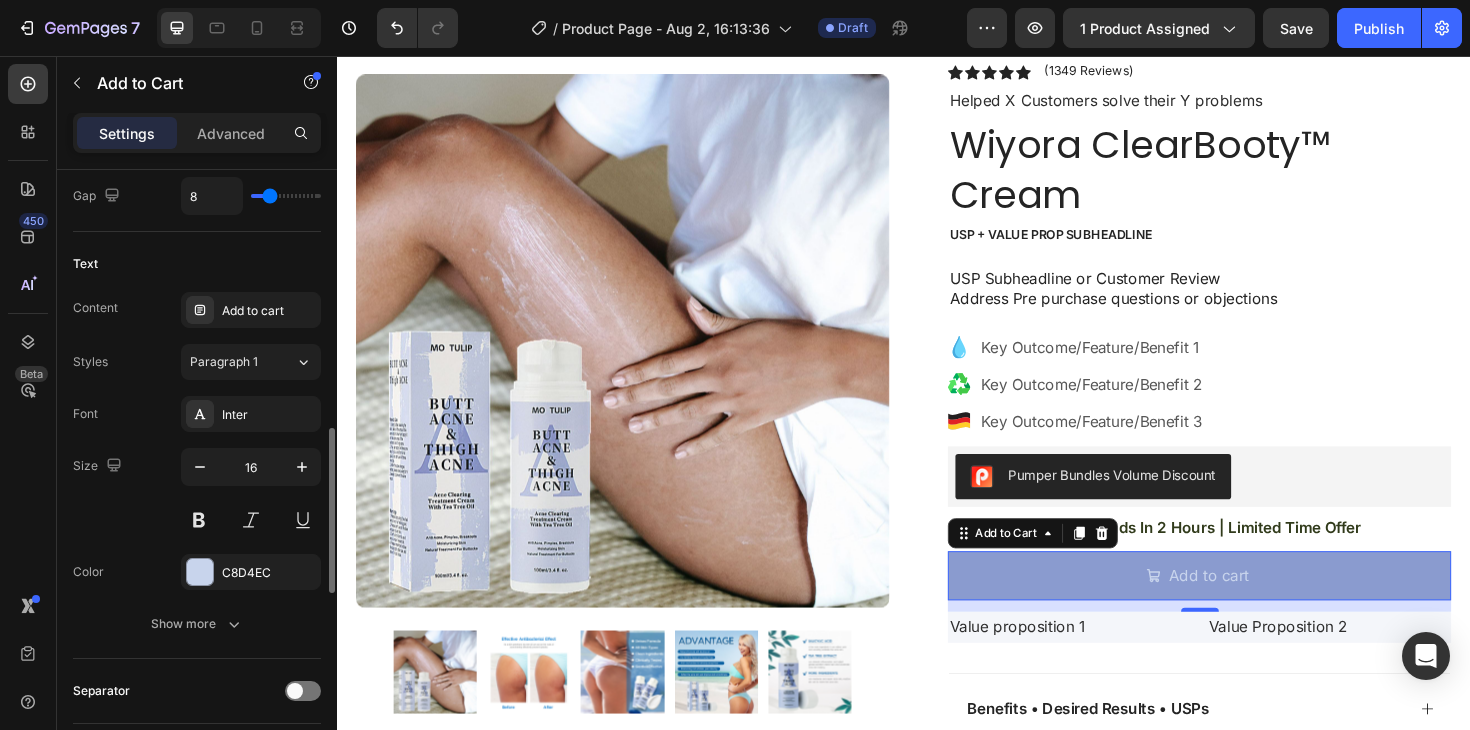 scroll, scrollTop: 988, scrollLeft: 0, axis: vertical 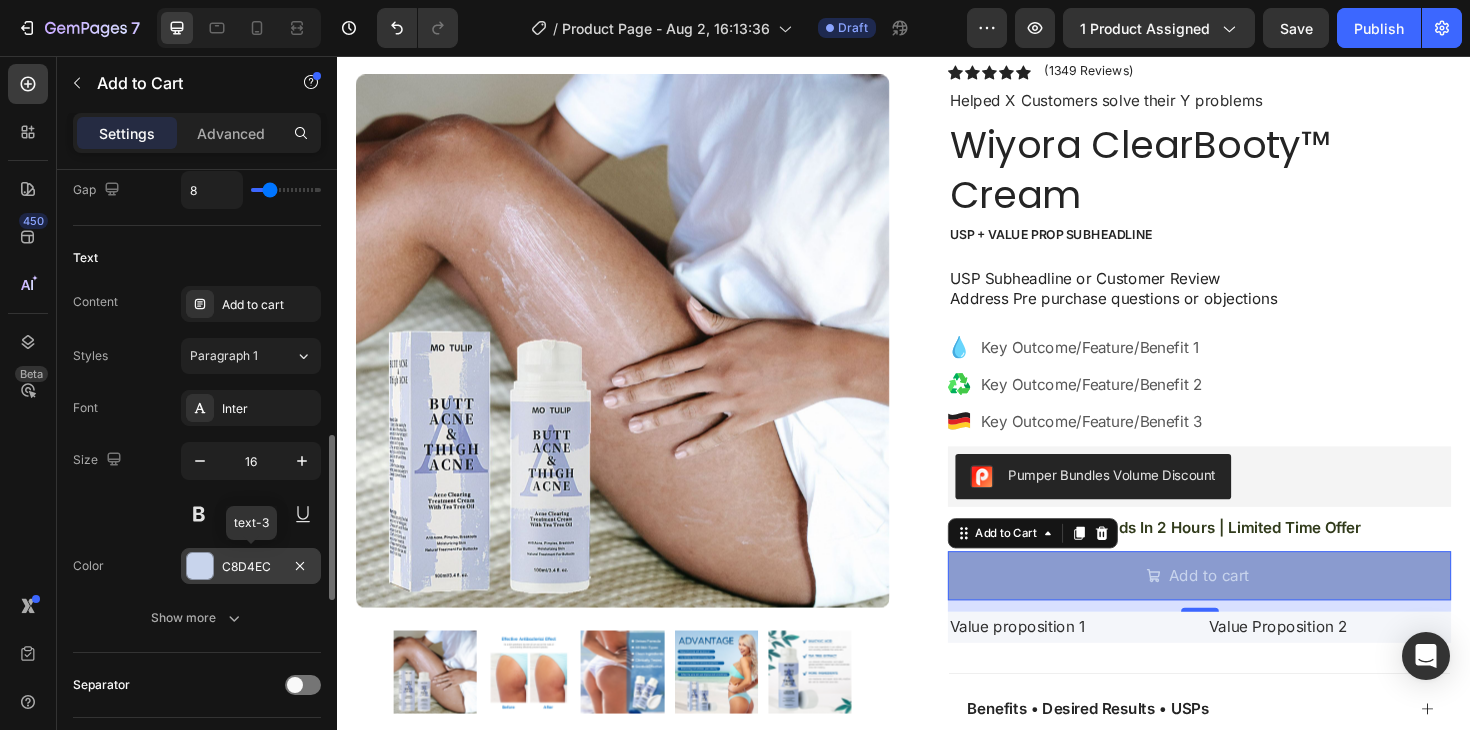 click on "C8D4EC" at bounding box center [251, 567] 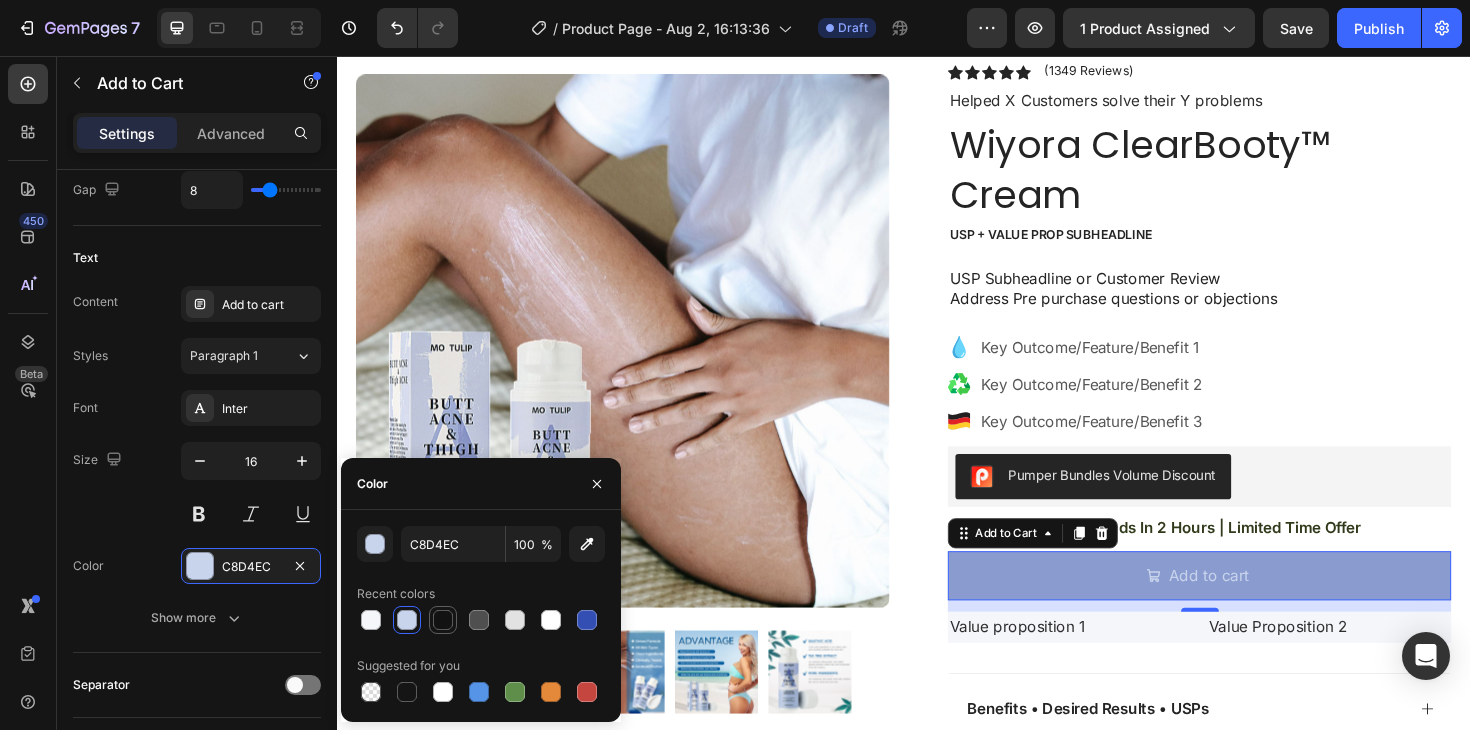 click at bounding box center (443, 620) 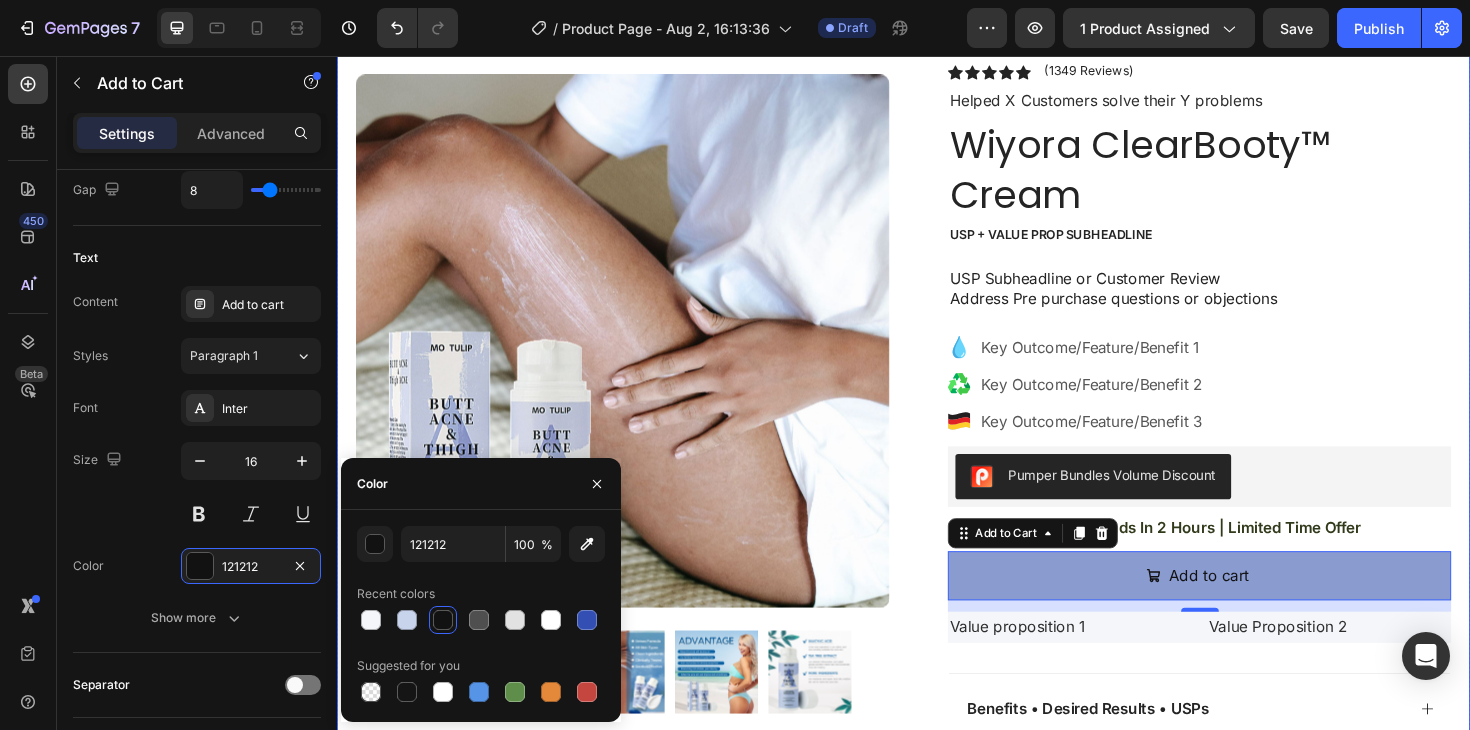click on "Product Images Image Icon Icon Icon Icon Icon Icon List “This skin cream is a game-changer! It has transformed my dry, lackluster skin into a hydrated and radiant complexion. I love how it absorbs quickly and leaves no greasy residue. Highly recommend” Text Block
Icon [FIRST] [LAST]. ([CITY], [COUNTRY]) Text Block Row Row Row Icon Icon Icon Icon Icon Icon List (1349 Reviews) Text Block Row Helped X Customers solve their Y problems Text Block Wiyora ClearBooty™ Cream Product Title USP + value Prop subheadline Text Block USP Subheadline or Customer Review Address Pre purchase questions or objections  Text Block
Key Outcome/Feature/Benefit 1
Key Outcome/Feature/Benefit 2
Key Outcome/Feature/Benefit 3 Item List Pumper Bundles Volume Discount Pumper Bundles Volume Discount
Icon Sale Ends In 2 Hours | Limited Time Offer Text Block Row
Add to cart Add to Cart   12 Value proposition 1 Text Block Row" at bounding box center (937, 629) 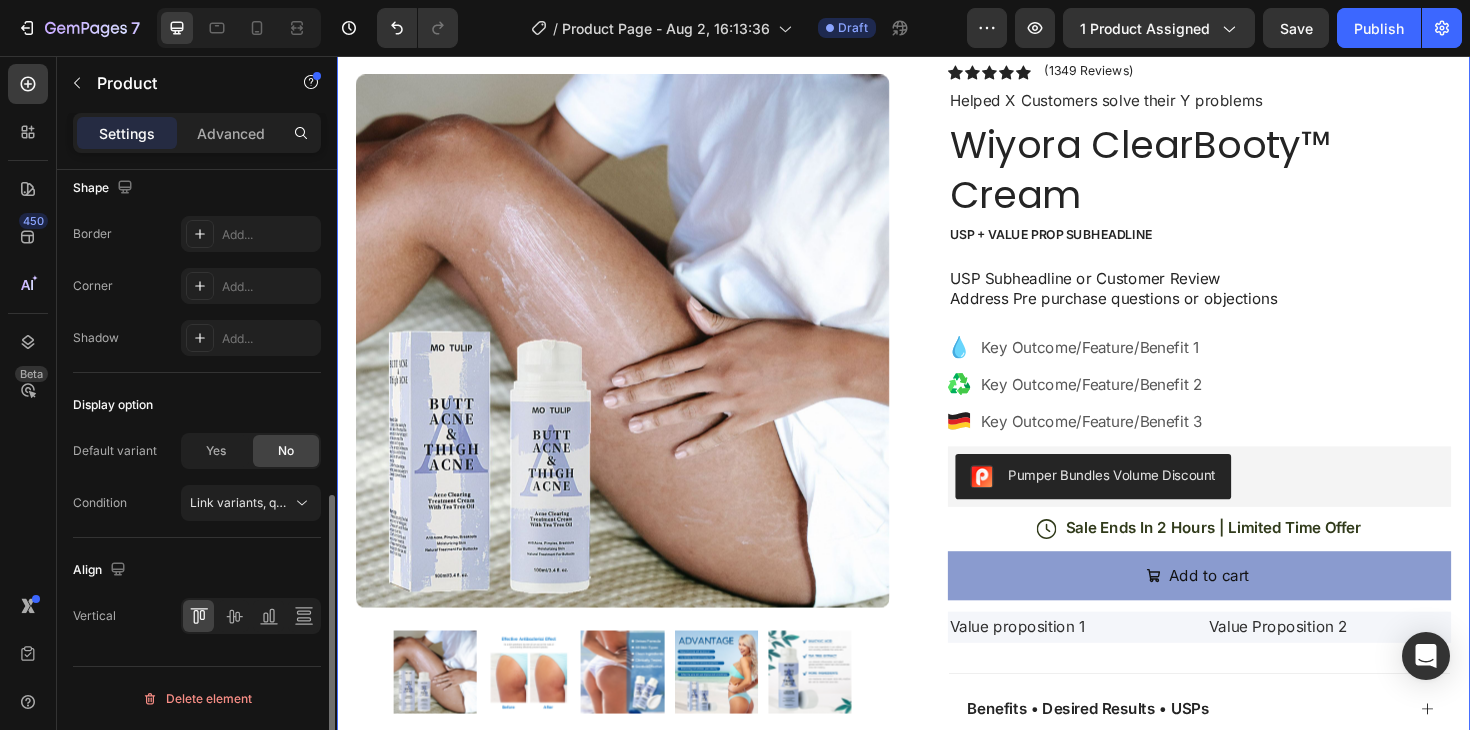 scroll, scrollTop: 0, scrollLeft: 0, axis: both 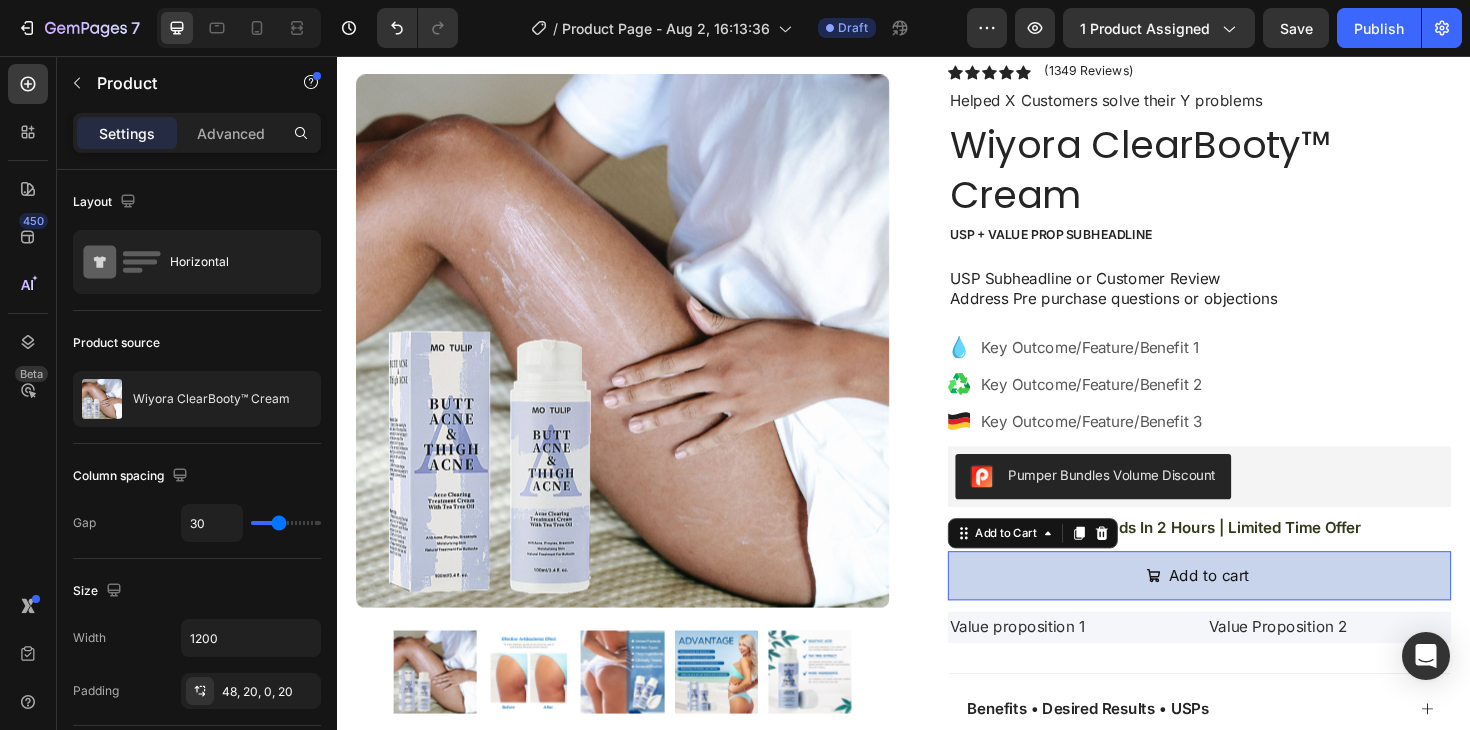 click on "Add to cart" at bounding box center (1250, 607) 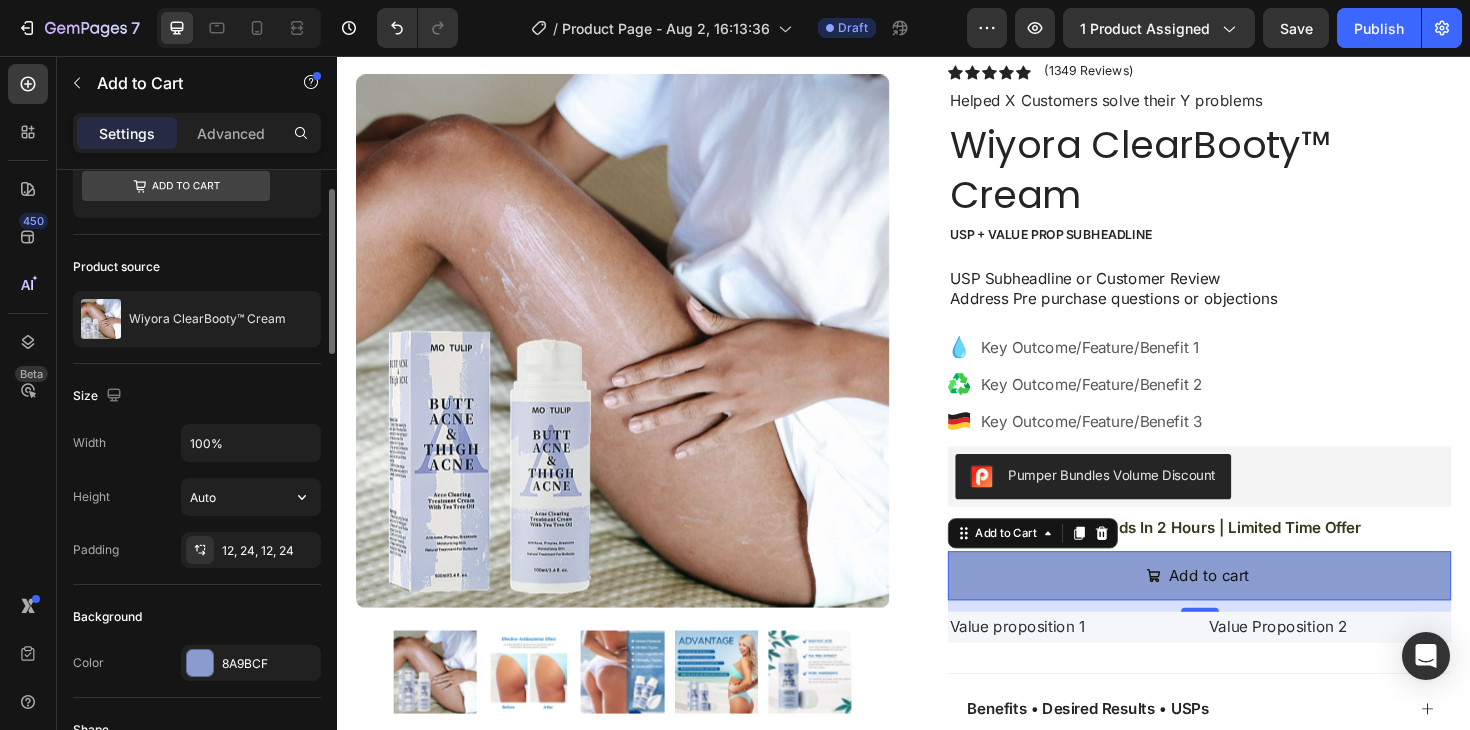 scroll, scrollTop: 0, scrollLeft: 0, axis: both 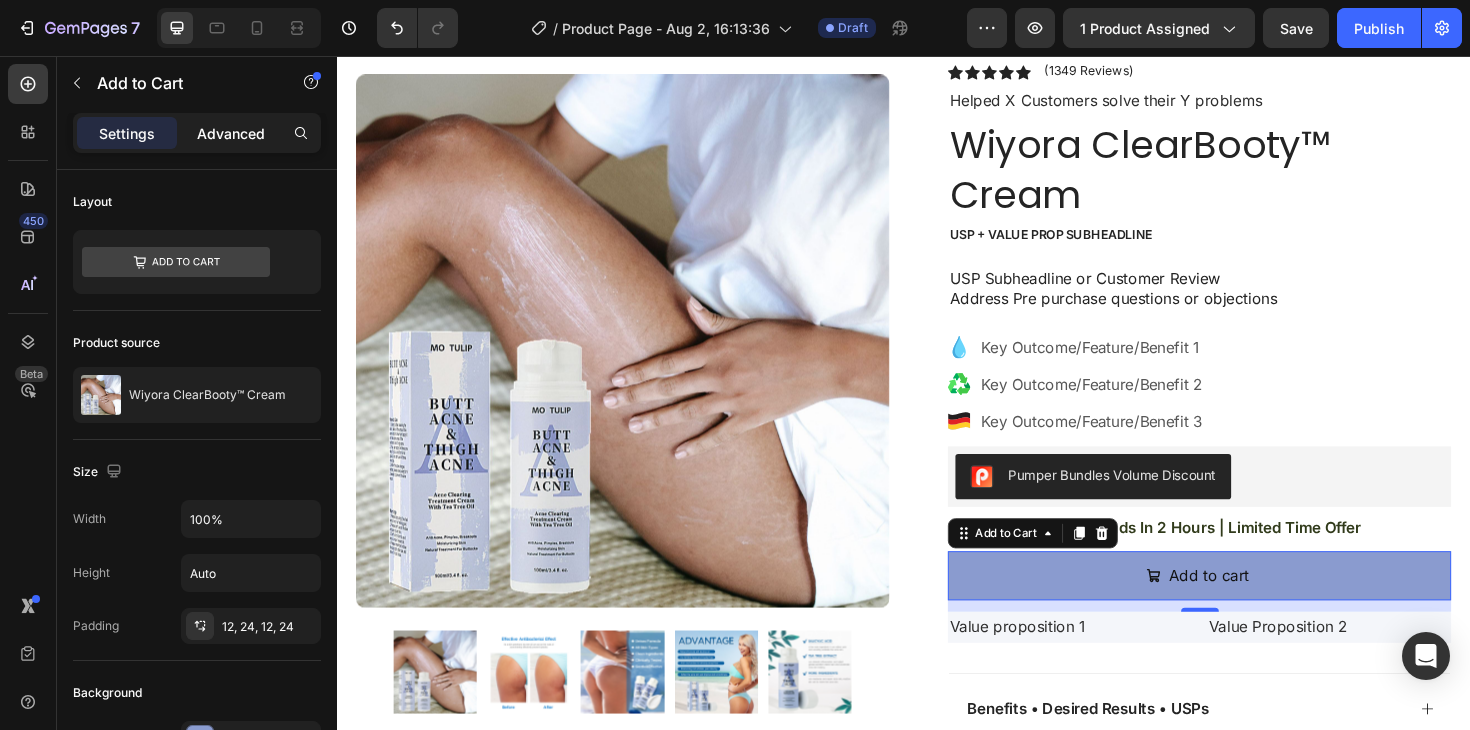click on "Advanced" at bounding box center (231, 133) 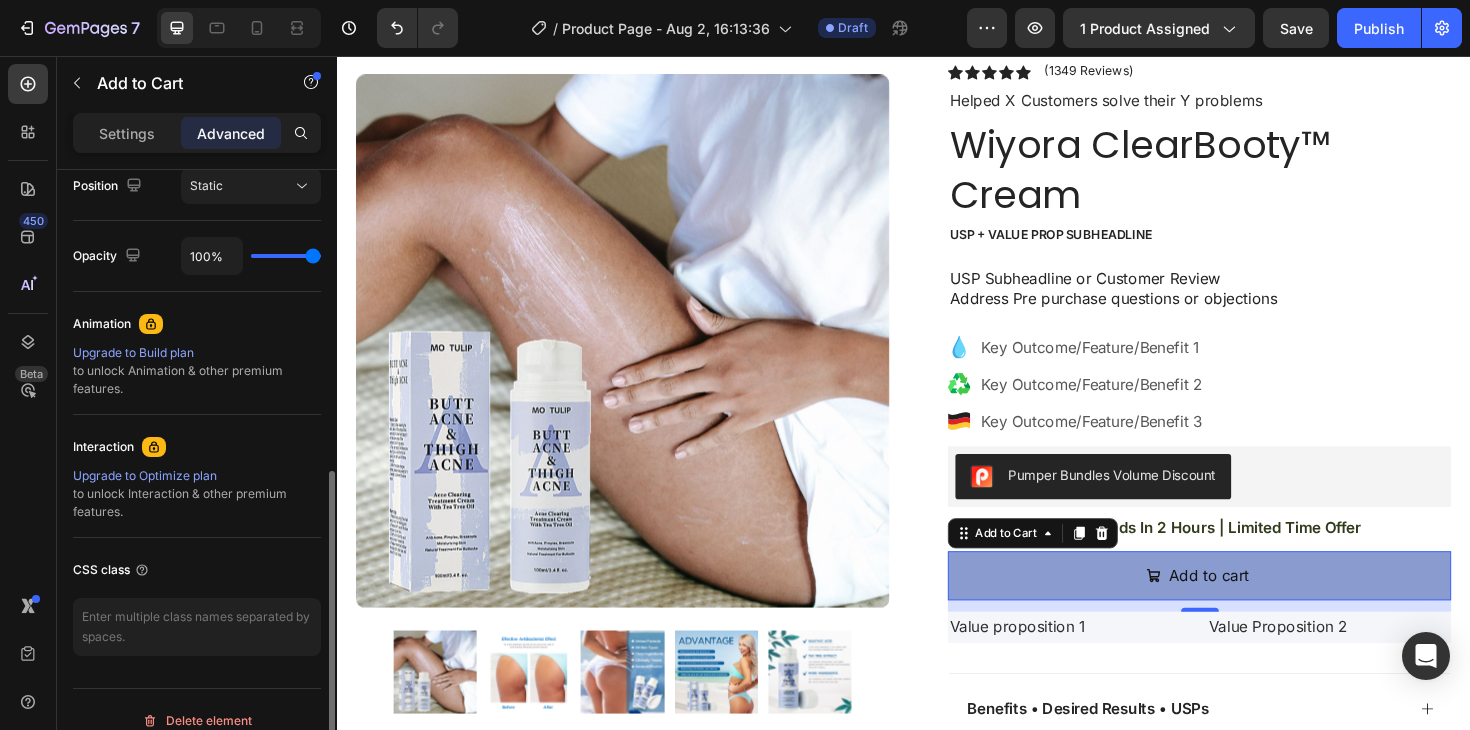 scroll, scrollTop: 771, scrollLeft: 0, axis: vertical 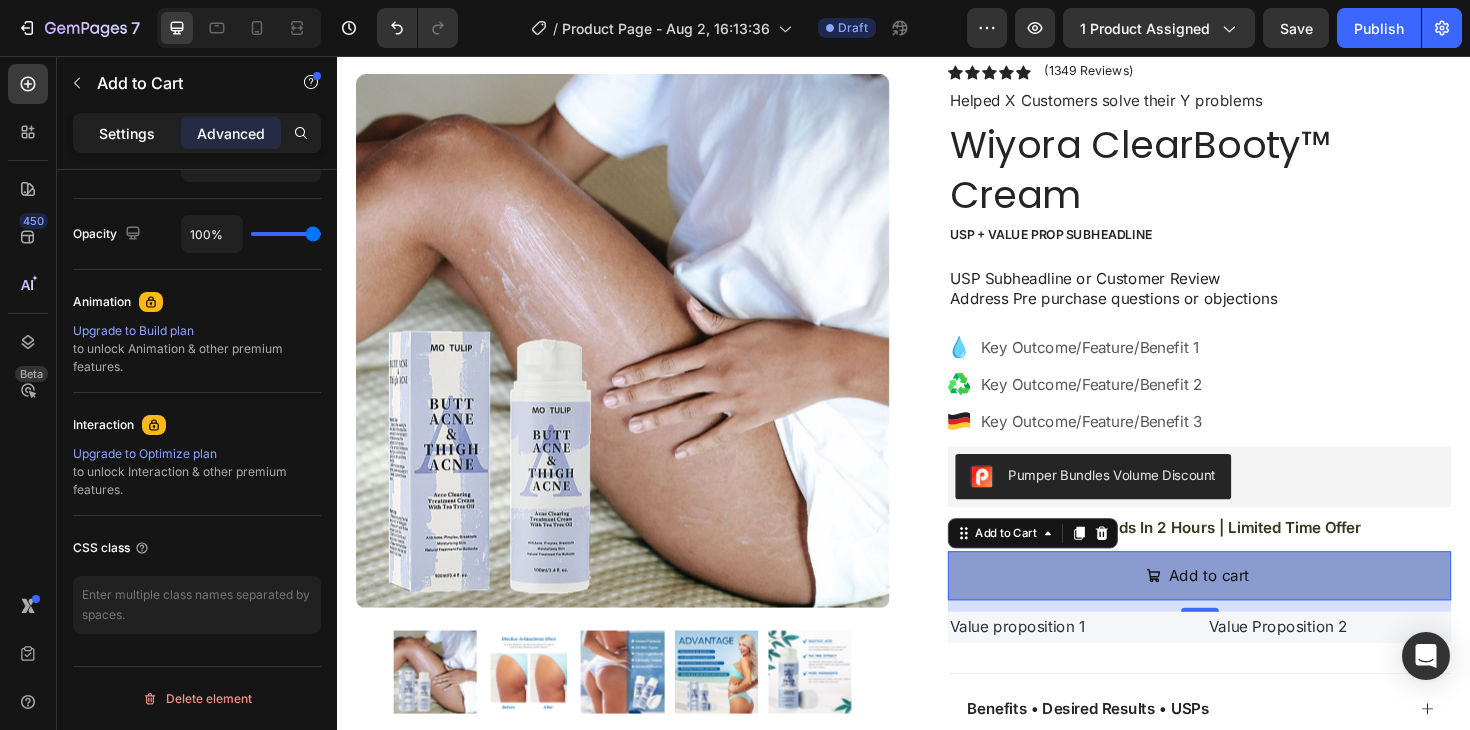 click on "Settings" at bounding box center [127, 133] 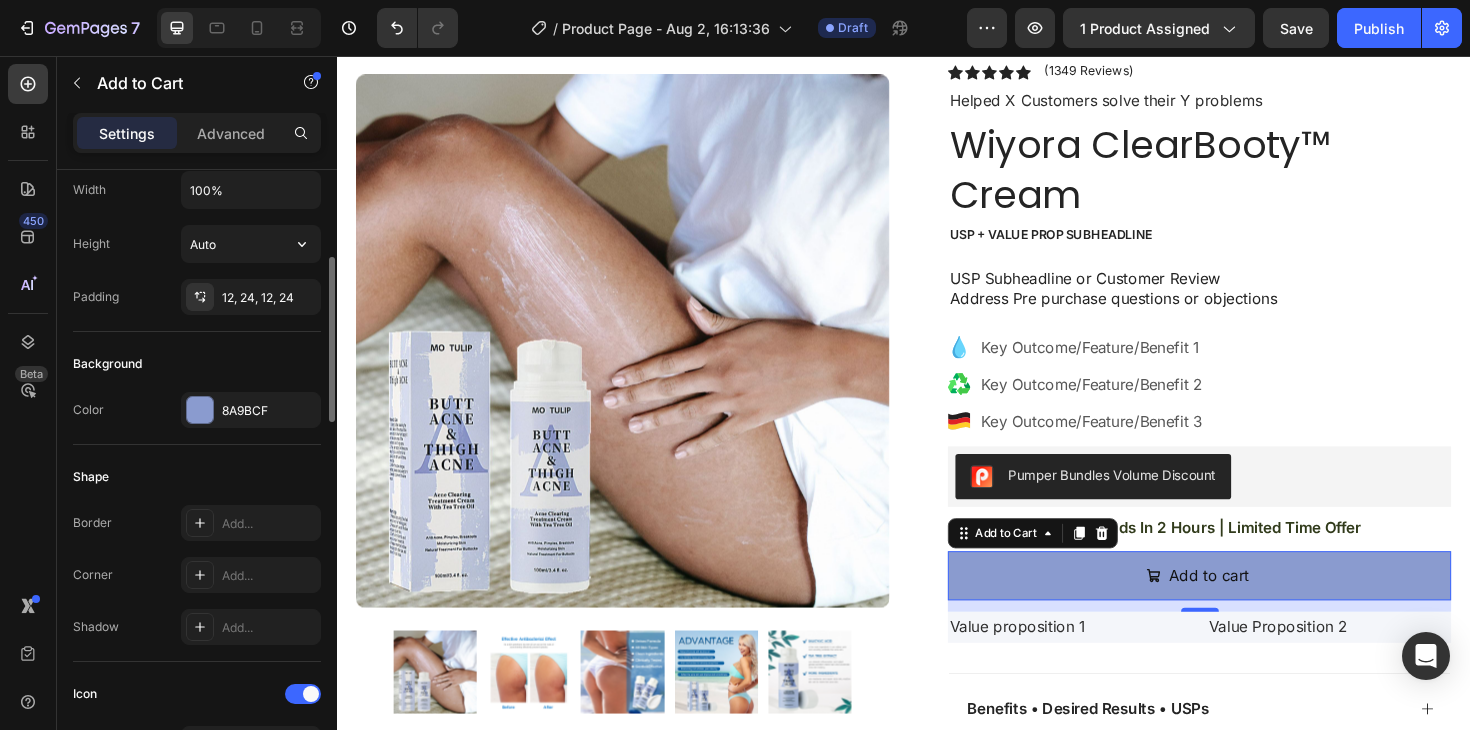 scroll, scrollTop: 328, scrollLeft: 0, axis: vertical 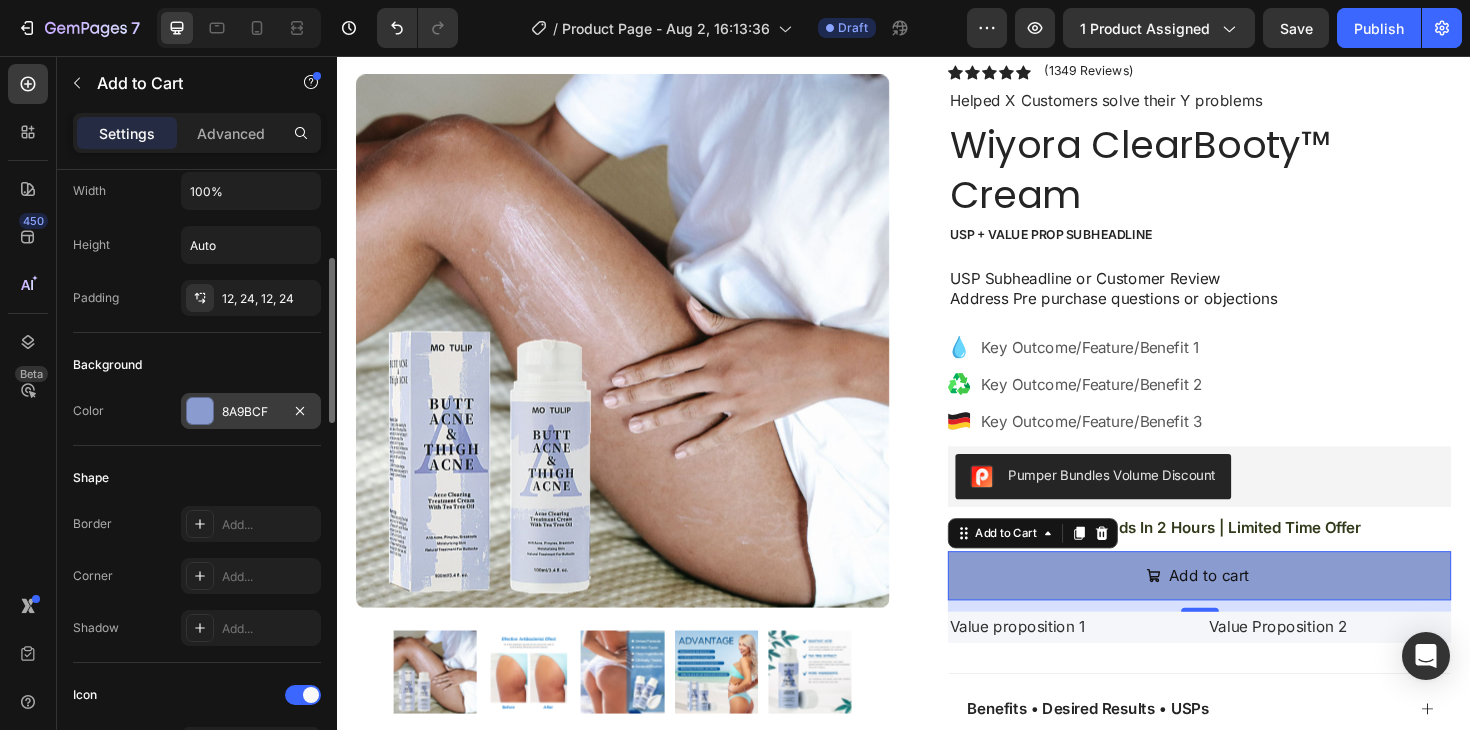 click on "8A9BCF" at bounding box center [251, 412] 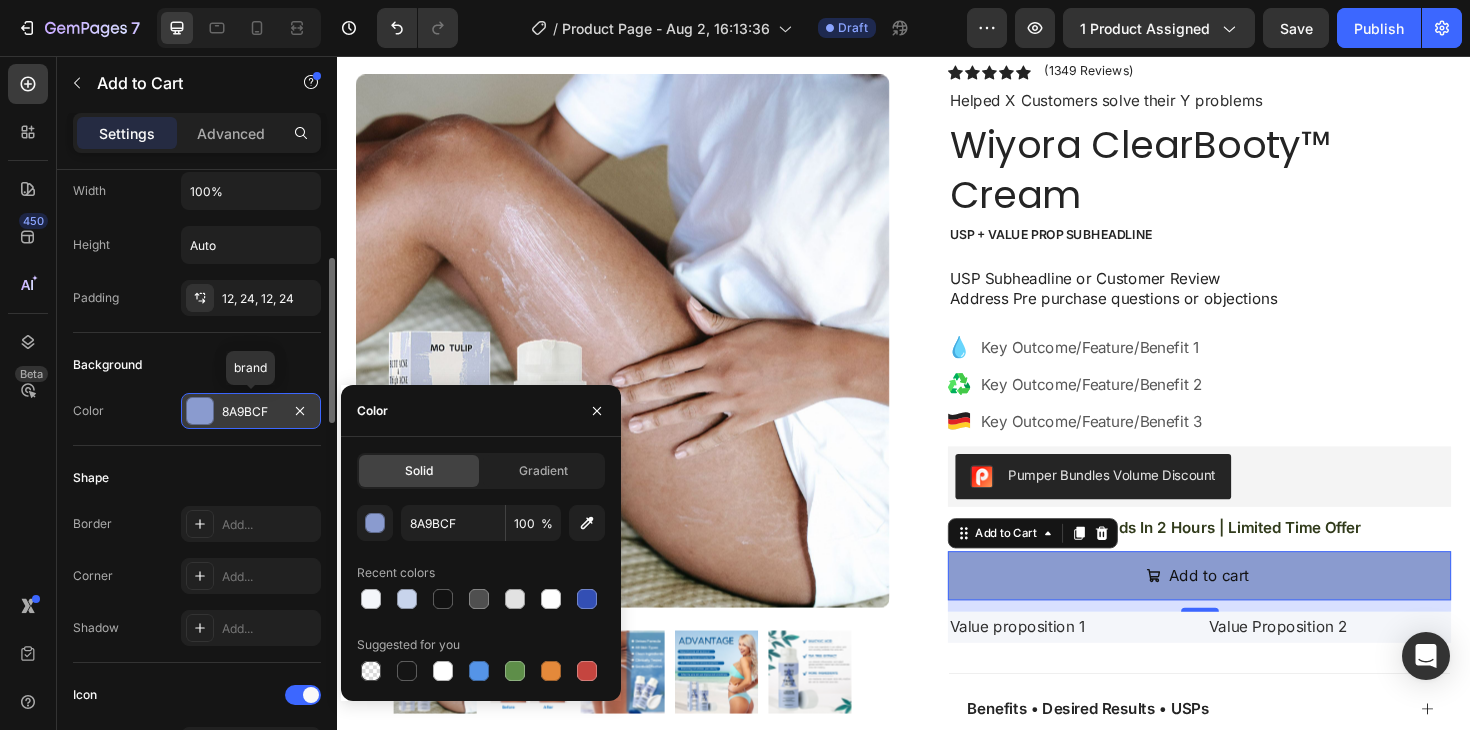 click on "8A9BCF" at bounding box center (251, 412) 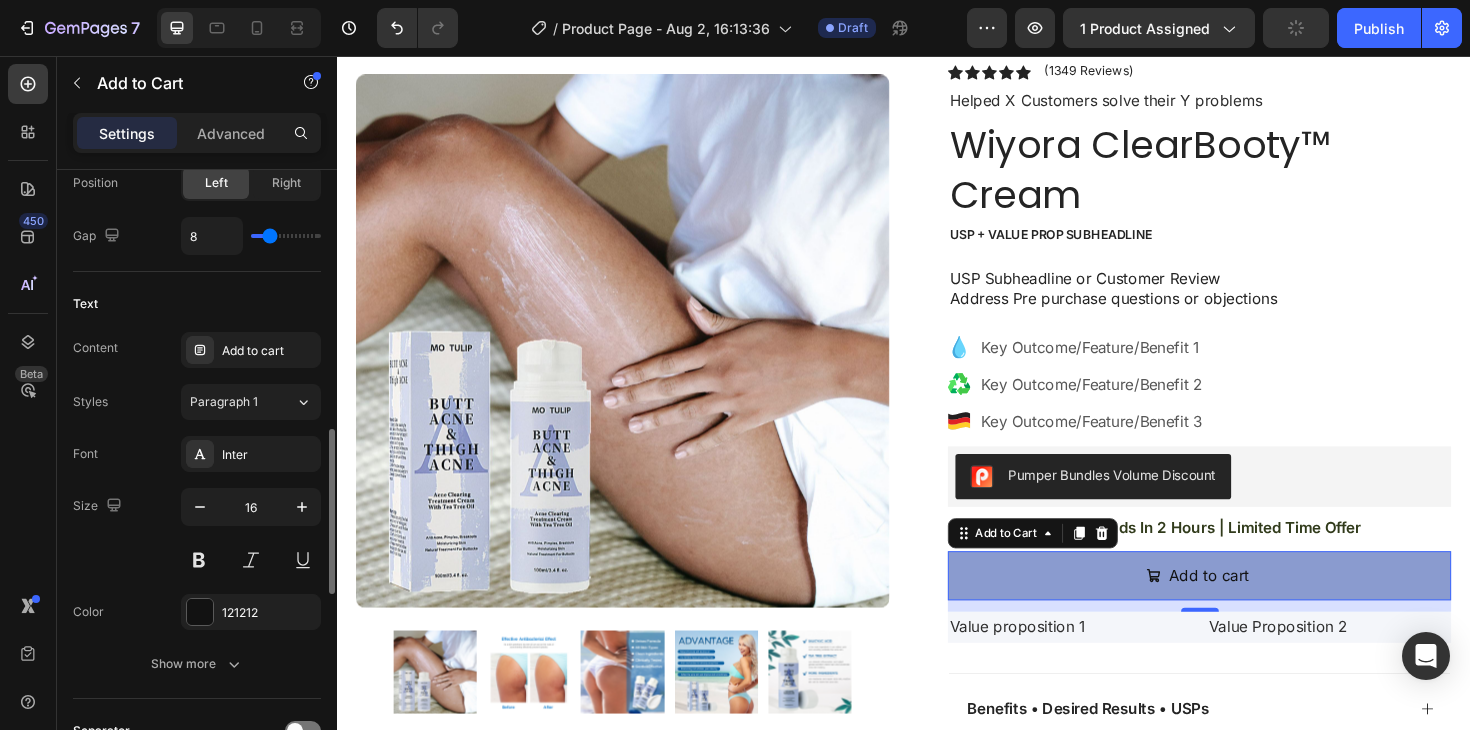 scroll, scrollTop: 949, scrollLeft: 0, axis: vertical 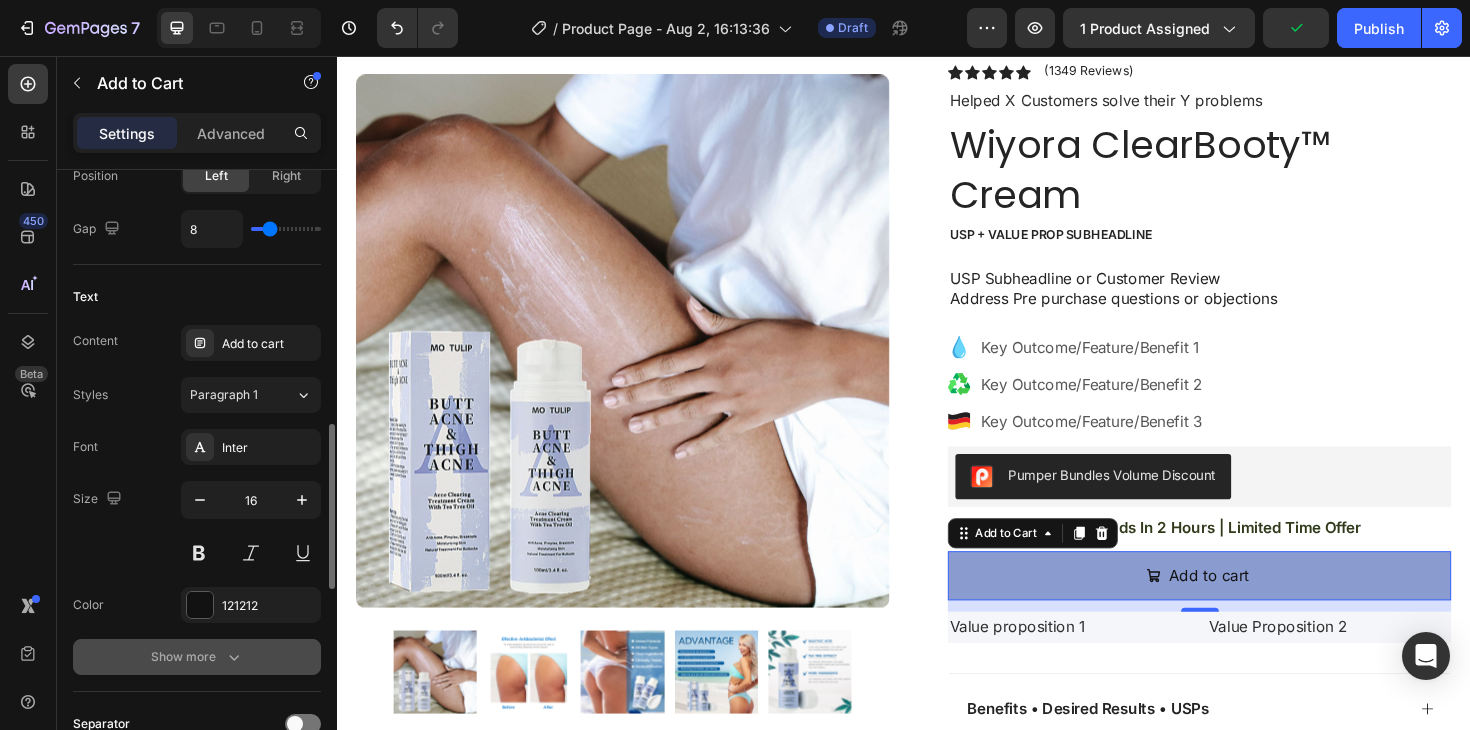 click on "Show more" at bounding box center (197, 657) 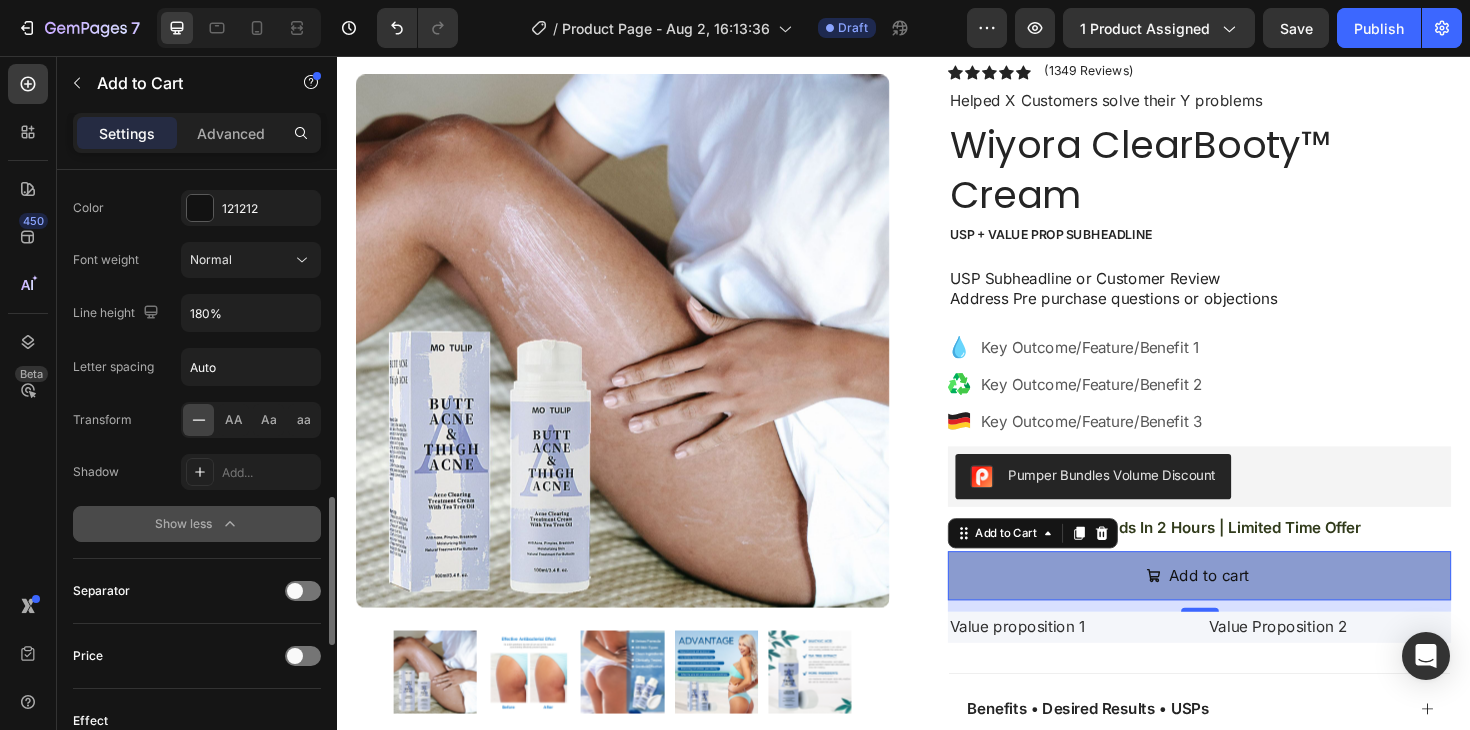 scroll, scrollTop: 1349, scrollLeft: 0, axis: vertical 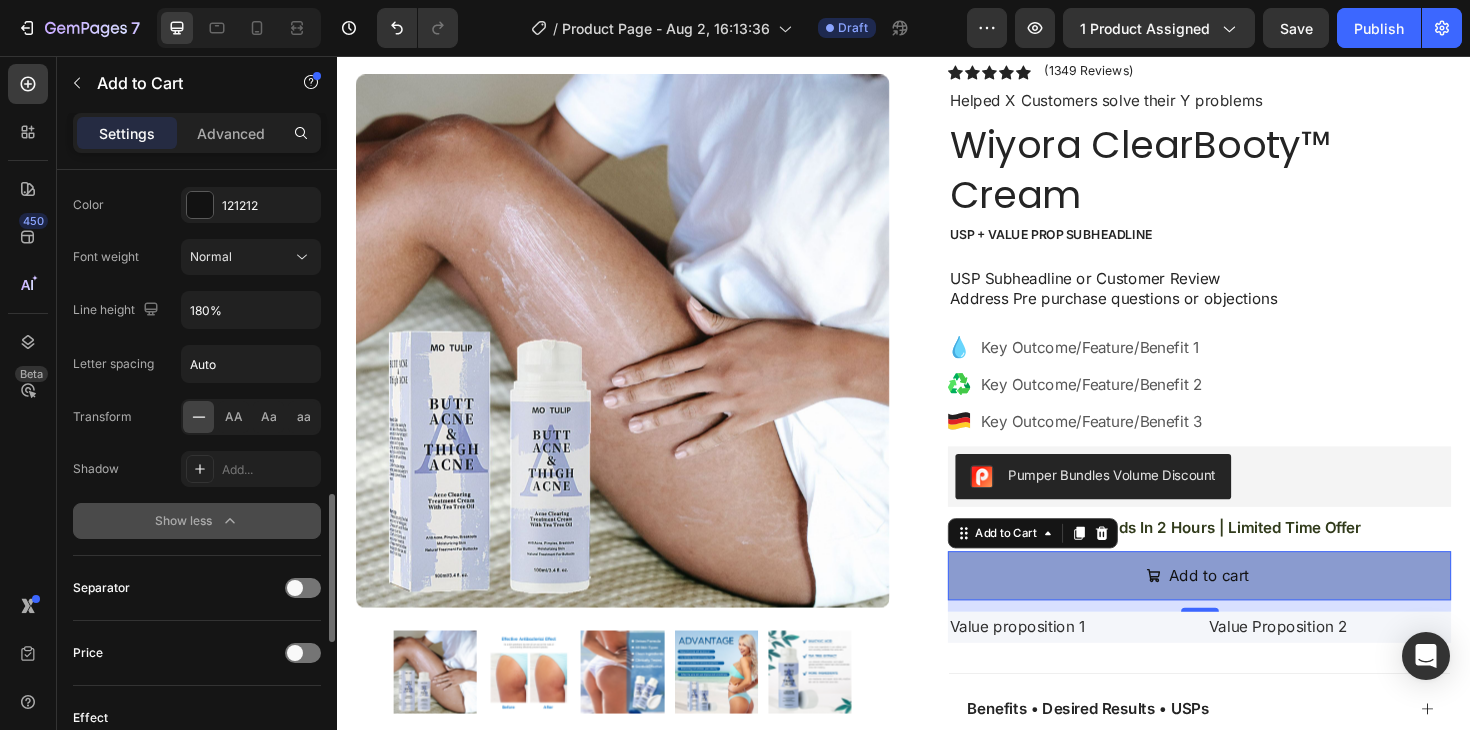 click on "Show less" at bounding box center (197, 521) 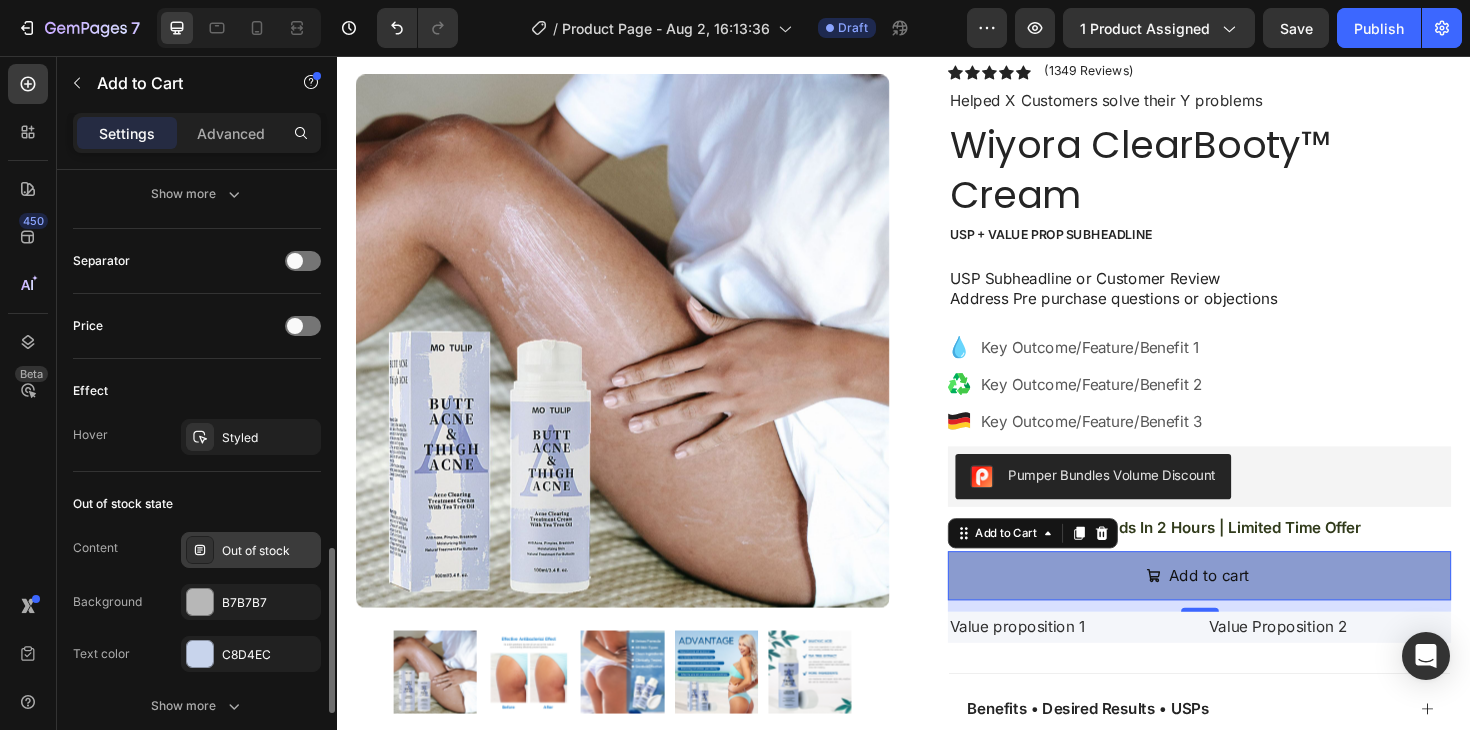 scroll, scrollTop: 1414, scrollLeft: 0, axis: vertical 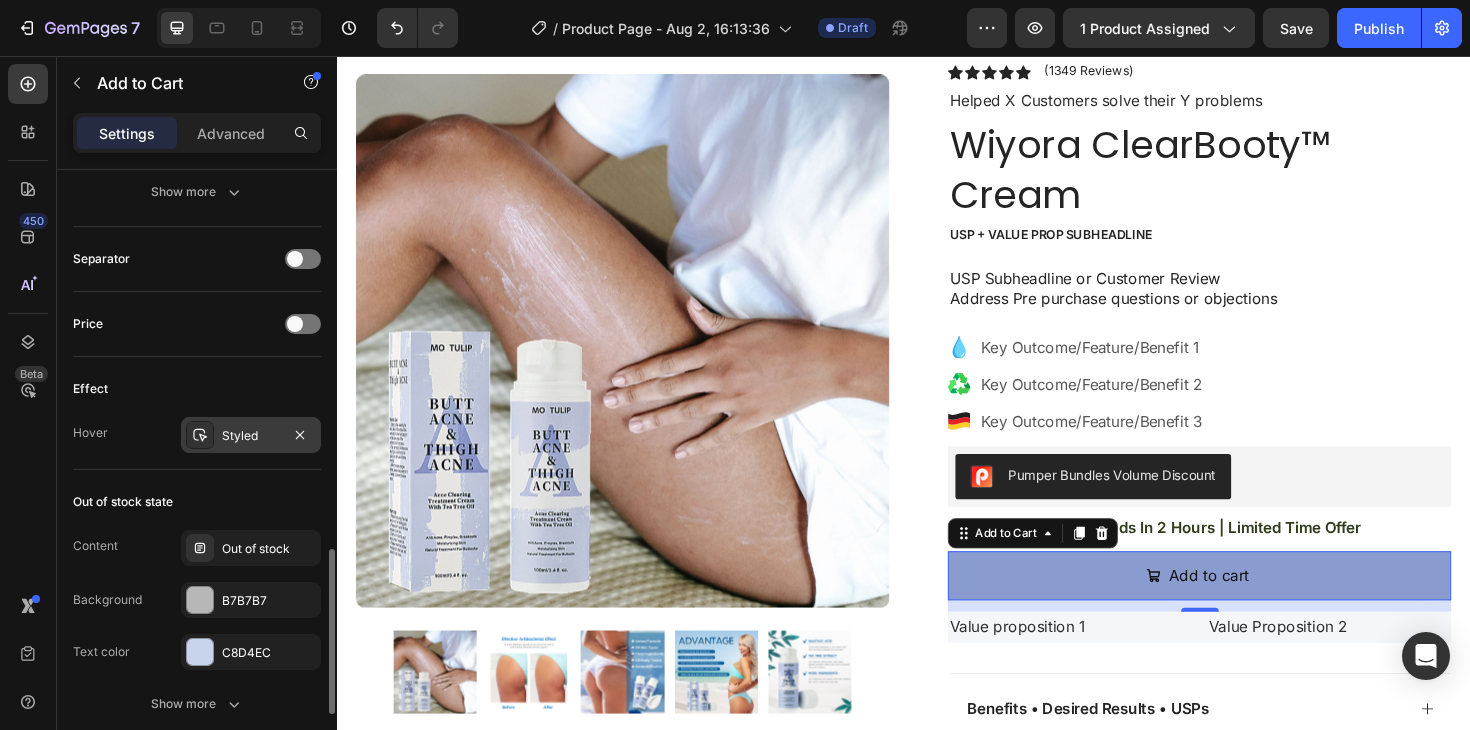 click on "Styled" at bounding box center [251, 436] 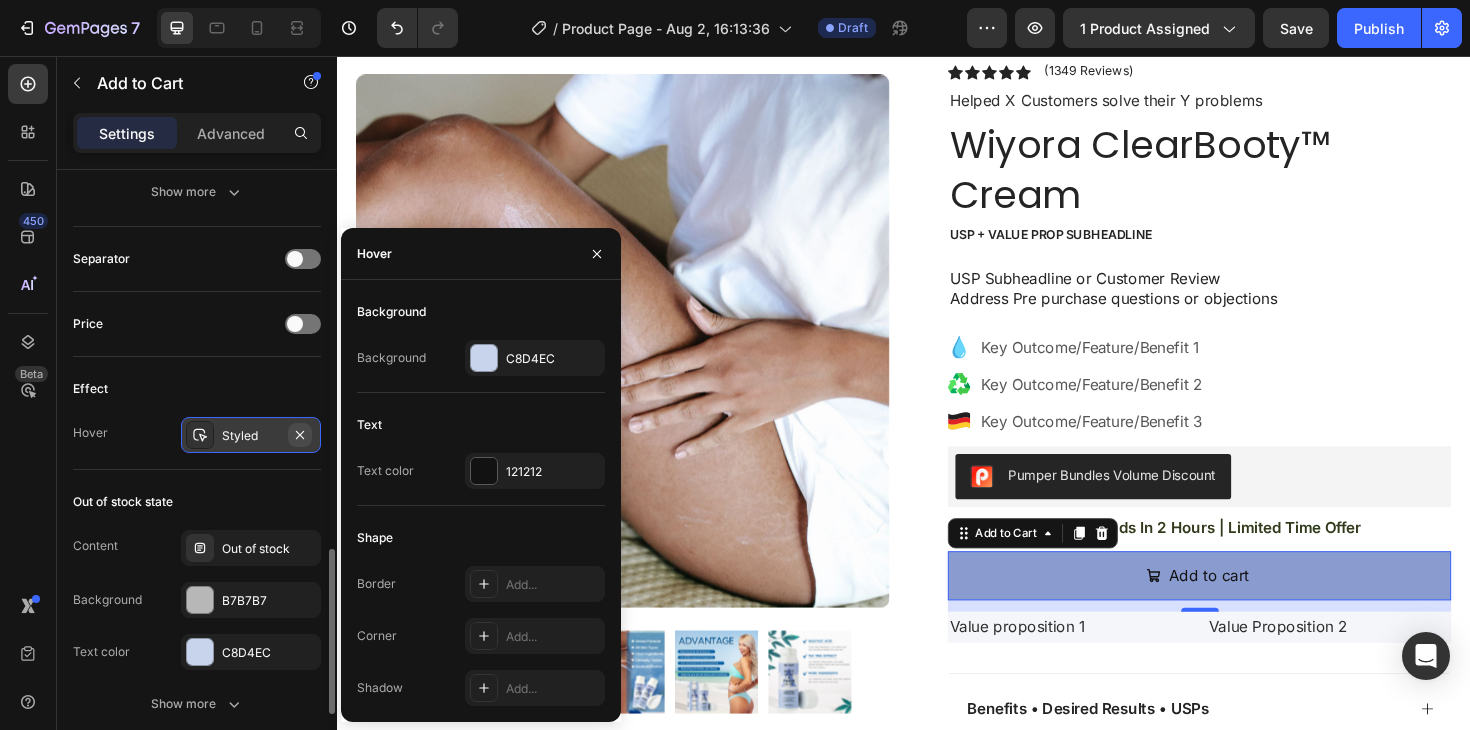 click 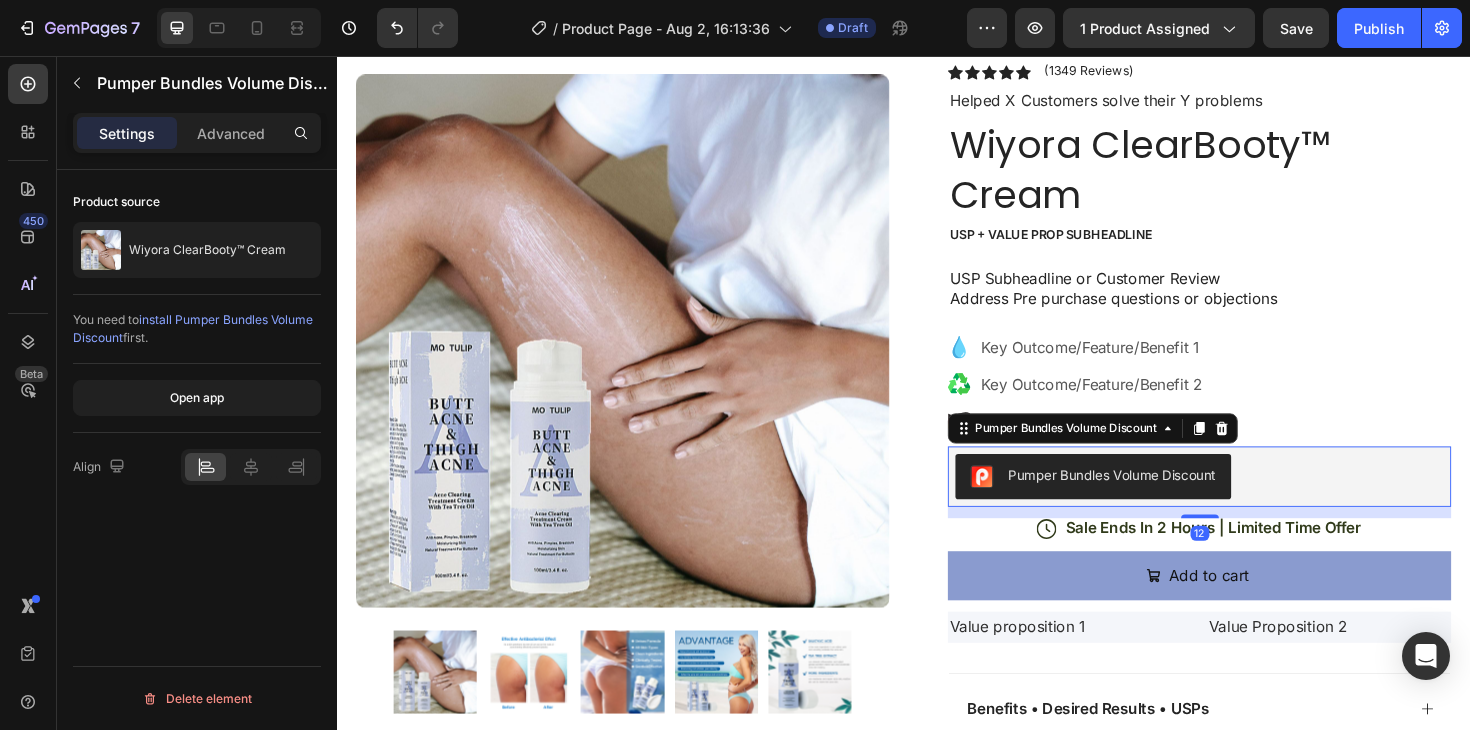click on "Pumper Bundles Volume Discount" at bounding box center [1250, 502] 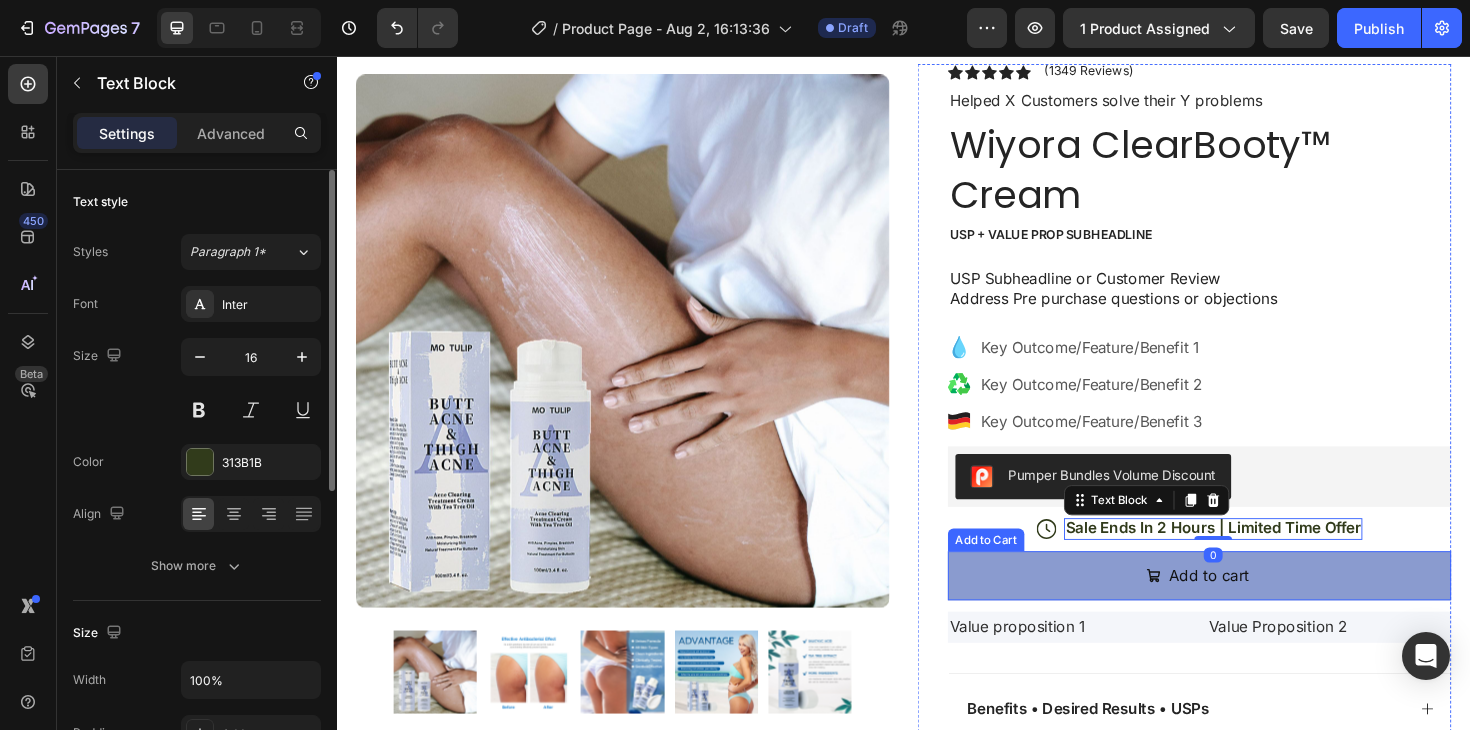 click on "Add to cart" at bounding box center (1250, 607) 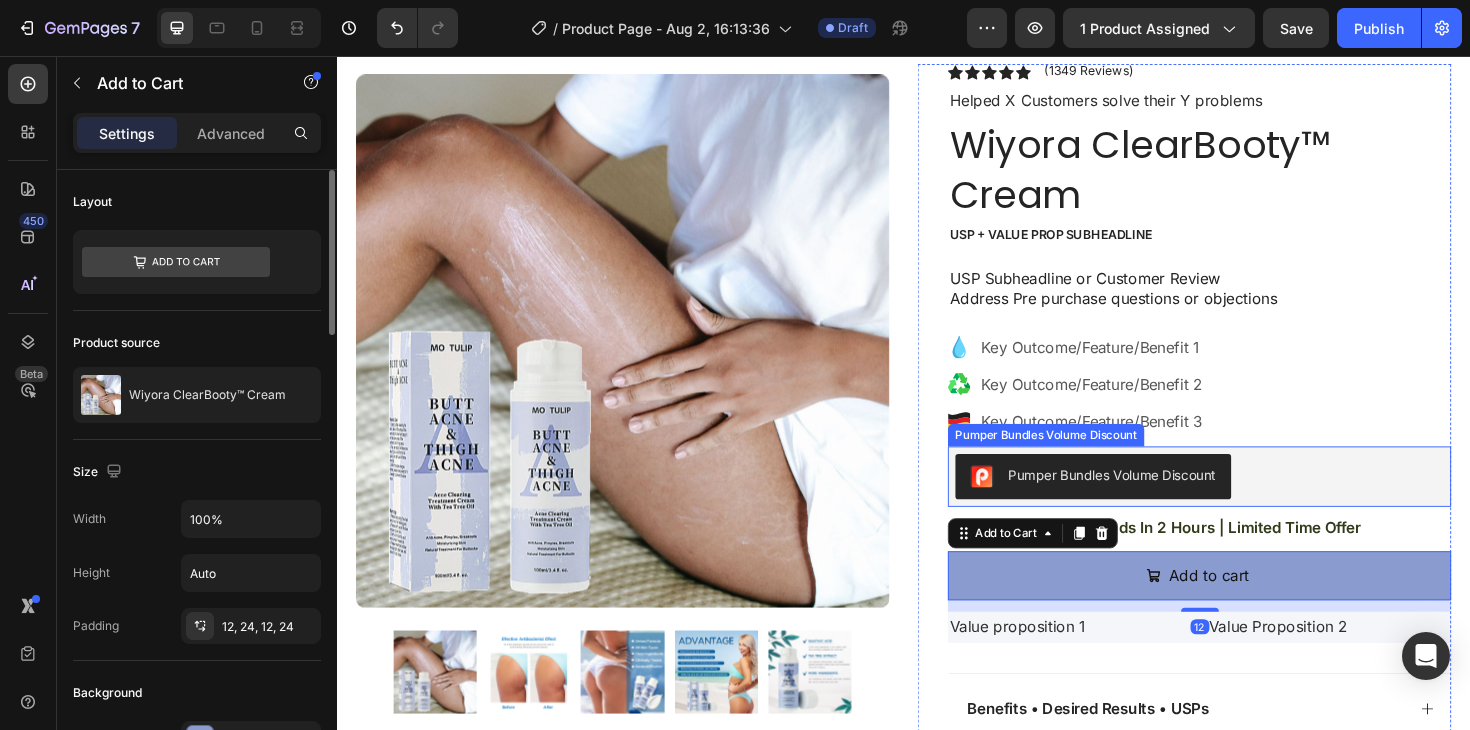 click on "Pumper Bundles Volume Discount" at bounding box center (1138, 502) 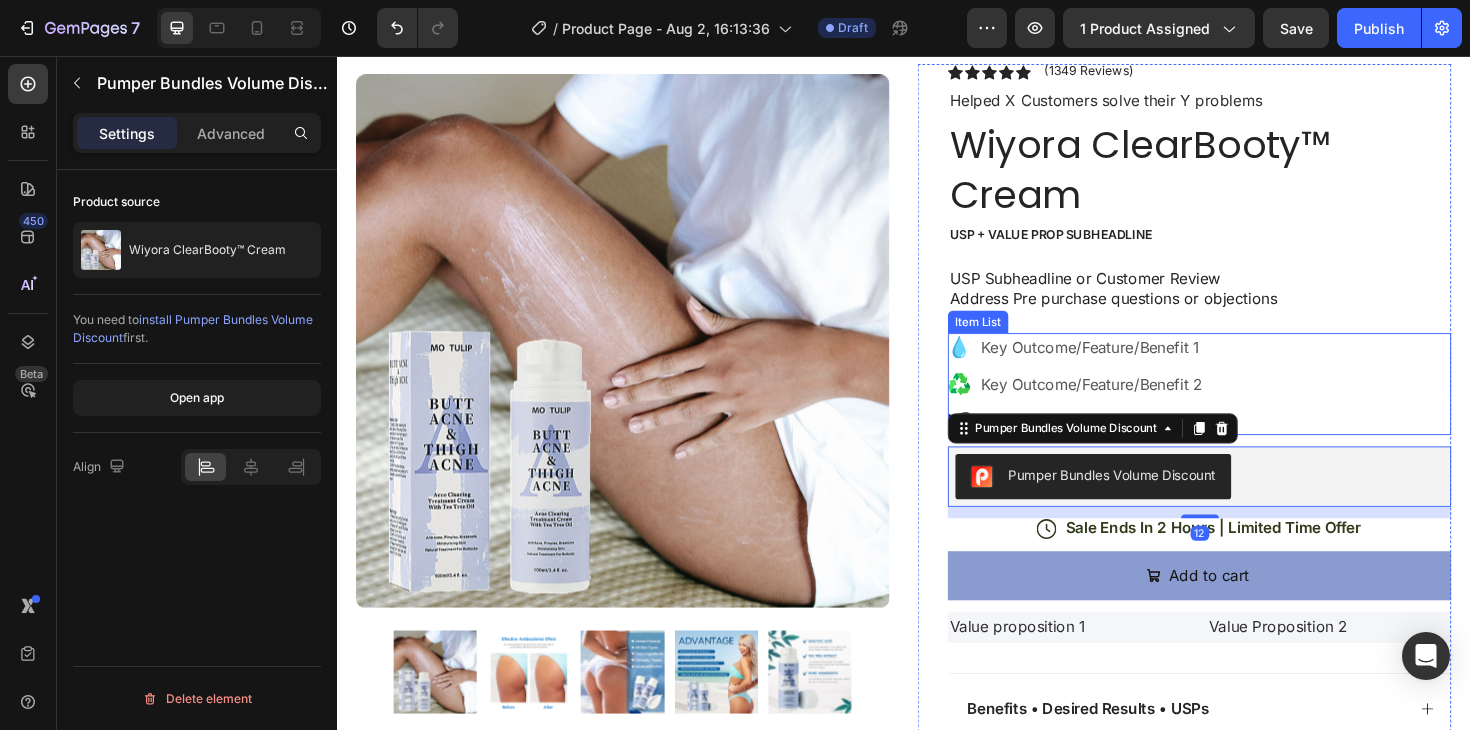 click on "Key Outcome/Feature/Benefit 1
Key Outcome/Feature/Benefit 2
Key Outcome/Feature/Benefit 3" at bounding box center [1250, 404] 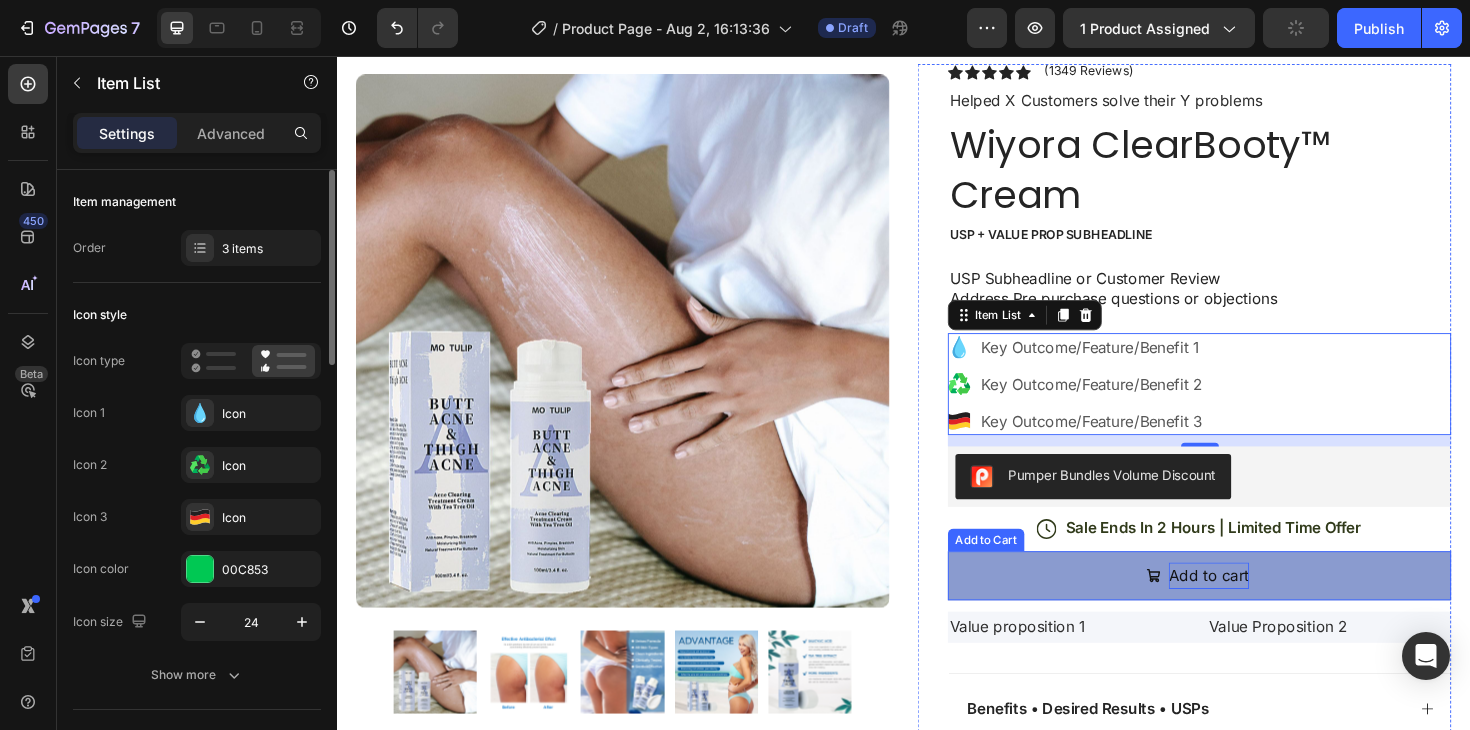 click on "Add to cart" at bounding box center [1260, 607] 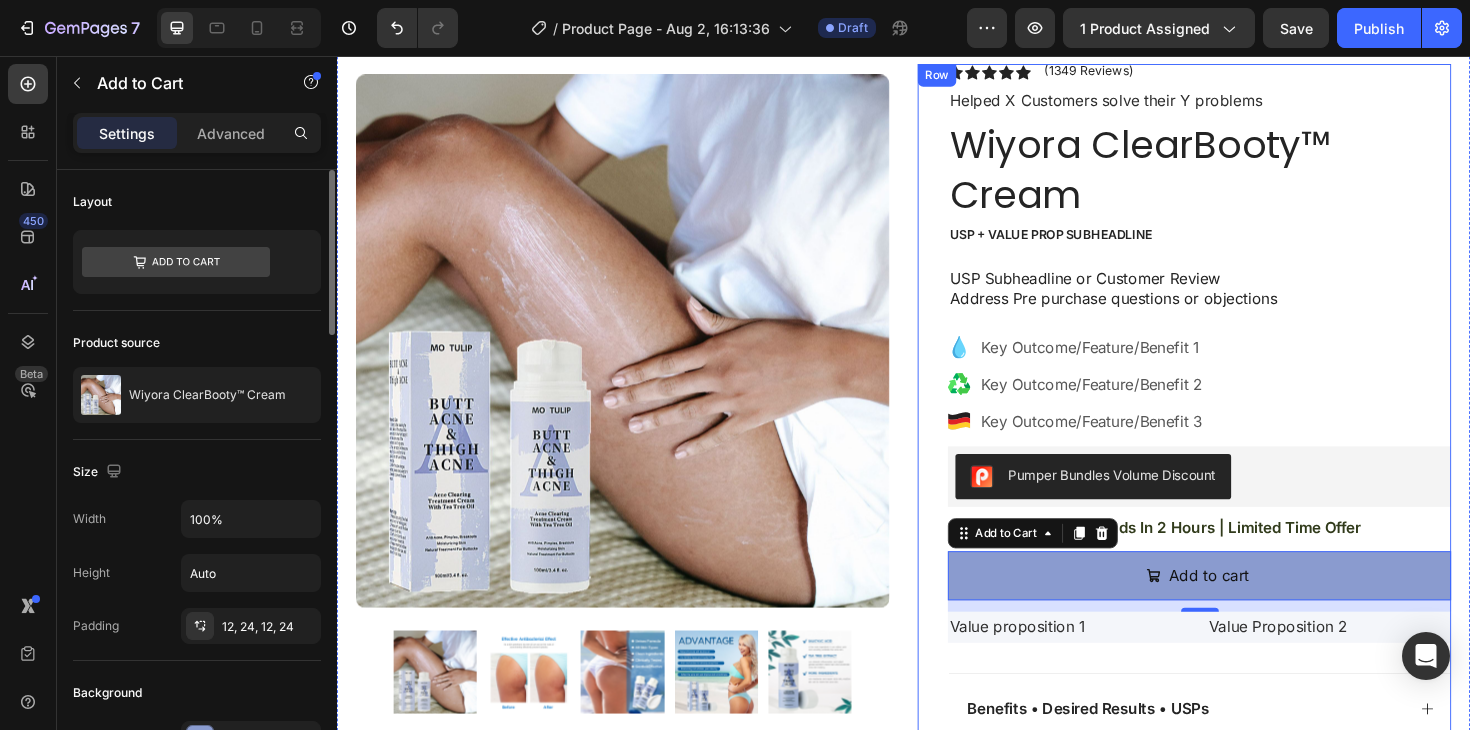 click on "Icon Icon Icon Icon Icon Icon List (1349 Reviews) Text Block Row Helped X Customers solve their Y problems Text Block Wiyora ClearBooty™ Cream Product Title USP + value Prop subheadline Text Block USP Subheadline or Customer Review Address Pre purchase questions or objections  Text Block
Key Outcome/Feature/Benefit 1
Key Outcome/Feature/Benefit 2
Key Outcome/Feature/Benefit 3 Item List Pumper Bundles Volume Discount Pumper Bundles Volume Discount
Icon Sale Ends In 2 Hours | Limited Time Offer Text Block Row
Add to cart Add to Cart   12 Value proposition 1 Text Block Value Proposition 2 Text Block Row Image Icon Icon Icon Icon Icon Icon List “this skin cream is a game-changer! it has transformed my dry, lackluster skin into a hydrated and radiant complexion. i love how it absorbs quickly and leaves no greasy residue. highly recommend” Text Block
Icon [FIRST] [LAST]. ([CITY], [COUNTRY]) Text Block Row Row Accordion" at bounding box center [1234, 653] 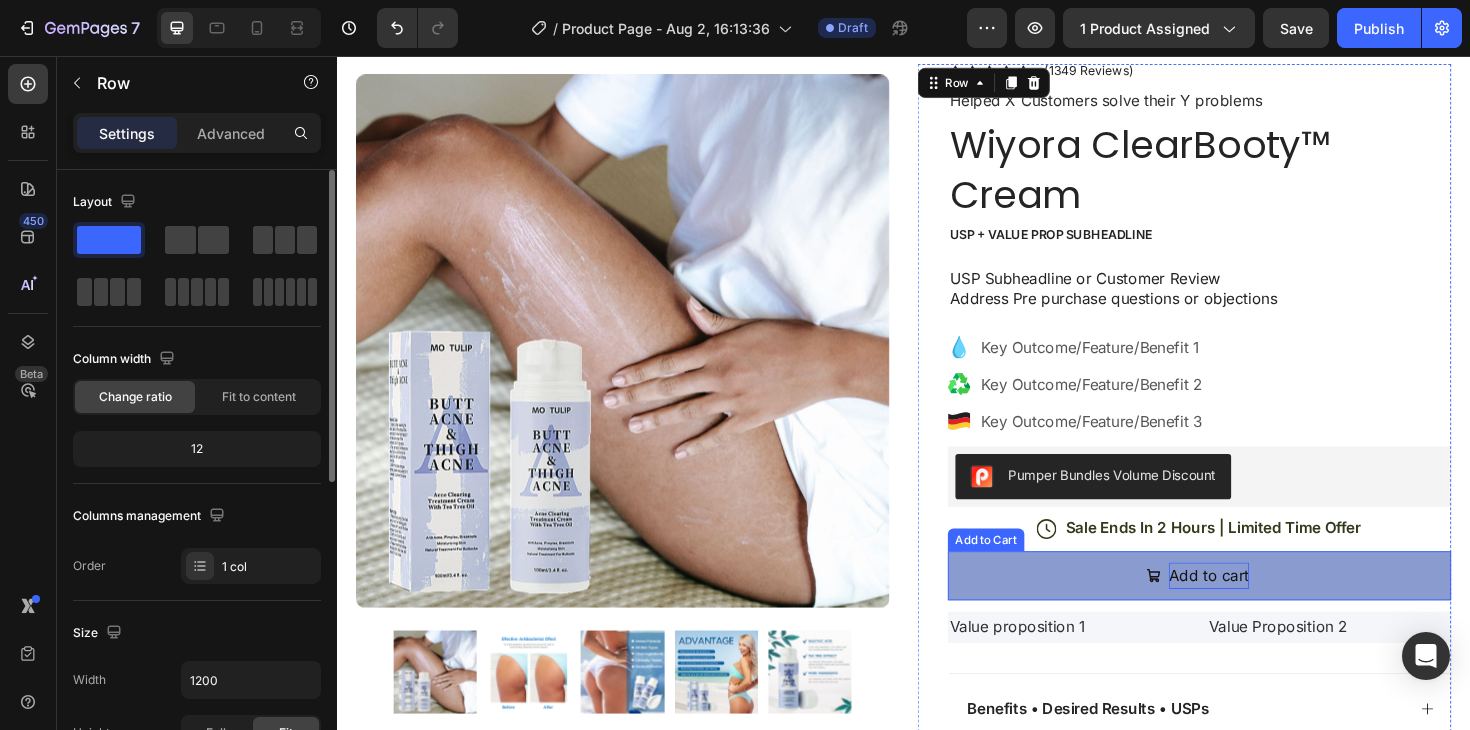 click on "Add to cart" at bounding box center [1260, 607] 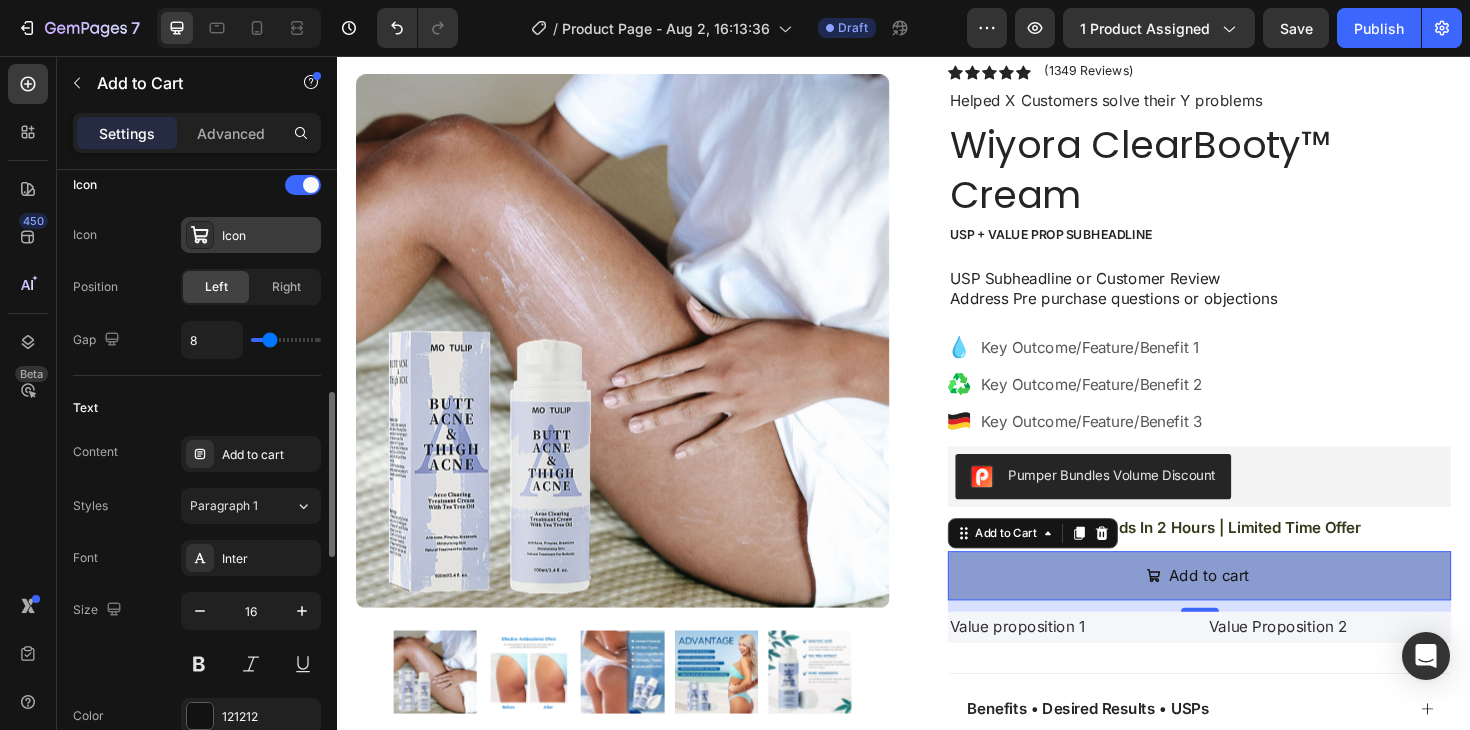 scroll, scrollTop: 840, scrollLeft: 0, axis: vertical 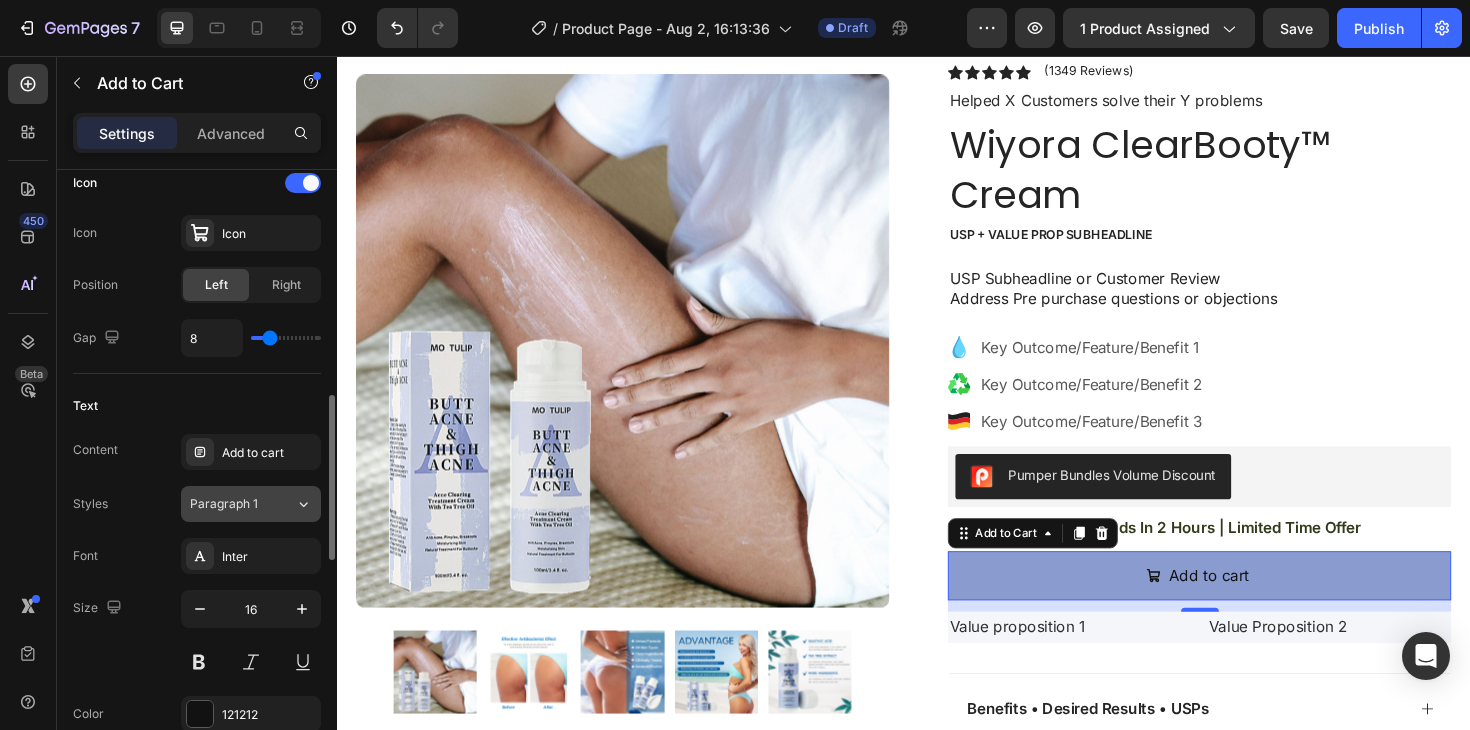 click on "Paragraph 1" at bounding box center (242, 504) 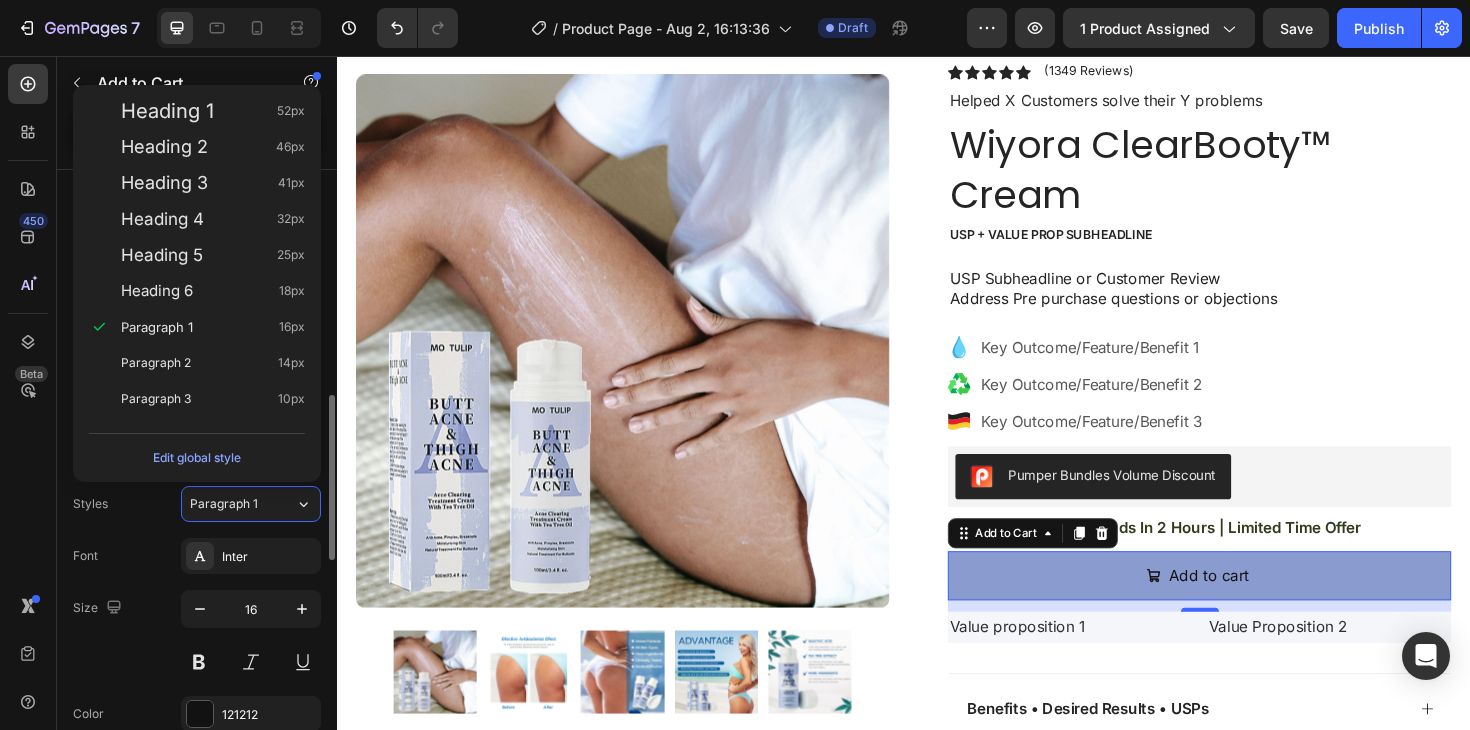 click on "Font Inter Size 16 Color 121212 Show more" at bounding box center [197, 661] 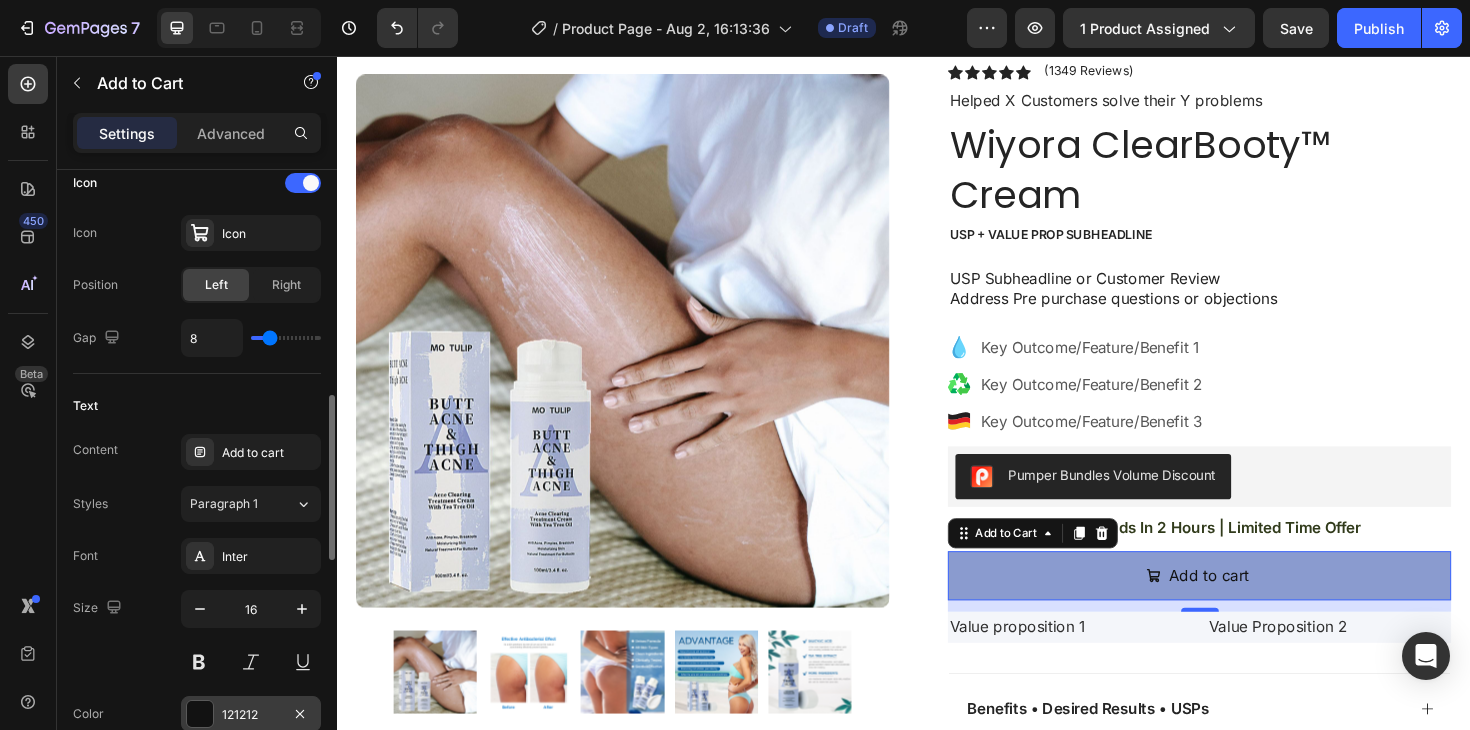 click at bounding box center [200, 714] 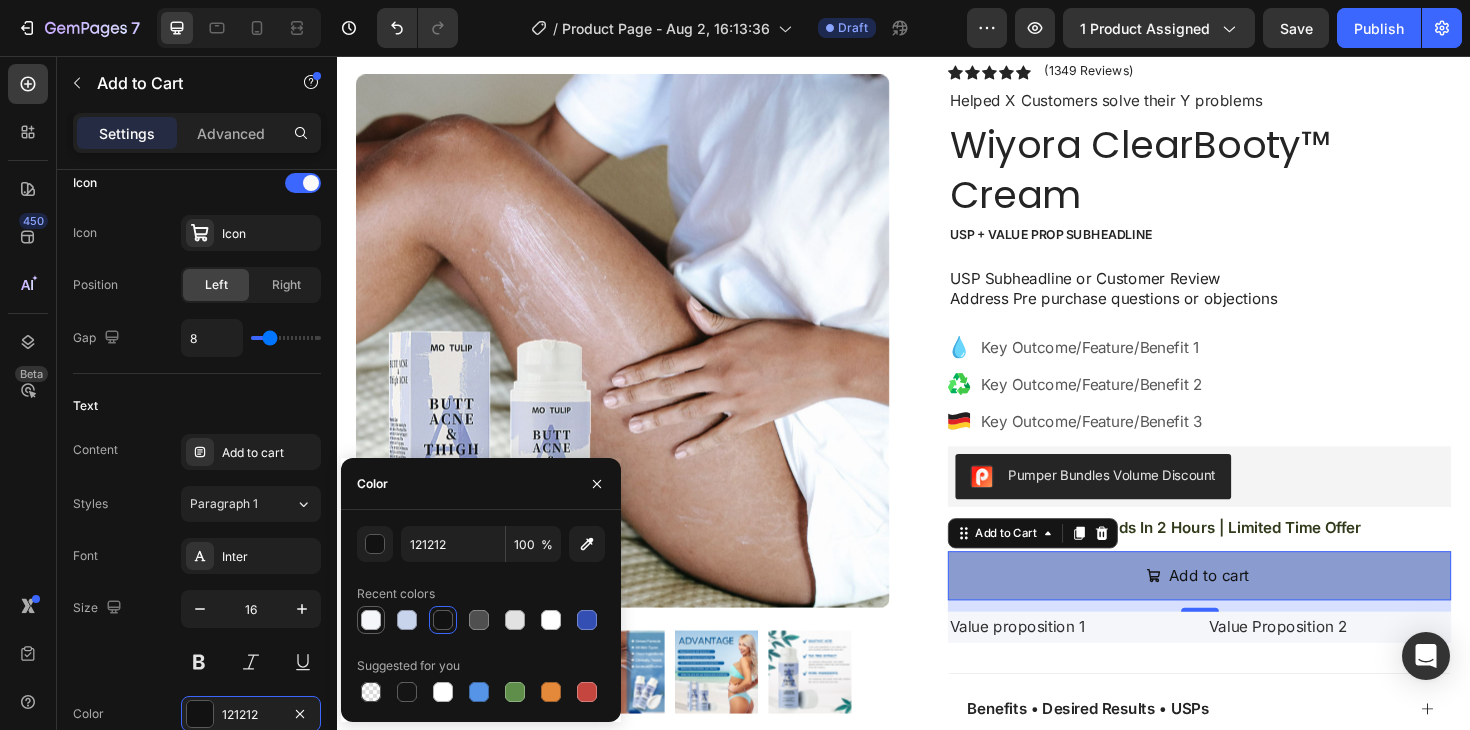 click at bounding box center [371, 620] 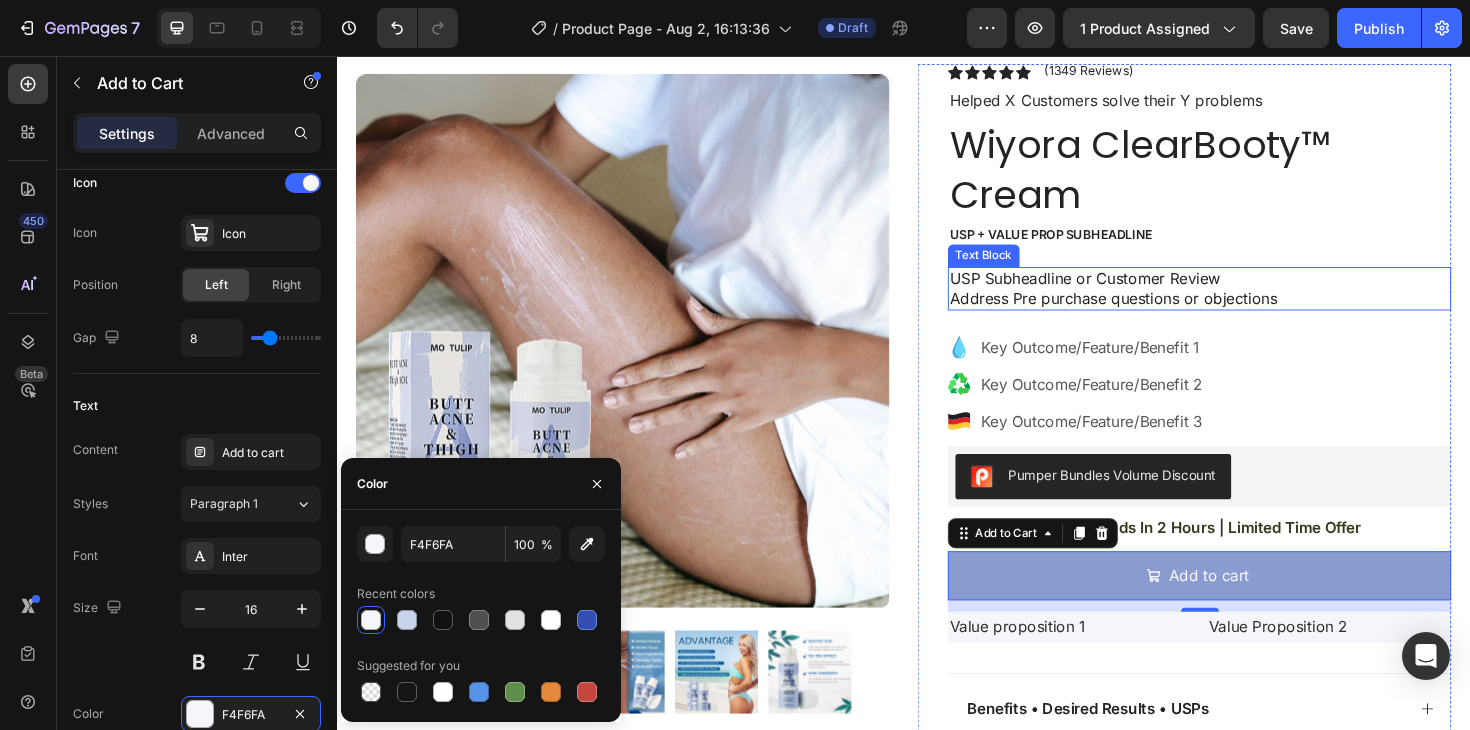 click on "USP Subheadline or Customer Review Address Pre purchase questions or objections" at bounding box center (1250, 303) 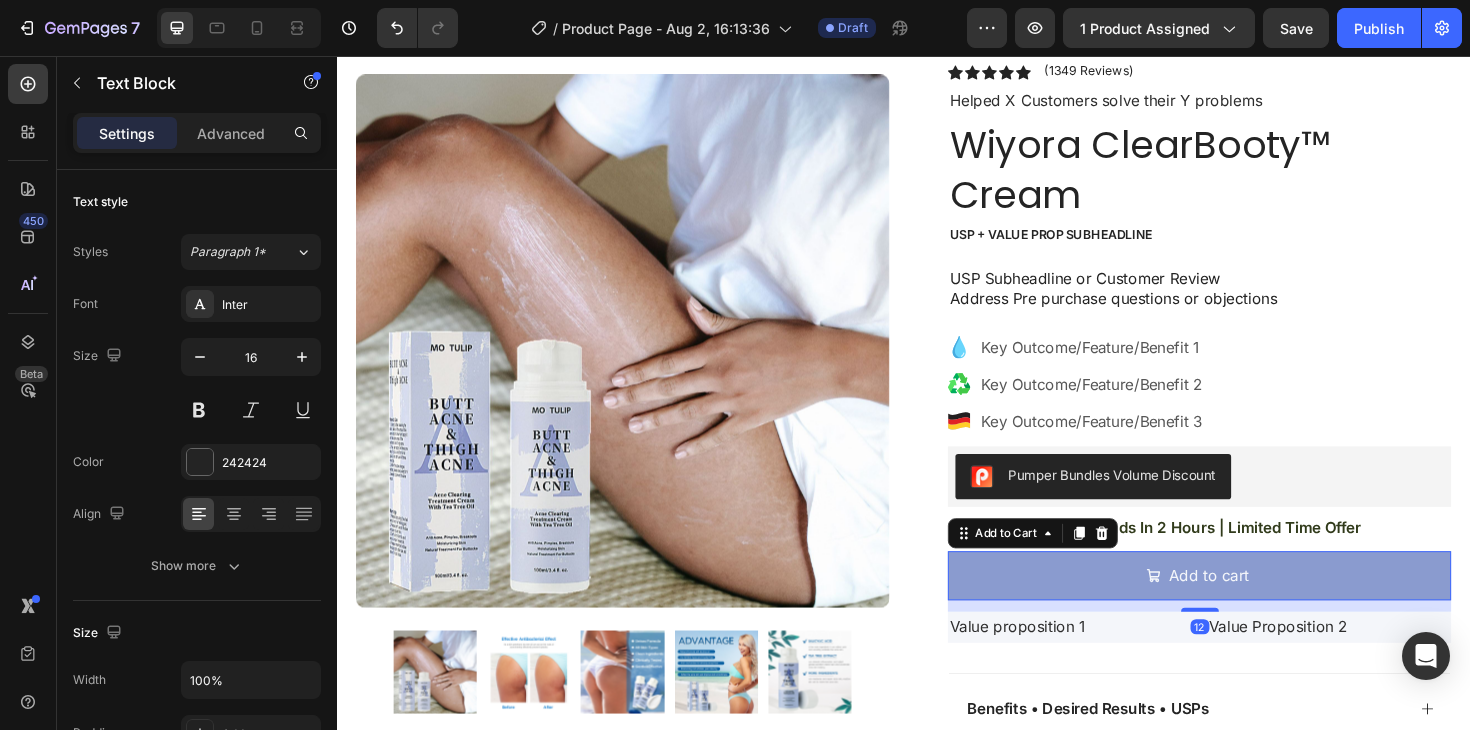 click on "Add to cart" at bounding box center (1250, 607) 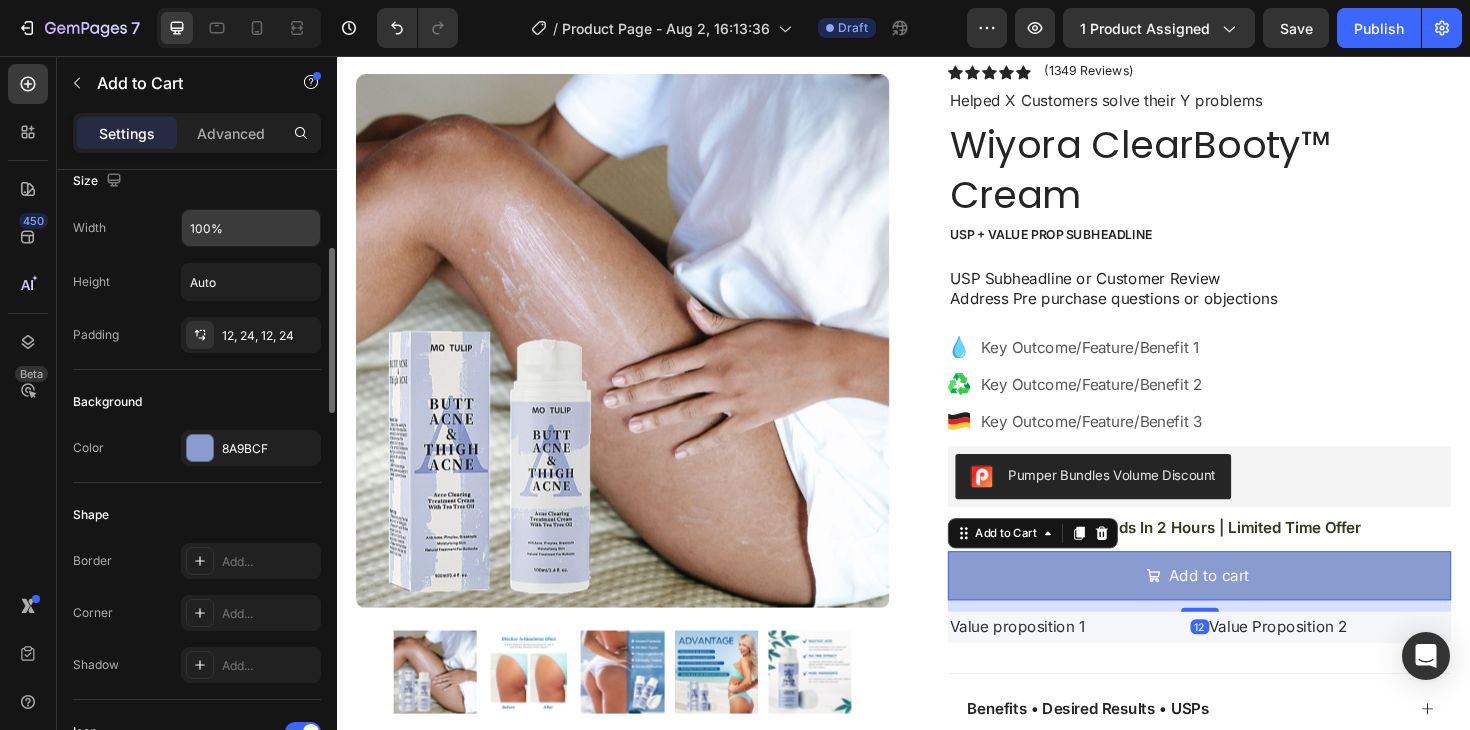 scroll, scrollTop: 303, scrollLeft: 0, axis: vertical 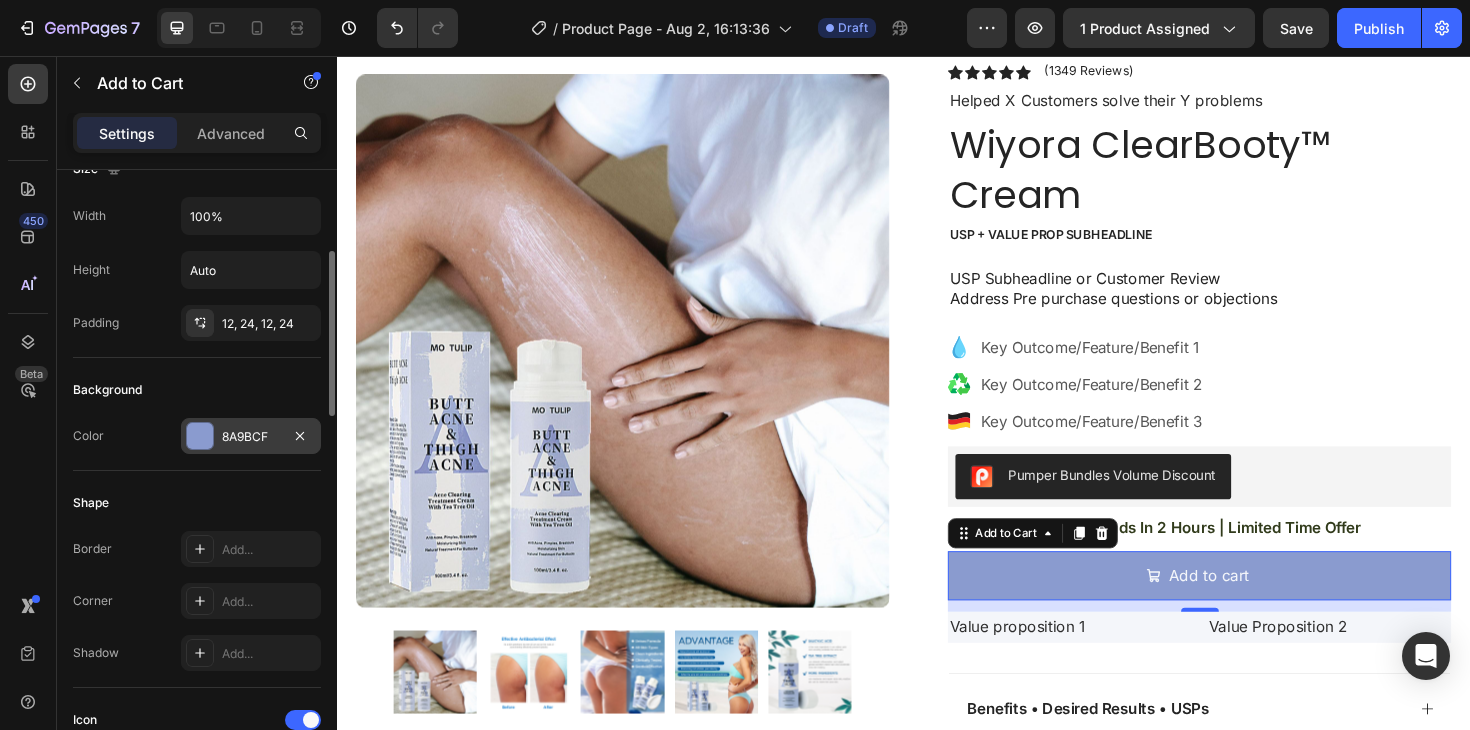 click on "8A9BCF" at bounding box center [251, 436] 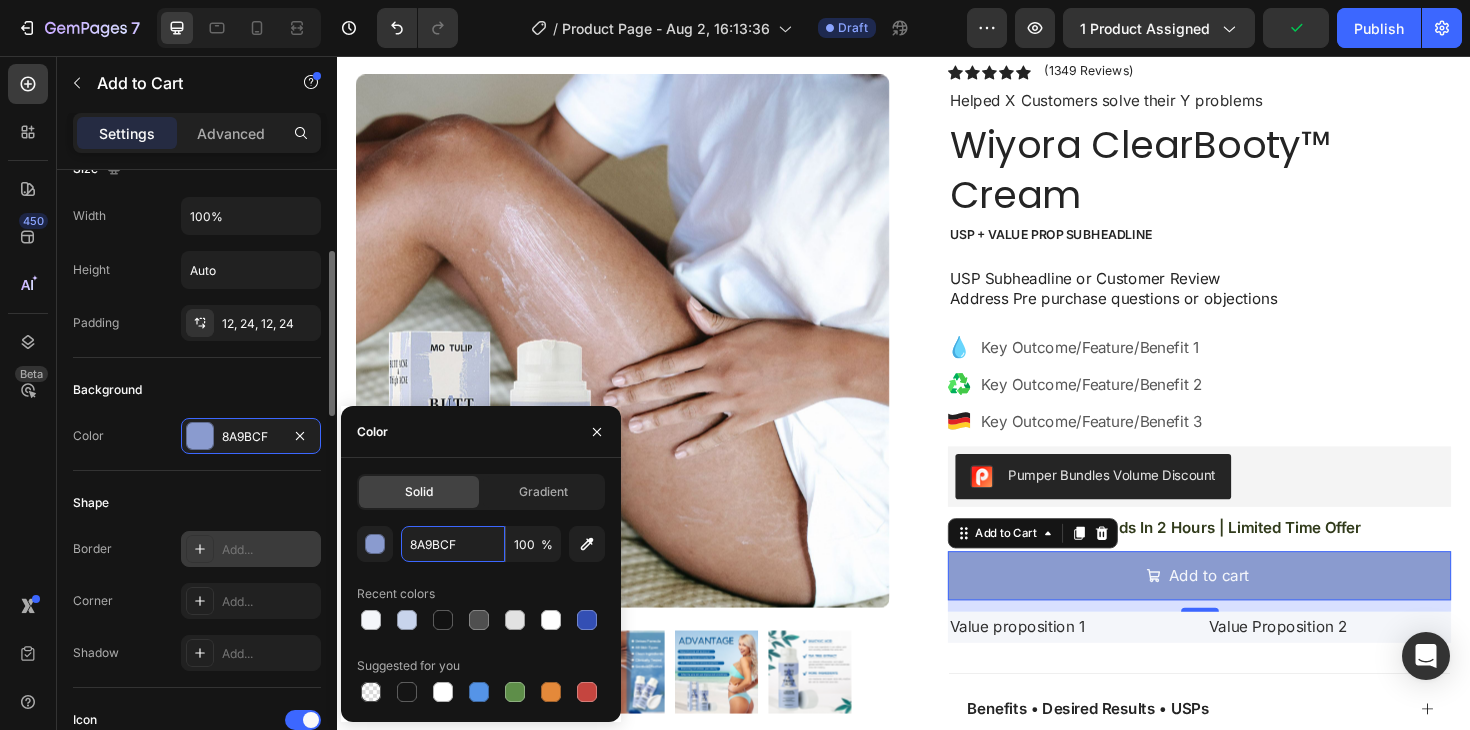 drag, startPoint x: 479, startPoint y: 541, endPoint x: 319, endPoint y: 541, distance: 160 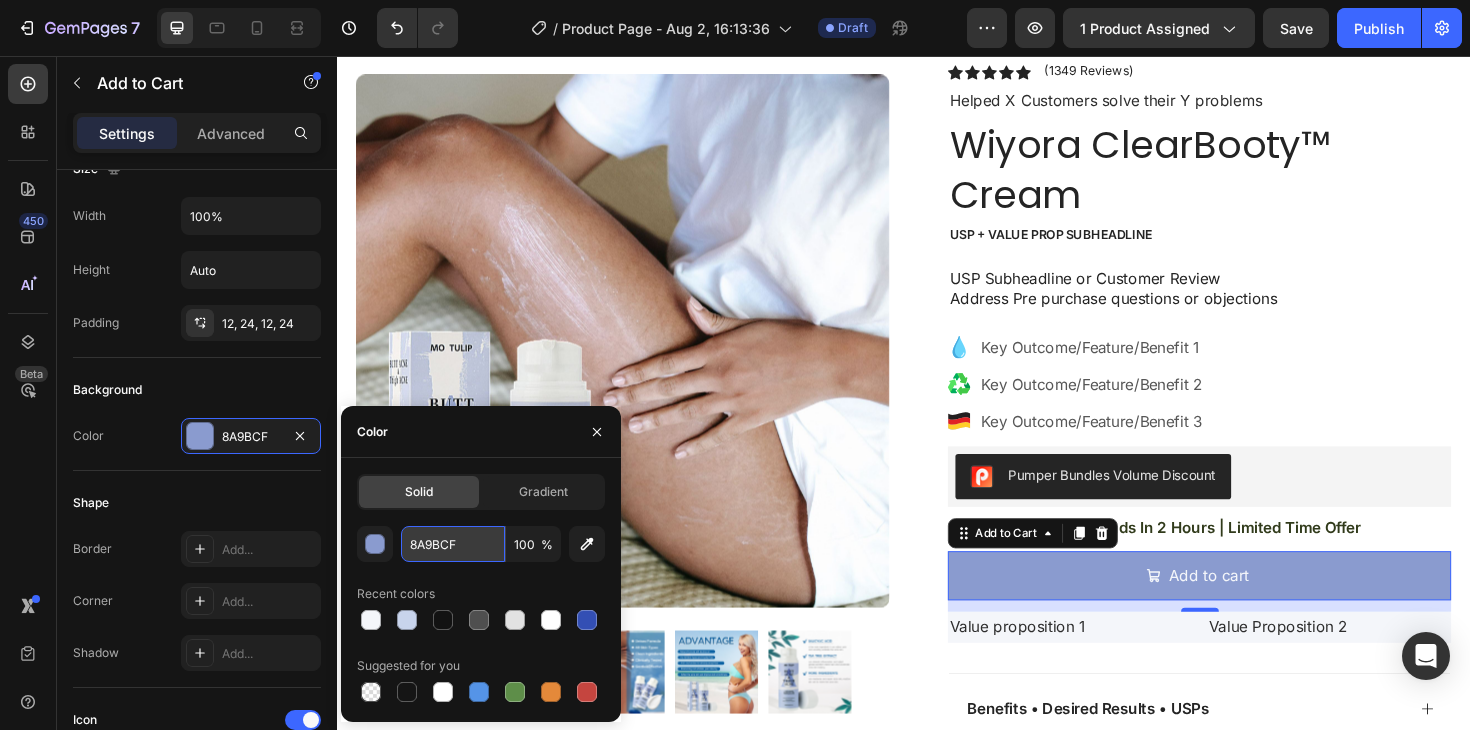 click on "8A9BCF" at bounding box center [453, 544] 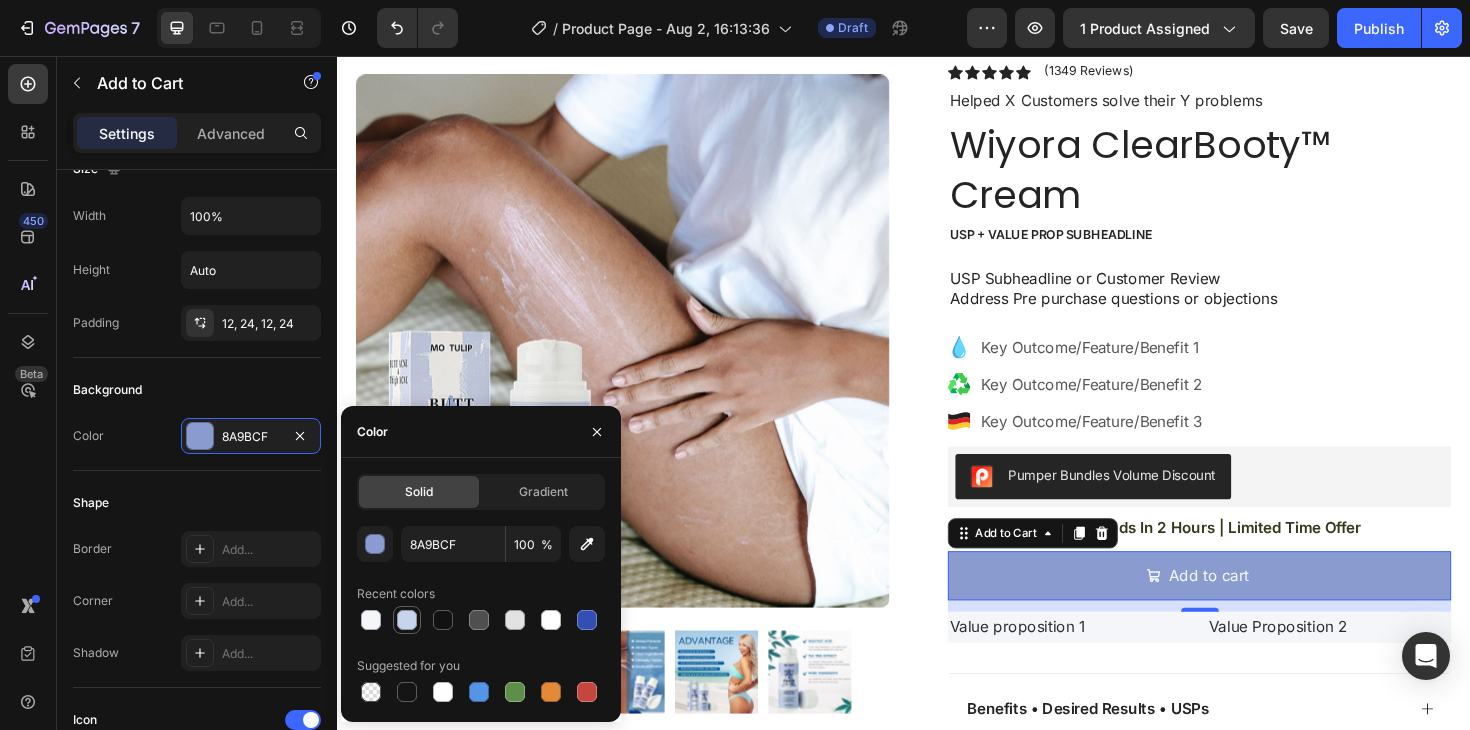 click at bounding box center [407, 620] 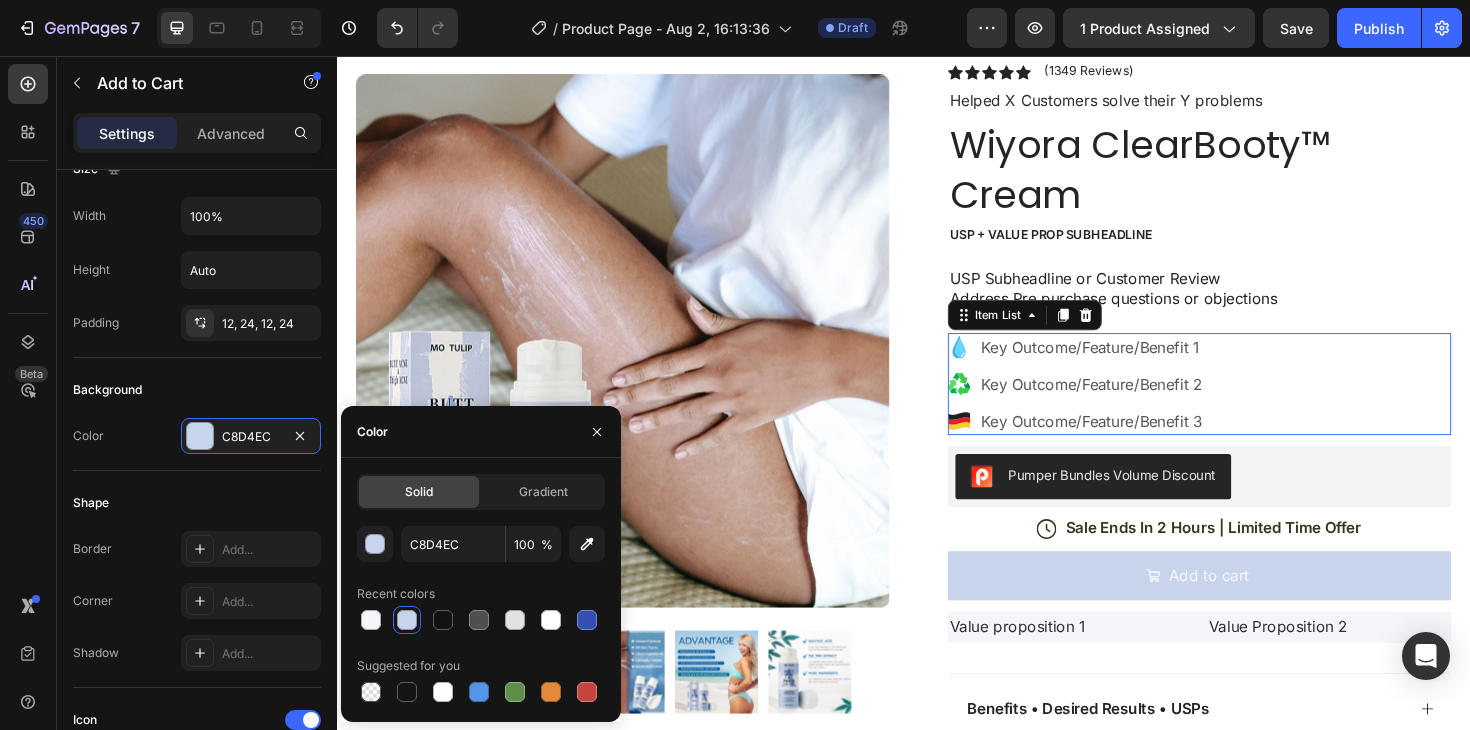 click on "Key Outcome/Feature/Benefit 1
Key Outcome/Feature/Benefit 2
Key Outcome/Feature/Benefit 3" at bounding box center [1250, 404] 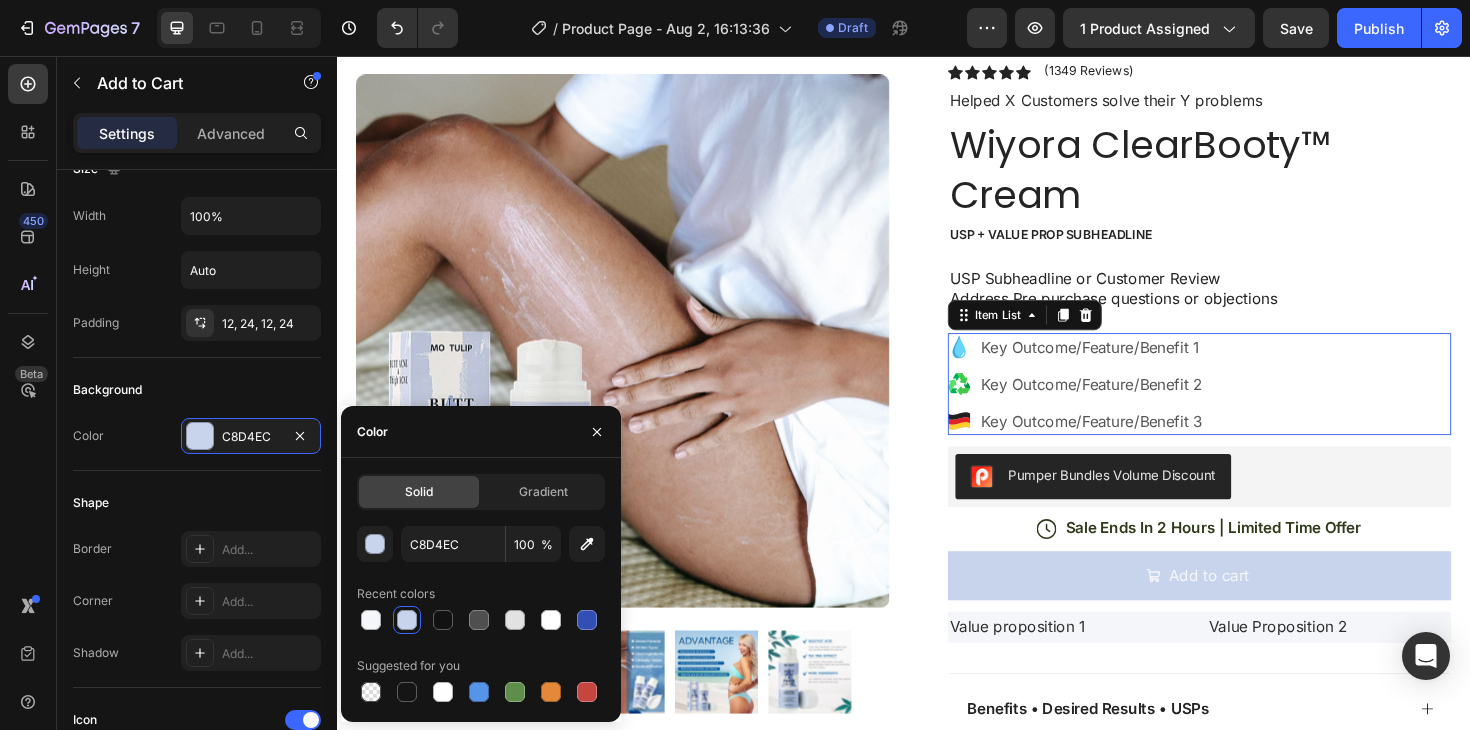 scroll, scrollTop: 0, scrollLeft: 0, axis: both 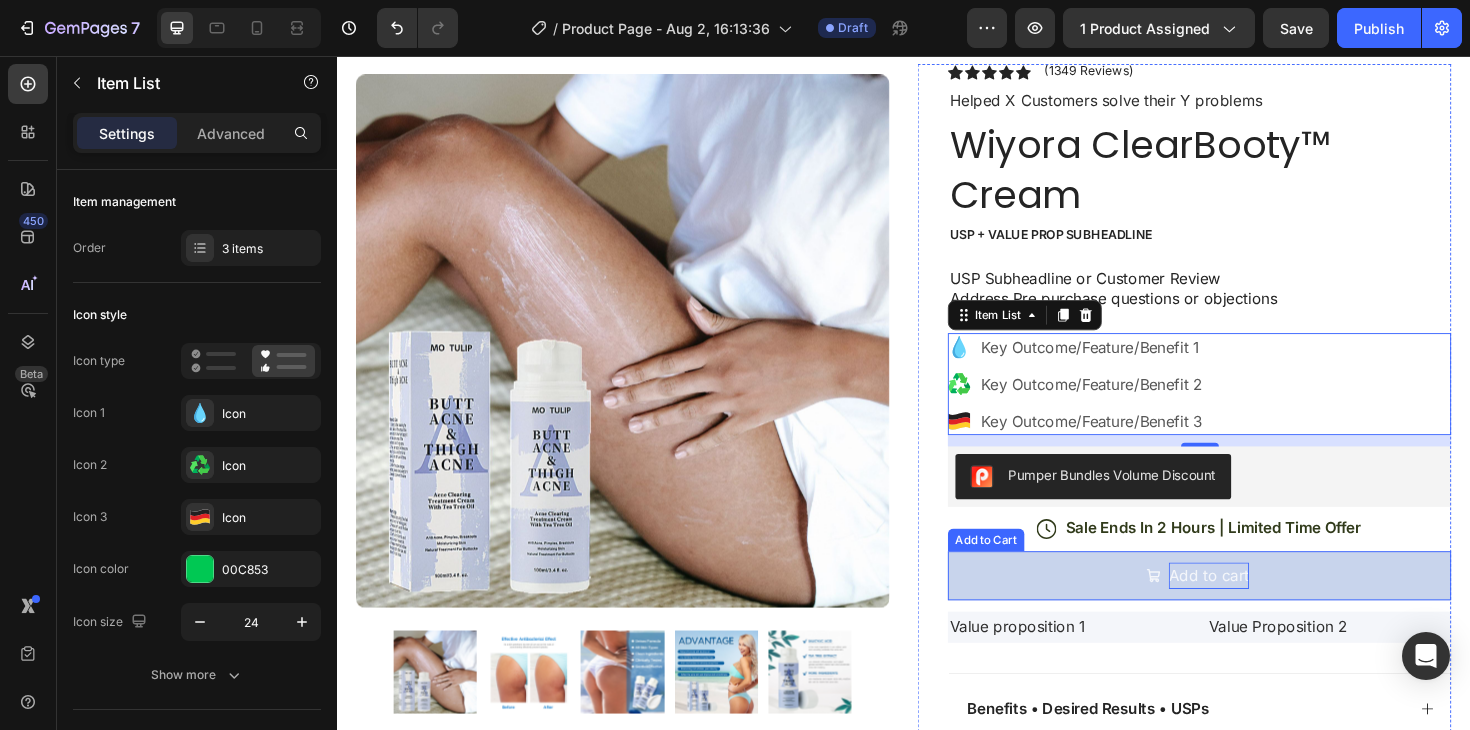click on "Add to cart" at bounding box center [1260, 607] 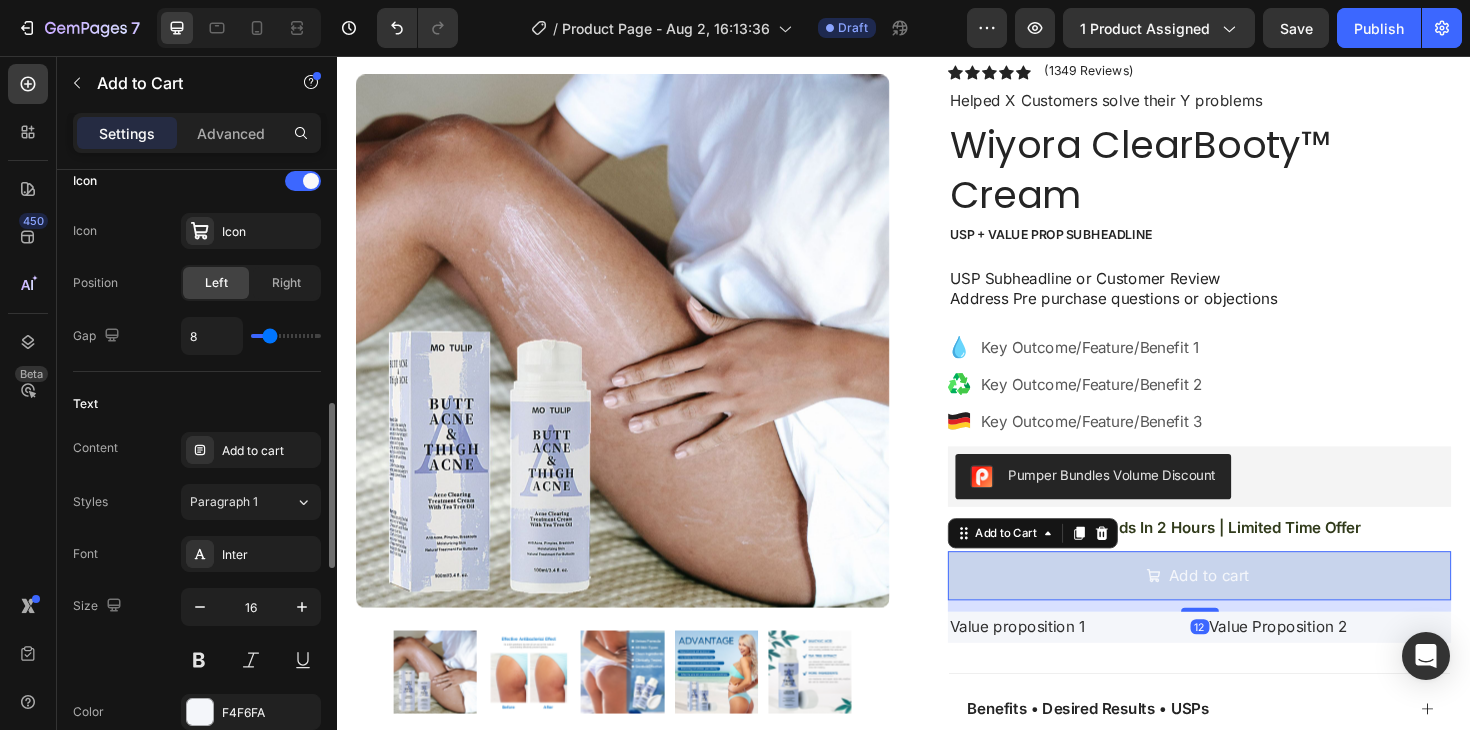 scroll, scrollTop: 849, scrollLeft: 0, axis: vertical 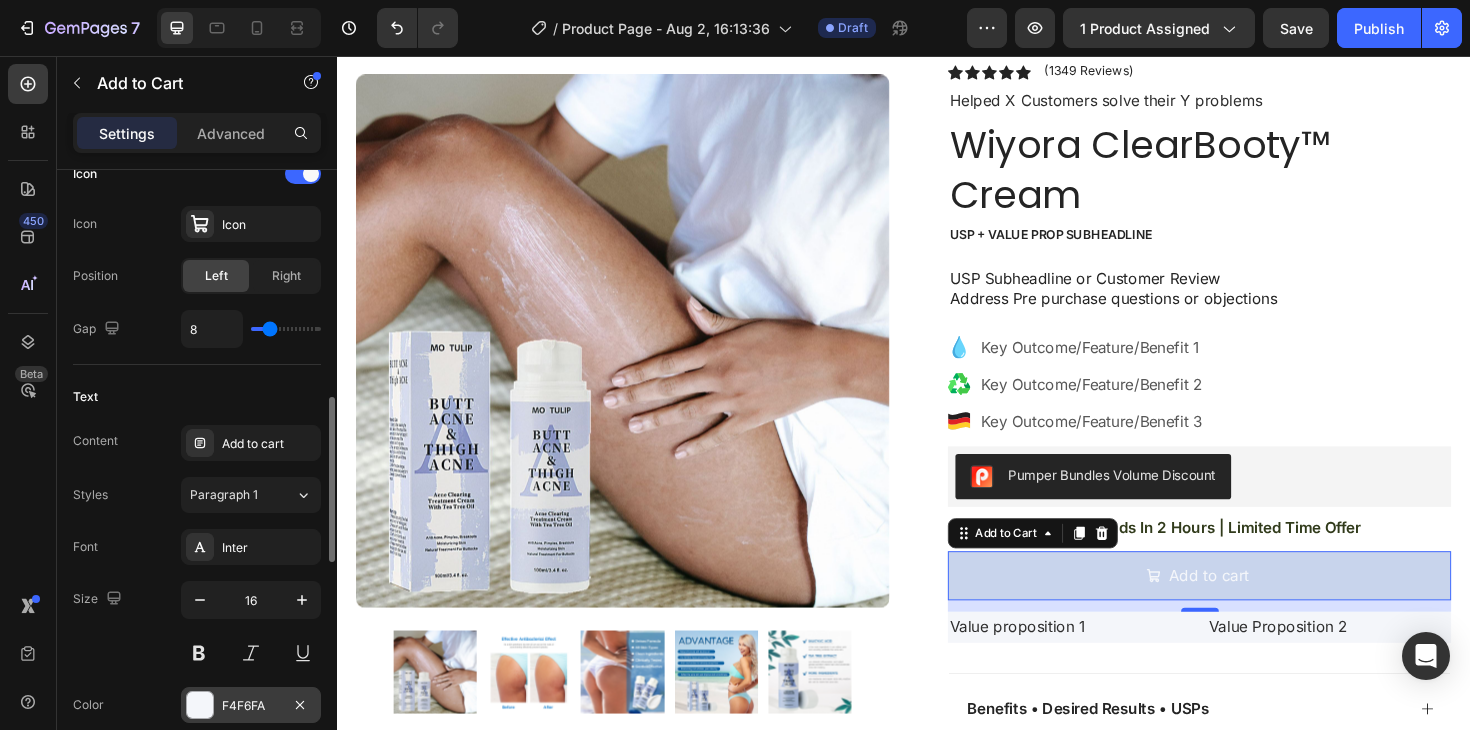 click on "F4F6FA" at bounding box center (251, 706) 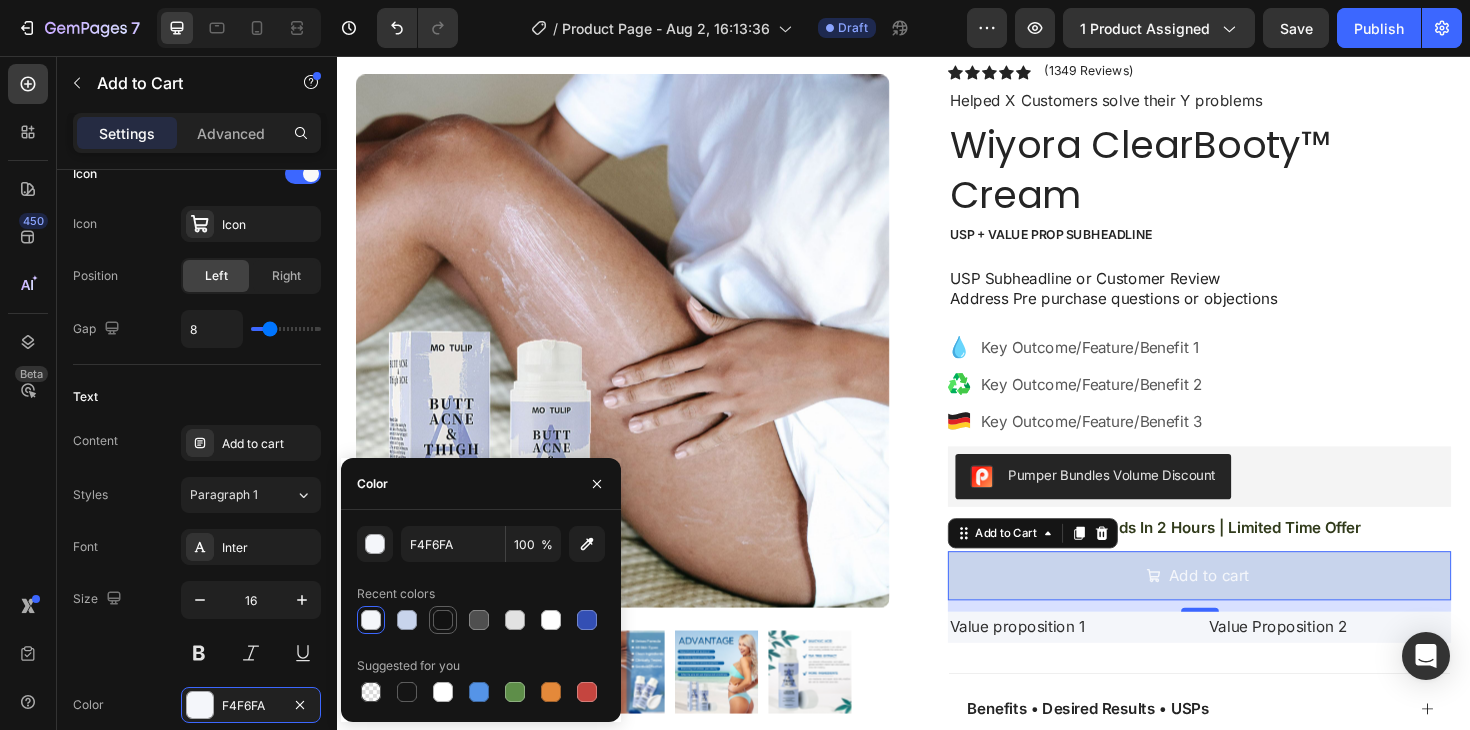 click at bounding box center (443, 620) 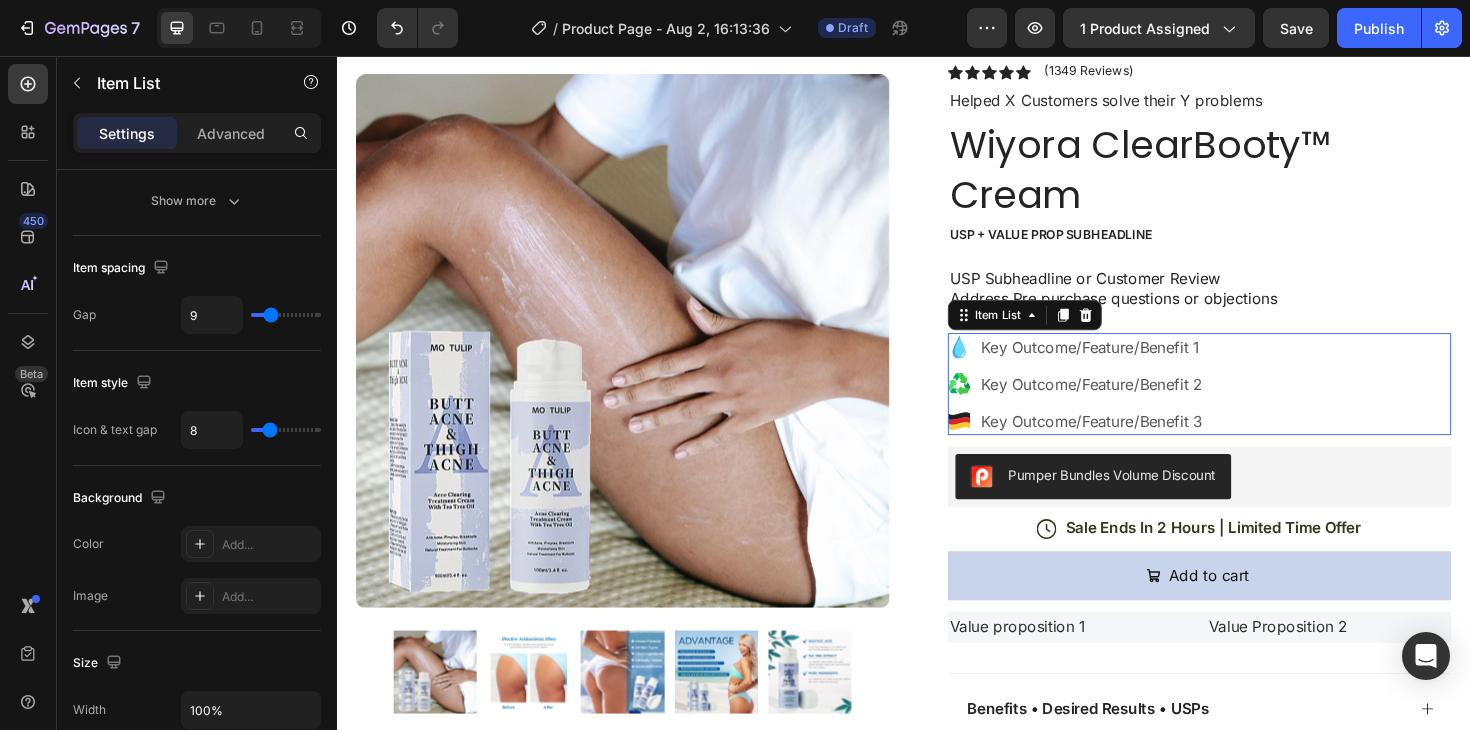 click on "Key Outcome/Feature/Benefit 1
Key Outcome/Feature/Benefit 2
Key Outcome/Feature/Benefit 3" at bounding box center [1250, 404] 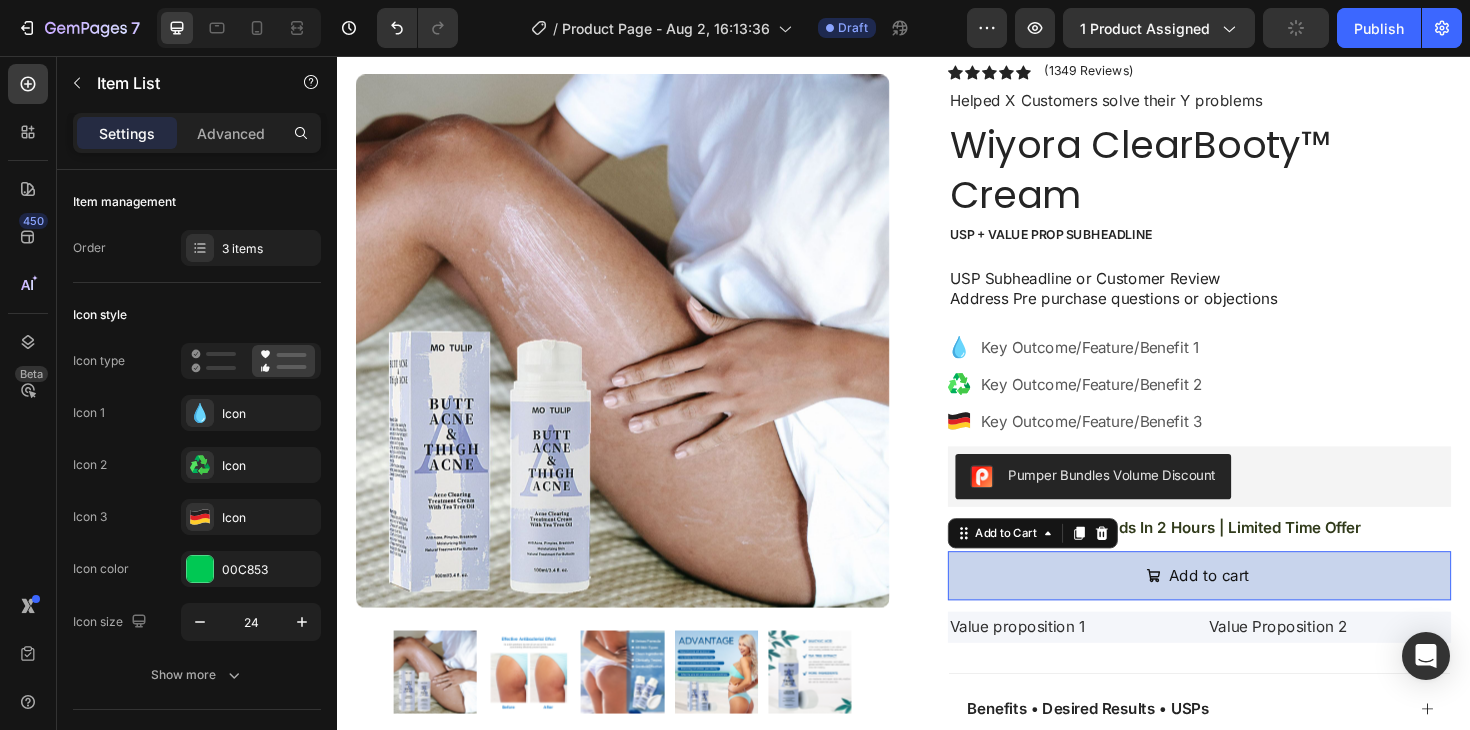 click on "Add to cart" at bounding box center (1250, 607) 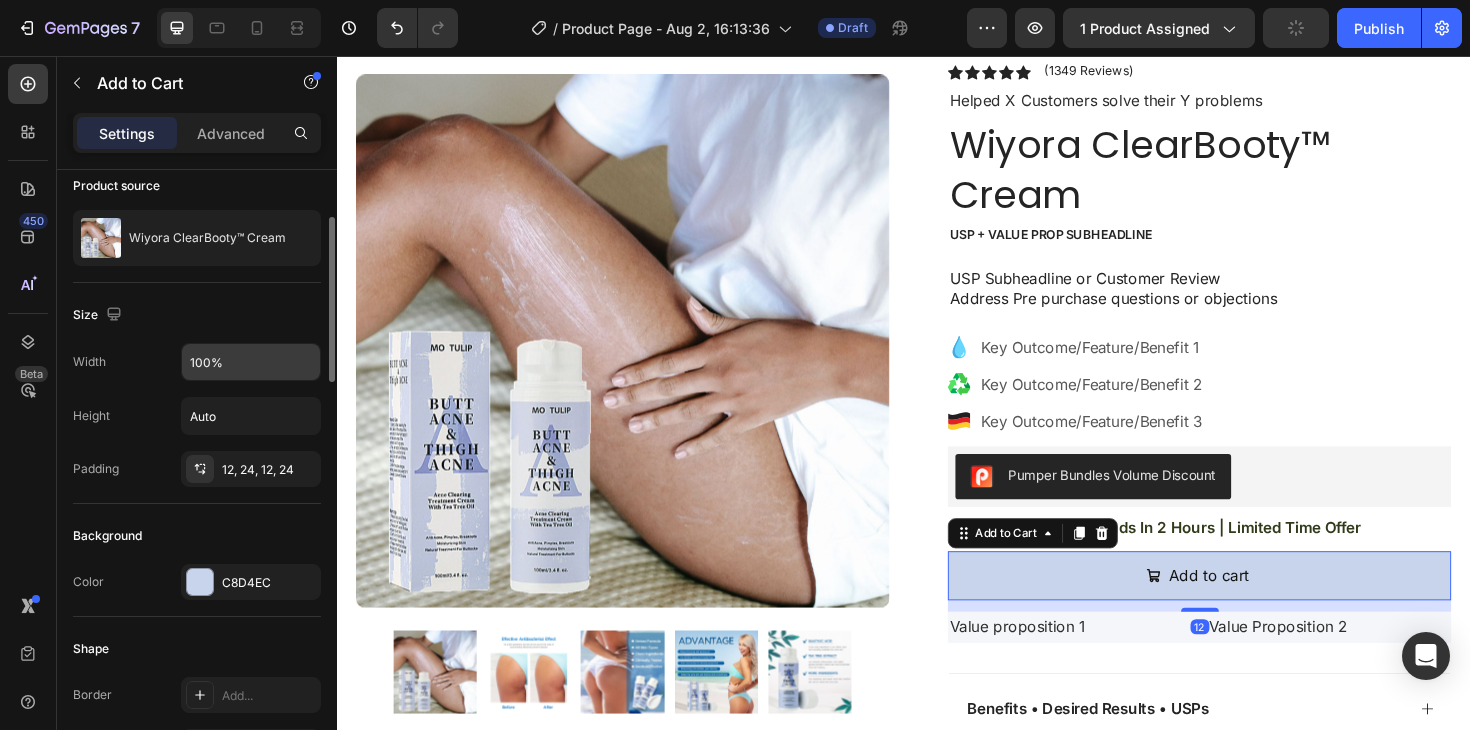 scroll, scrollTop: 161, scrollLeft: 0, axis: vertical 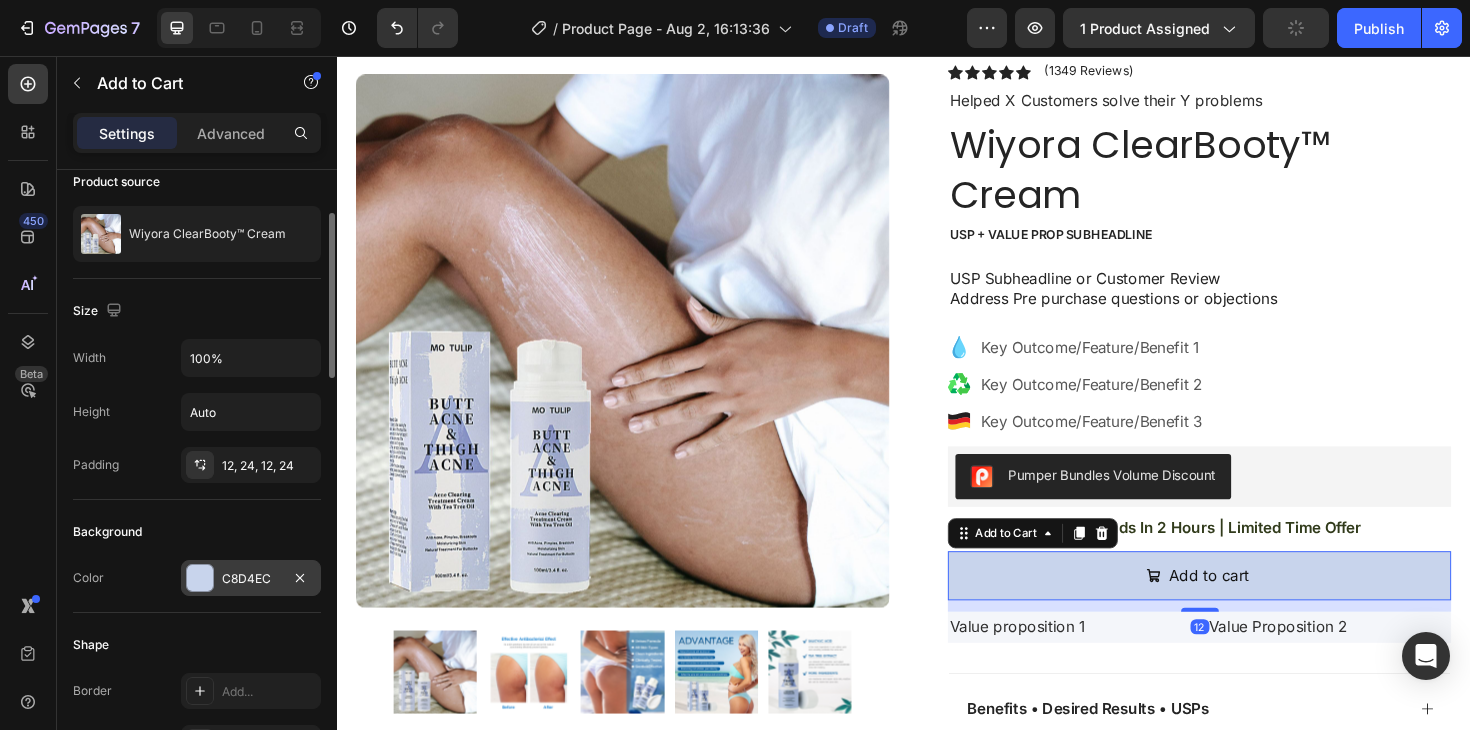click on "C8D4EC" at bounding box center (251, 578) 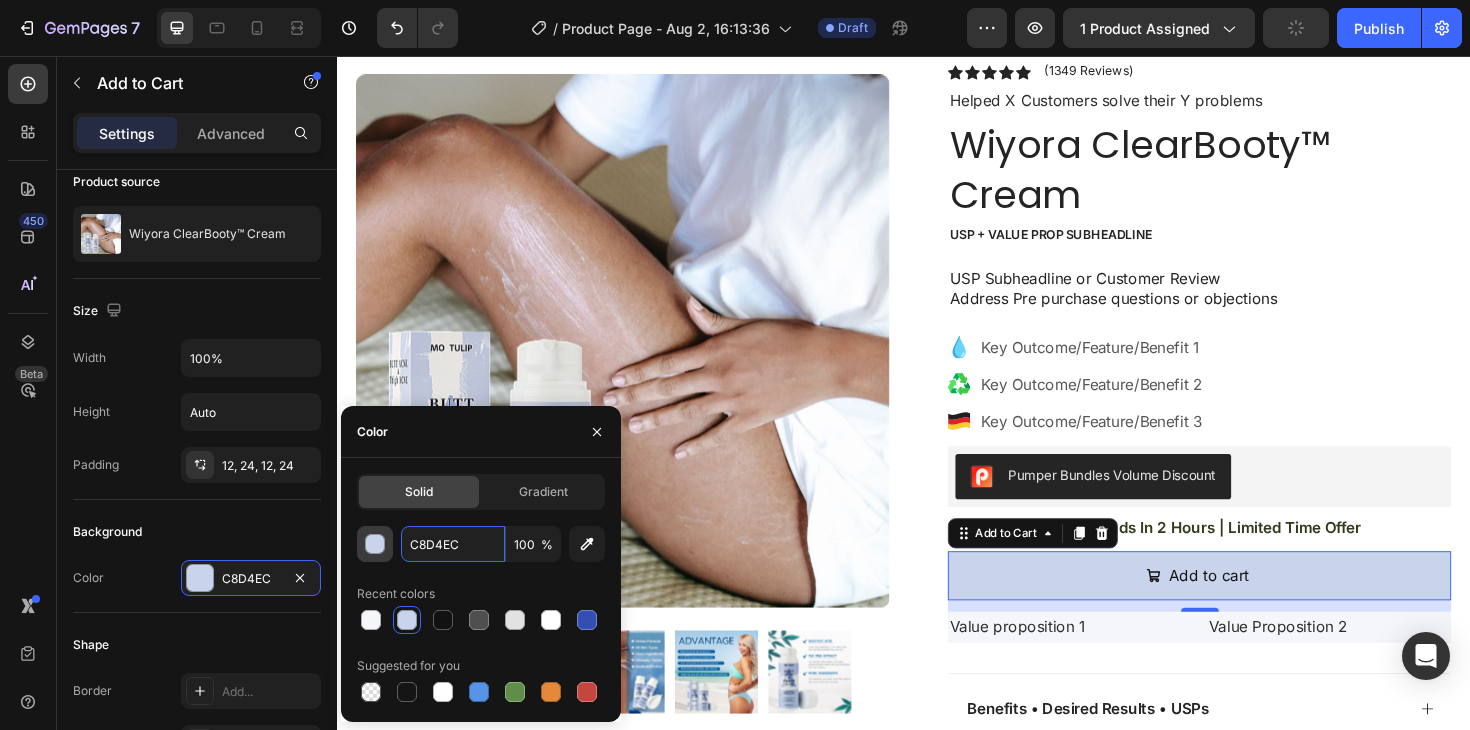 drag, startPoint x: 463, startPoint y: 553, endPoint x: 359, endPoint y: 553, distance: 104 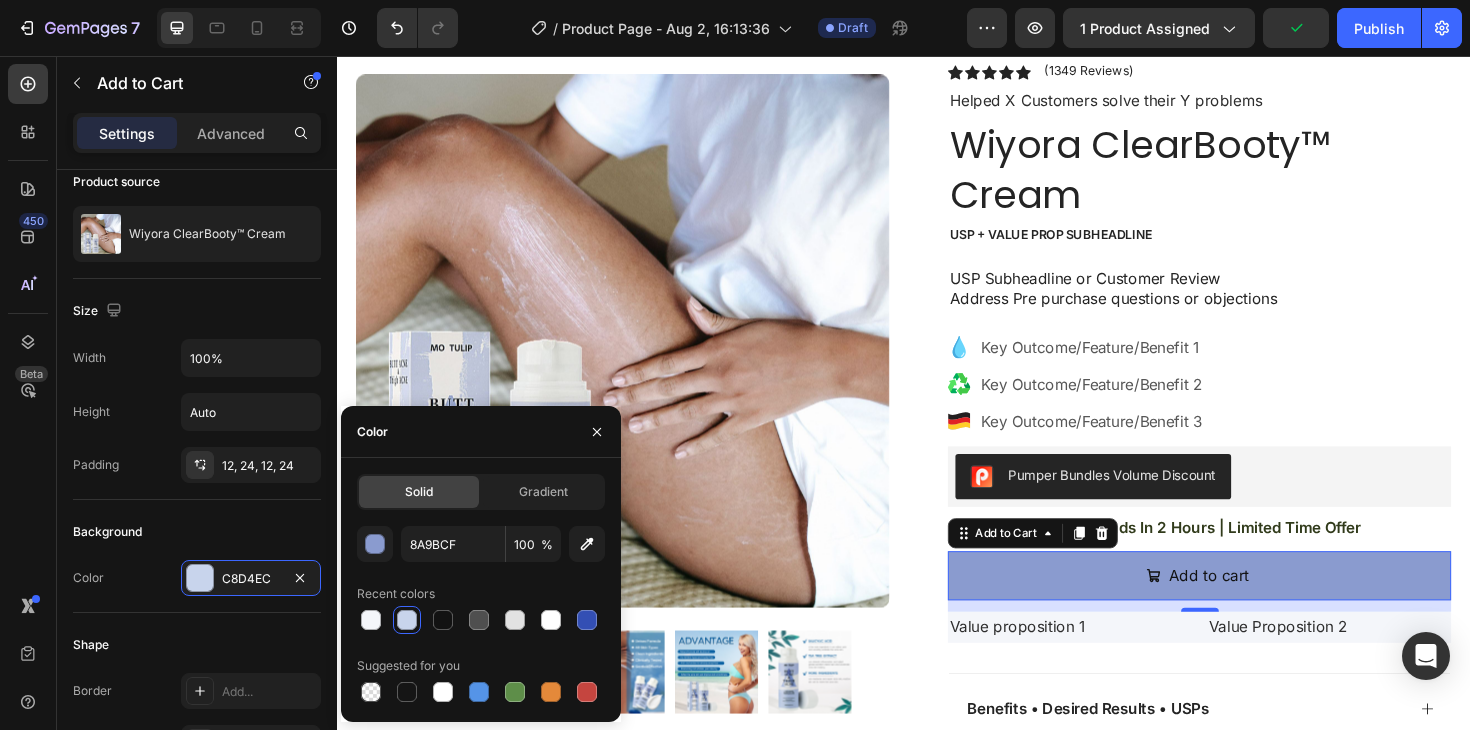 click on "Add to cart" at bounding box center [1250, 607] 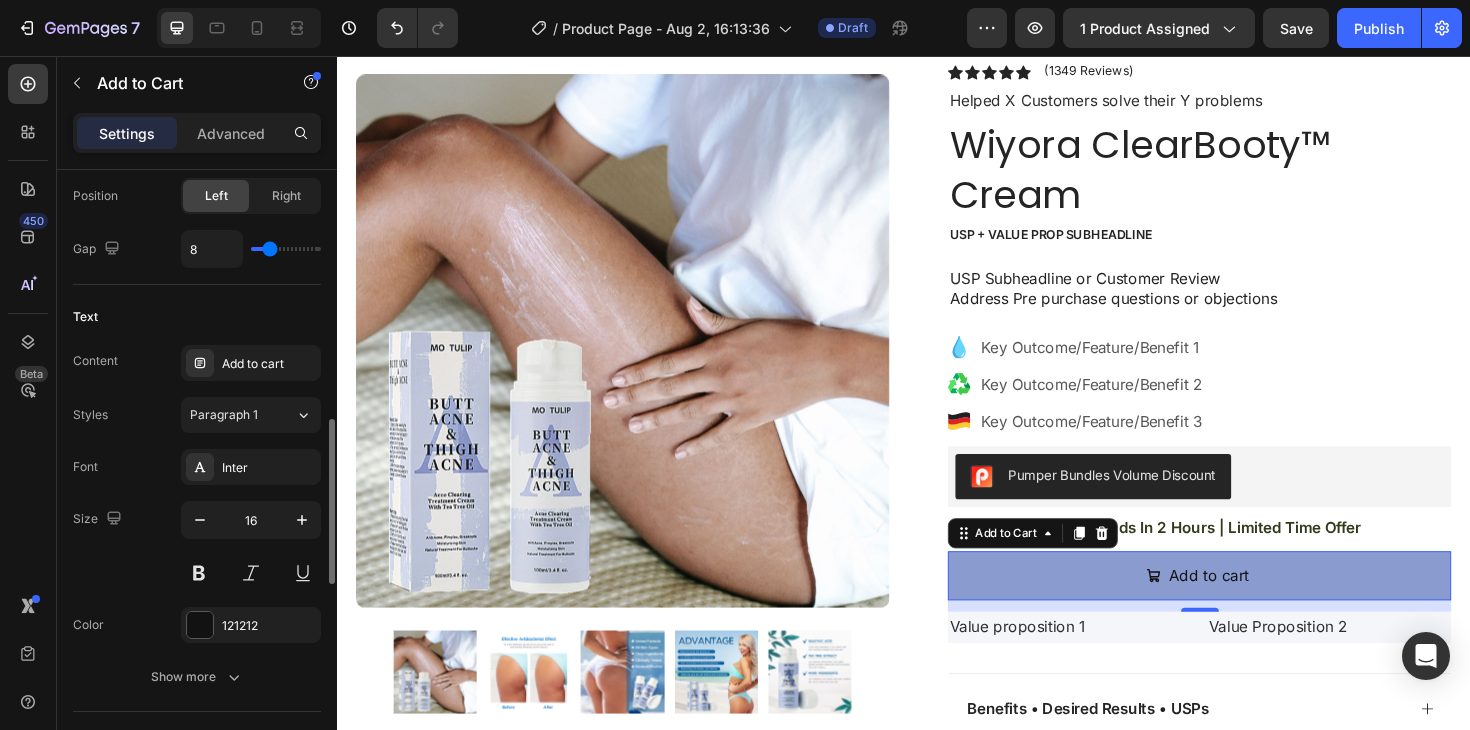 scroll, scrollTop: 926, scrollLeft: 0, axis: vertical 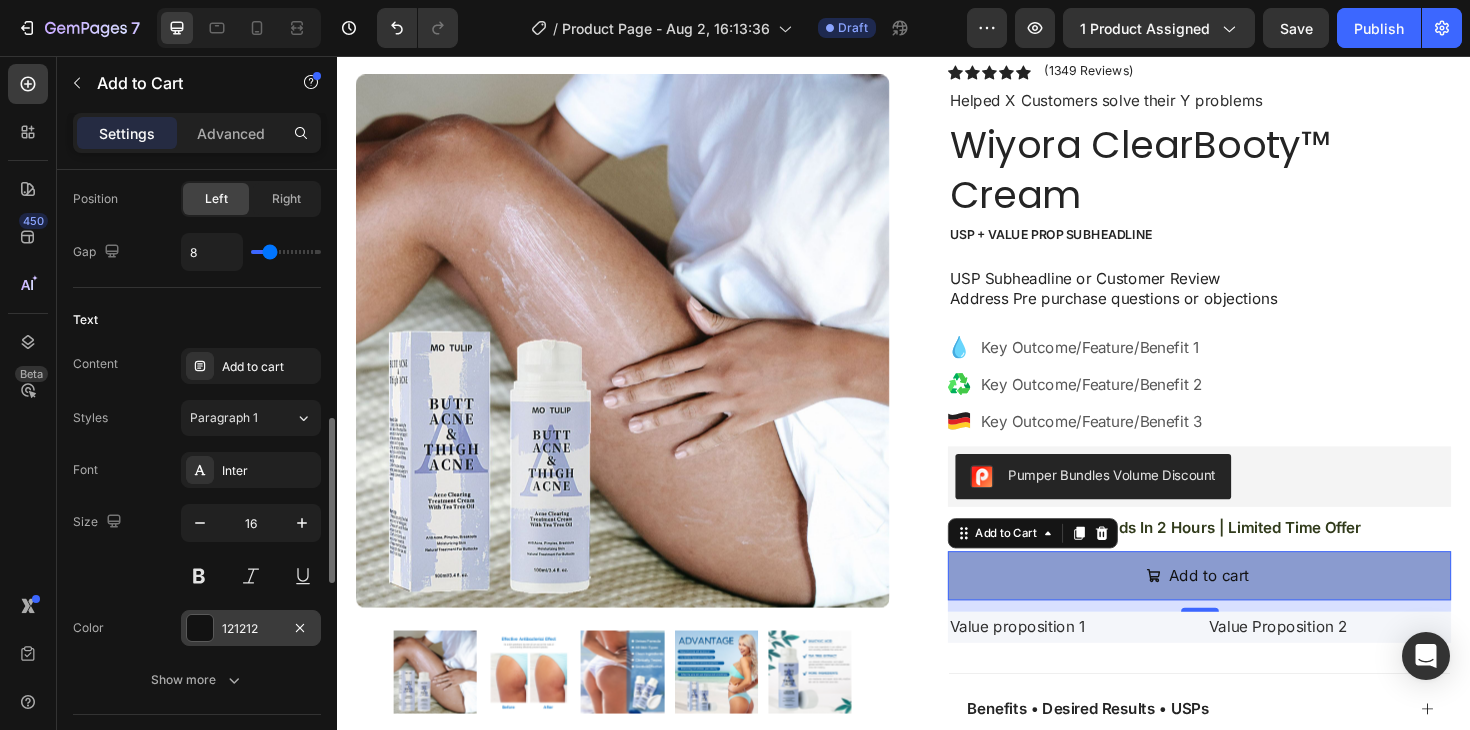 click on "121212" at bounding box center [251, 629] 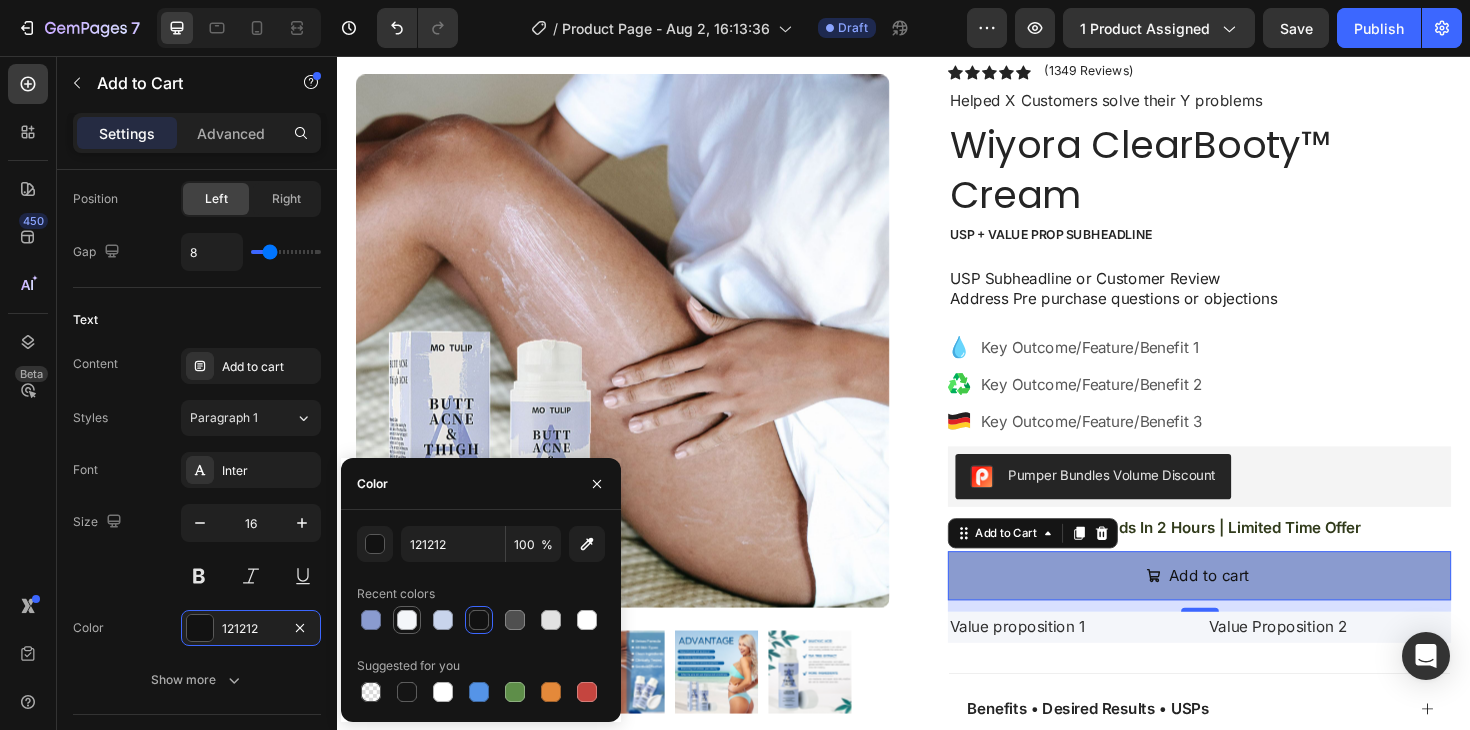 click at bounding box center (407, 620) 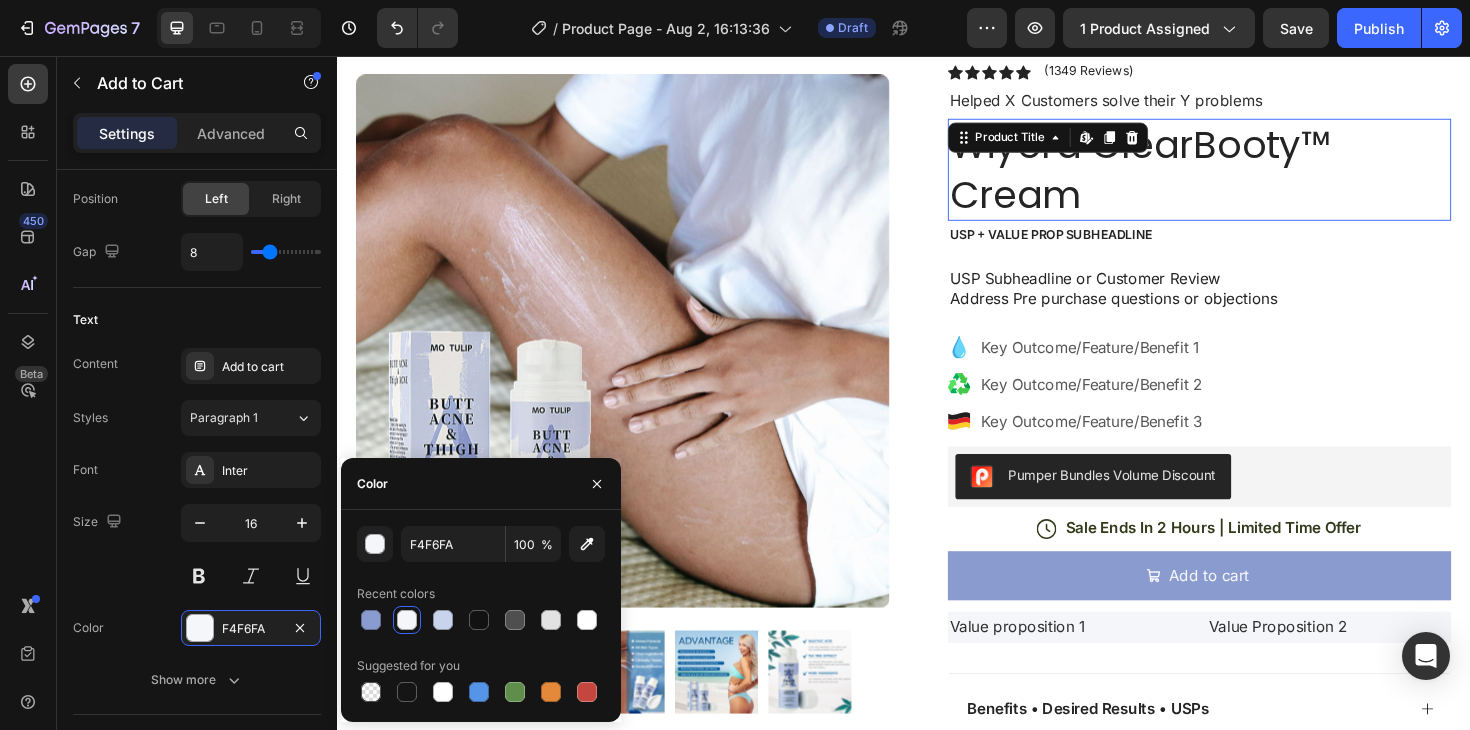 click on "Wiyora ClearBooty™ Cream" at bounding box center (1250, 177) 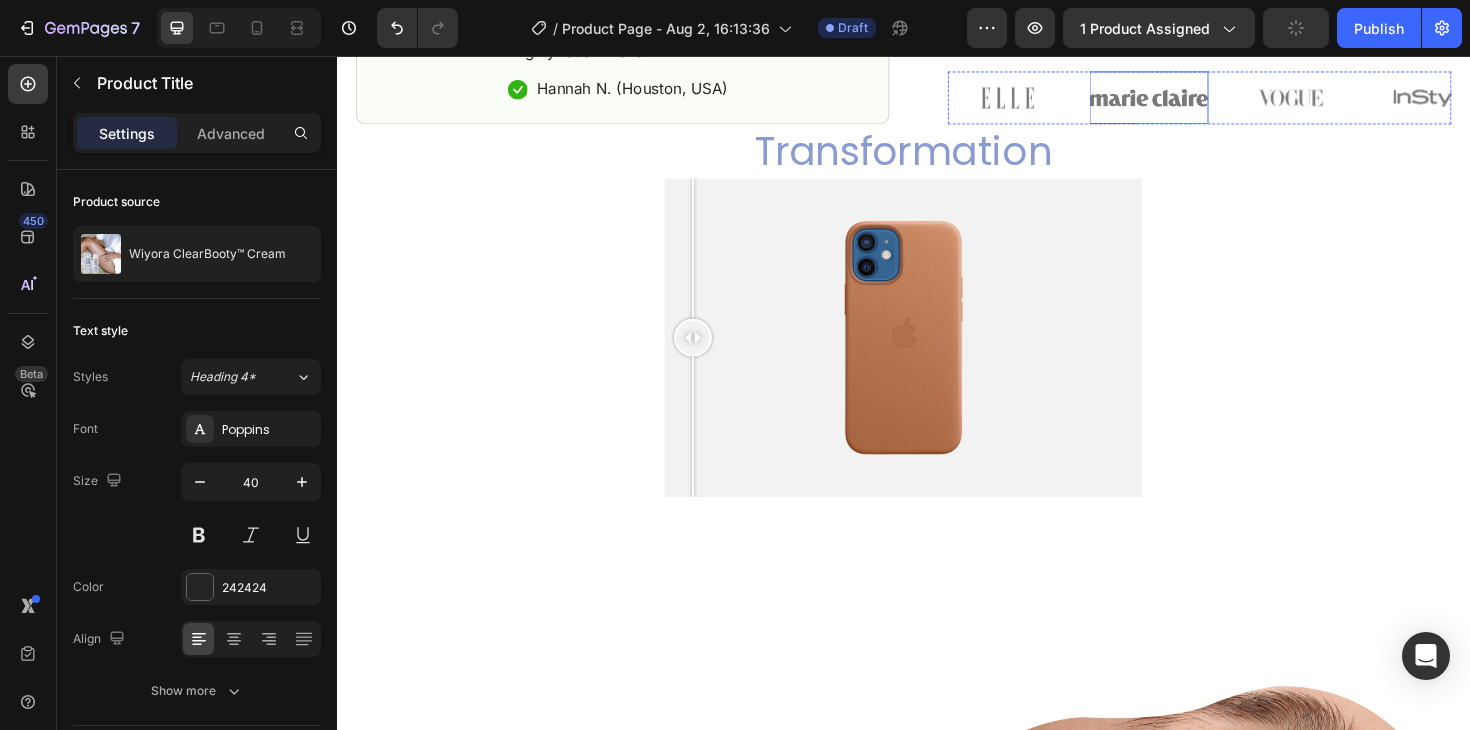 scroll, scrollTop: 1198, scrollLeft: 0, axis: vertical 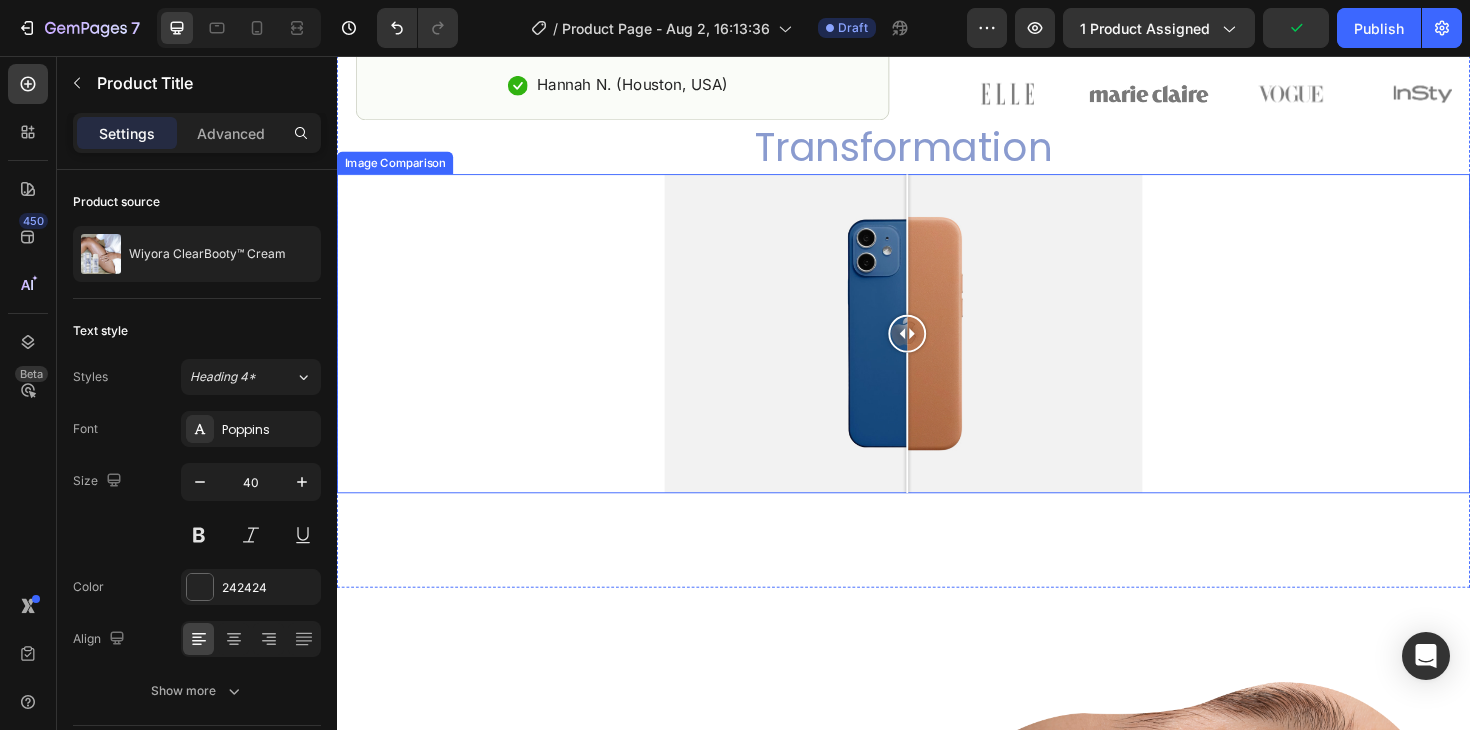 drag, startPoint x: 718, startPoint y: 344, endPoint x: 941, endPoint y: 348, distance: 223.03587 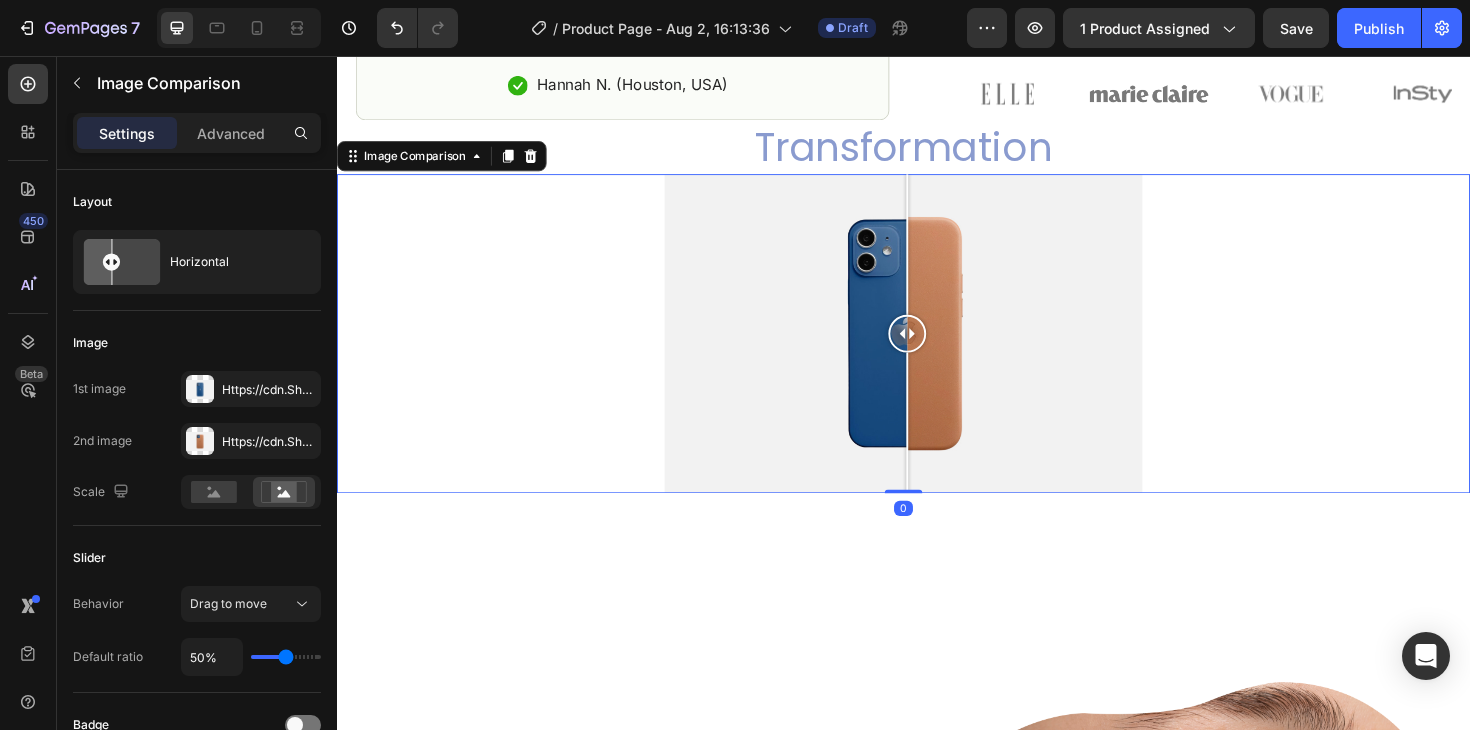 click at bounding box center [937, 350] 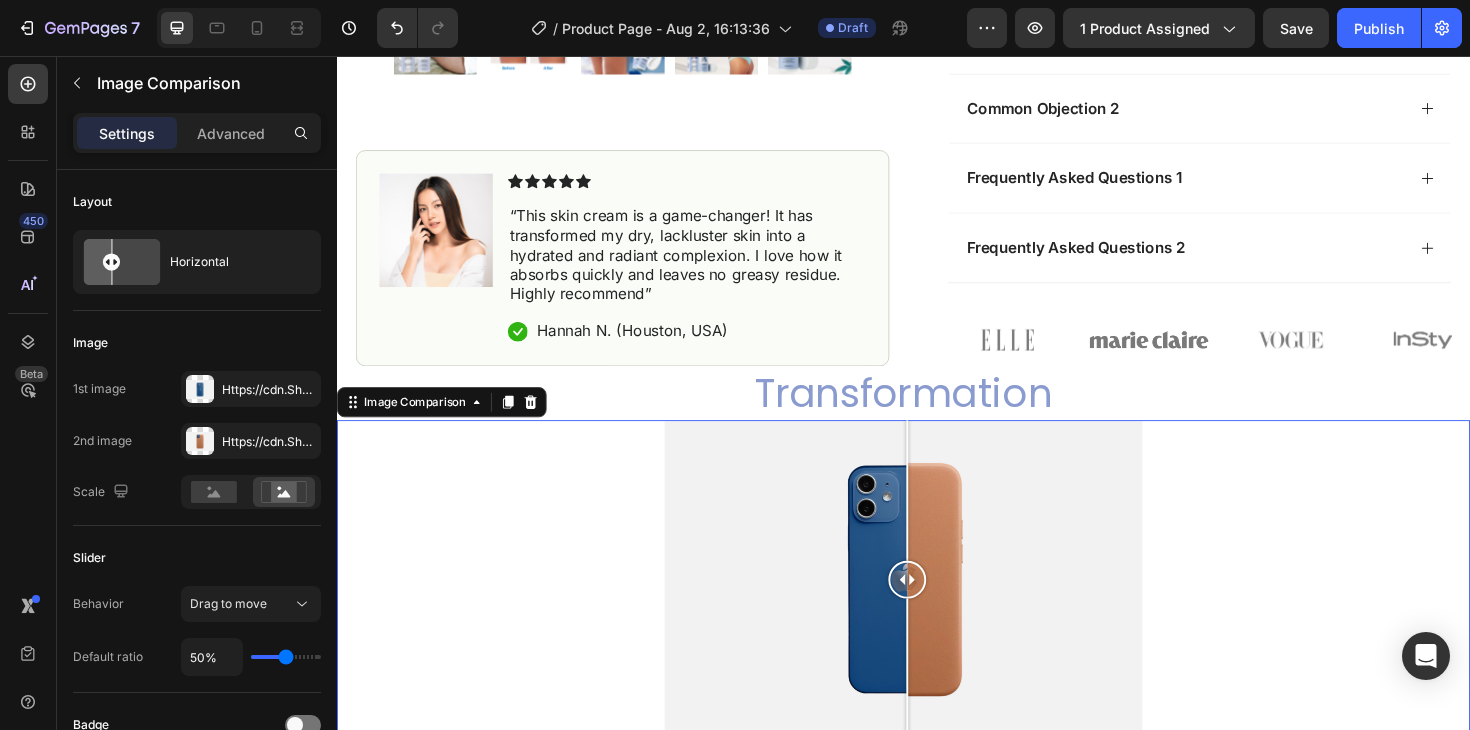 scroll, scrollTop: 935, scrollLeft: 0, axis: vertical 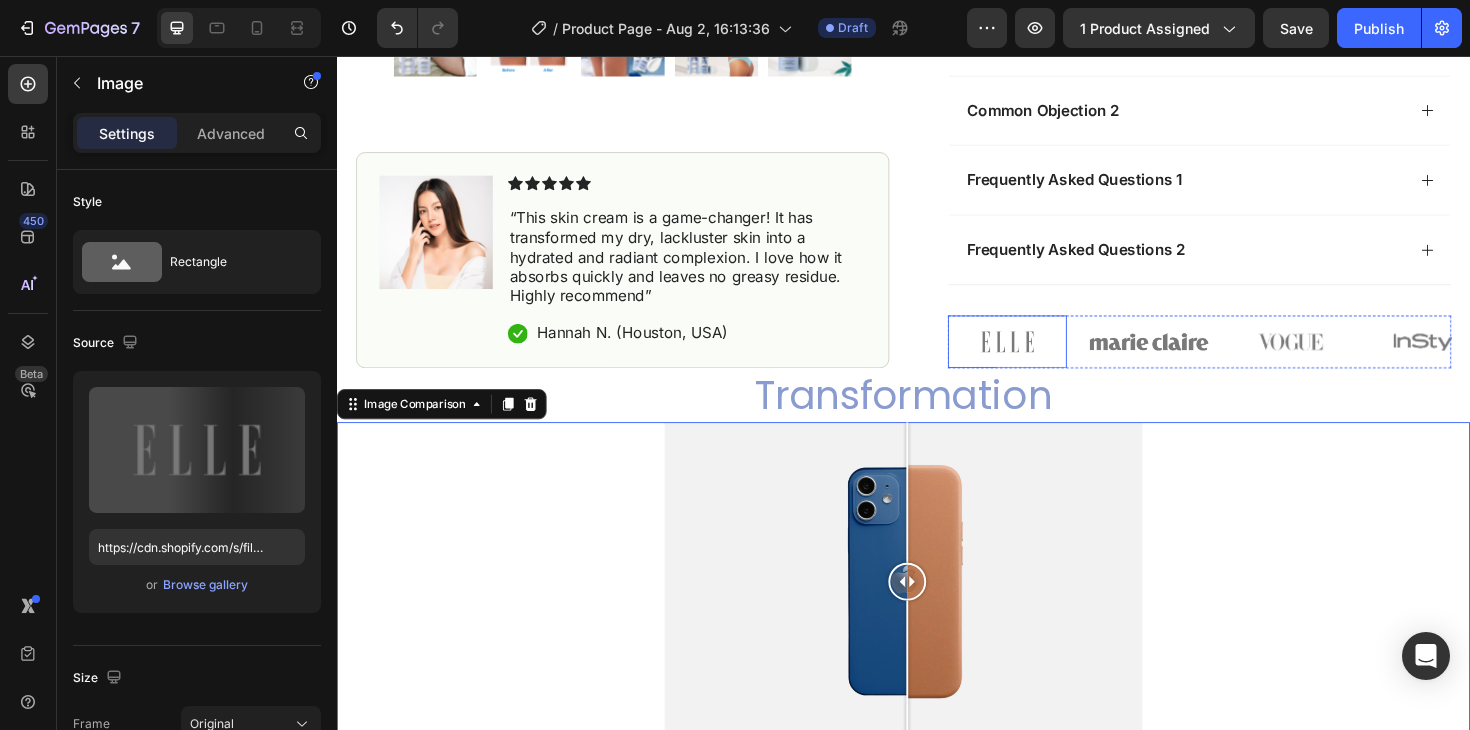 click at bounding box center [1047, 359] 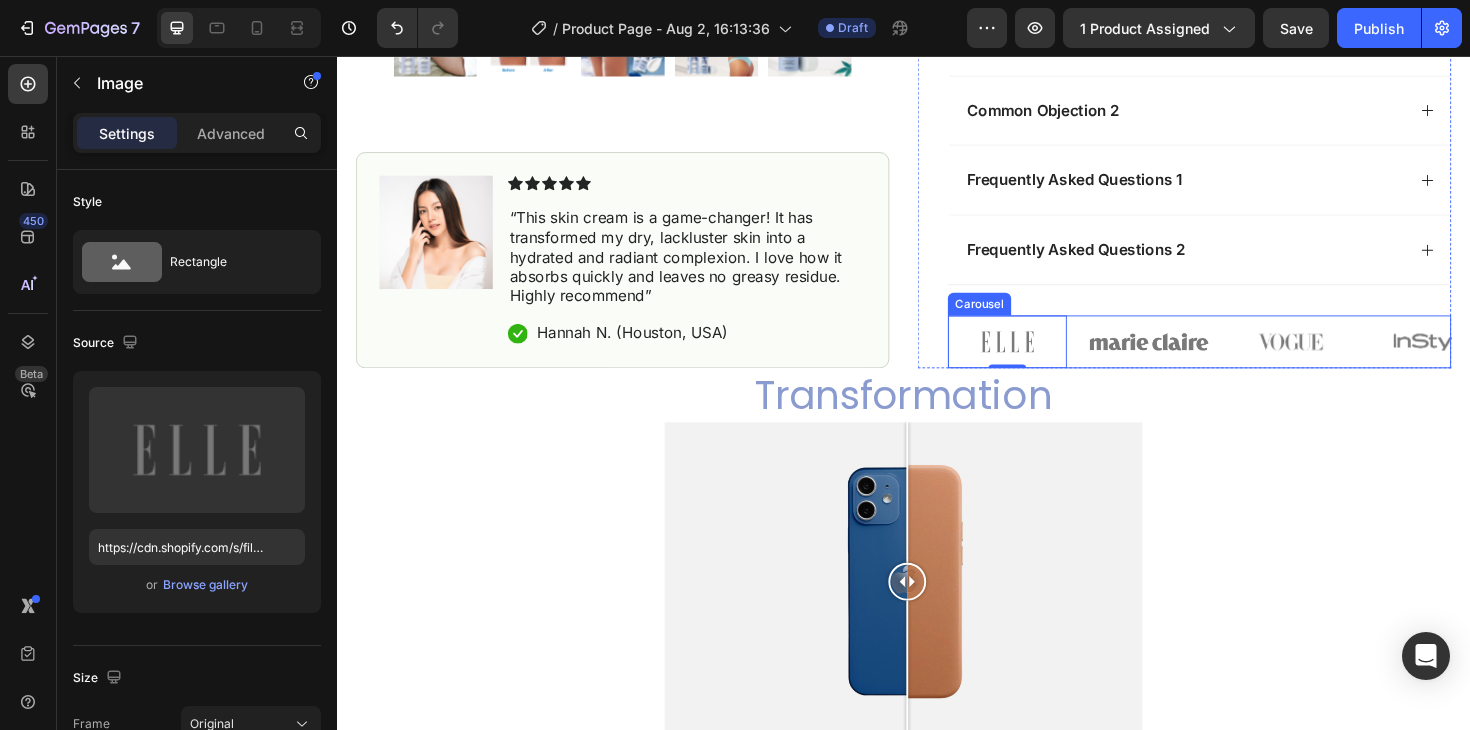 click on "Image   0 Image Image Image Image" at bounding box center [1250, 359] 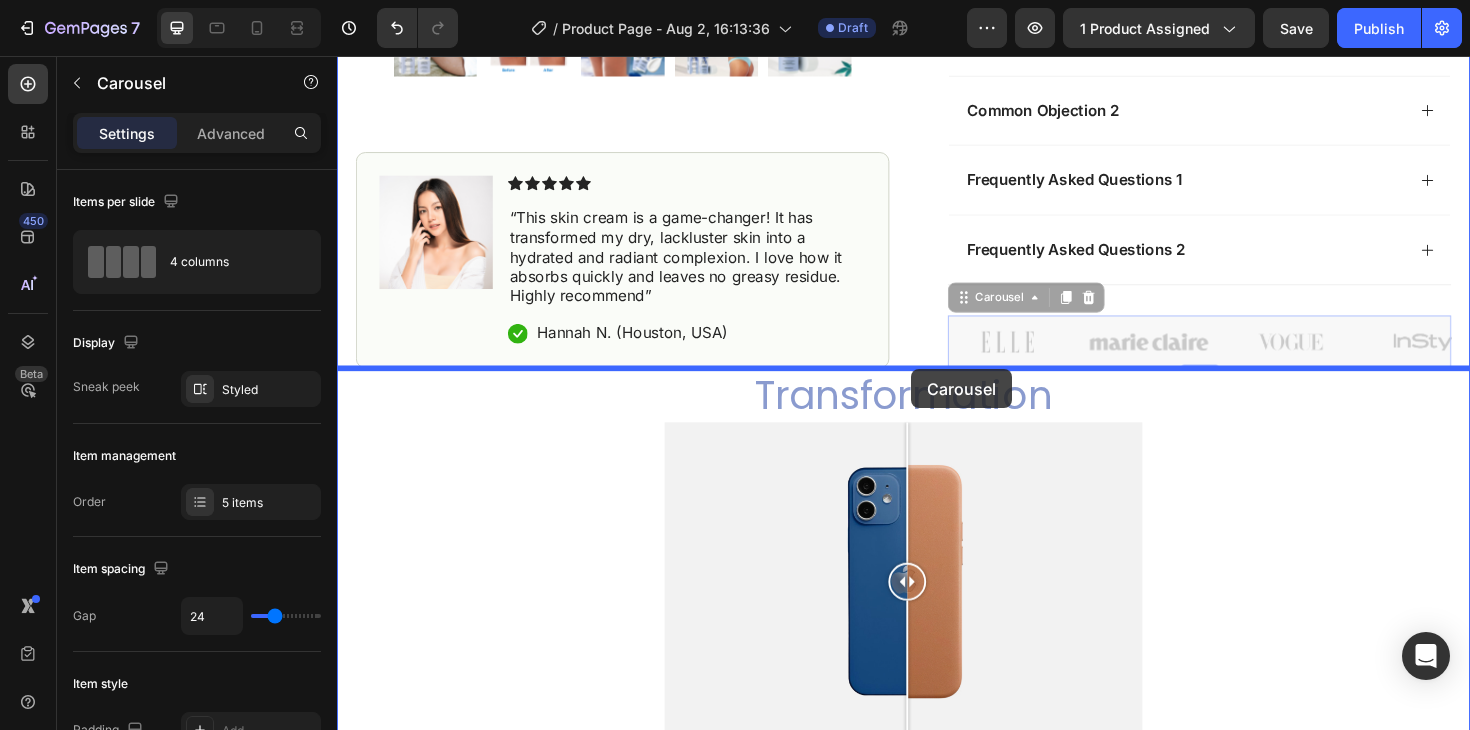 drag, startPoint x: 994, startPoint y: 313, endPoint x: 945, endPoint y: 388, distance: 89.587944 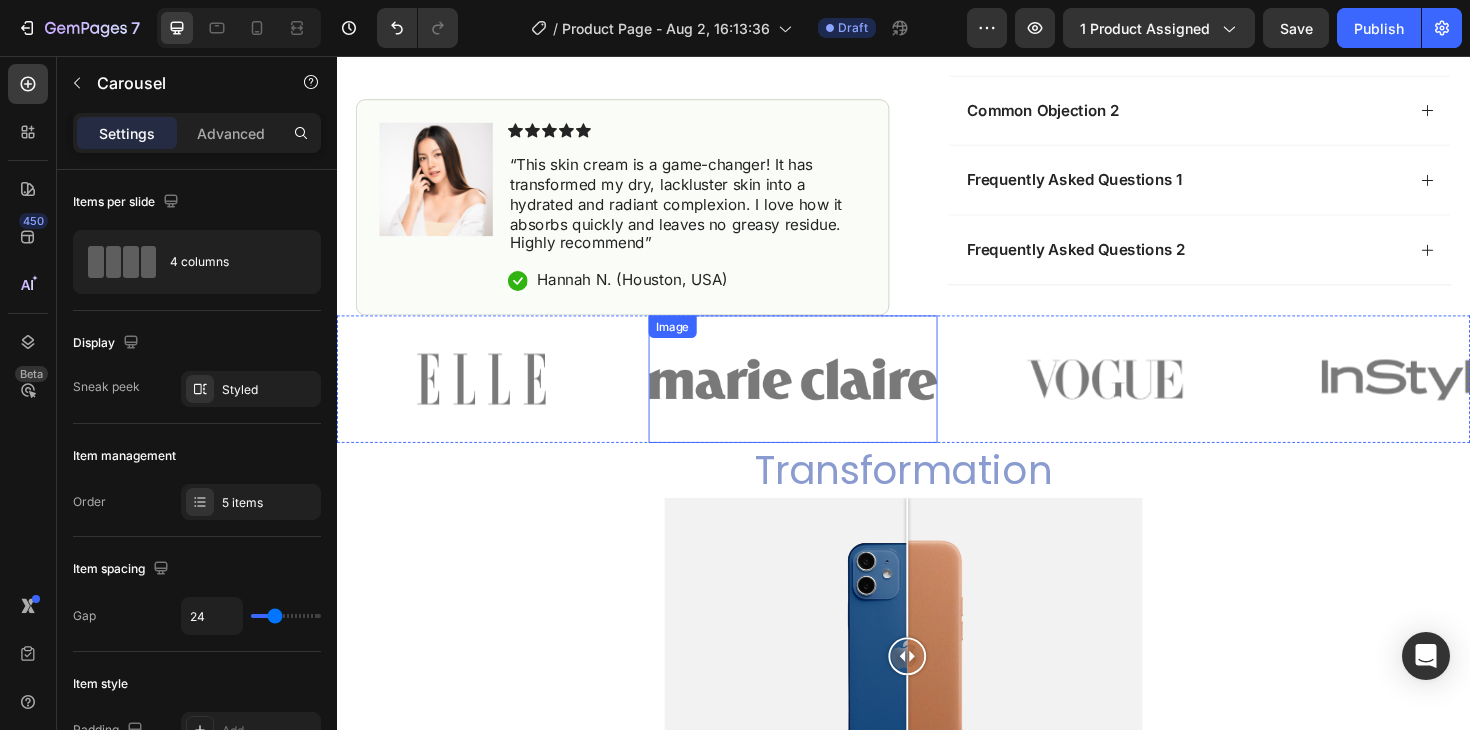 click at bounding box center (820, 398) 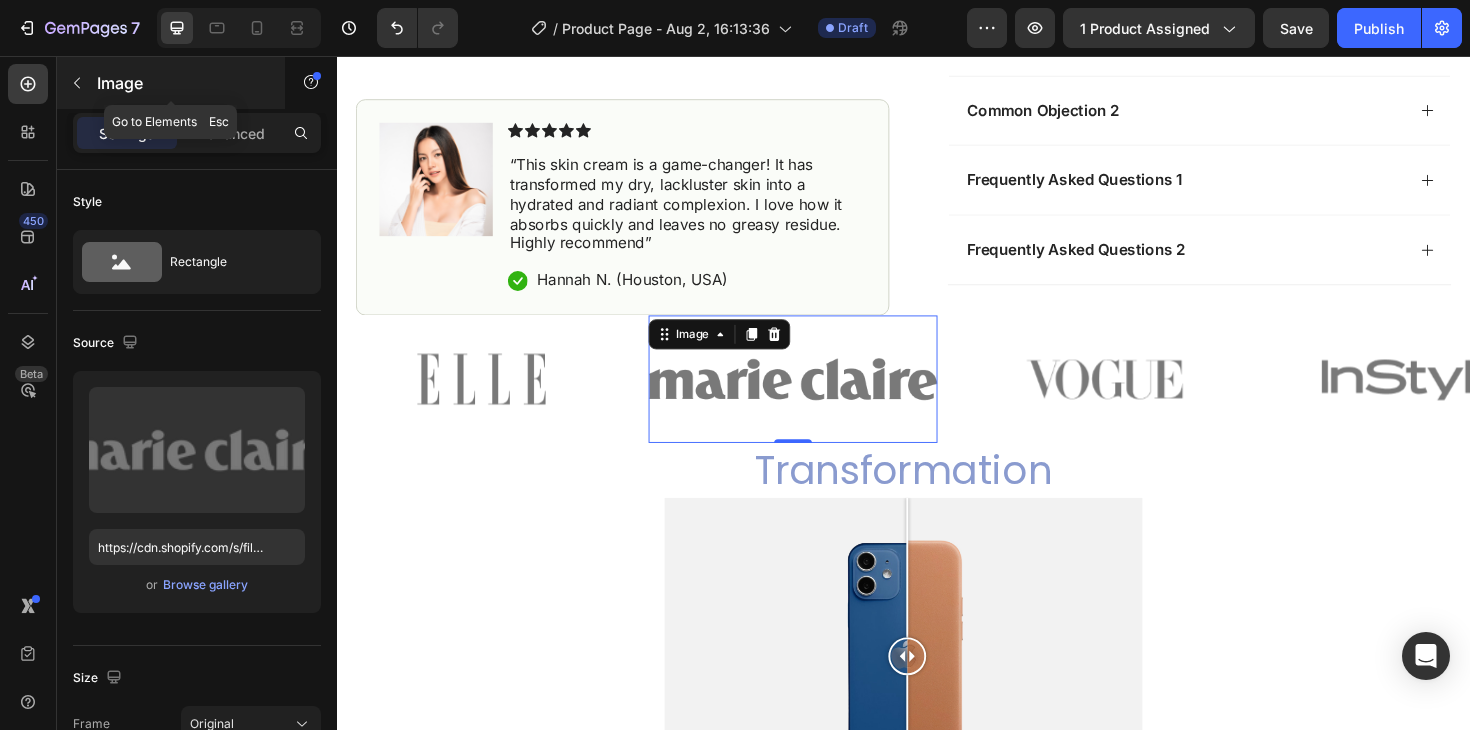 click 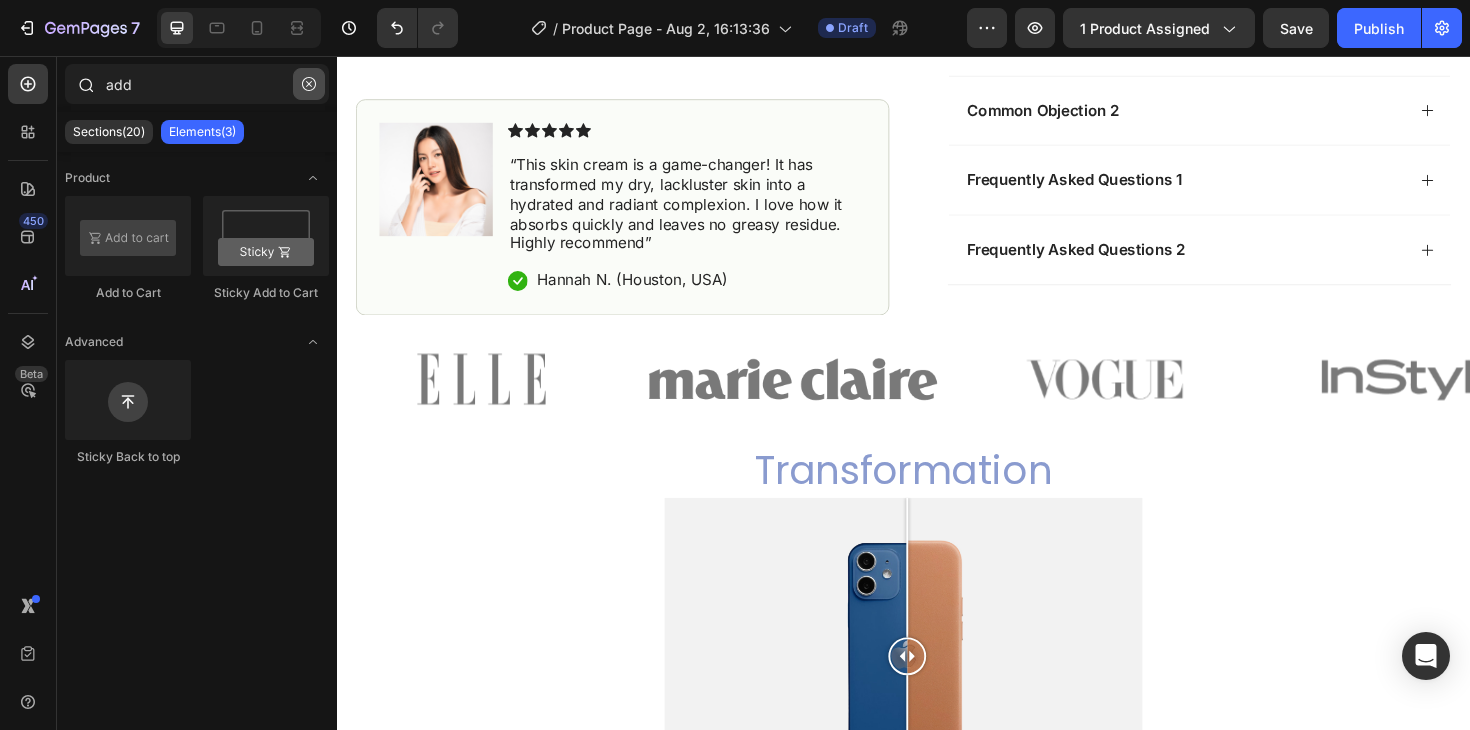 click 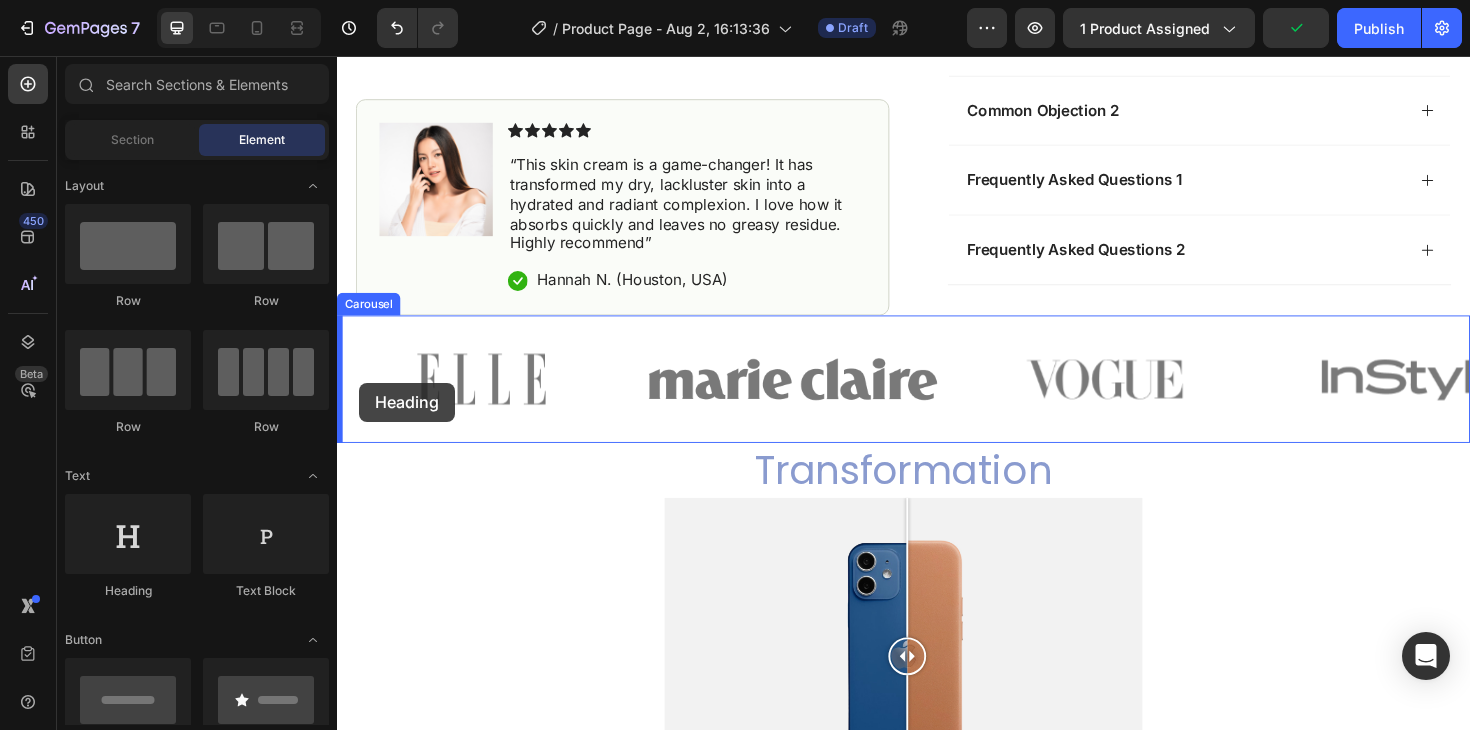 drag, startPoint x: 498, startPoint y: 600, endPoint x: 360, endPoint y: 402, distance: 241.34622 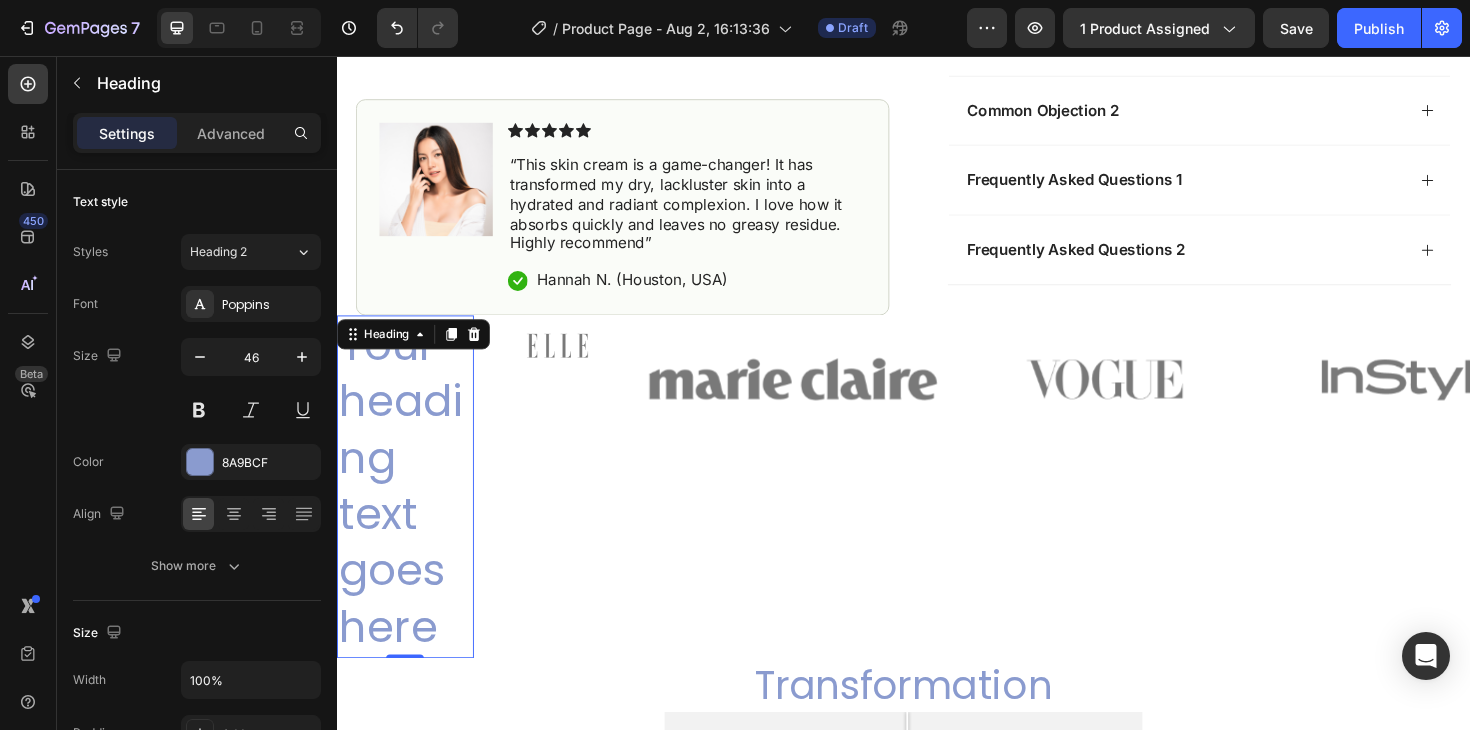 click on "Your heading text goes here" at bounding box center (409, 512) 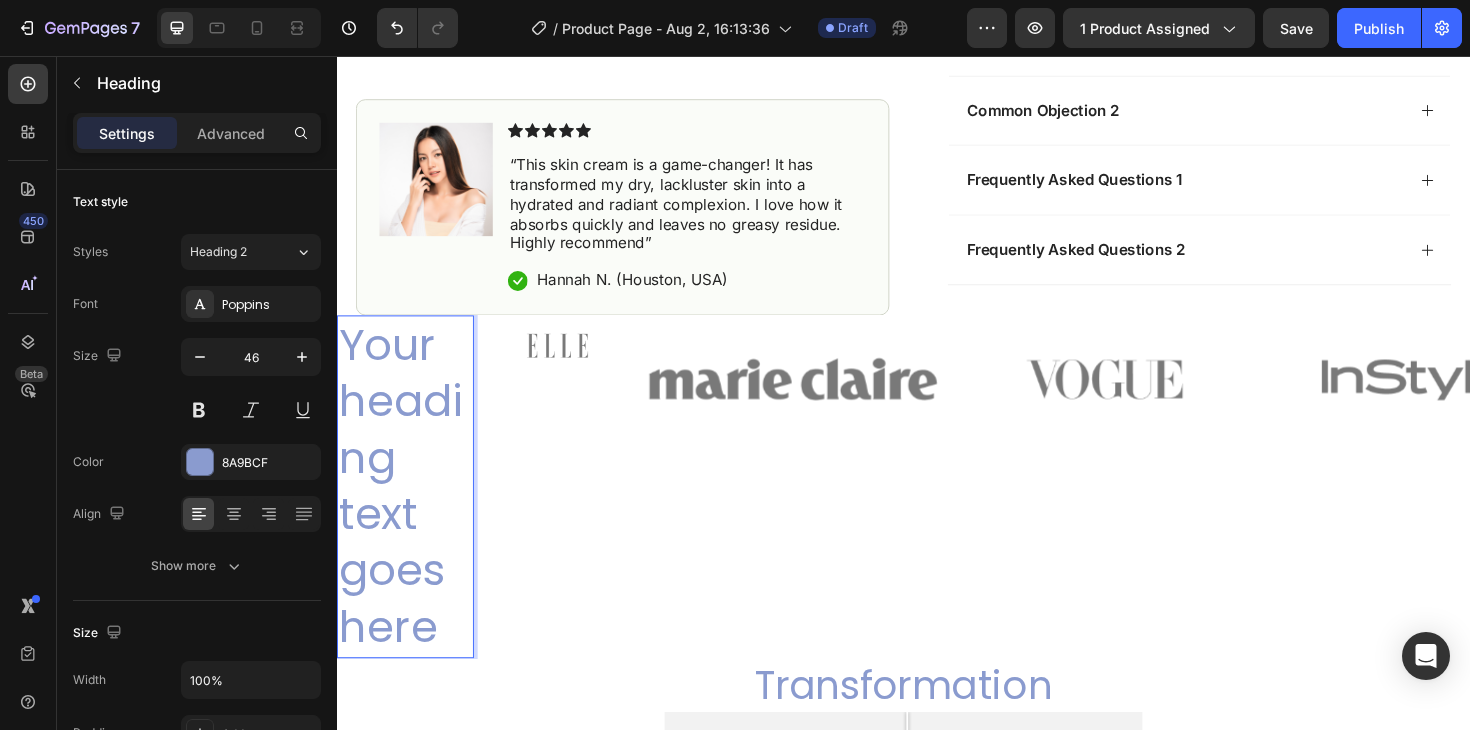 click on "Your heading text goes here" at bounding box center (409, 512) 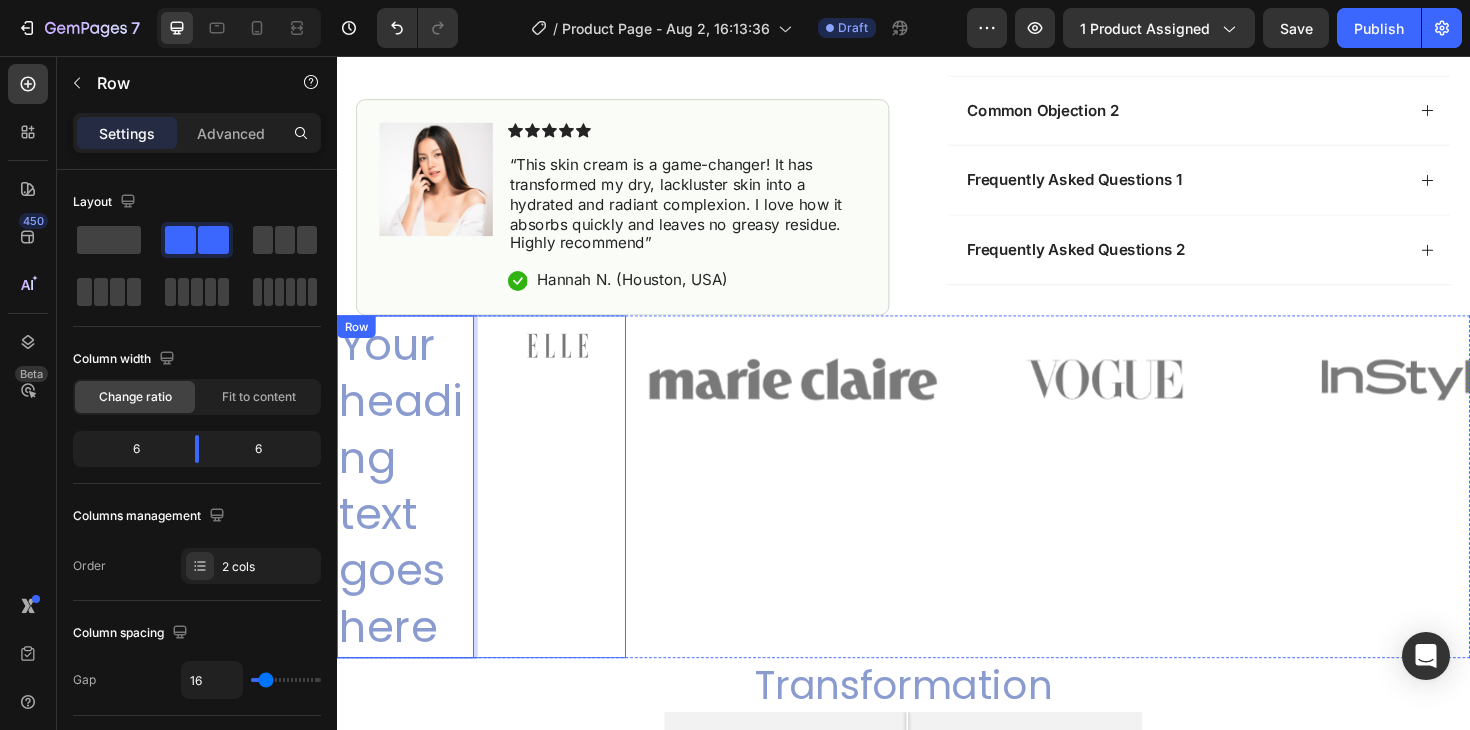 click on "Your heading text goes here Heading   0 Image Row" at bounding box center [490, 512] 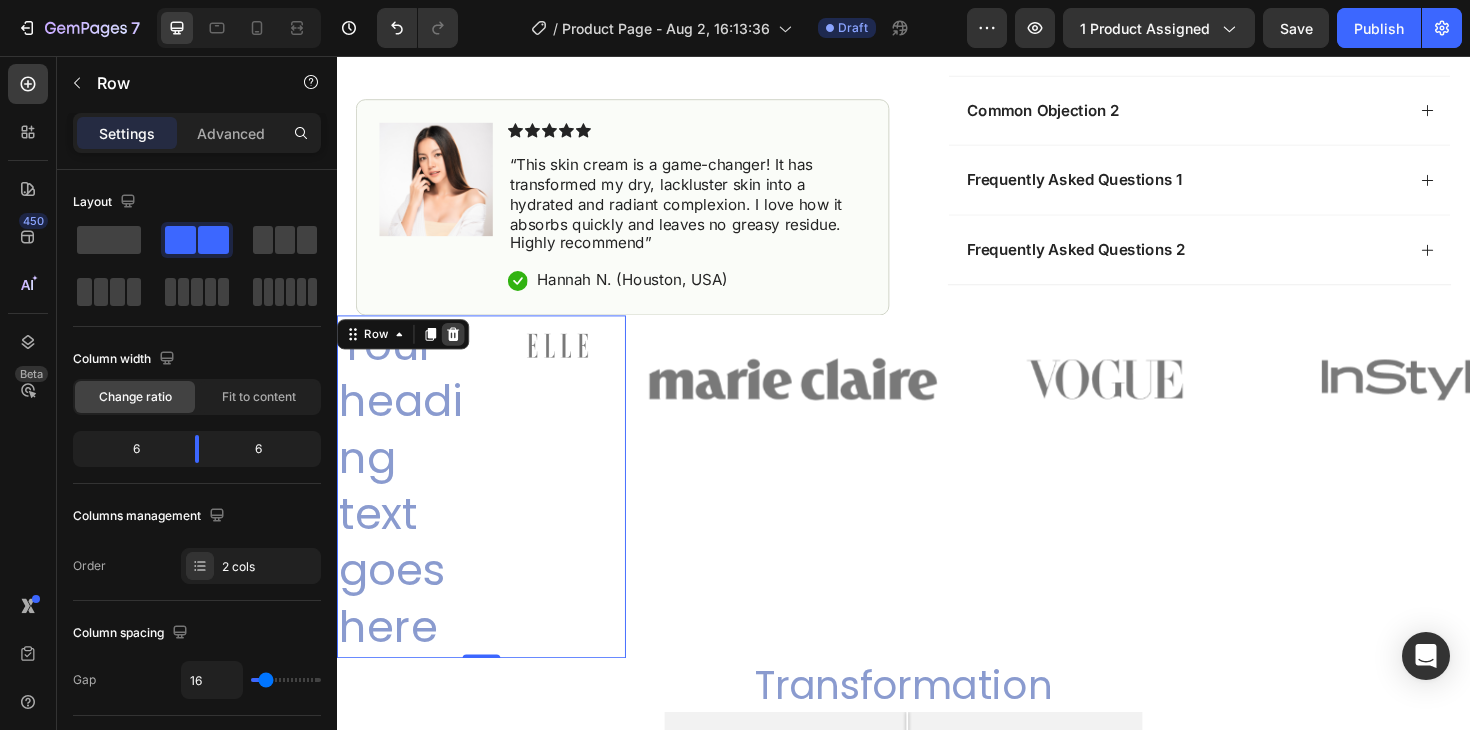 click 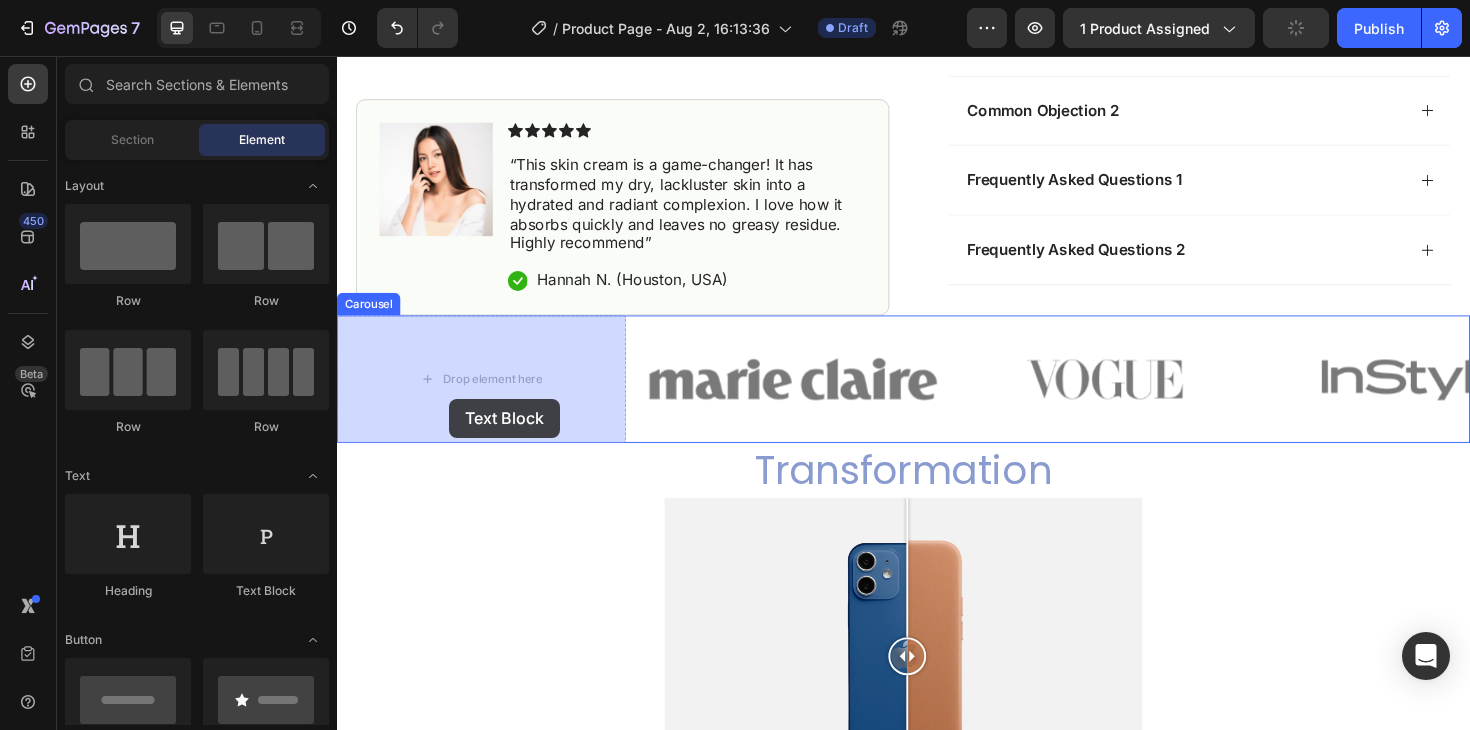 drag, startPoint x: 610, startPoint y: 601, endPoint x: 456, endPoint y: 419, distance: 238.4114 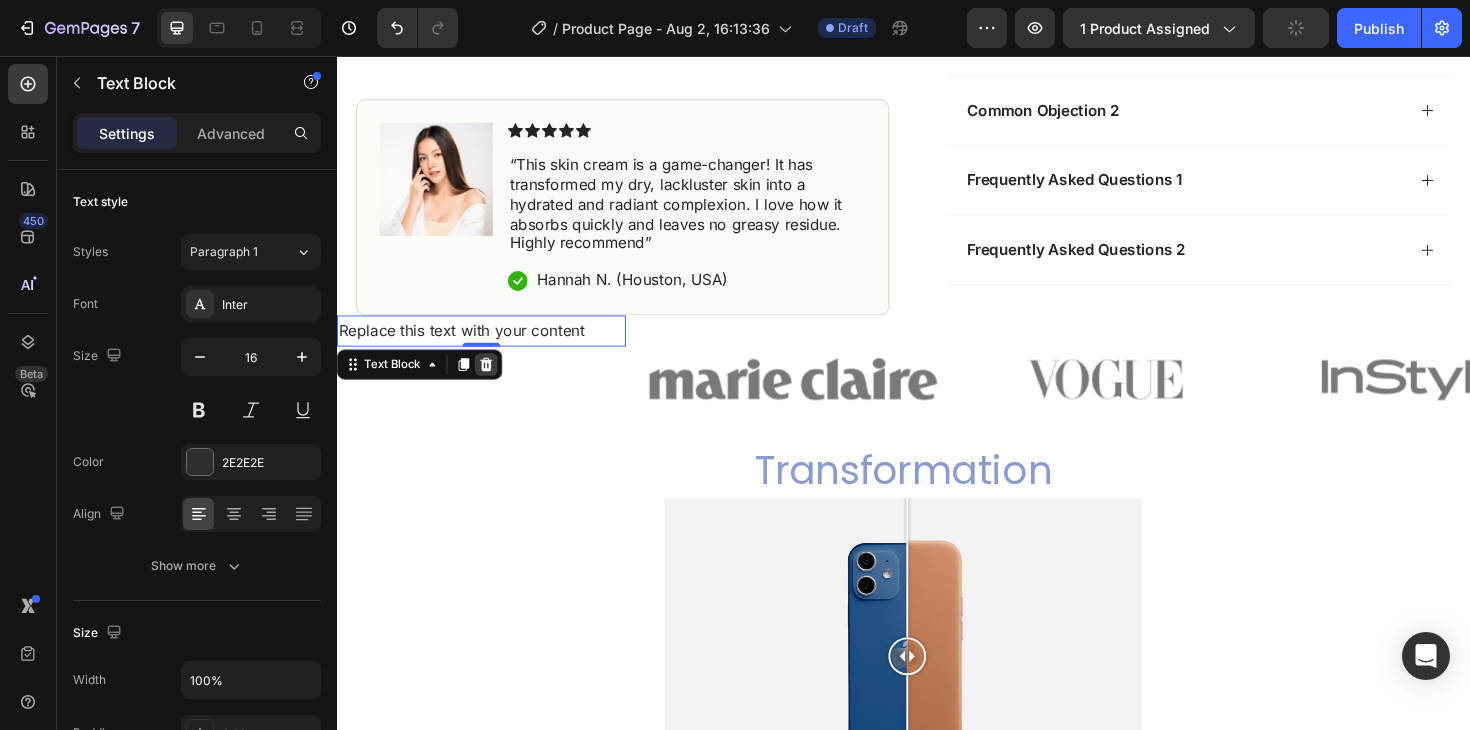 click at bounding box center (495, 383) 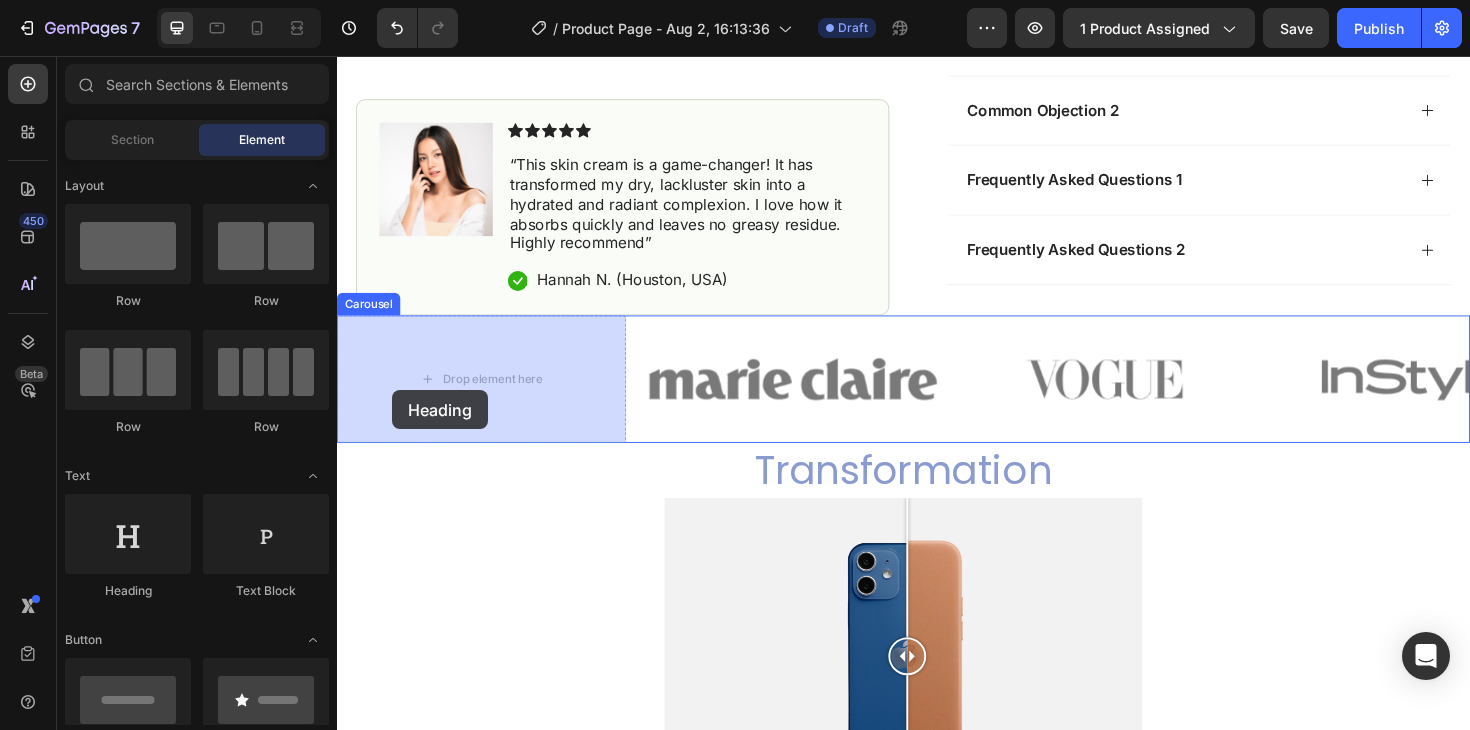 drag, startPoint x: 469, startPoint y: 610, endPoint x: 394, endPoint y: 410, distance: 213.6001 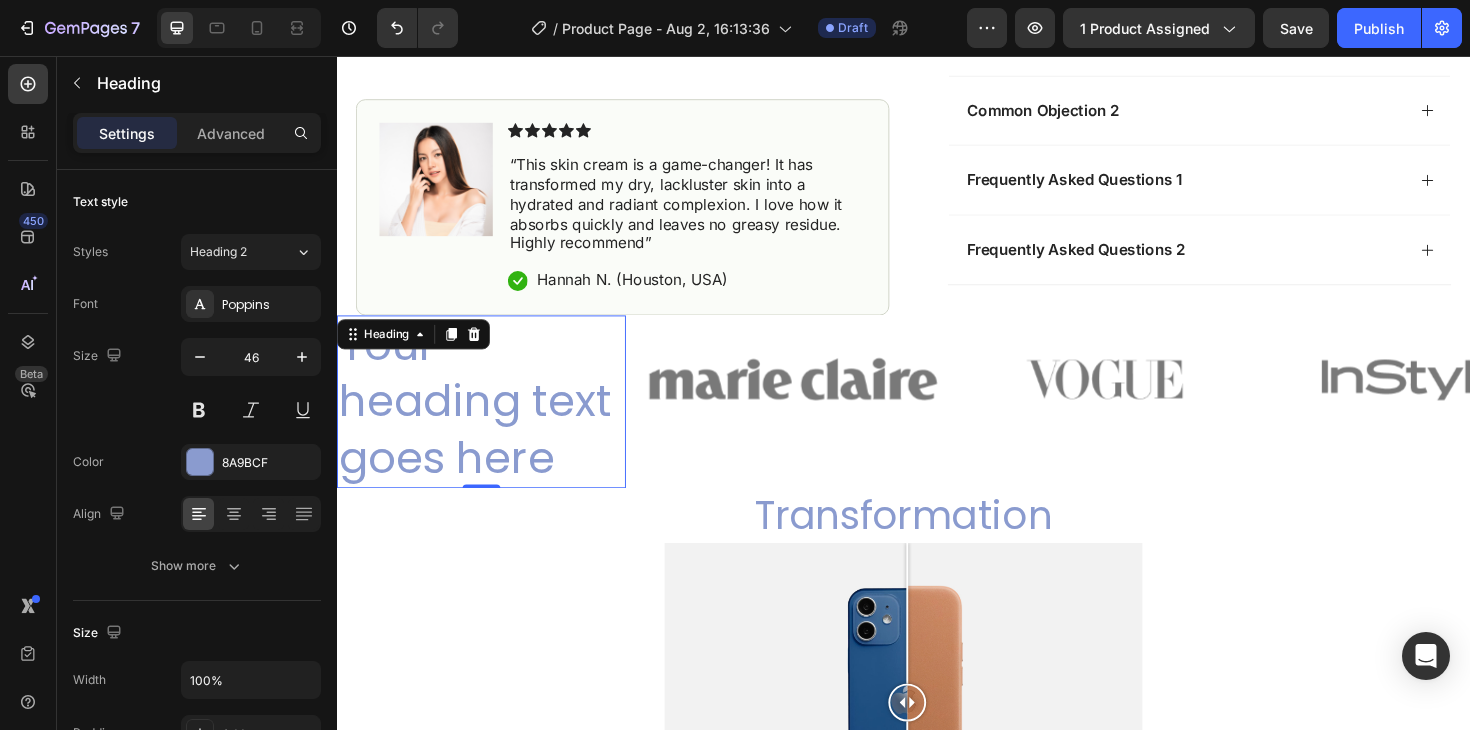 click on "Your heading text goes here" at bounding box center (490, 422) 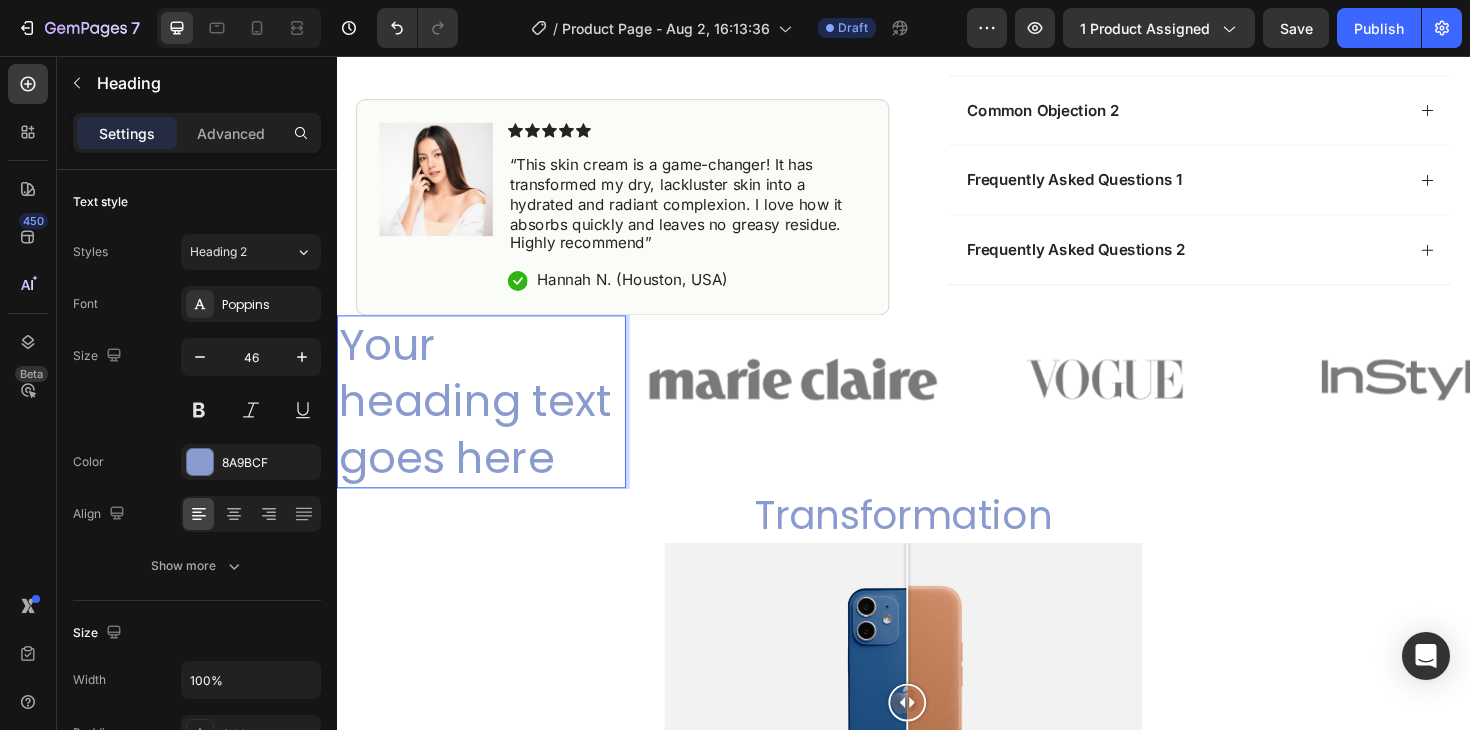 click on "Your heading text goes here" at bounding box center [490, 422] 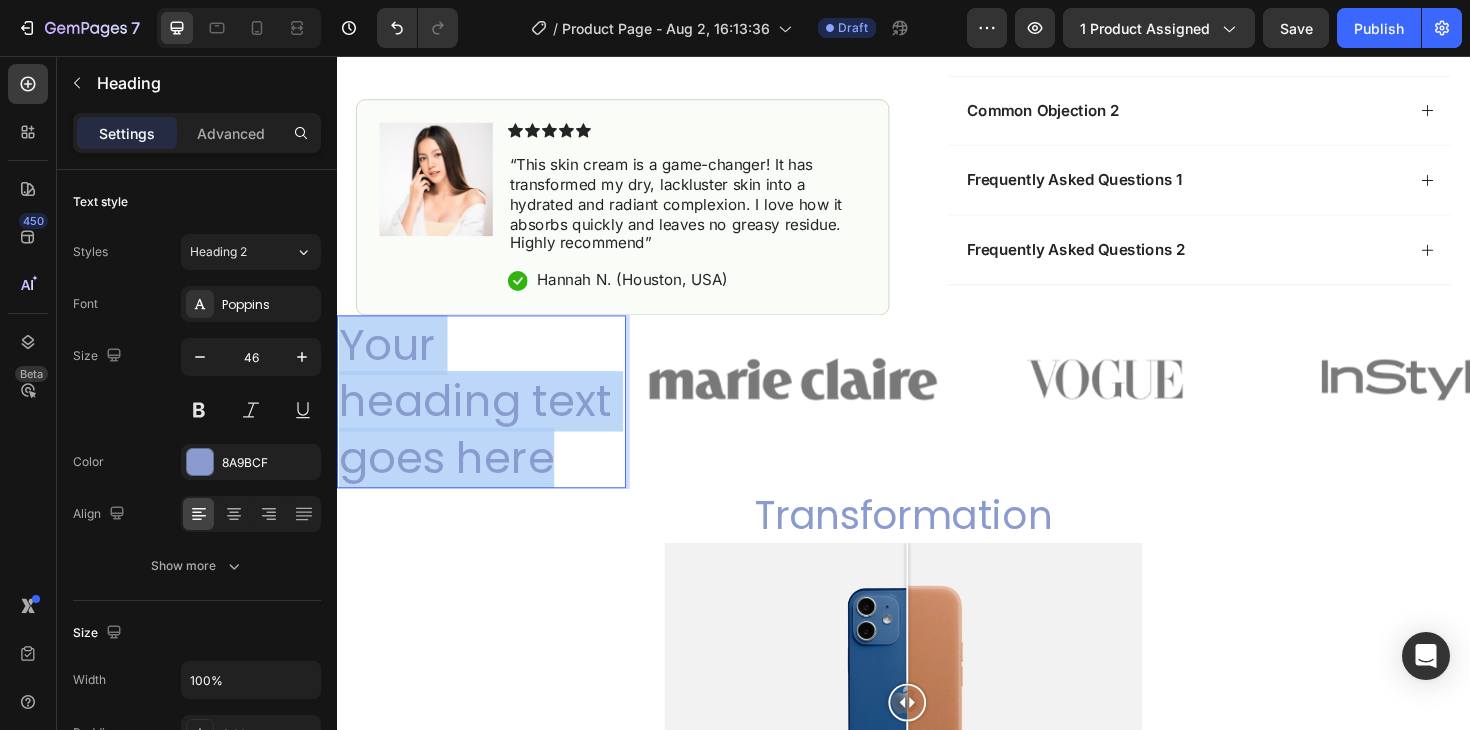 click on "Your heading text goes here" at bounding box center (490, 422) 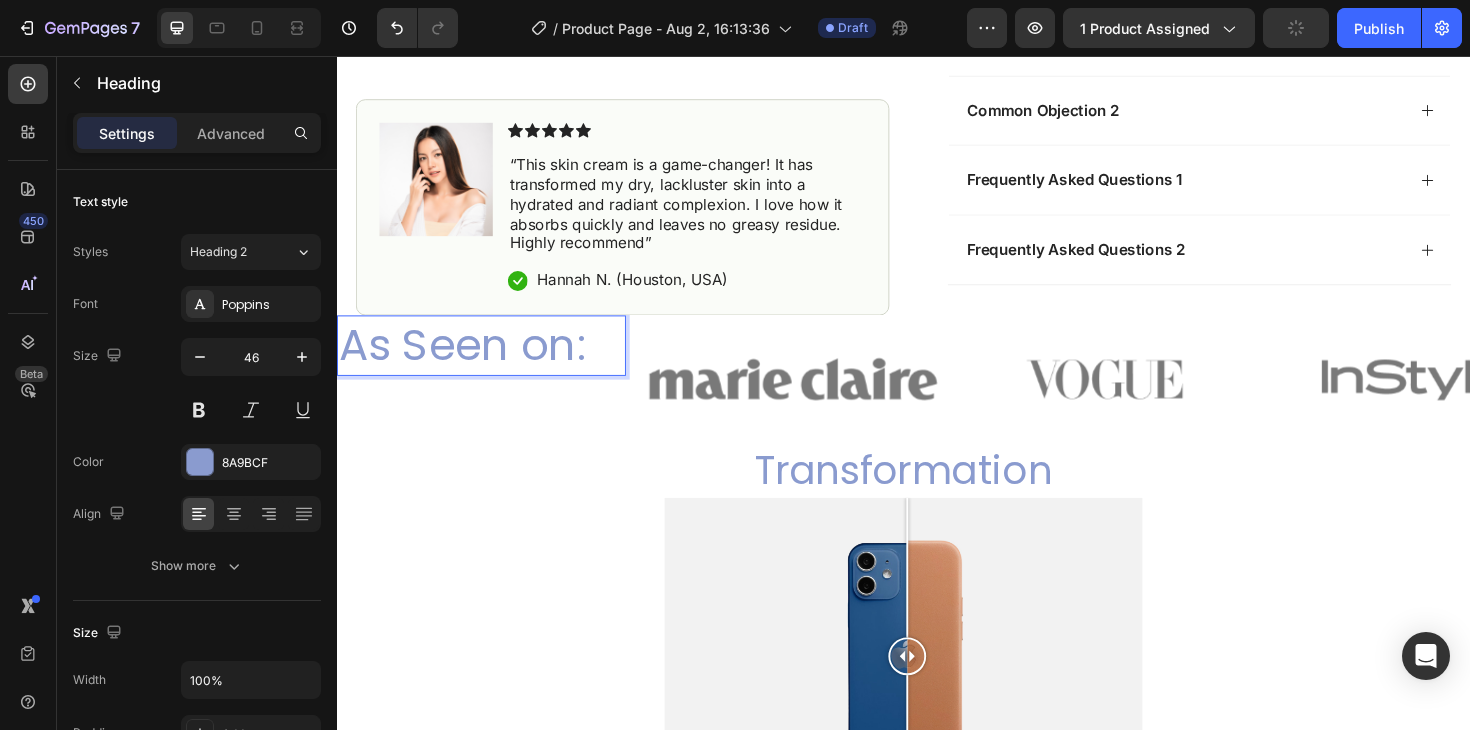 click on "As Seen on:" at bounding box center [490, 363] 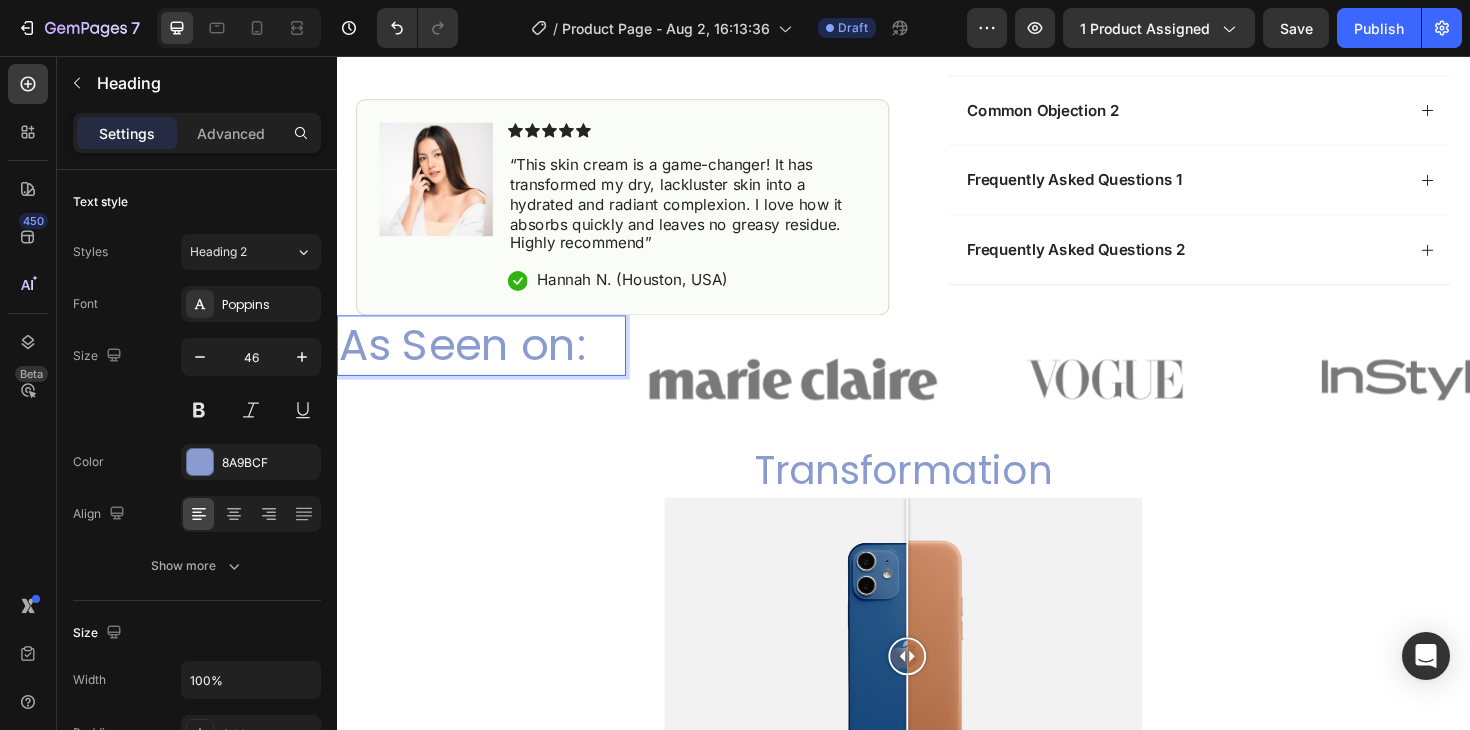 click on "As Seen on:" at bounding box center (490, 363) 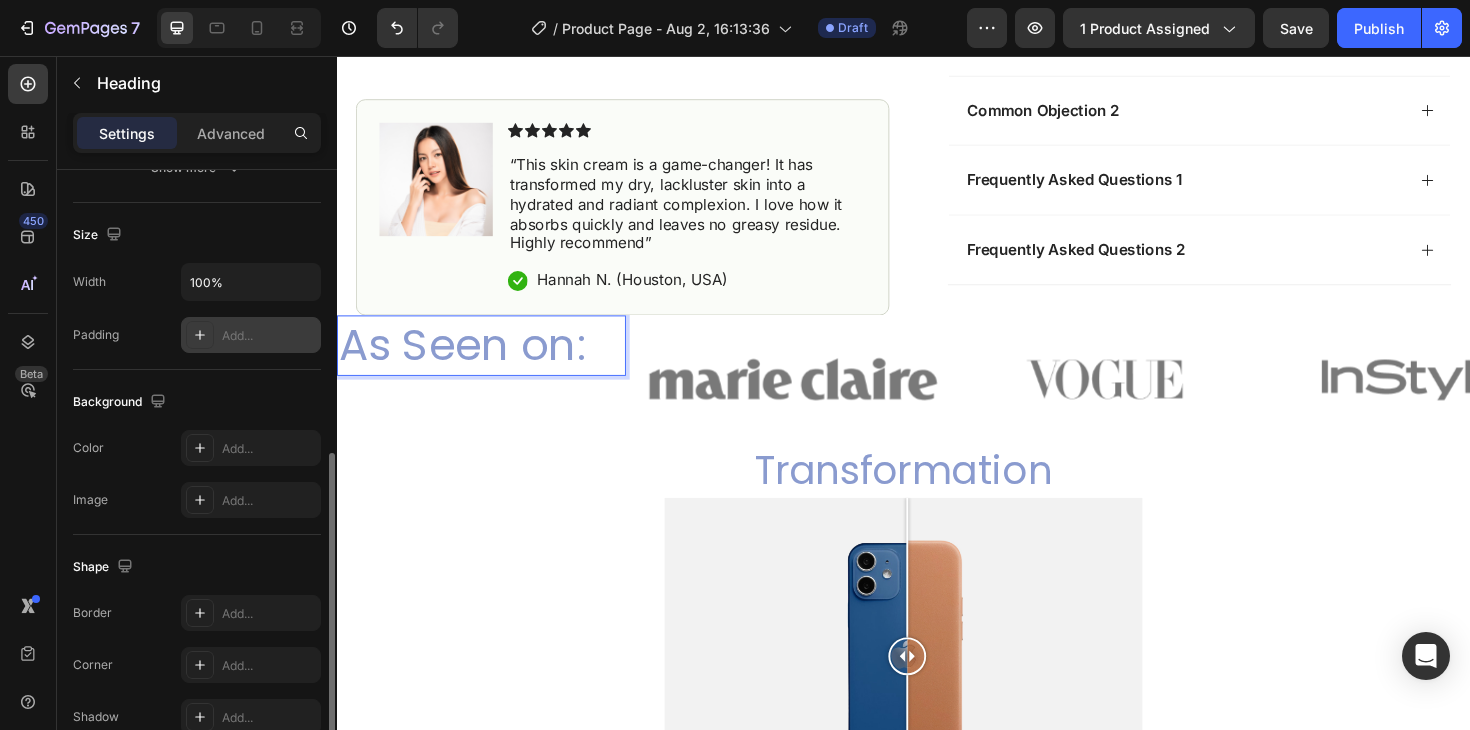 scroll, scrollTop: 391, scrollLeft: 0, axis: vertical 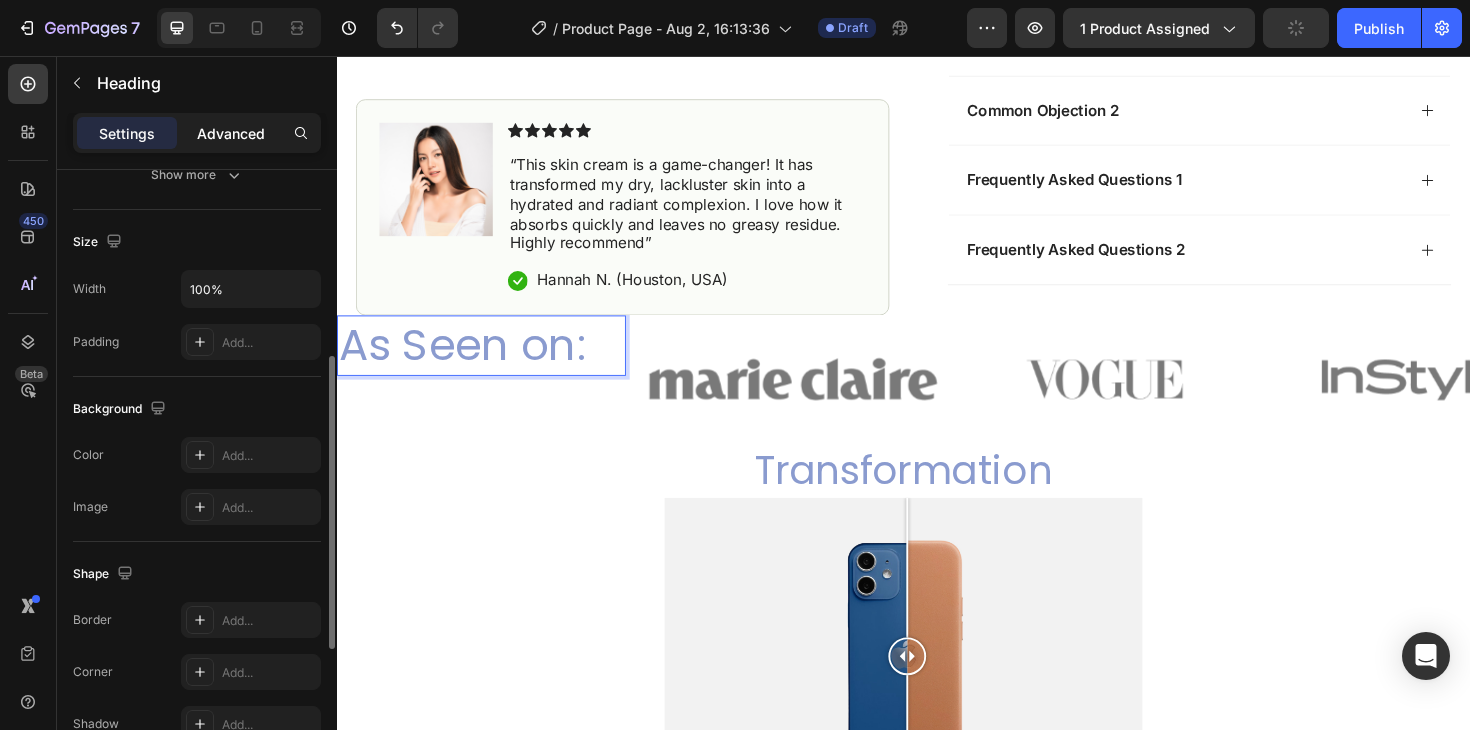 click on "Advanced" at bounding box center [231, 133] 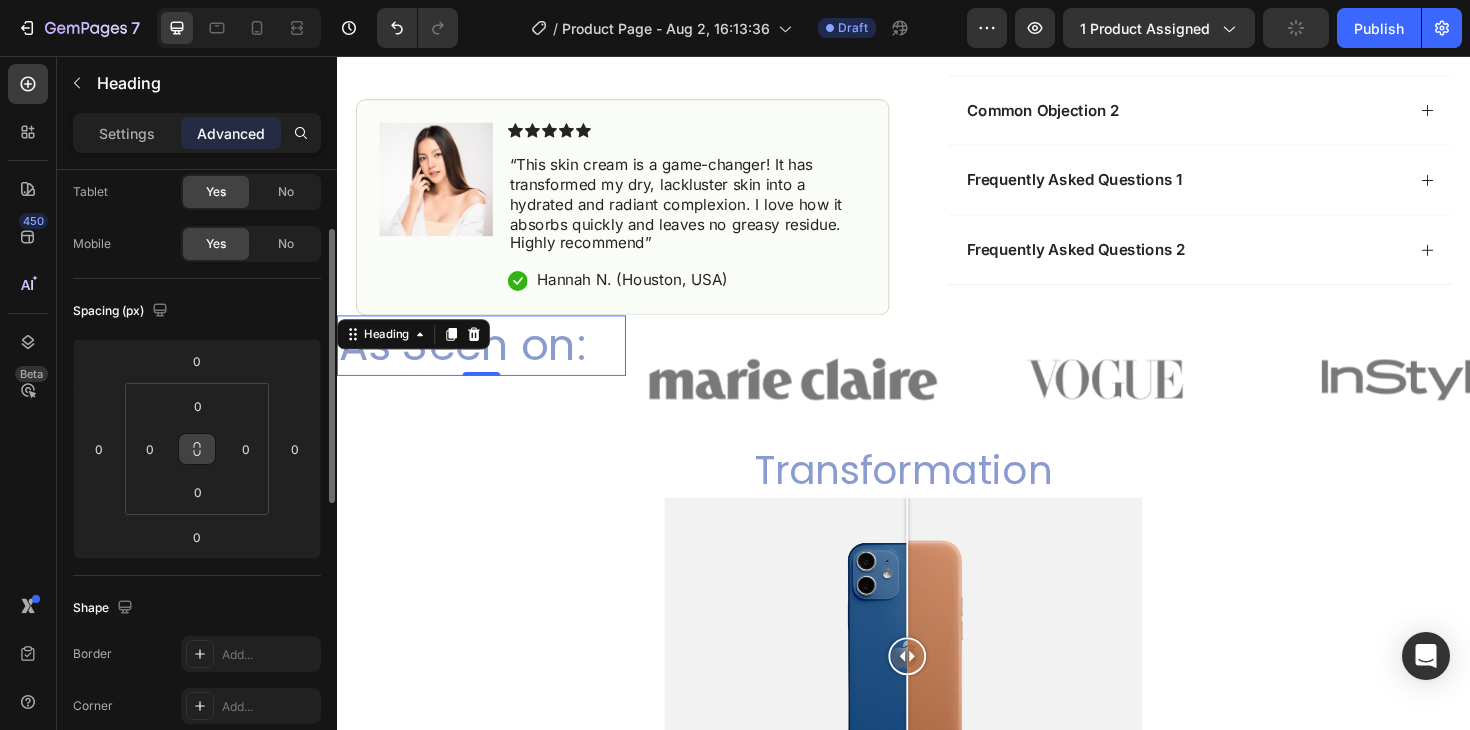 scroll, scrollTop: 107, scrollLeft: 0, axis: vertical 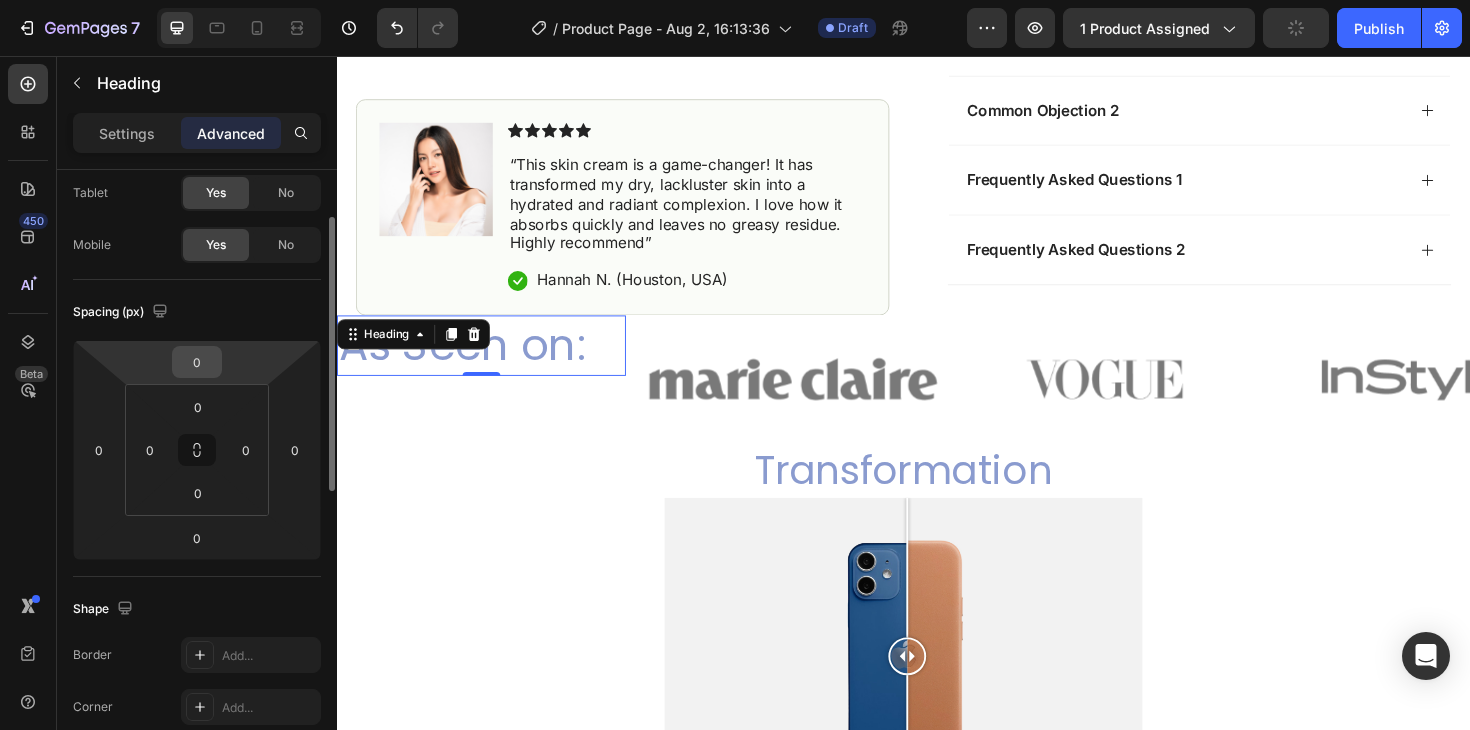 click on "0" at bounding box center (197, 362) 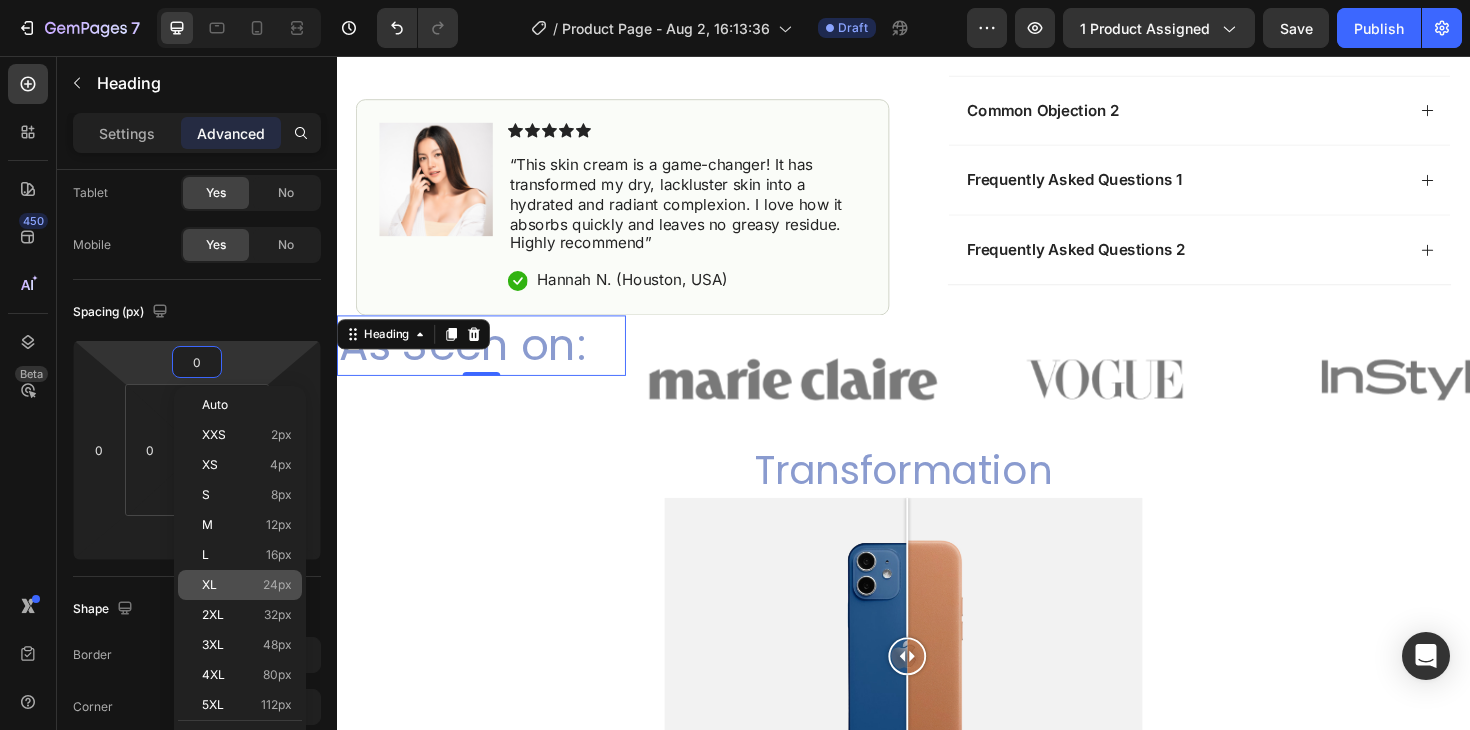 click on "XL 24px" at bounding box center [247, 585] 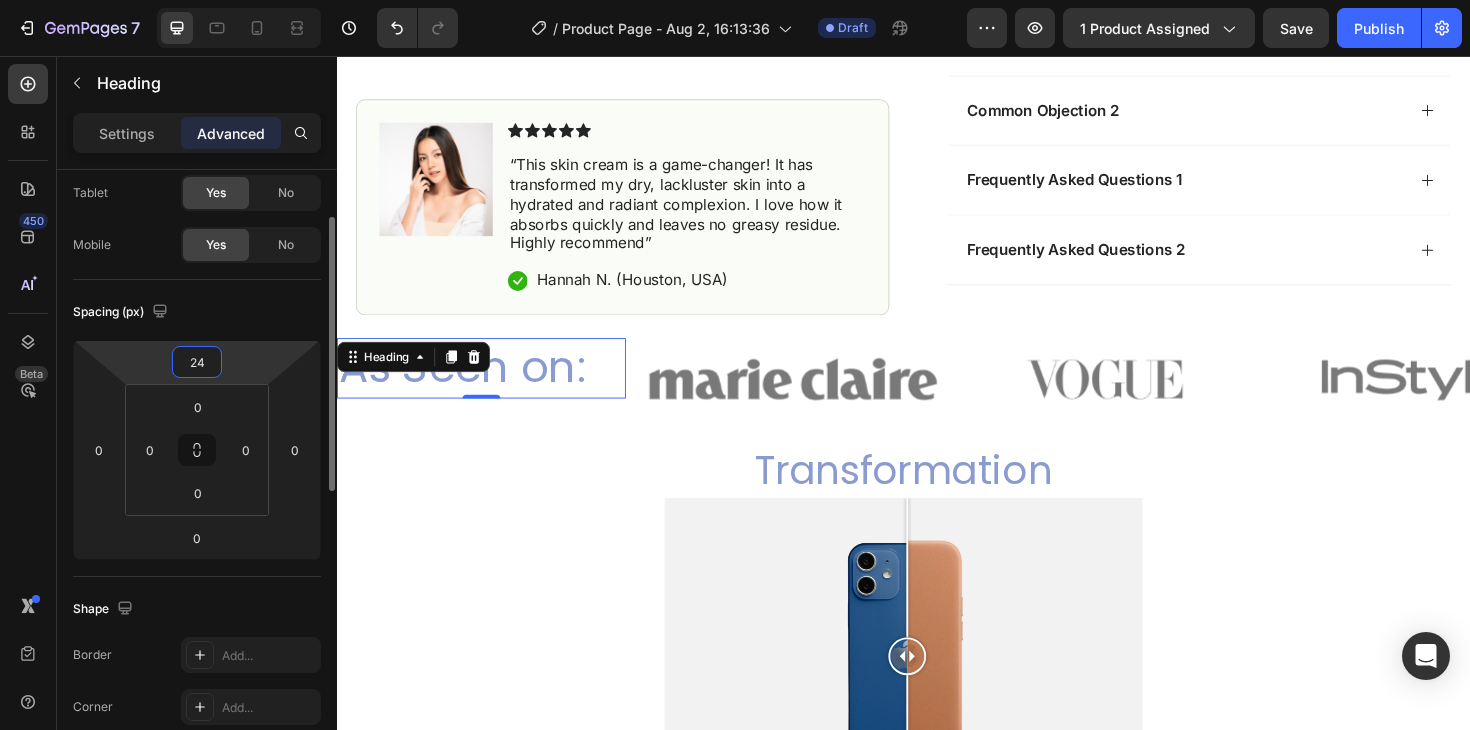 click on "24" at bounding box center [197, 362] 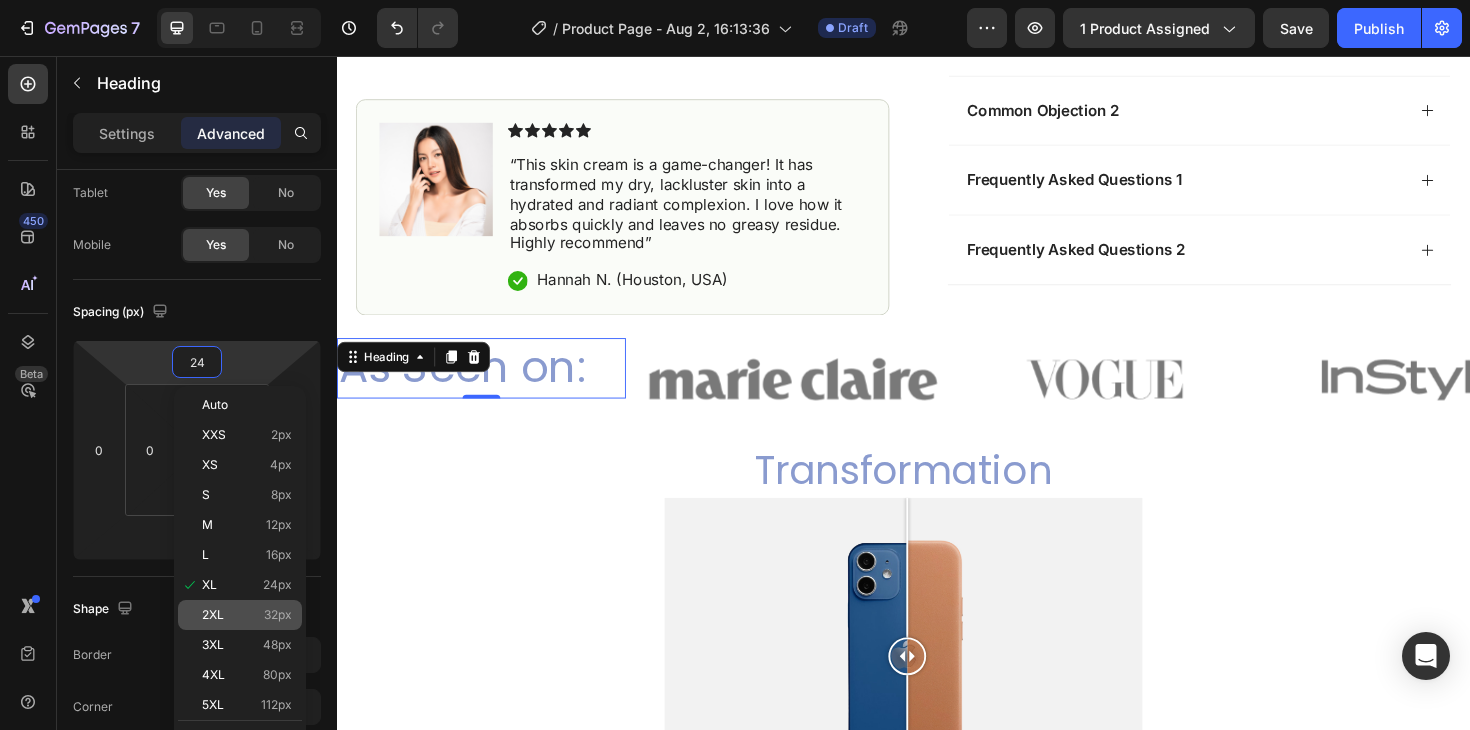 click on "32px" at bounding box center [278, 615] 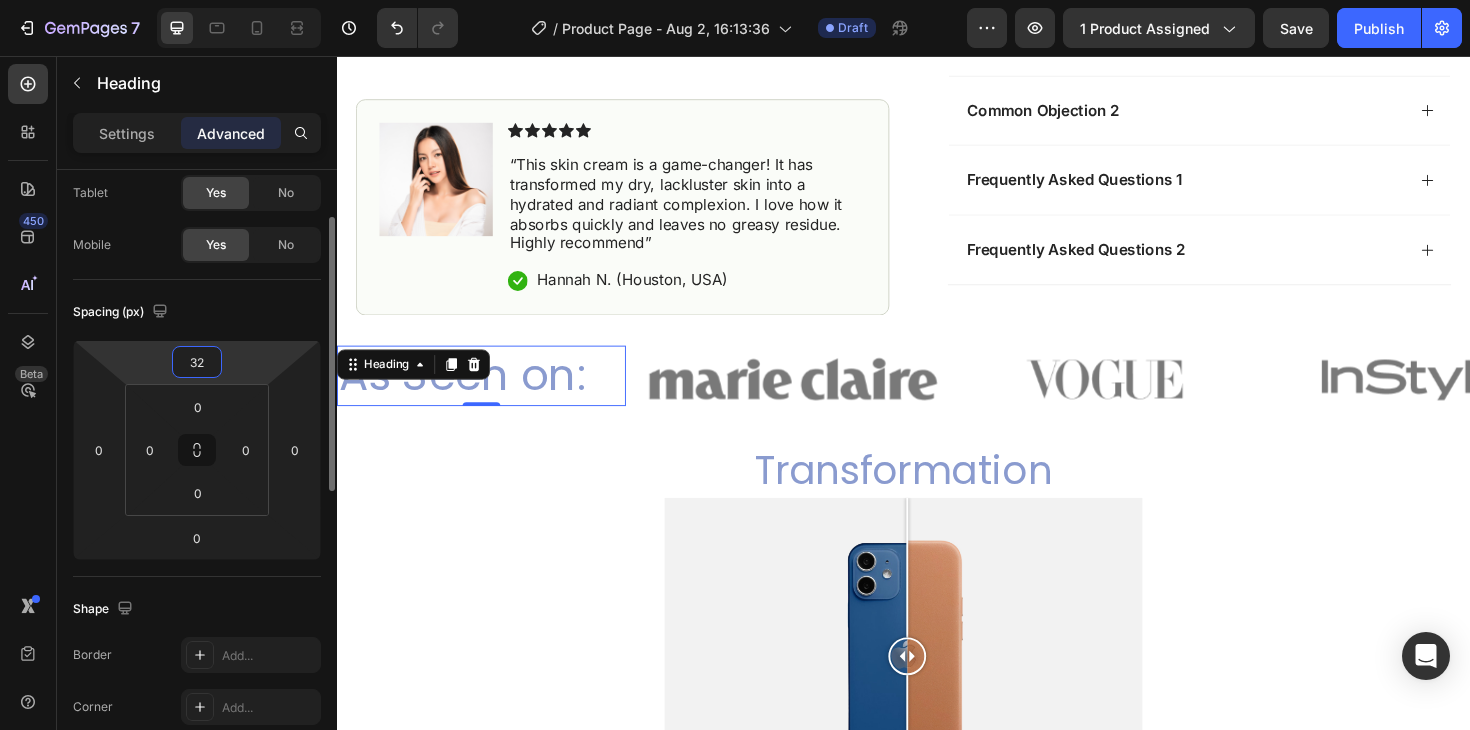 click on "32" at bounding box center (197, 362) 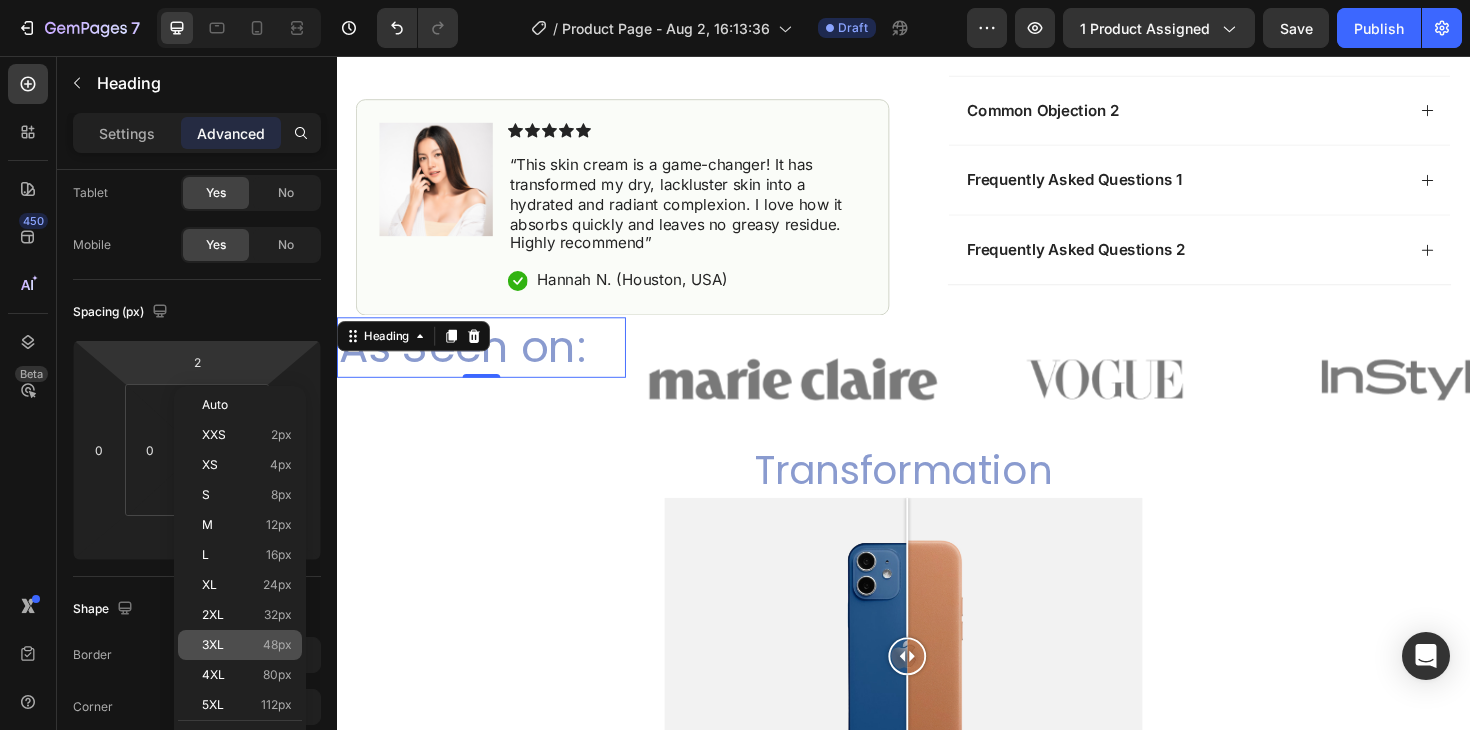 click on "3XL 48px" 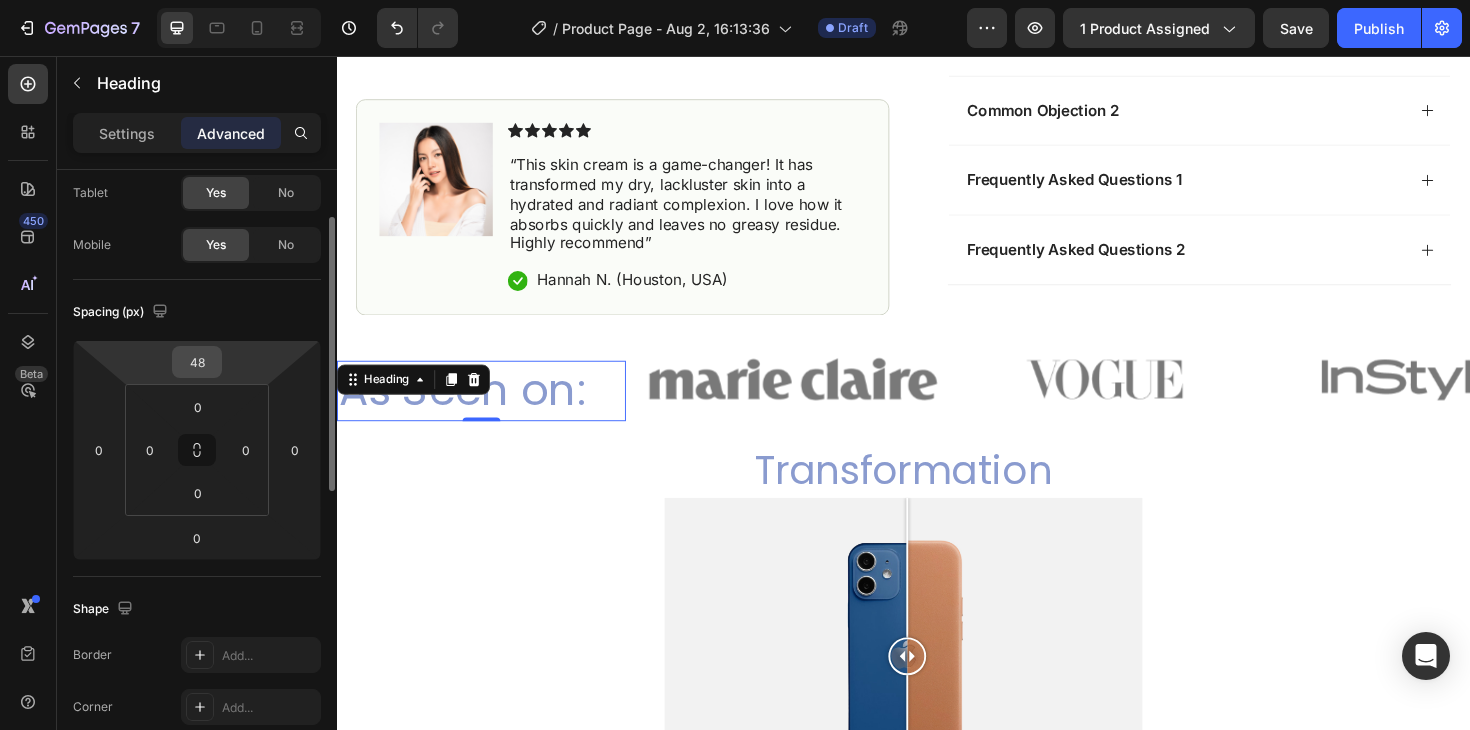 click on "48" at bounding box center (197, 362) 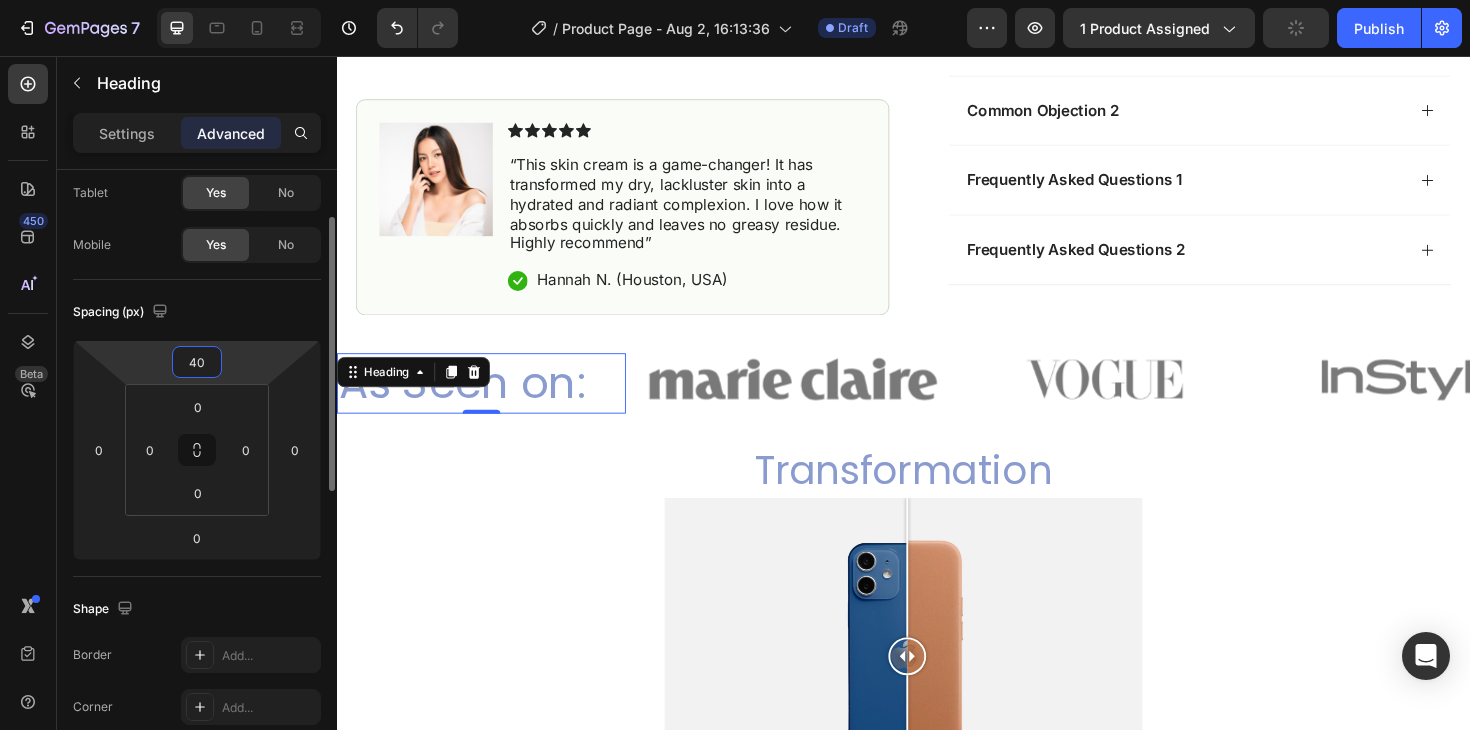 type on "40" 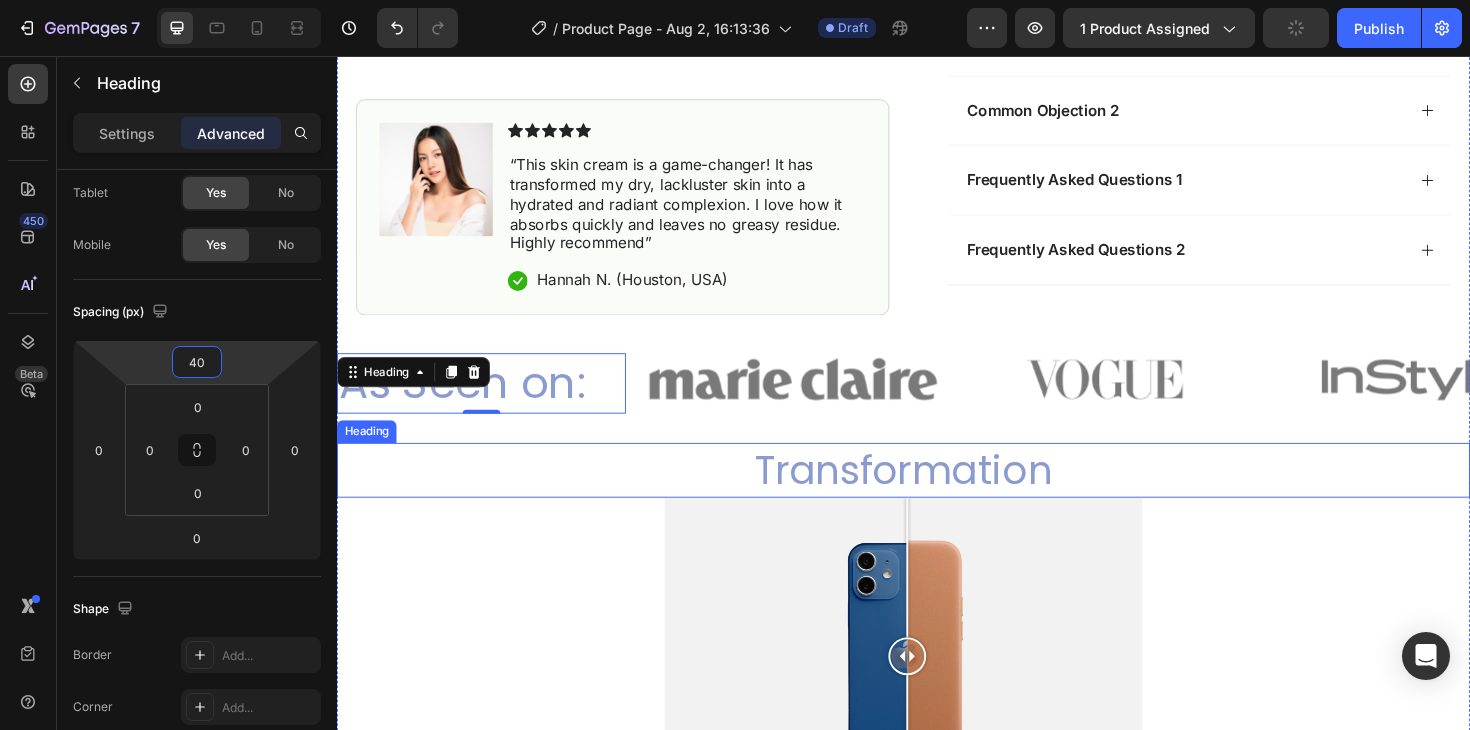 click at bounding box center [937, 693] 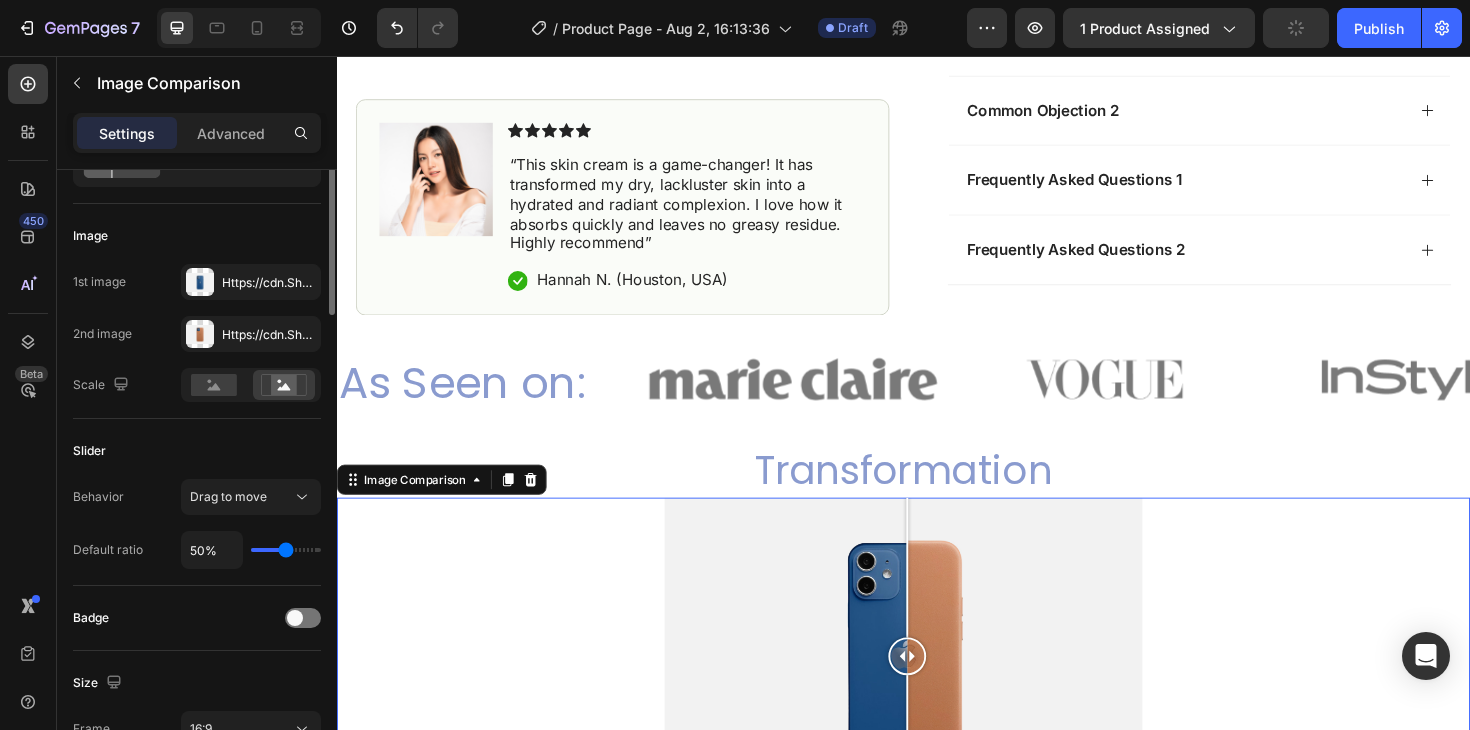 scroll, scrollTop: 0, scrollLeft: 0, axis: both 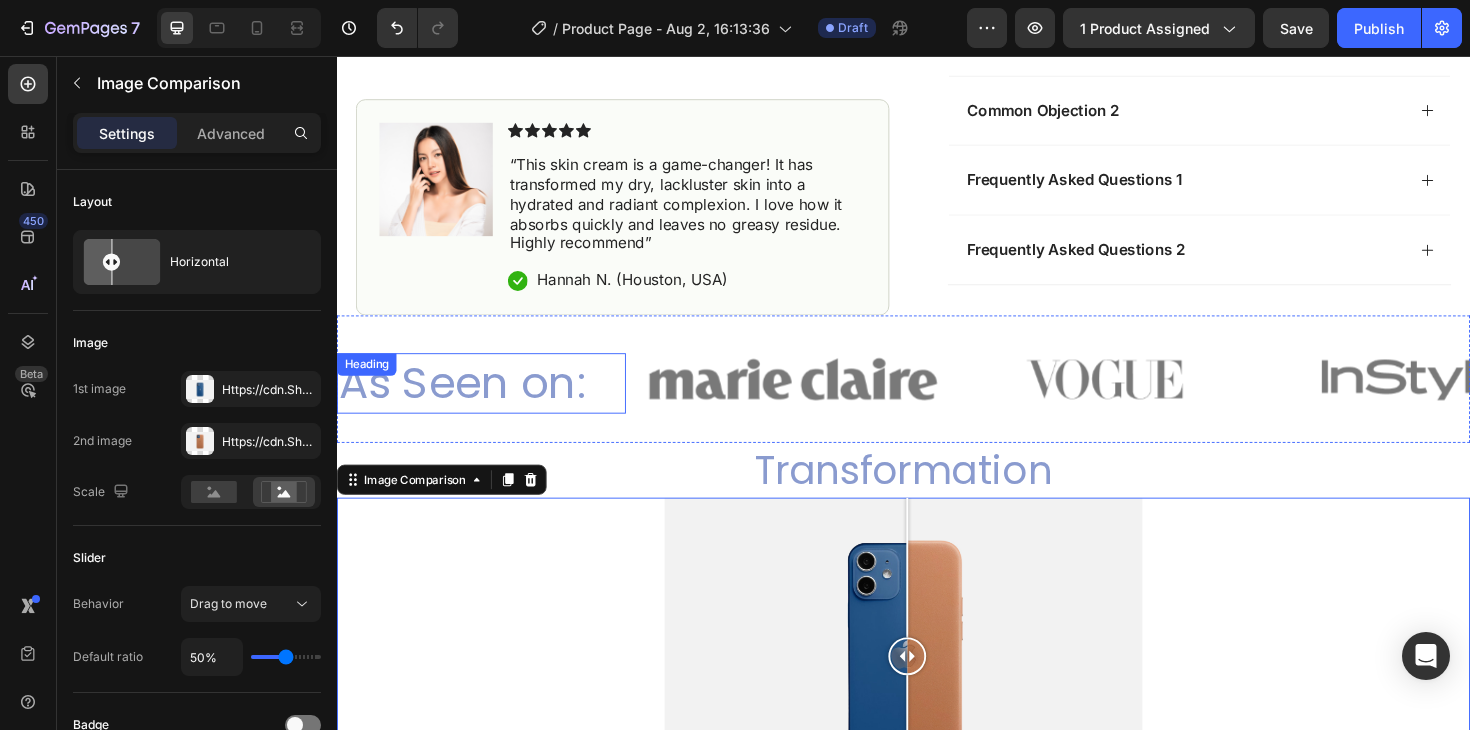 click on "As Seen on:" at bounding box center [490, 403] 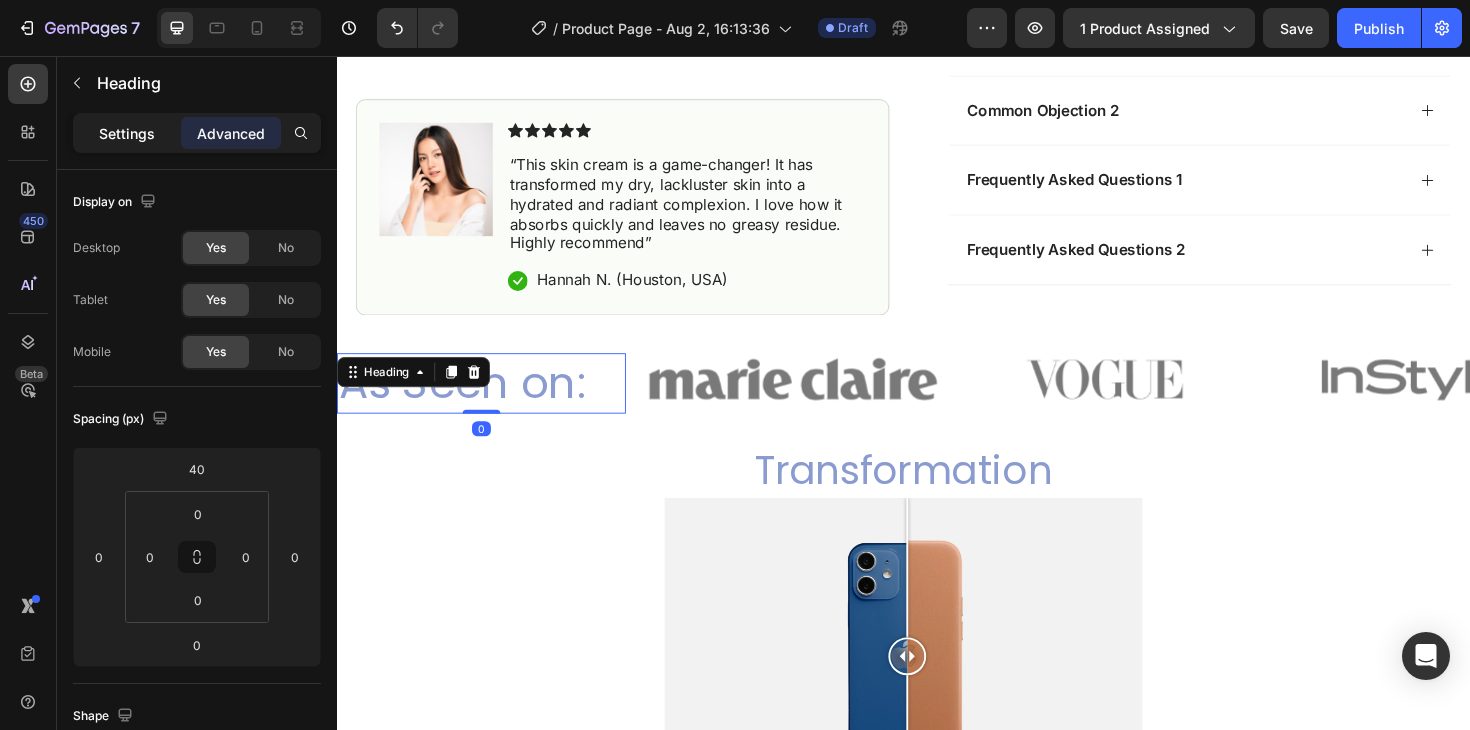 click on "Settings" at bounding box center [127, 133] 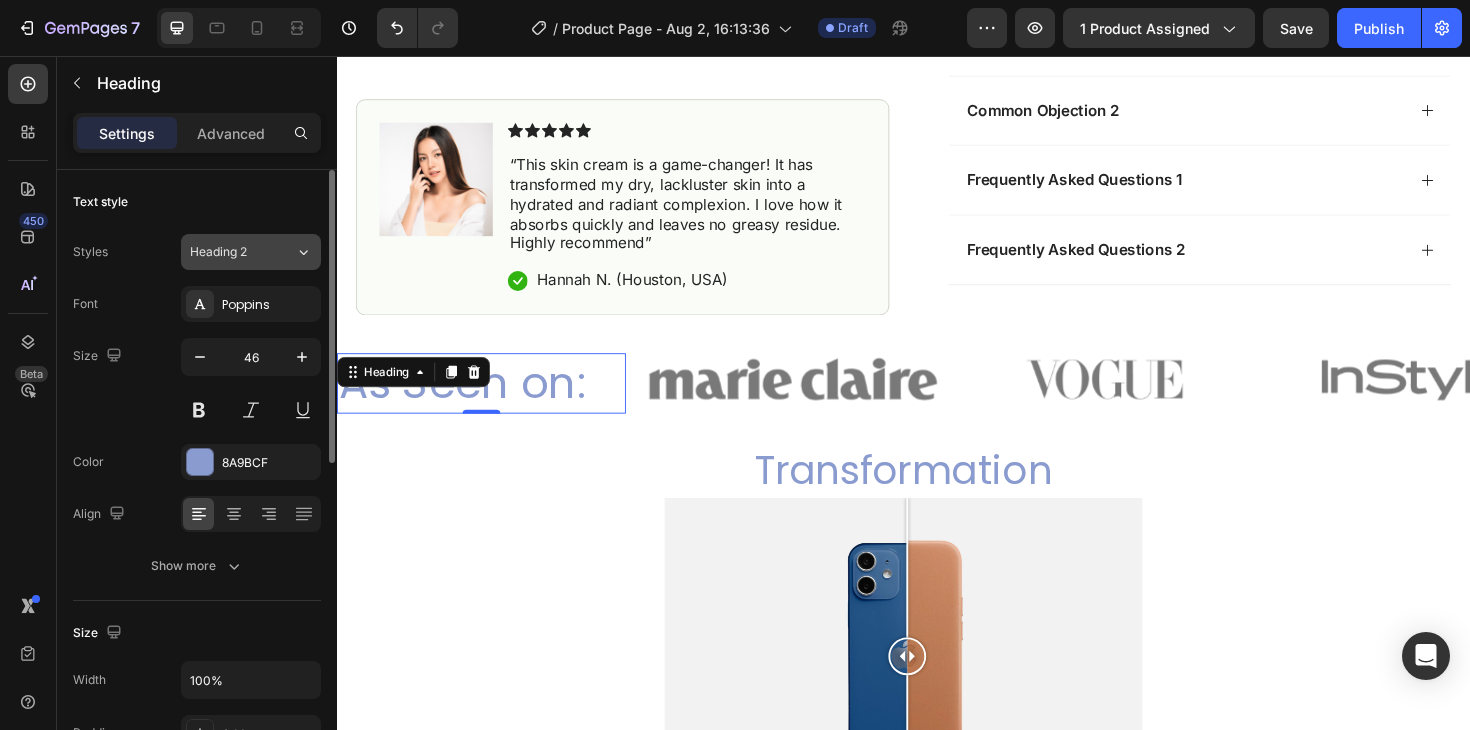 click on "Heading 2" 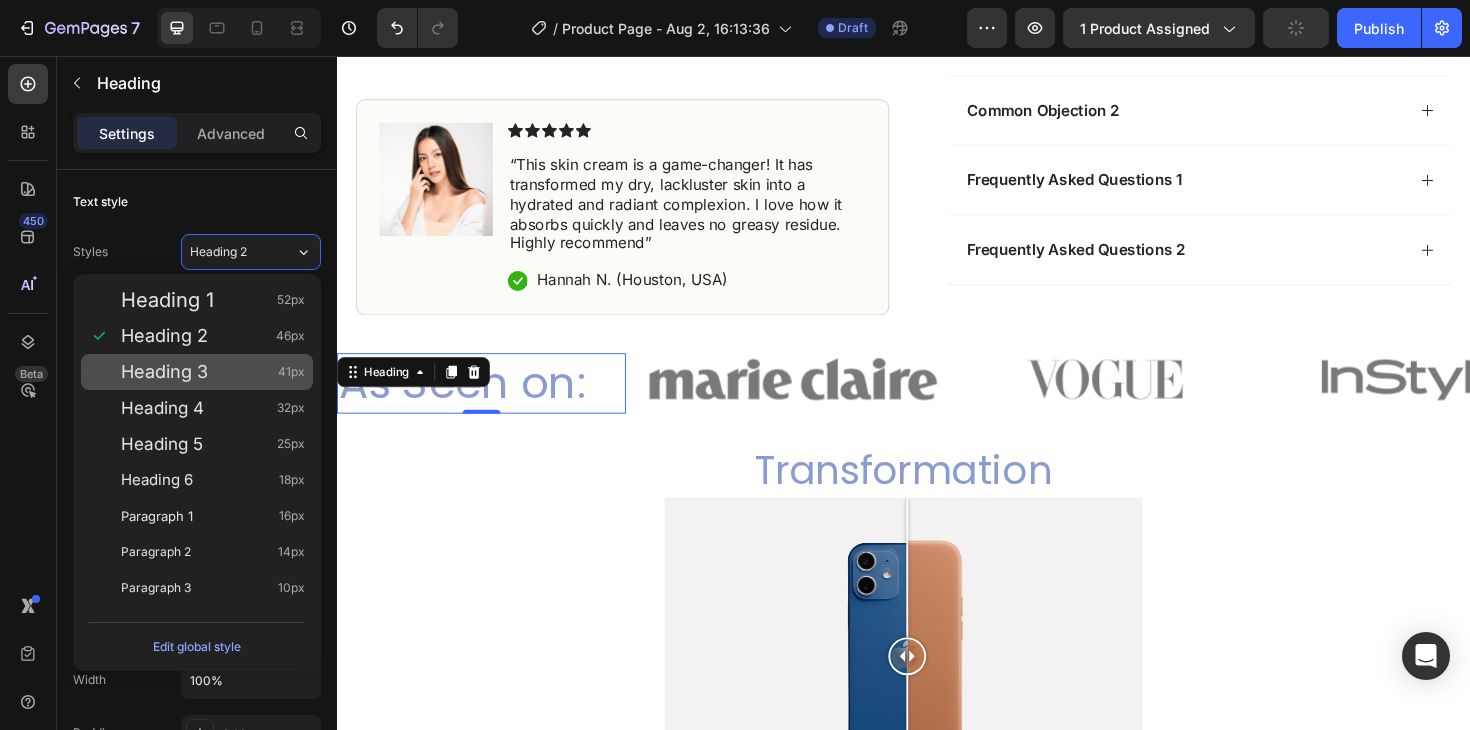 click on "Heading 3 41px" at bounding box center (213, 372) 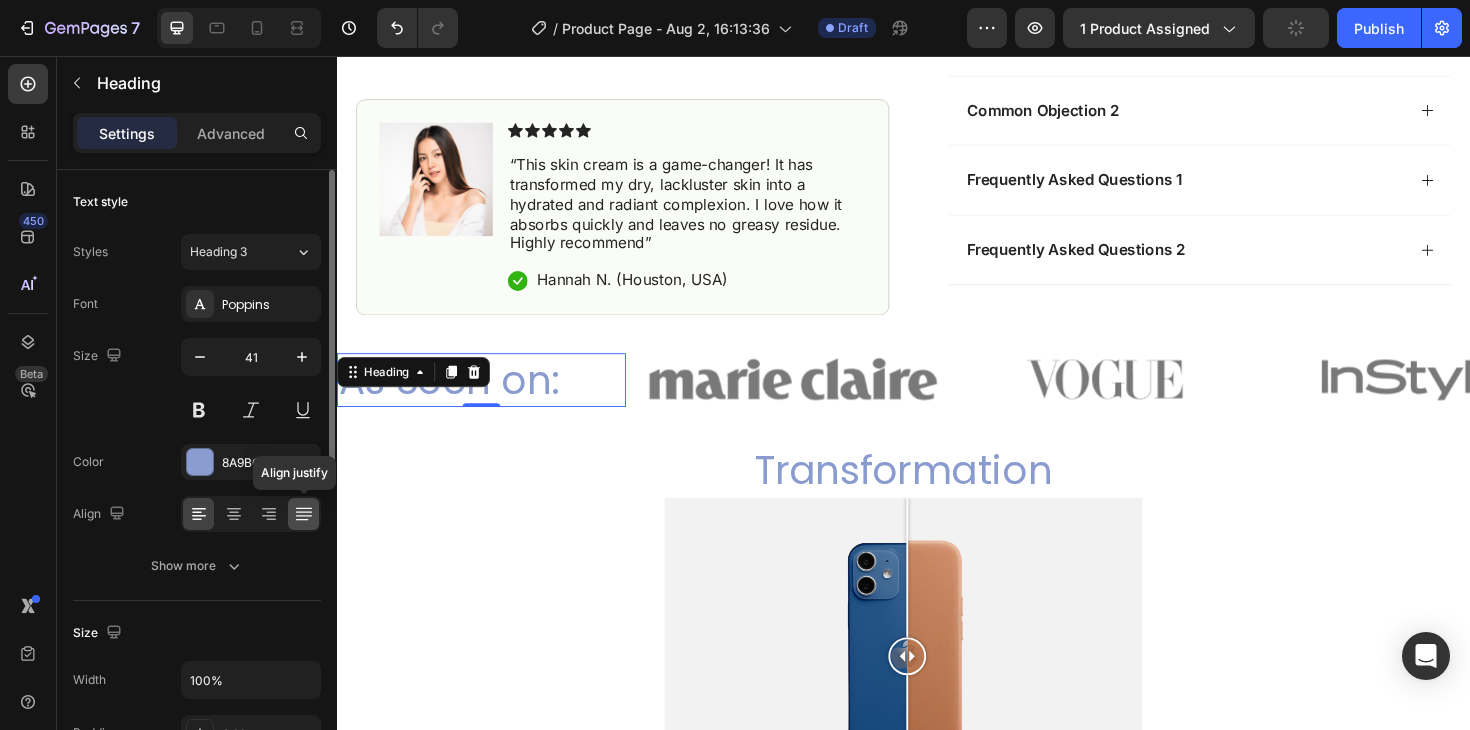 click 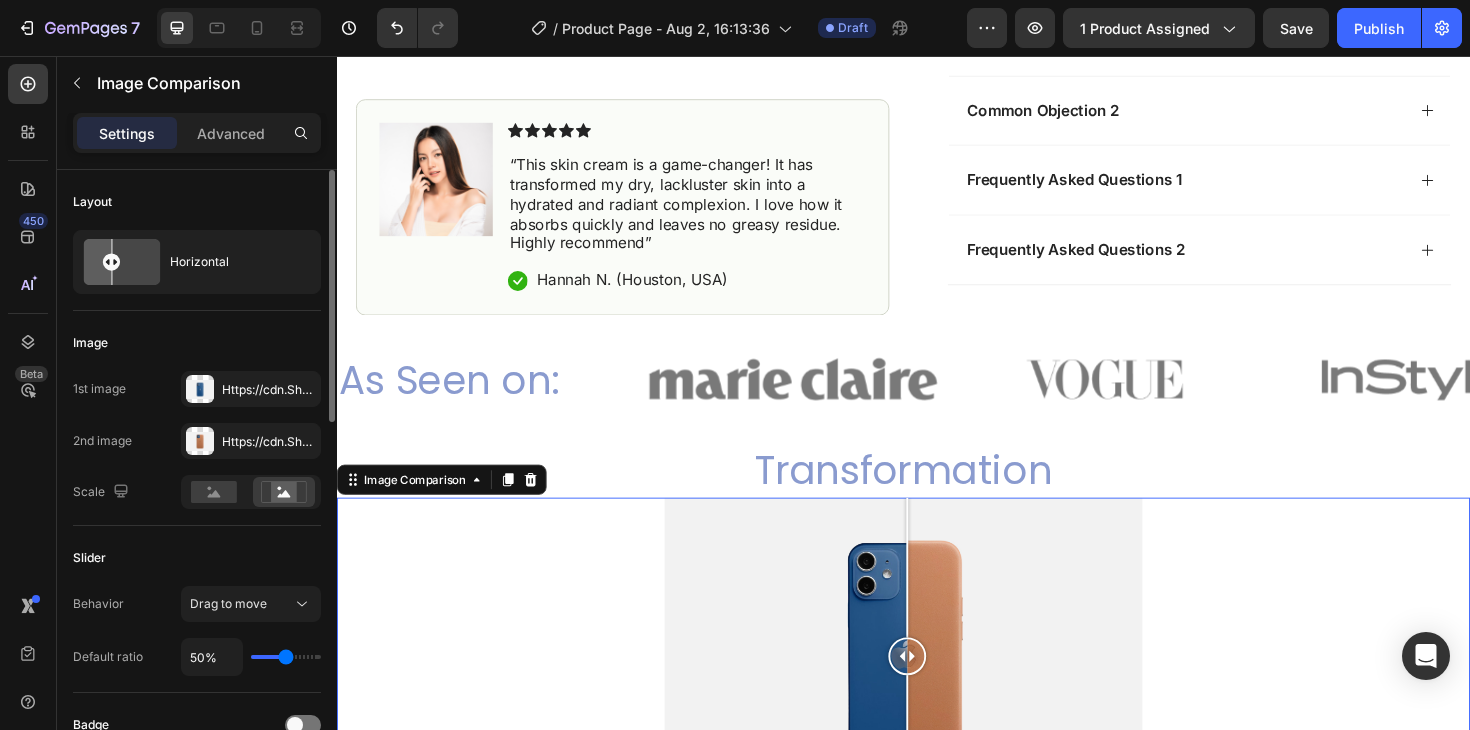 click at bounding box center [937, 693] 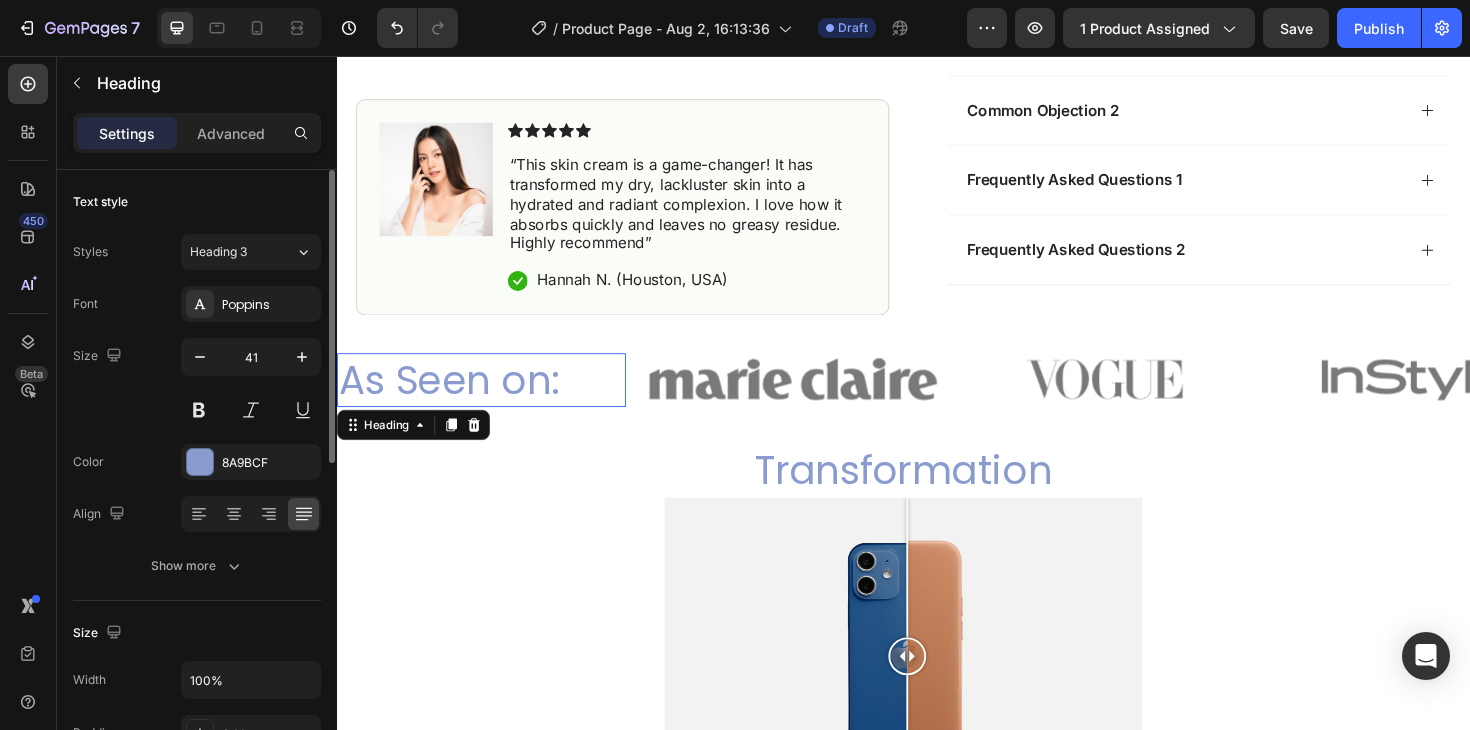 click on "As Seen on:" at bounding box center [490, 399] 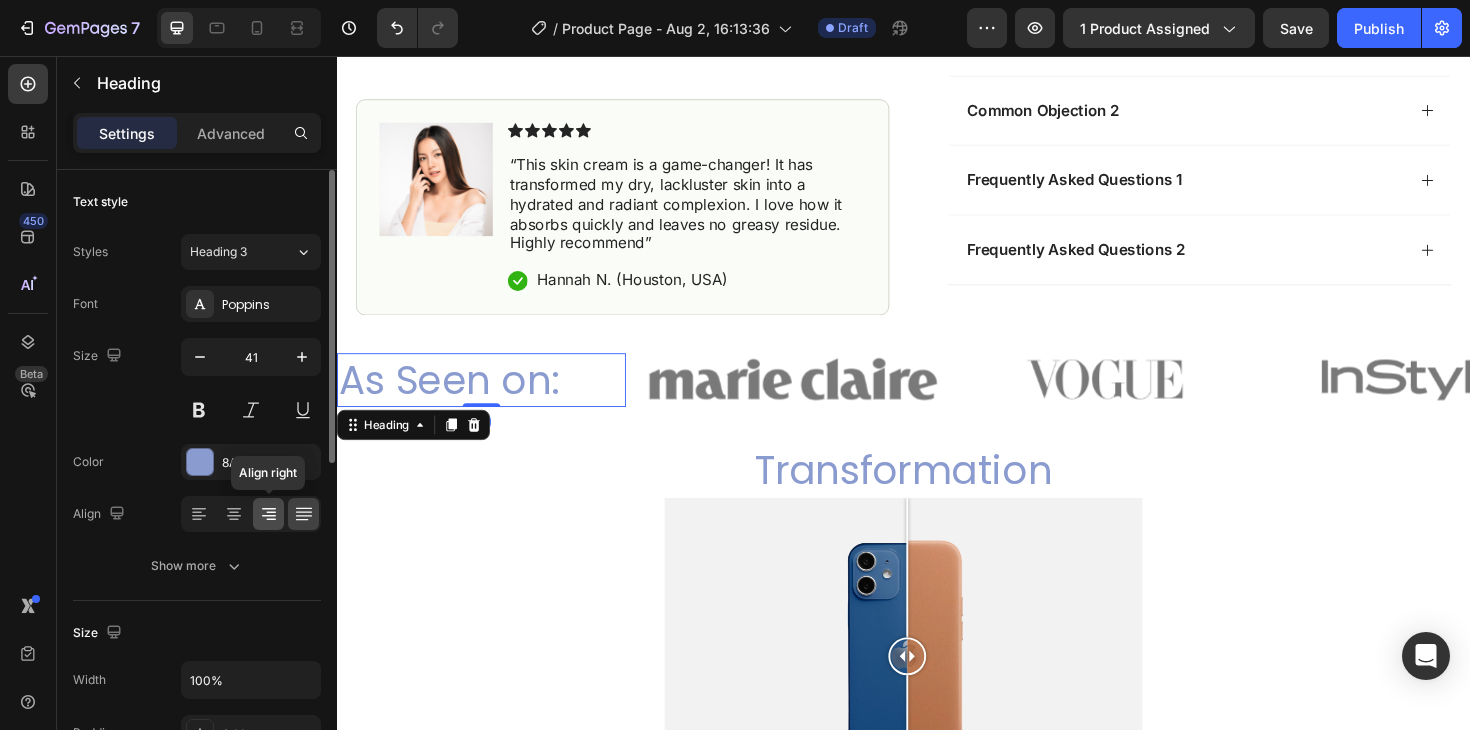 click 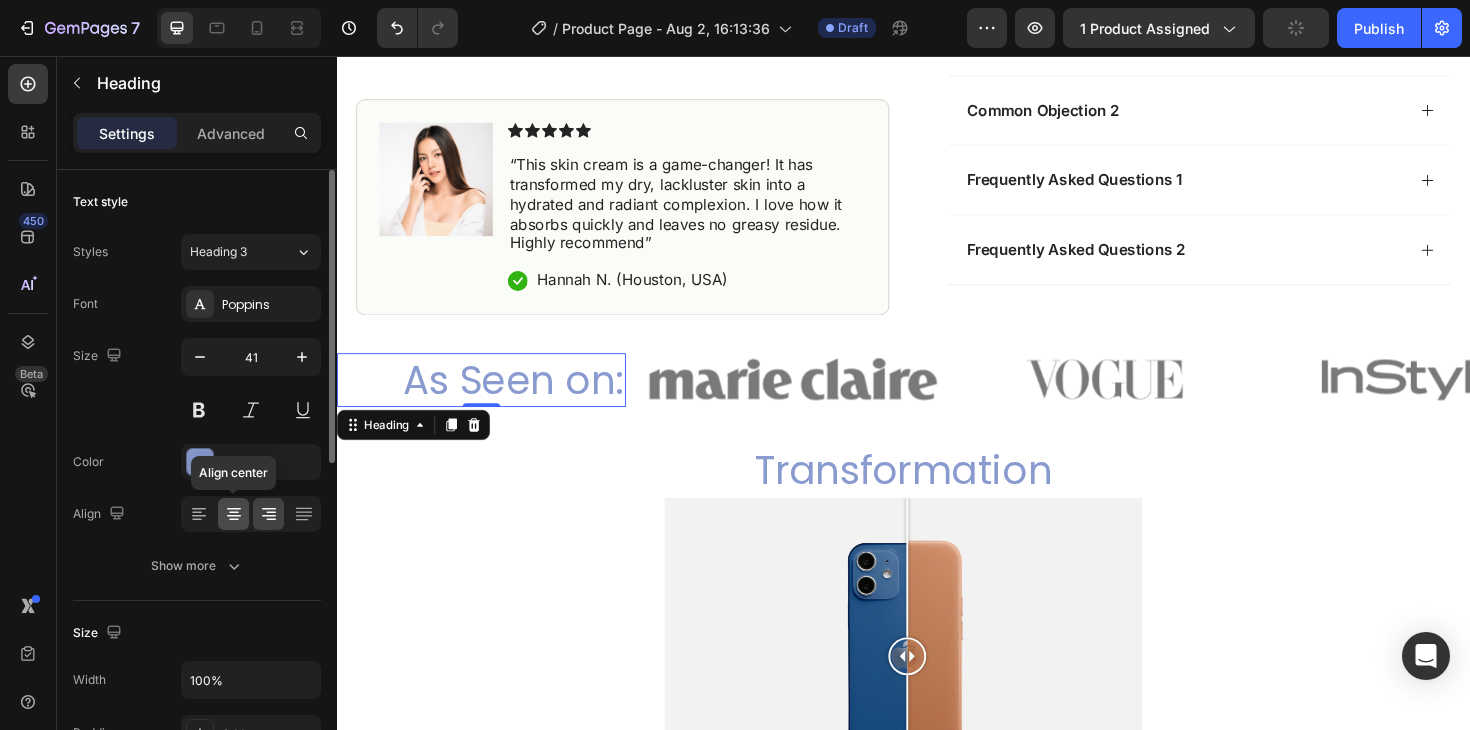 click 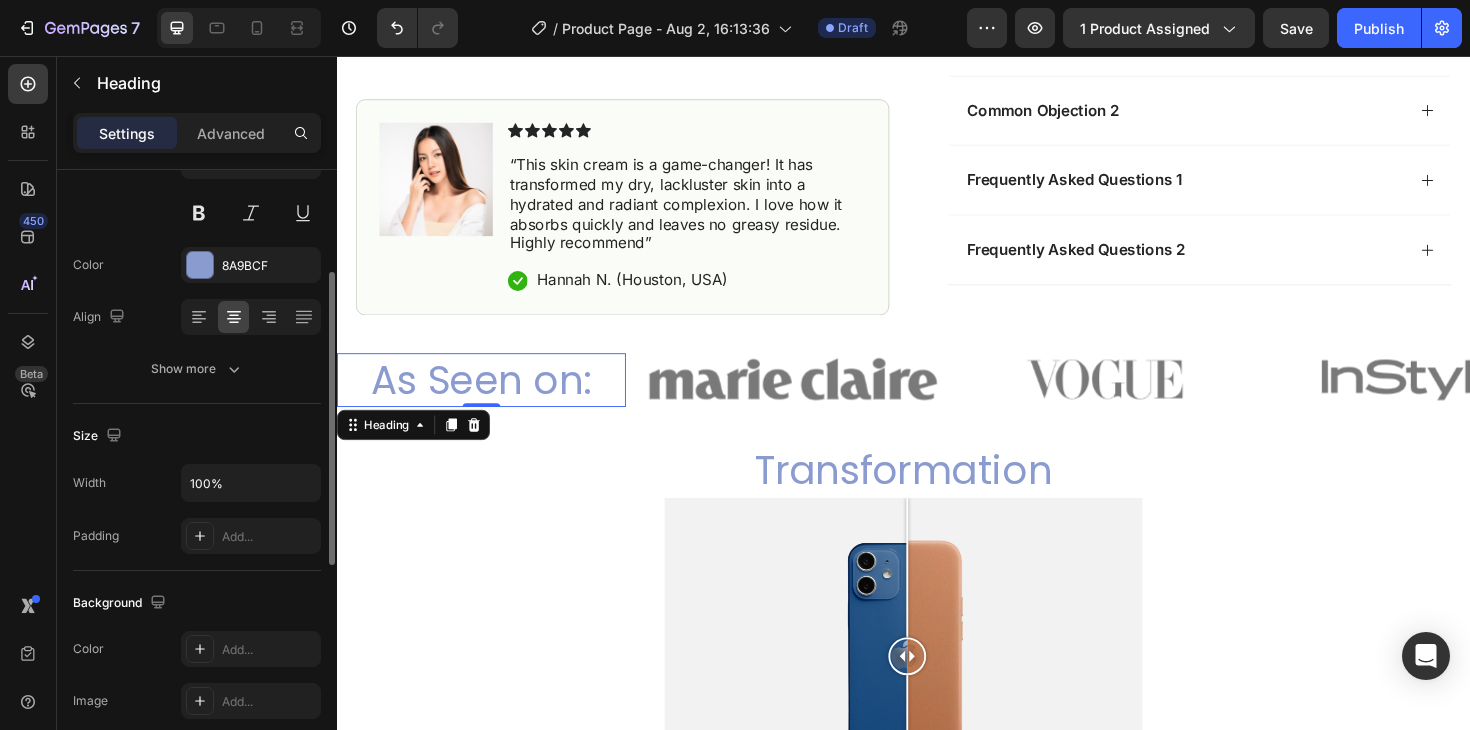 scroll, scrollTop: 203, scrollLeft: 0, axis: vertical 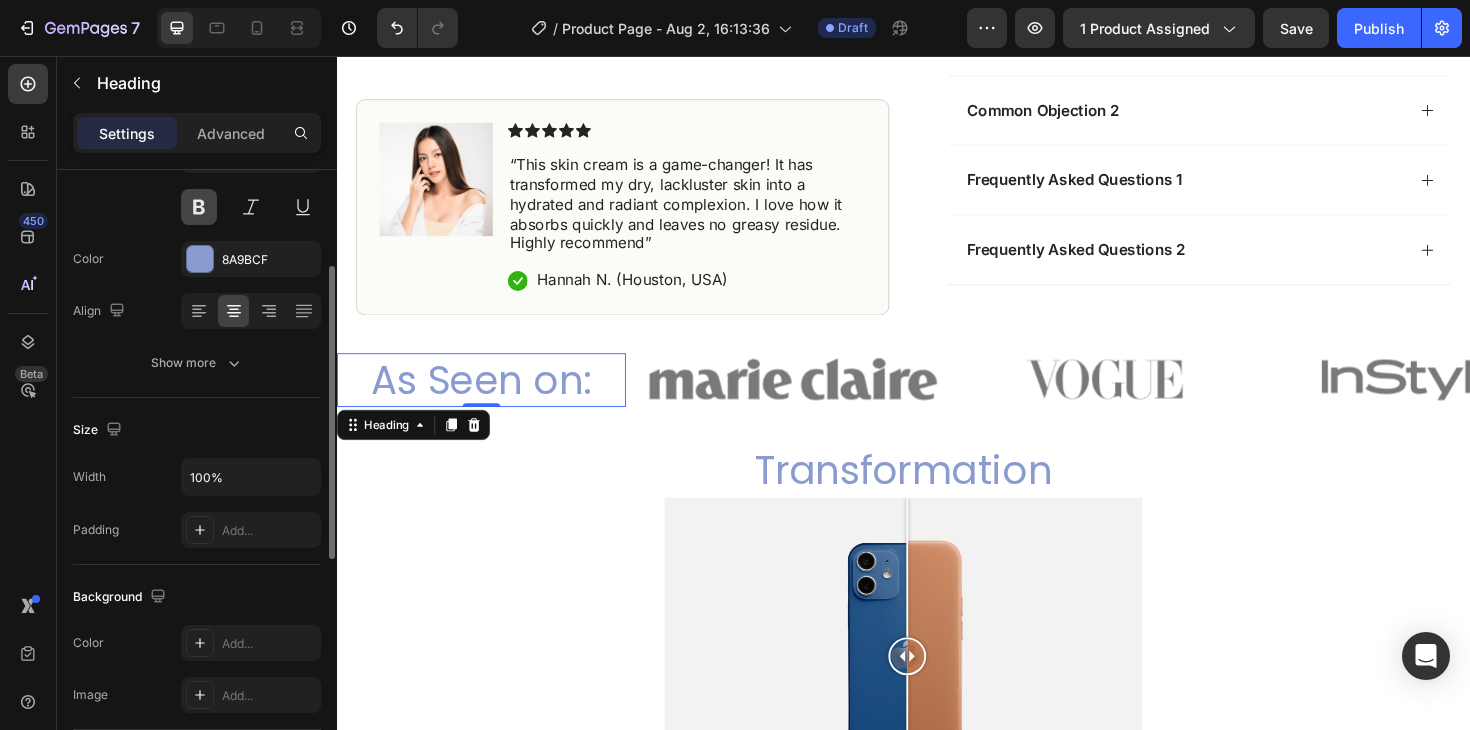 click at bounding box center (199, 207) 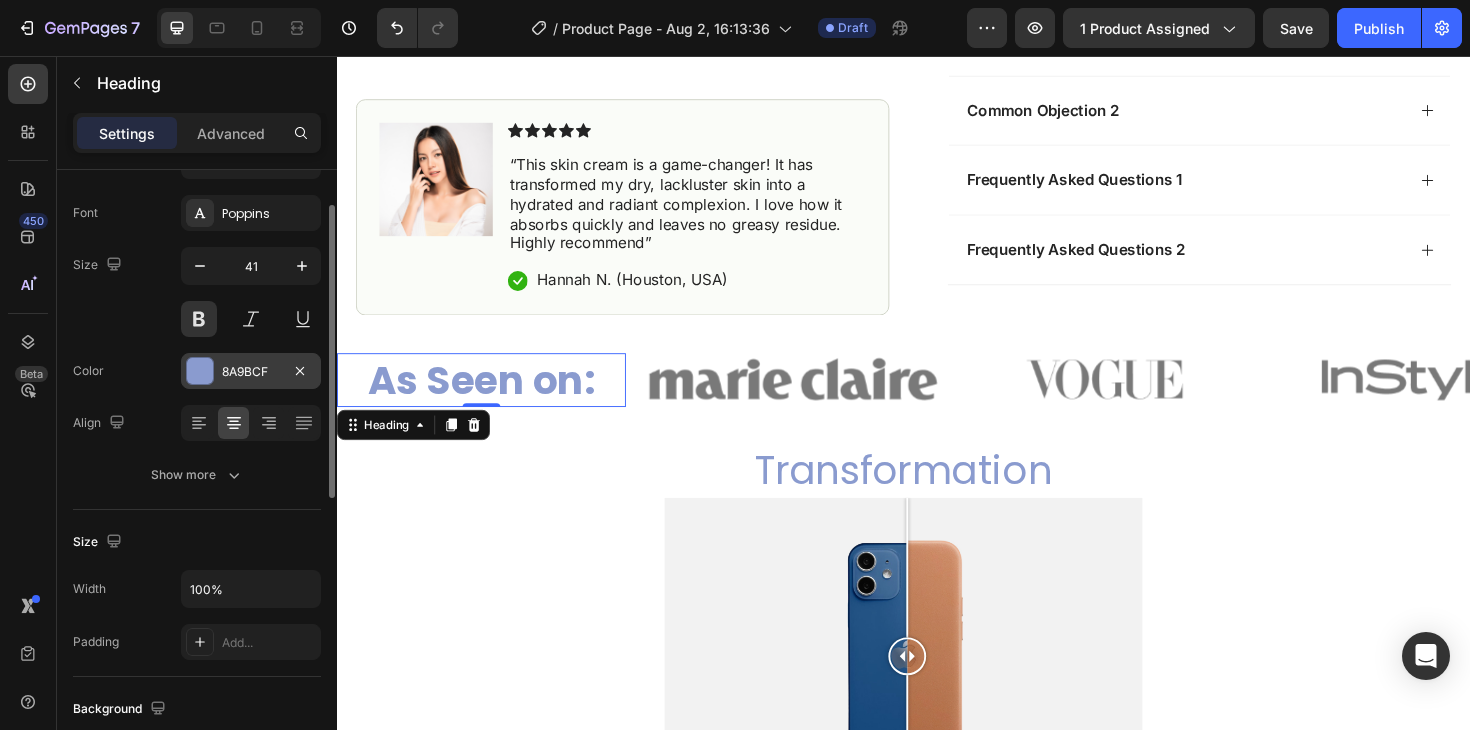 scroll, scrollTop: 84, scrollLeft: 0, axis: vertical 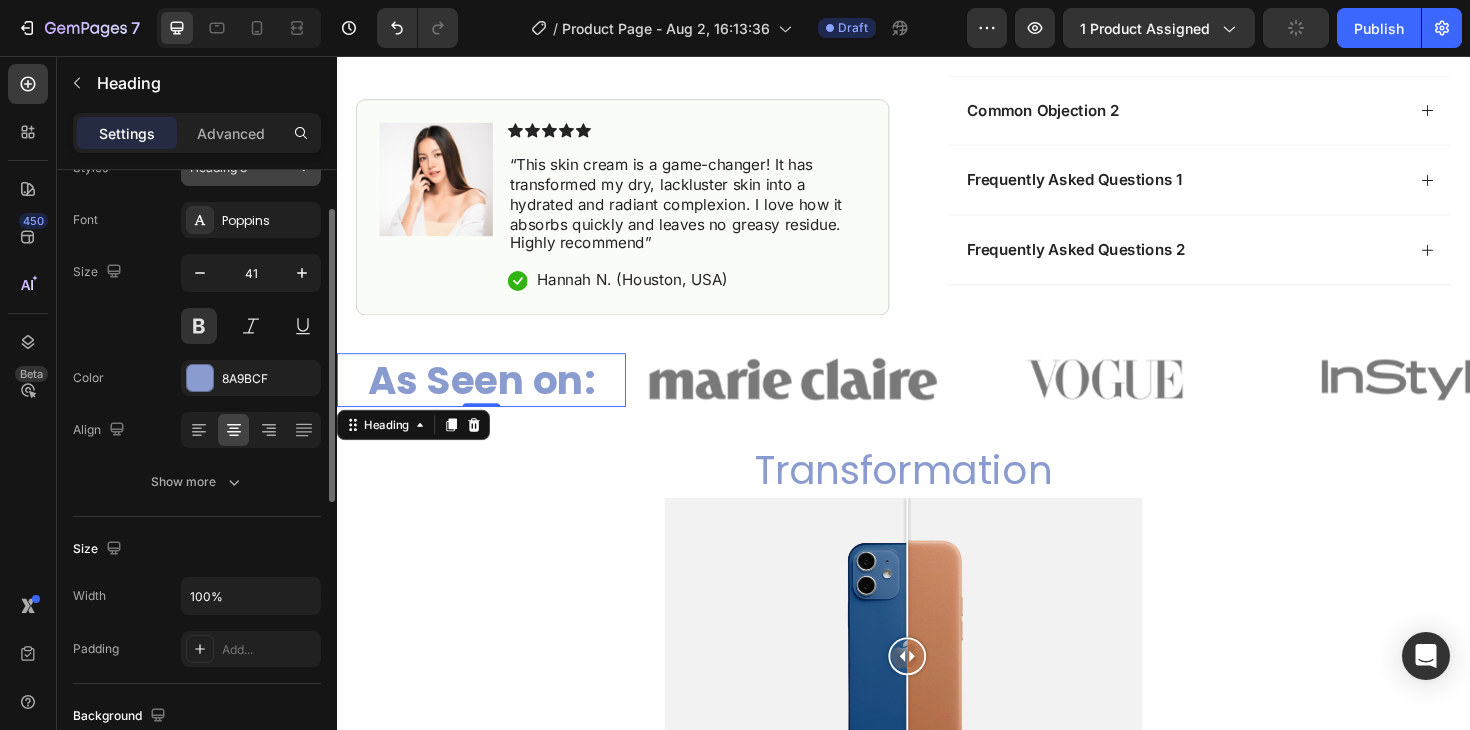 click on "Heading 3" at bounding box center [230, 168] 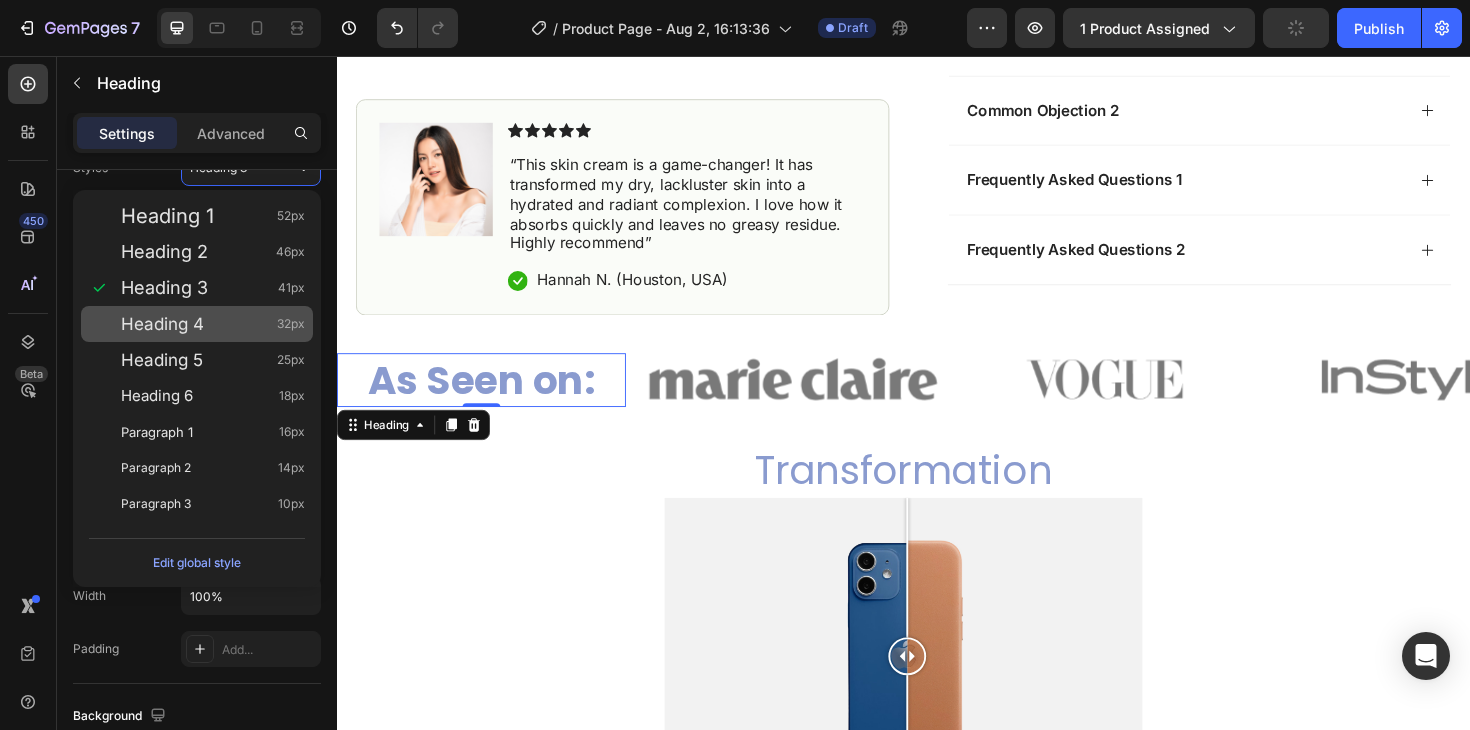 click on "Heading 4 32px" at bounding box center [213, 324] 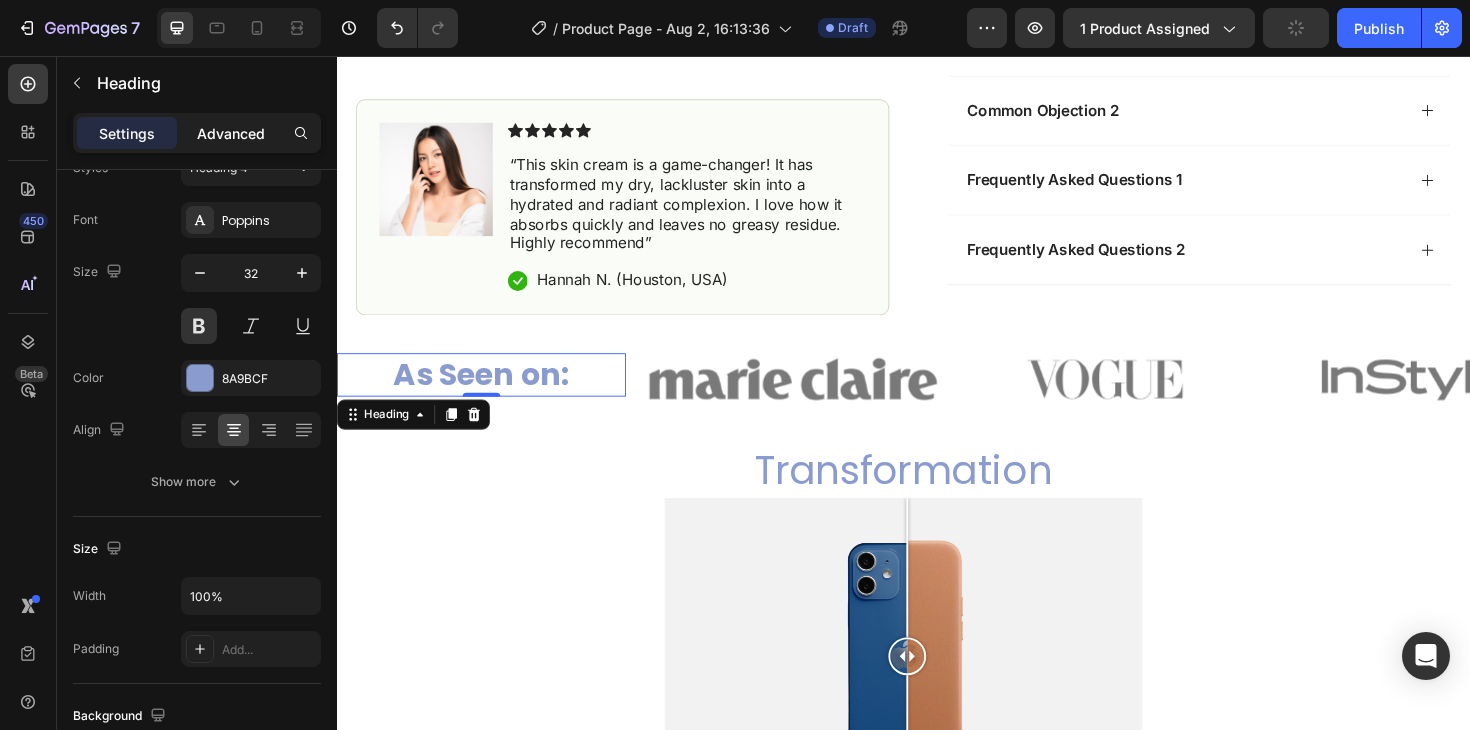 click on "Advanced" 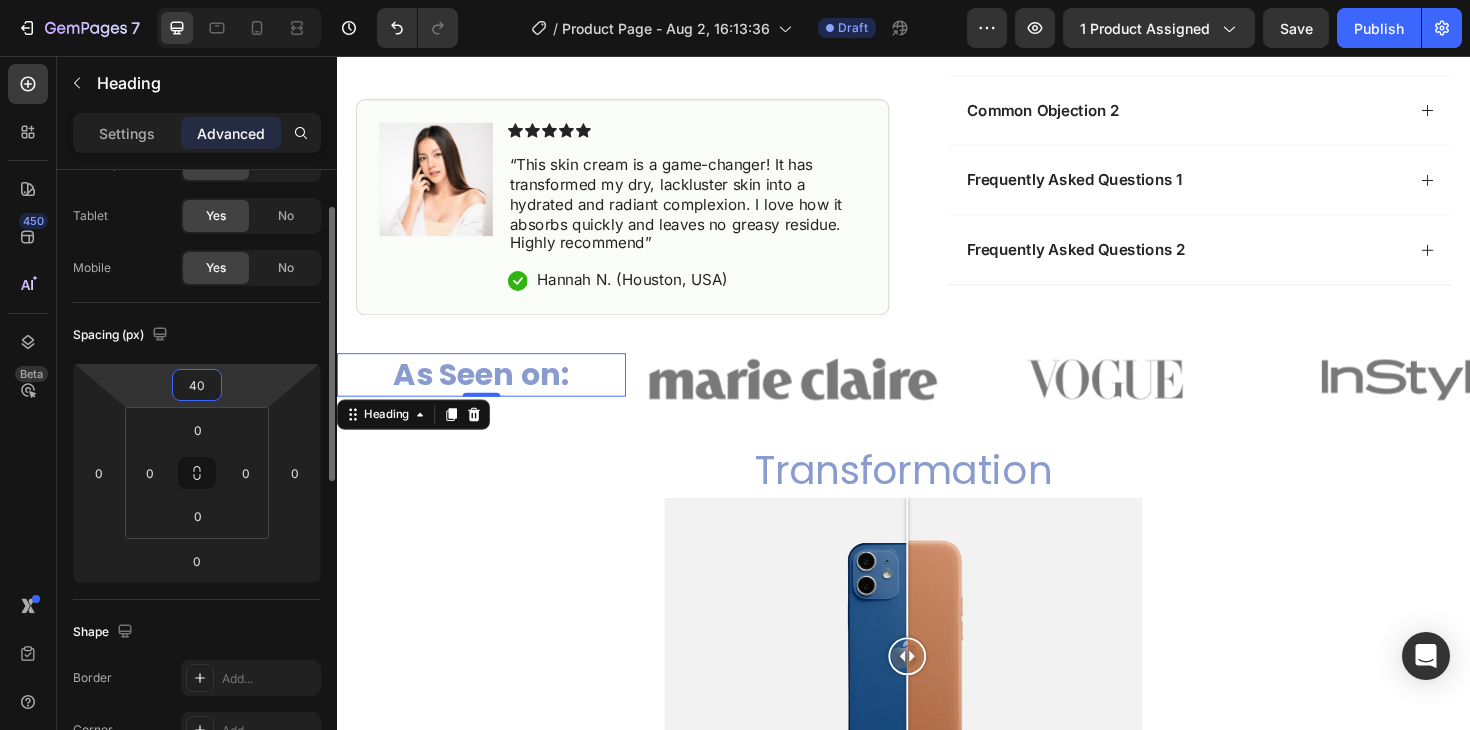 click on "40" at bounding box center (197, 385) 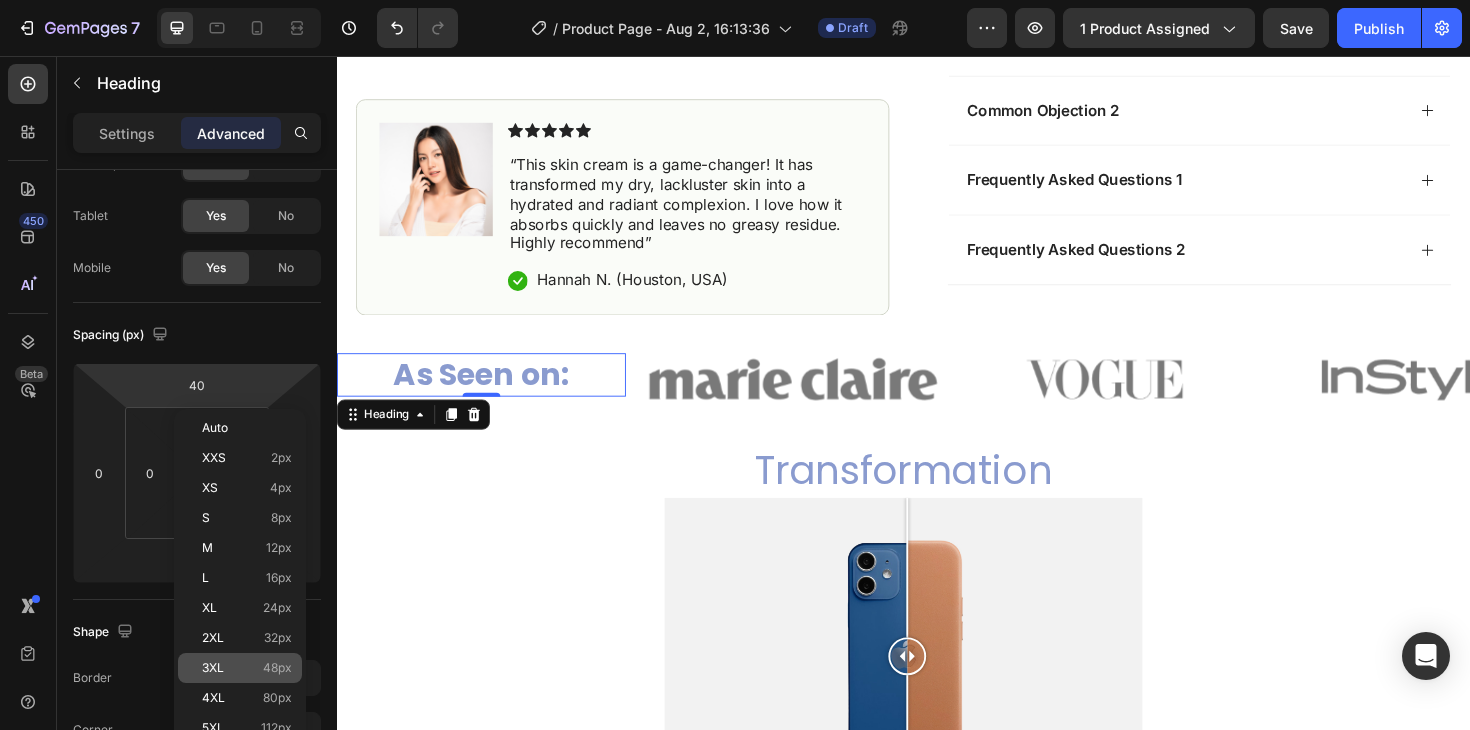 click on "3XL 48px" 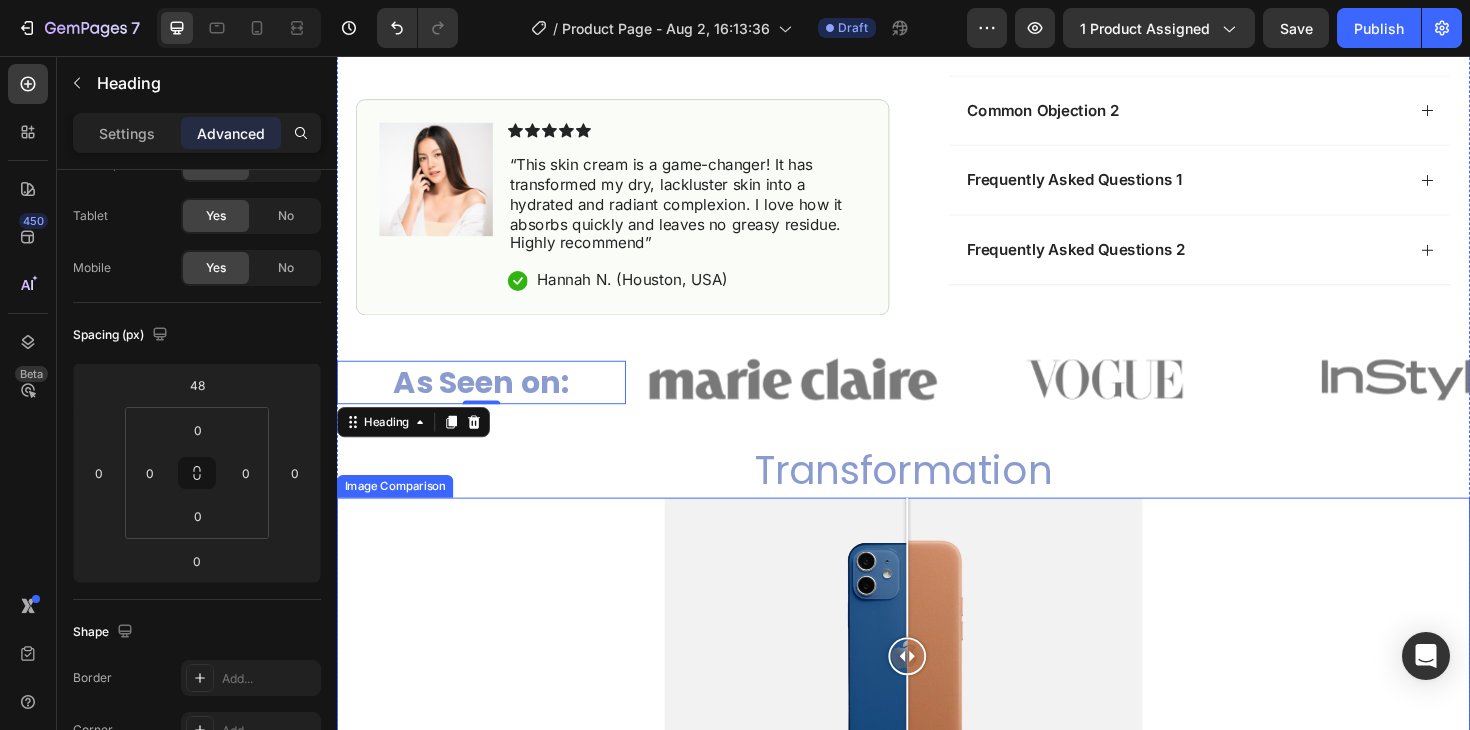 click at bounding box center (937, 693) 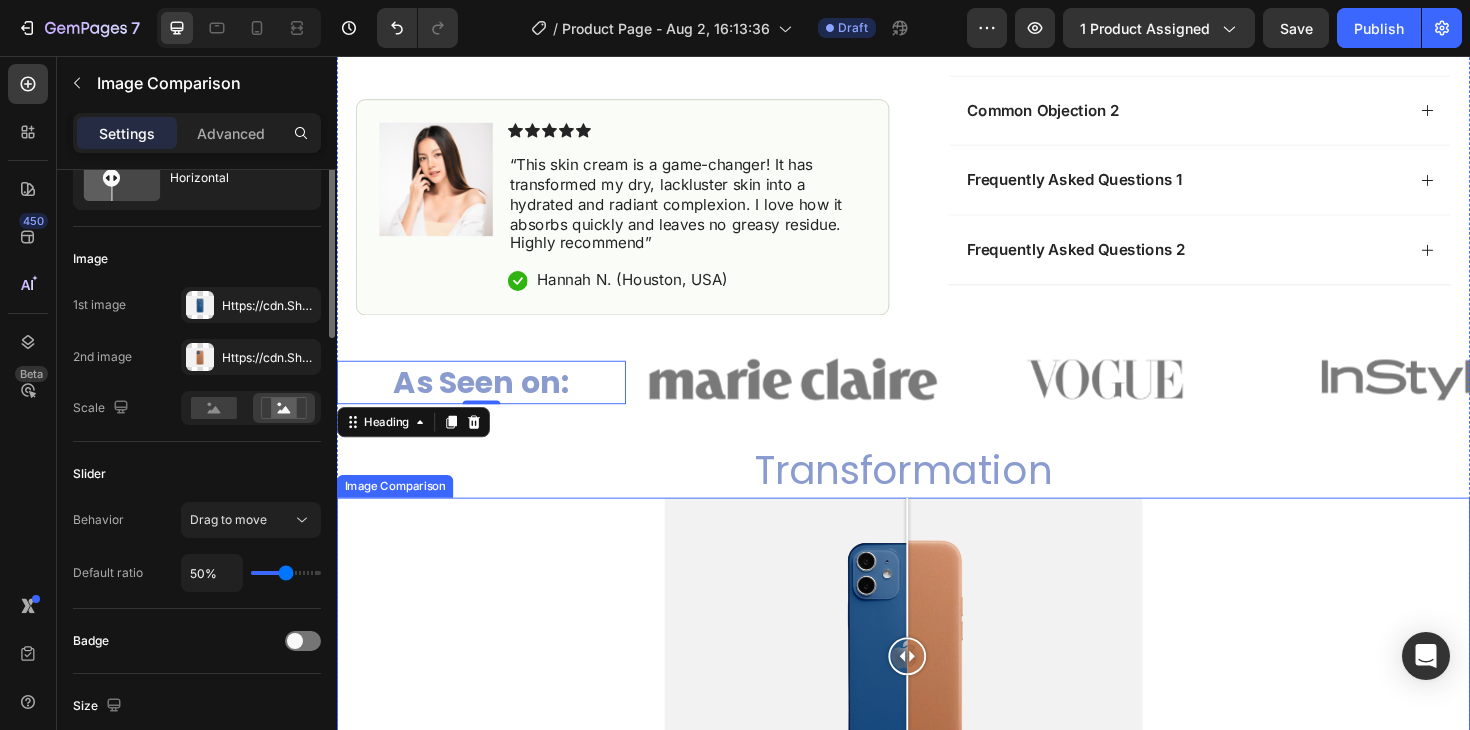 scroll, scrollTop: 0, scrollLeft: 0, axis: both 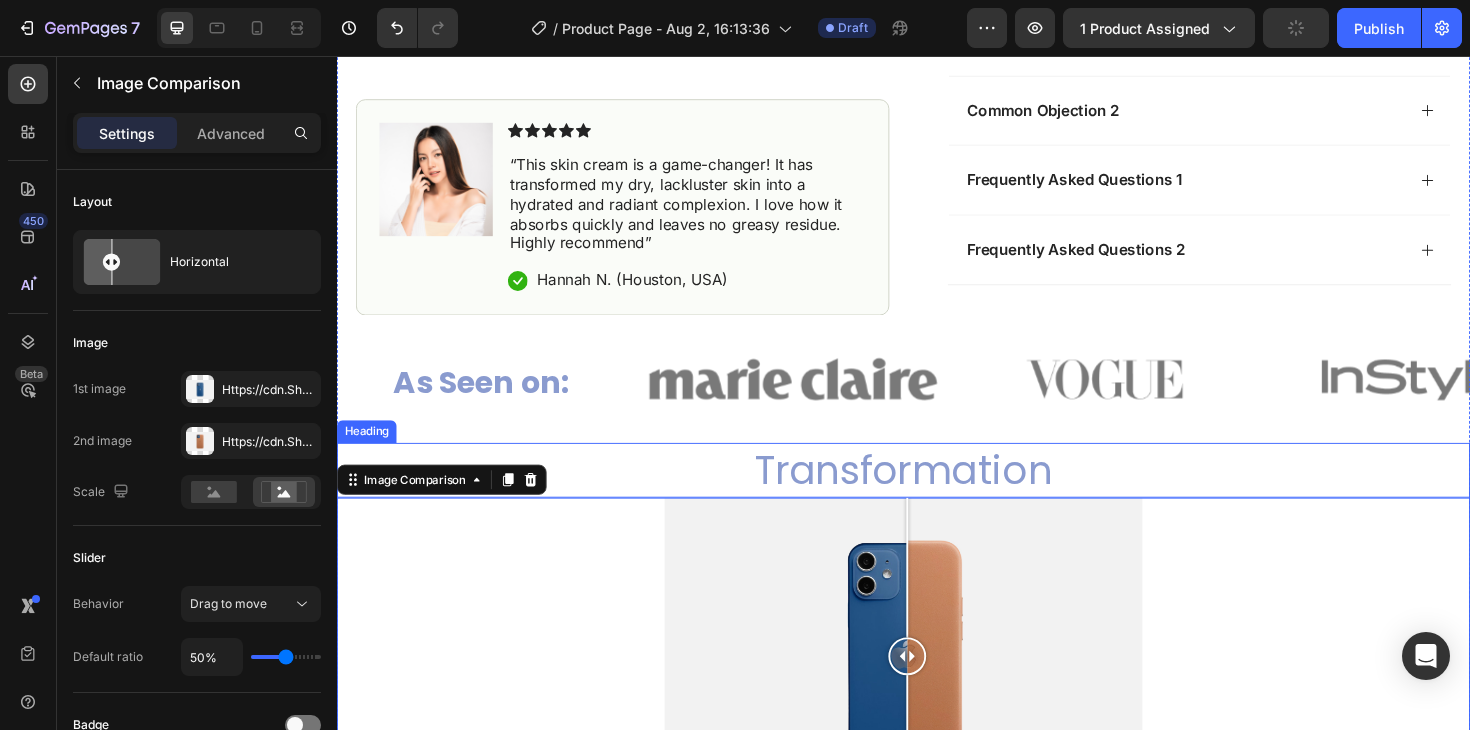 click on "Transformation" at bounding box center [937, 494] 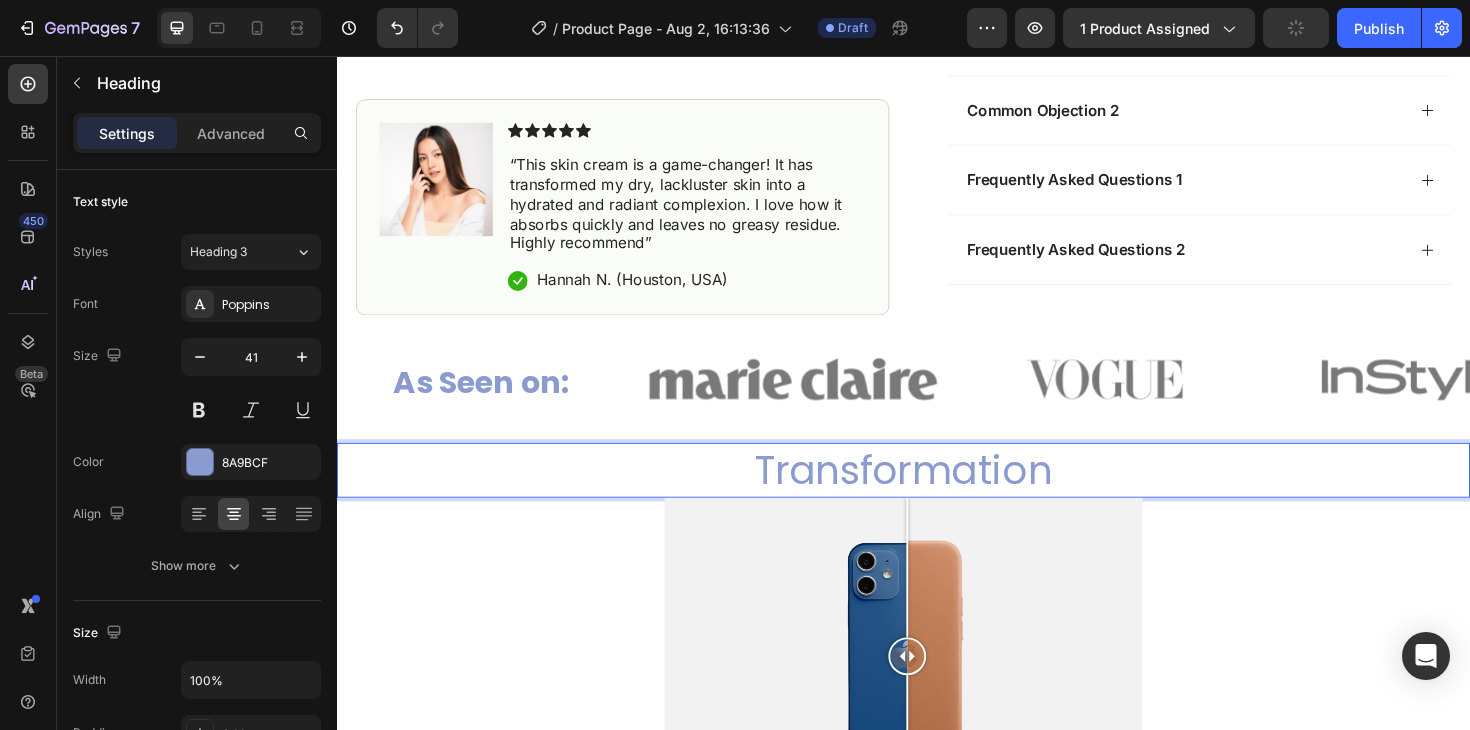 click on "Transformation" at bounding box center (937, 494) 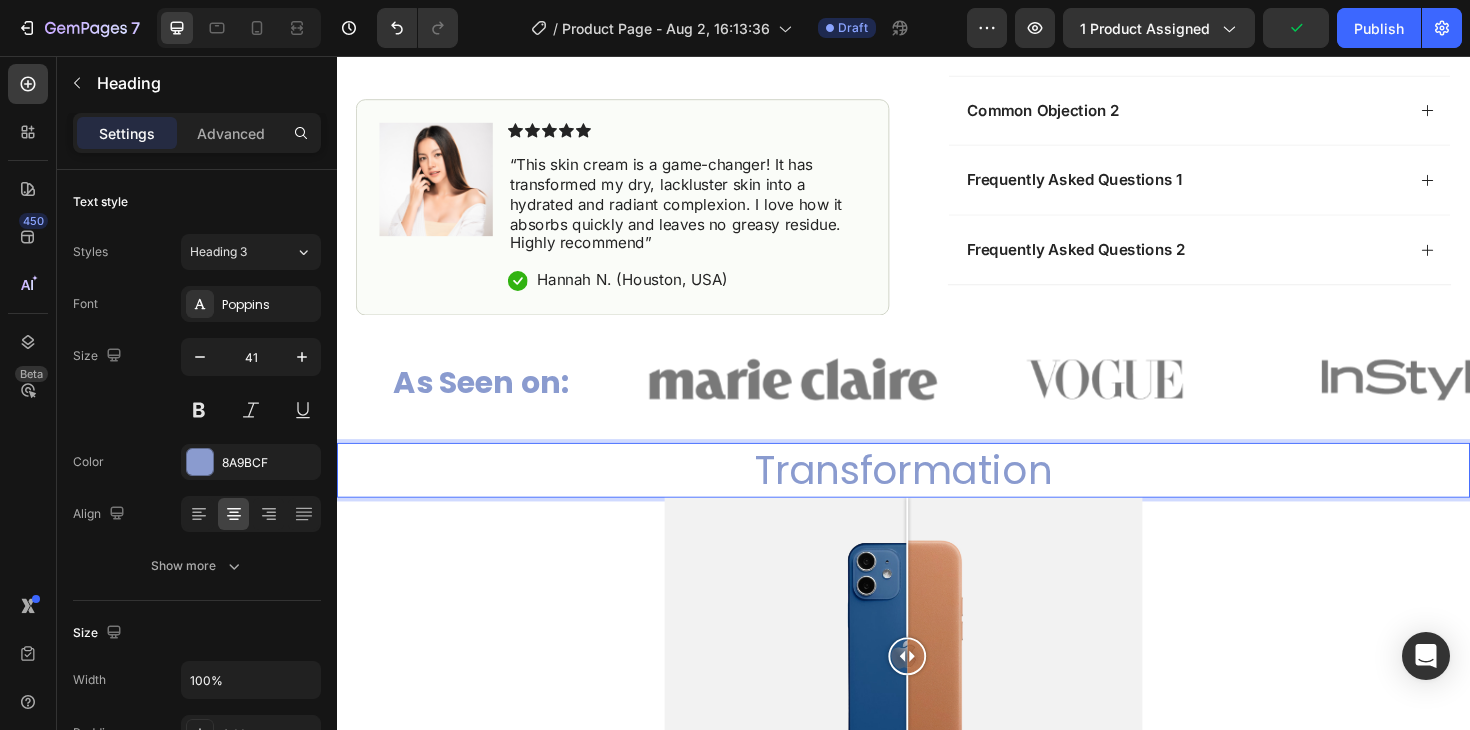 click on "Transformation" at bounding box center (937, 494) 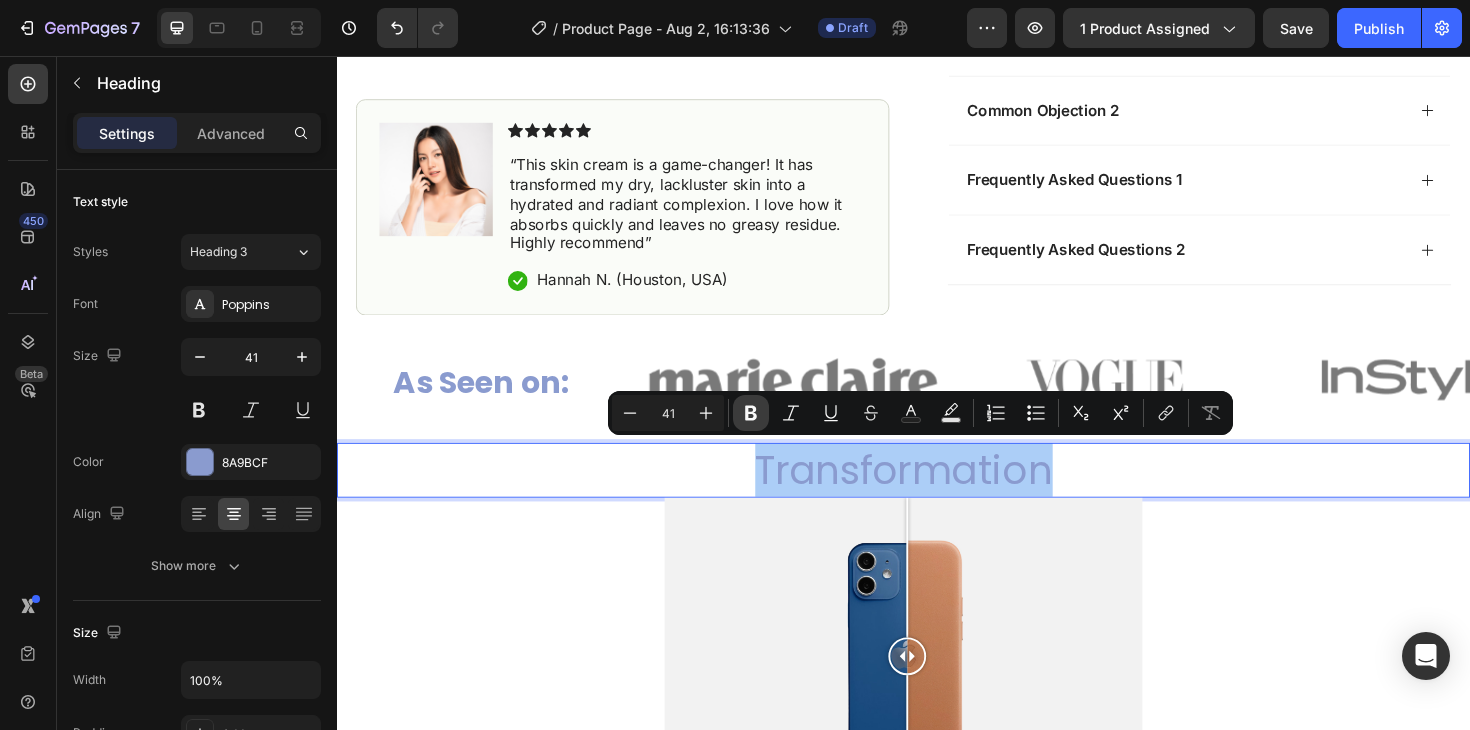 click 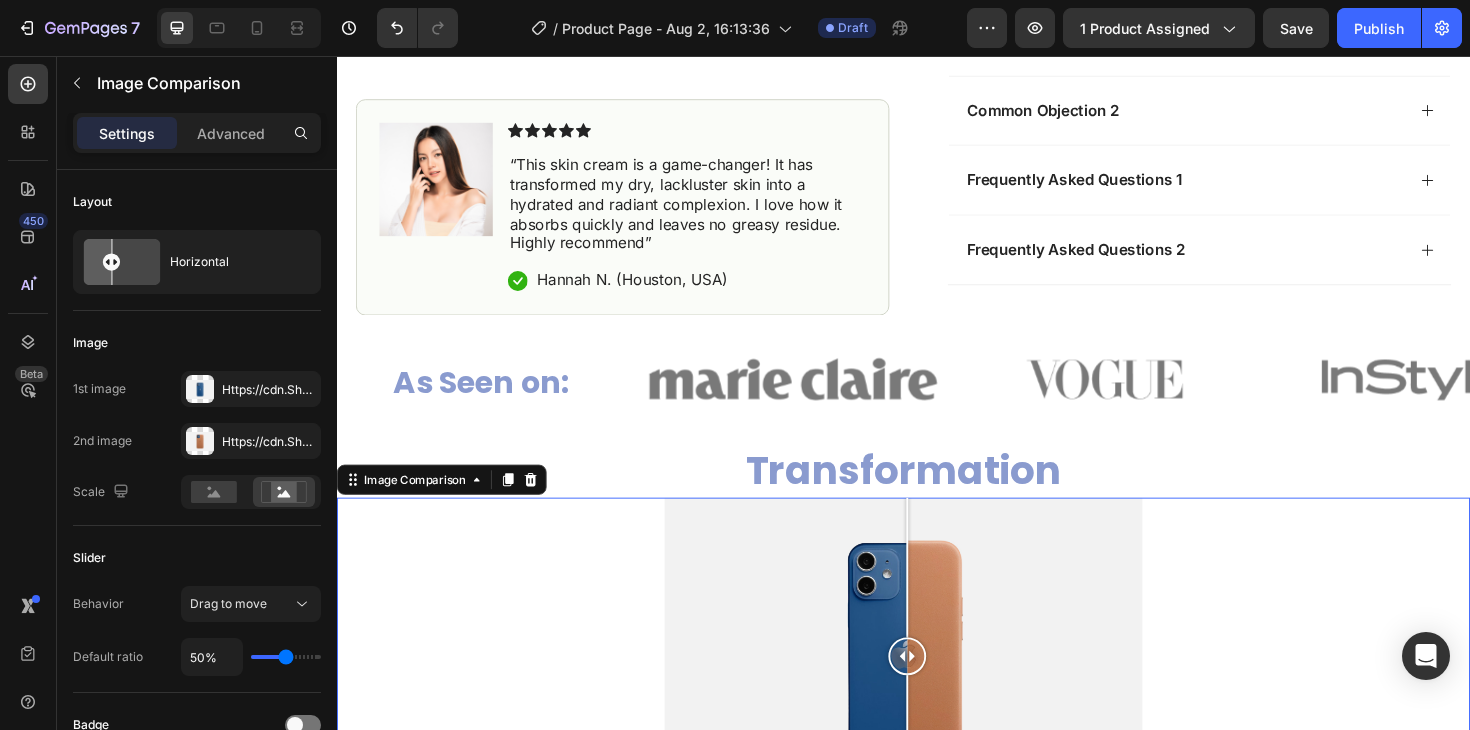 click at bounding box center (937, 693) 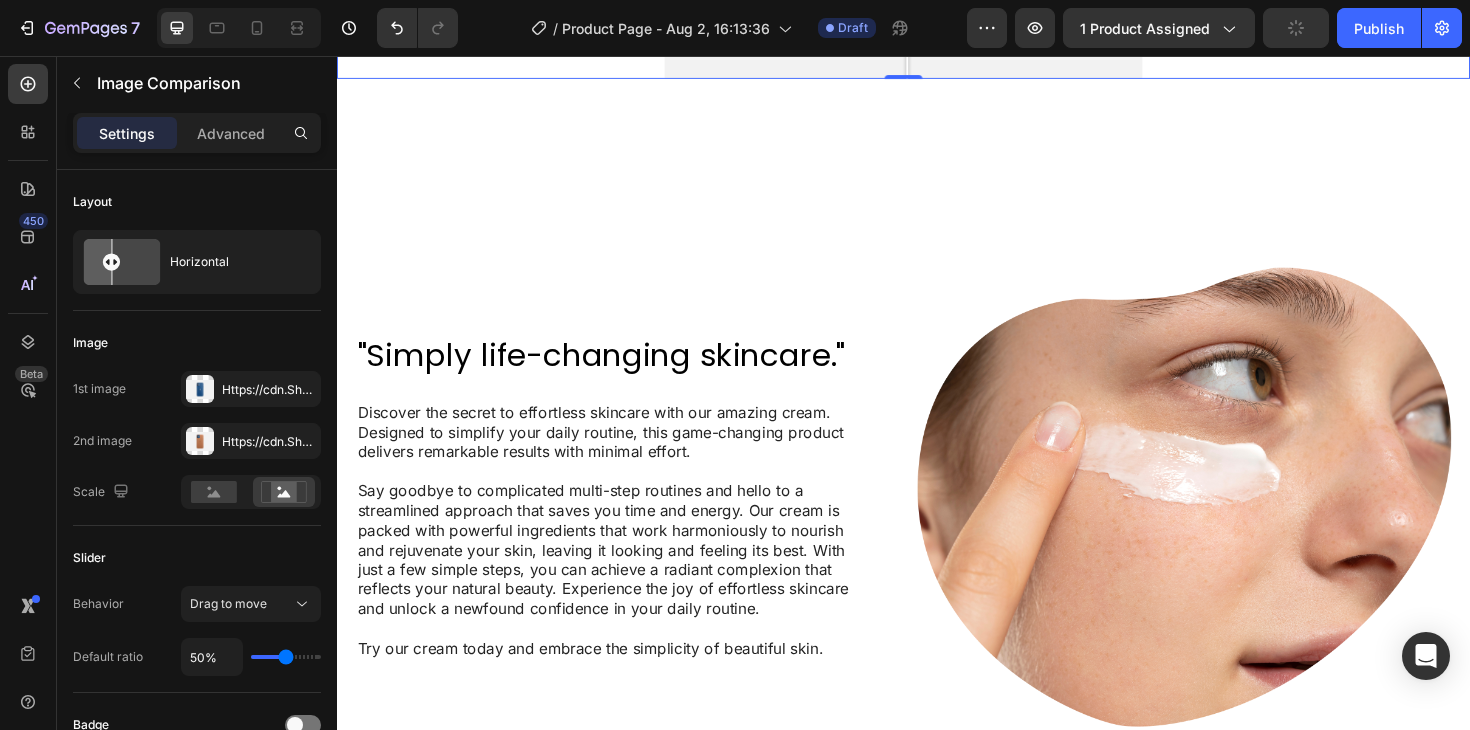 scroll, scrollTop: 1739, scrollLeft: 0, axis: vertical 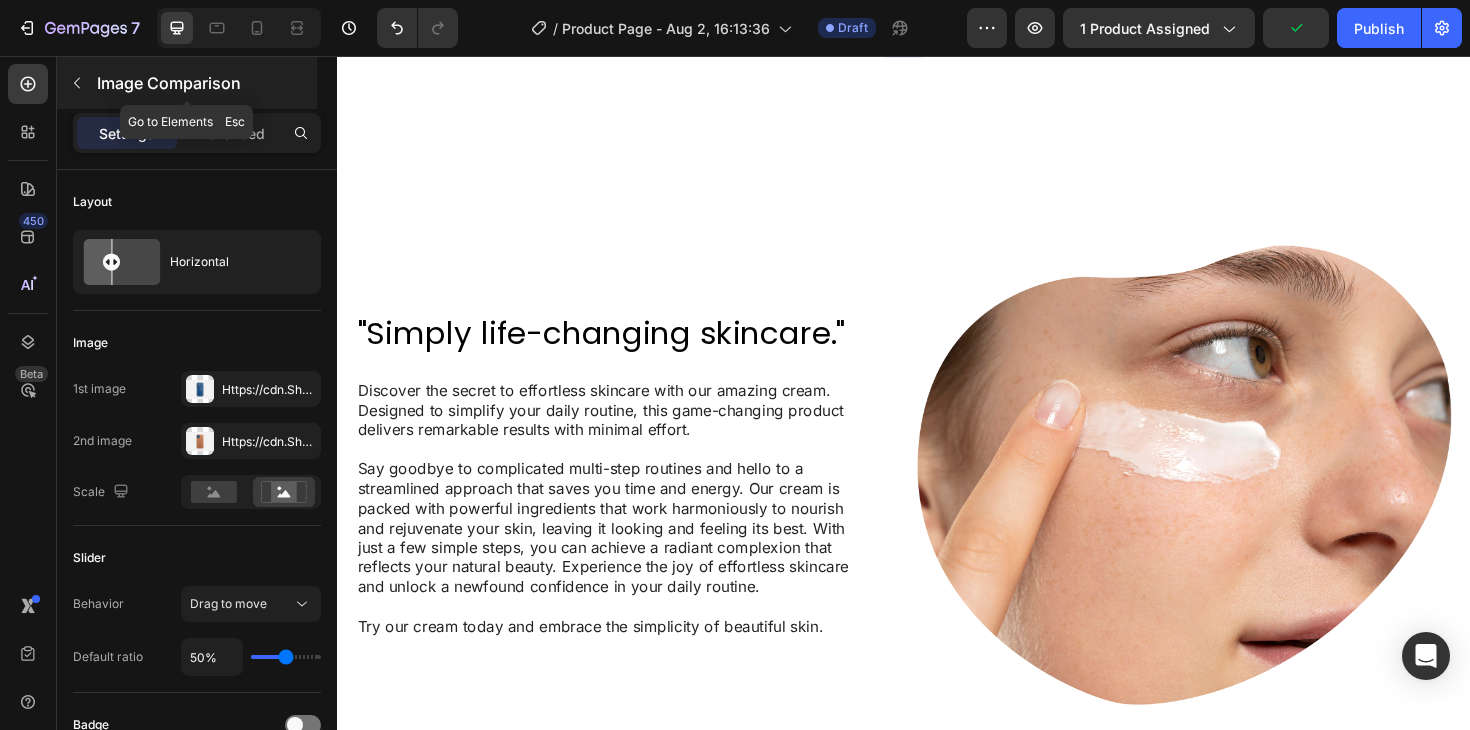 click 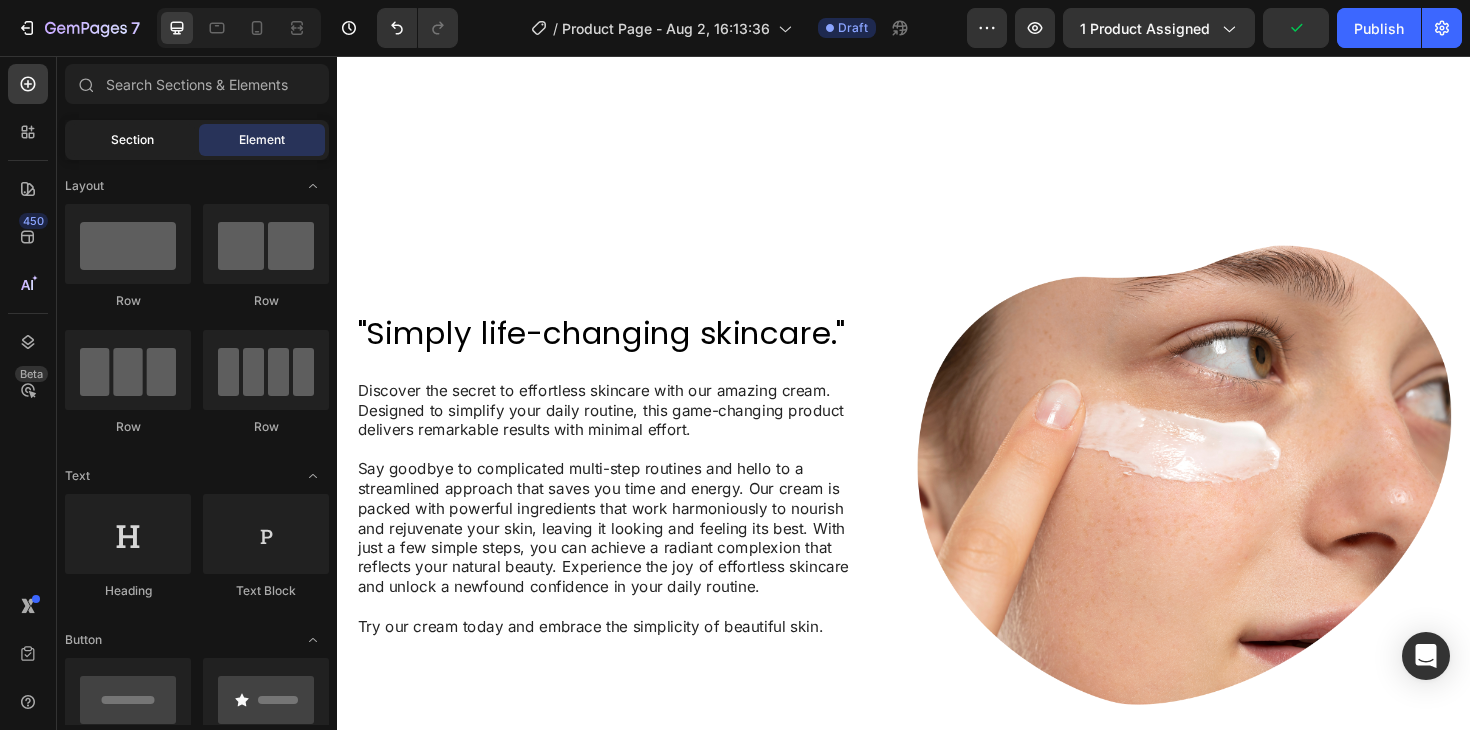 click on "Section" 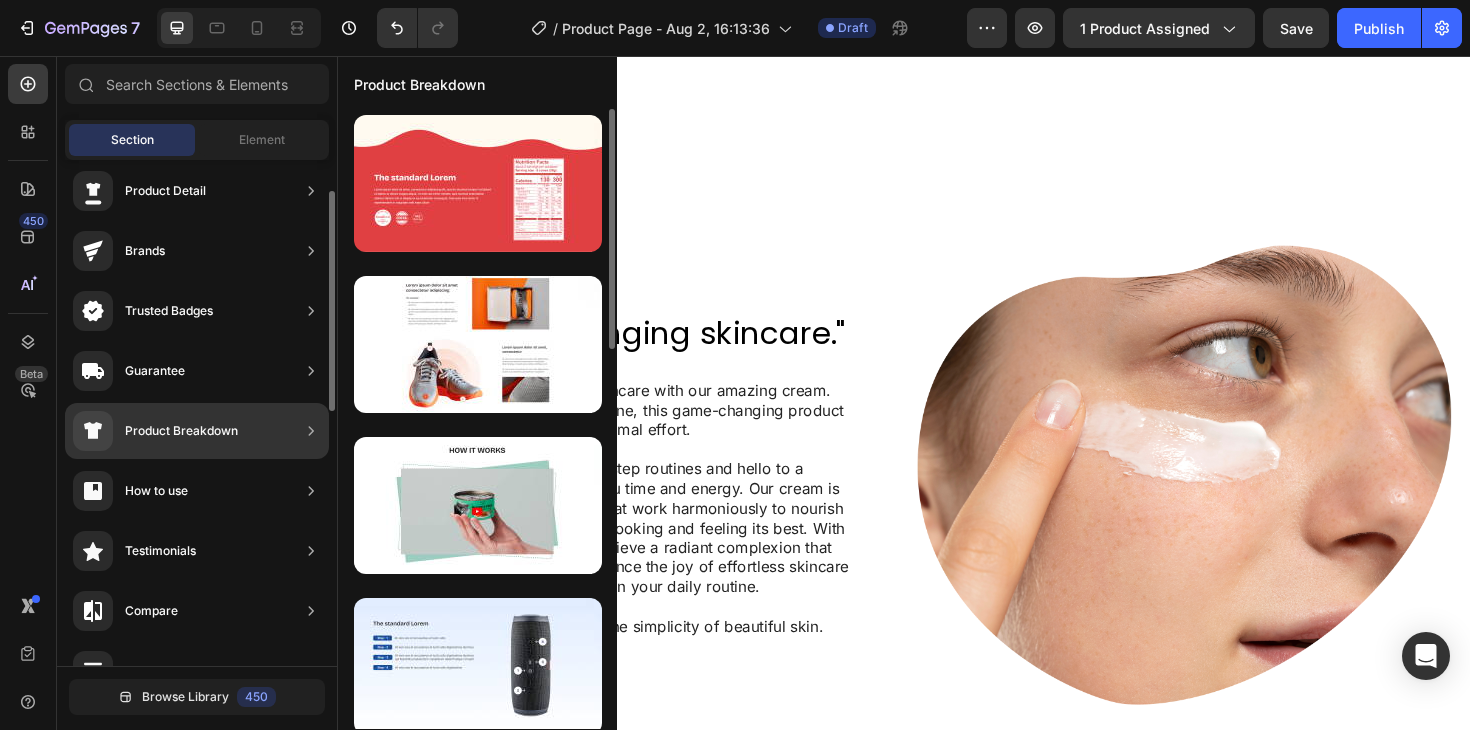 scroll, scrollTop: 0, scrollLeft: 0, axis: both 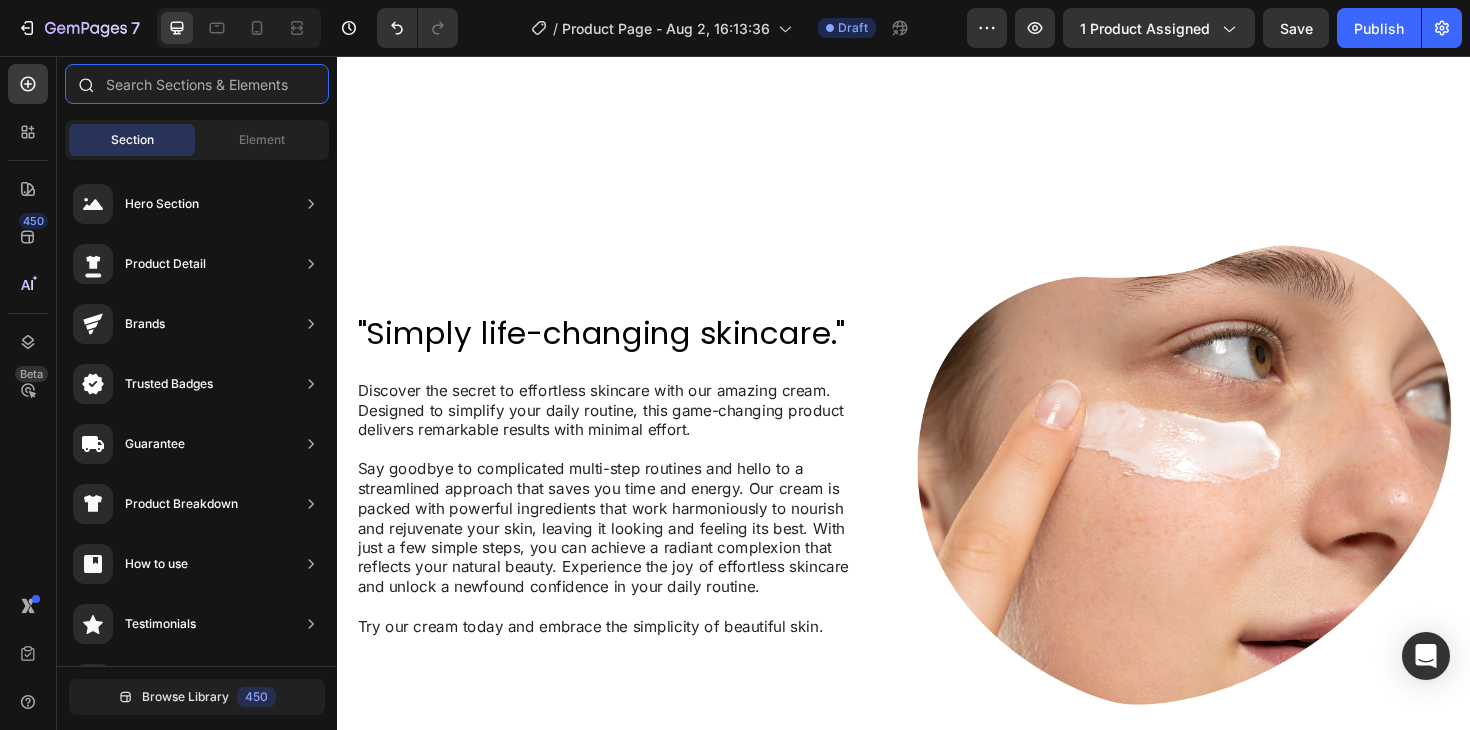 click at bounding box center (197, 84) 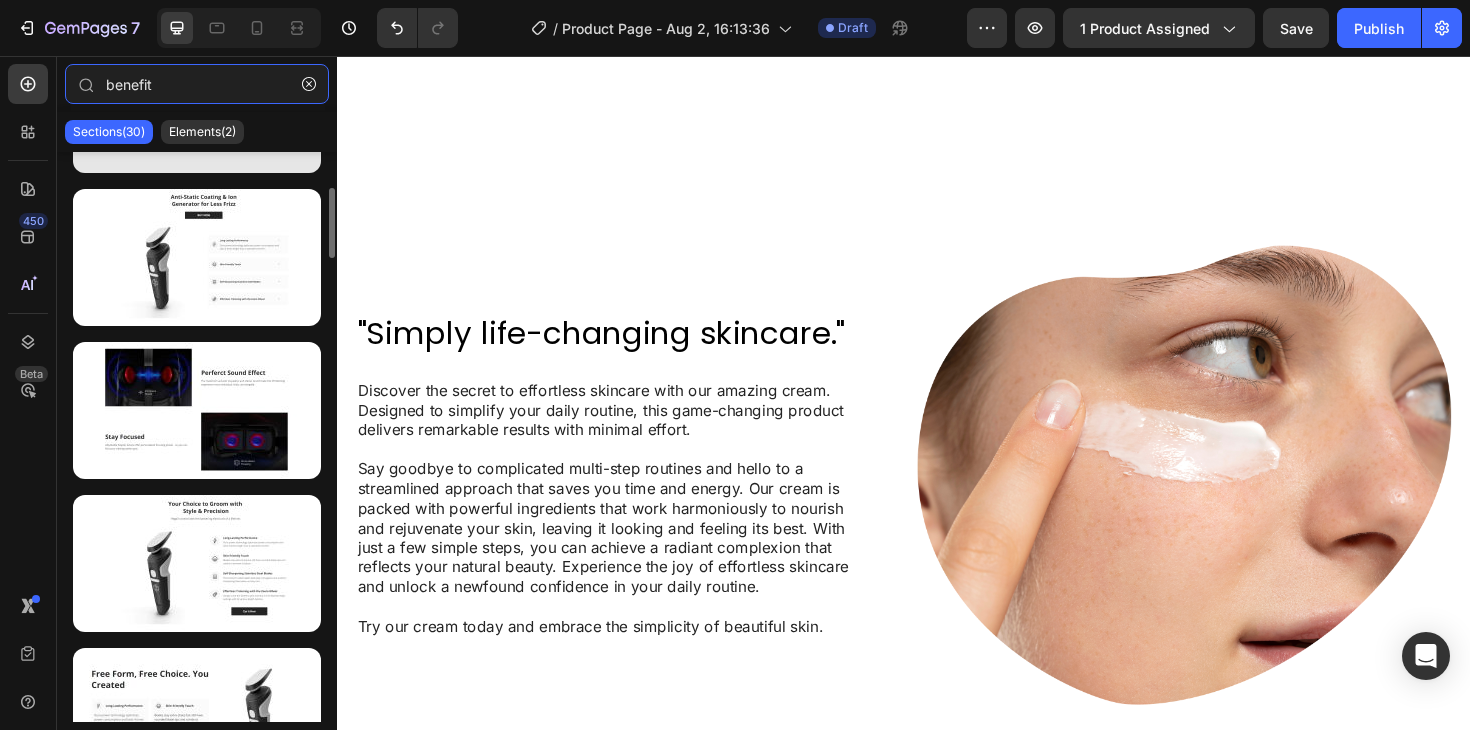scroll, scrollTop: 279, scrollLeft: 0, axis: vertical 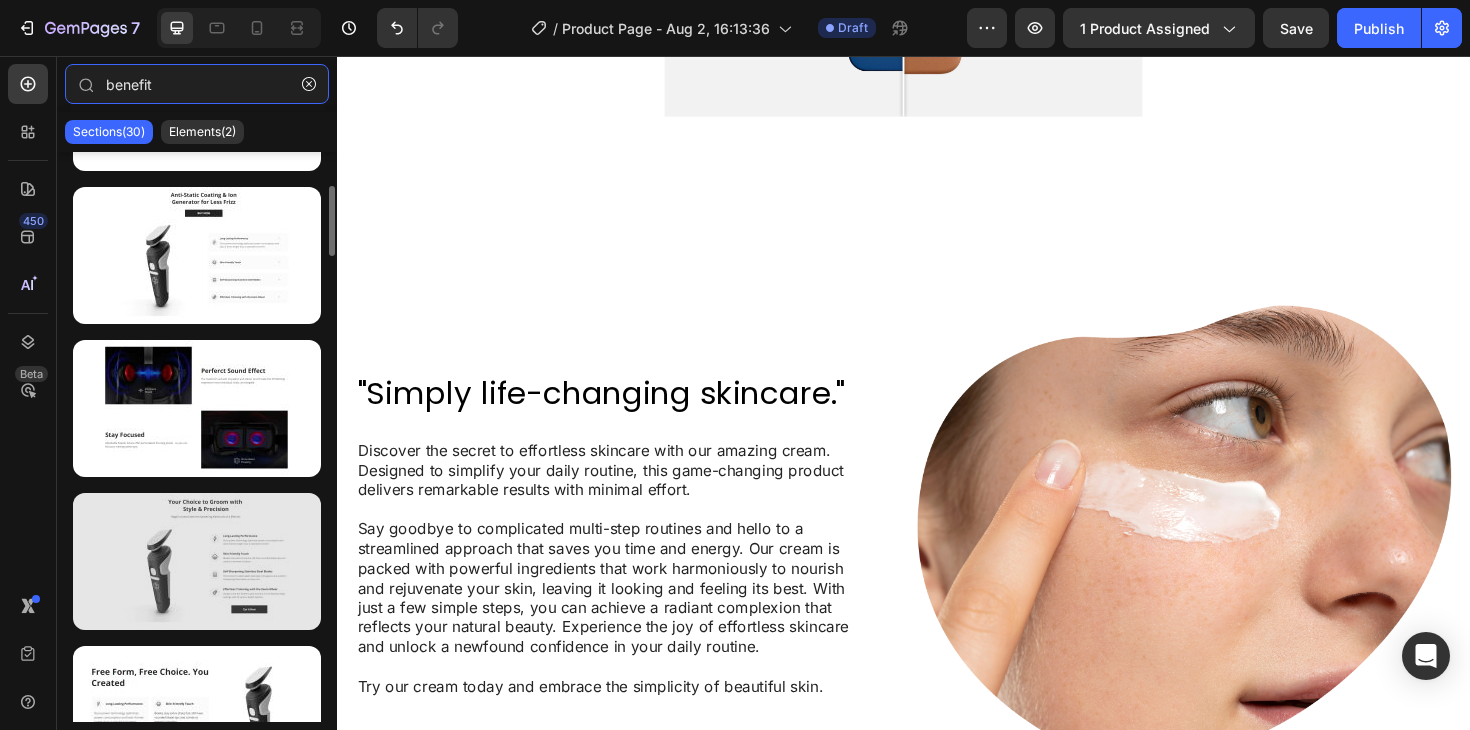 type on "benefit" 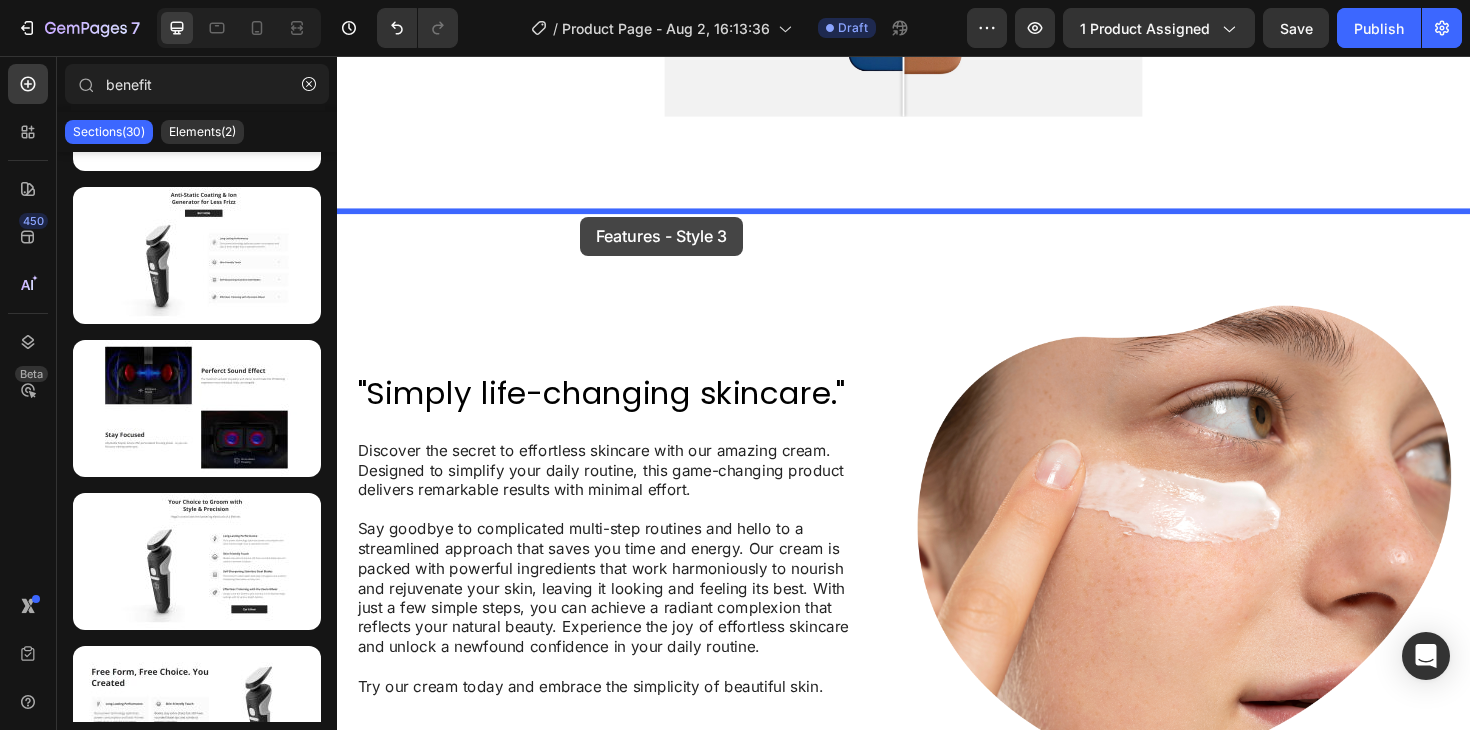 drag, startPoint x: 567, startPoint y: 614, endPoint x: 594, endPoint y: 226, distance: 388.9383 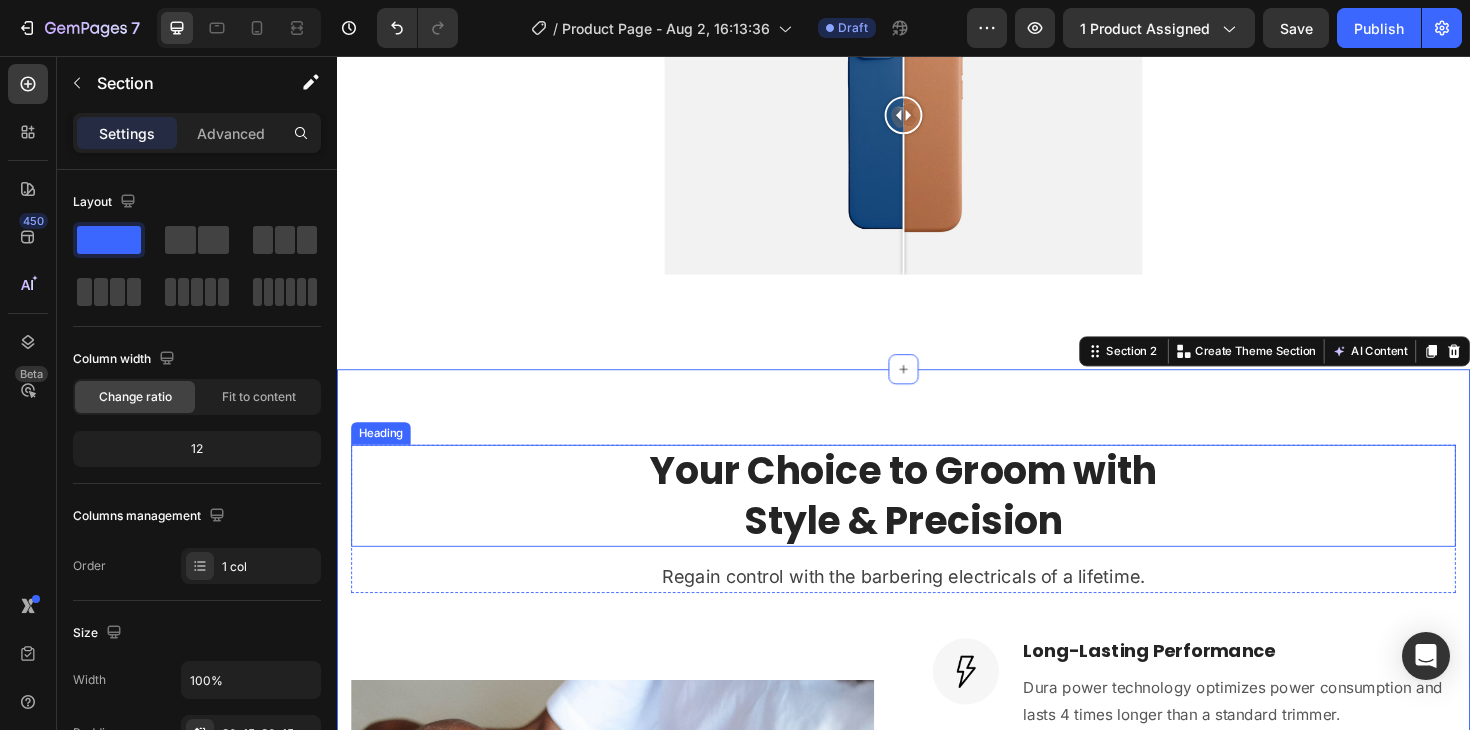 scroll, scrollTop: 1513, scrollLeft: 0, axis: vertical 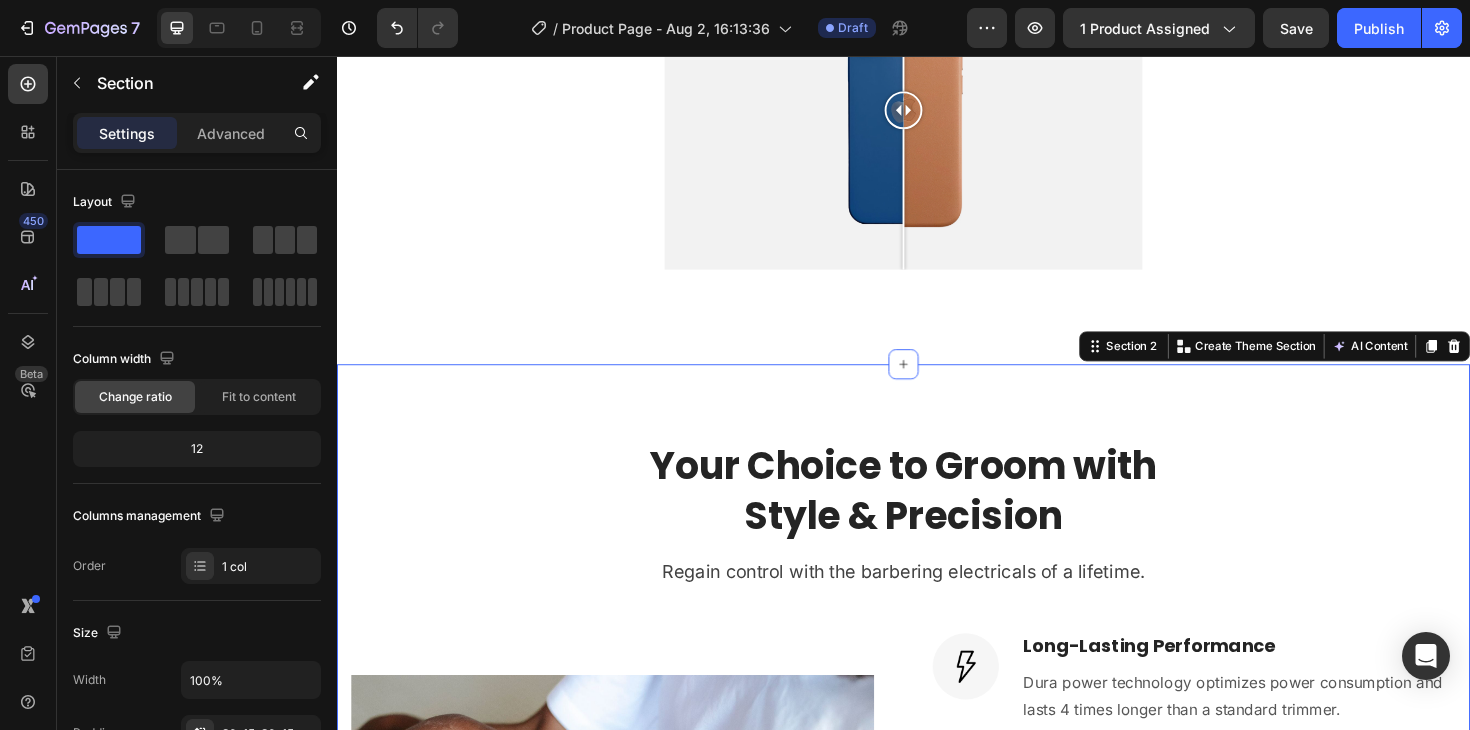 click on "Your Choice to Groom with  Style & Precision Heading Regain control with the barbering electricals of a lifetime. Text block Row (P) Images & Gallery Image Long-Lasting Performance Heading Dura power technology optimizes power consumption and lasts 4 times longer than a standard trimmer. Text block Row Image Skin-Friendly Touch Heading Blades stay extra-sharp but still have rounded blade tips and combs to prevent irritation. Text block Row Image Self-Sharpening Stainless Steel Blades Heading The trimmer's steel blades delicately rub against one another, sharpening themselves as they trim. Text block Row Image Effortless Trimming with the Zoom Wheel Heading Simply crank the wheel to pick and lock in the desired length settings with 20 various length options. Text block Row Get It Now (P) Cart Button Row Product Section 2   You can create reusable sections Create Theme Section AI Content Write with GemAI What would you like to describe here? Tone and Voice Persuasive Product Wiyora ClearBooty™ Cream Generate" at bounding box center (937, 887) 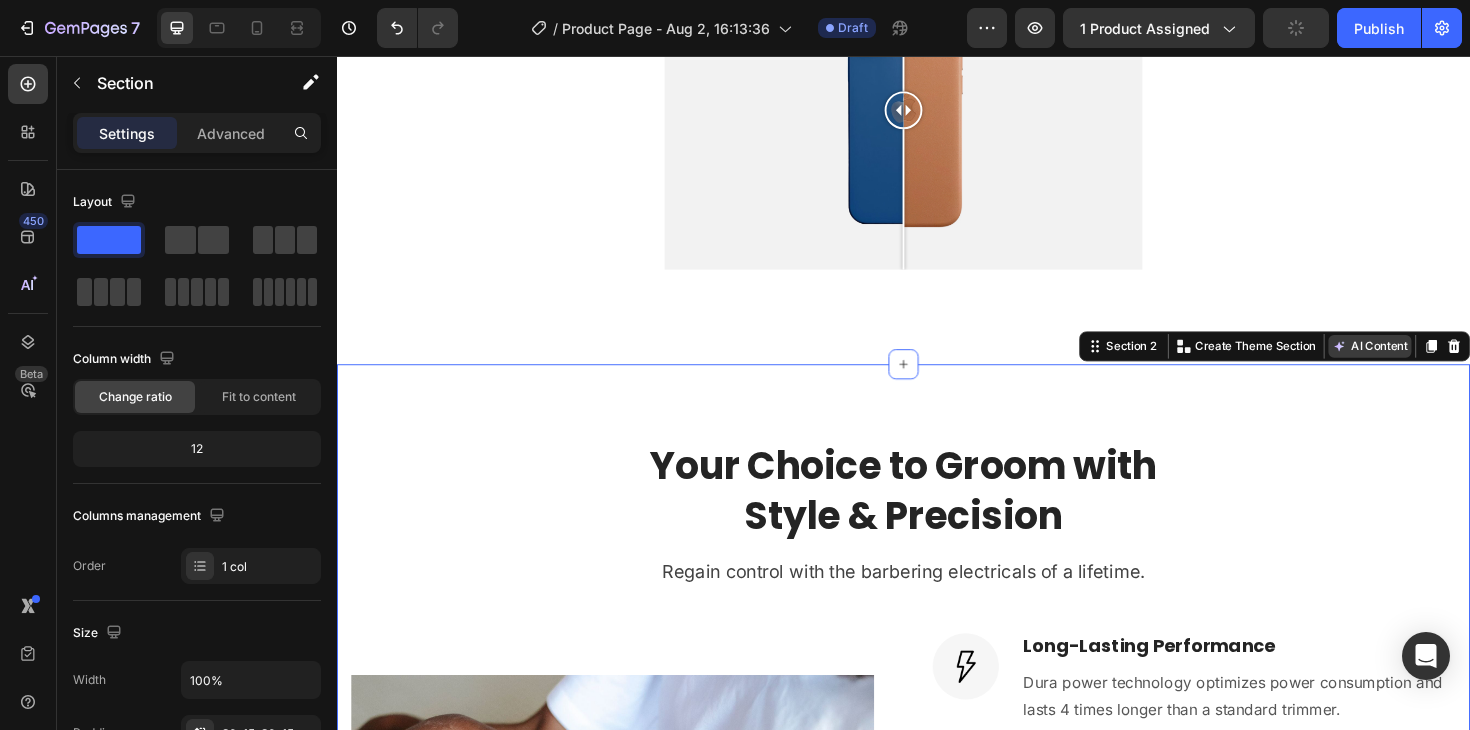 click on "AI Content" at bounding box center (1431, 364) 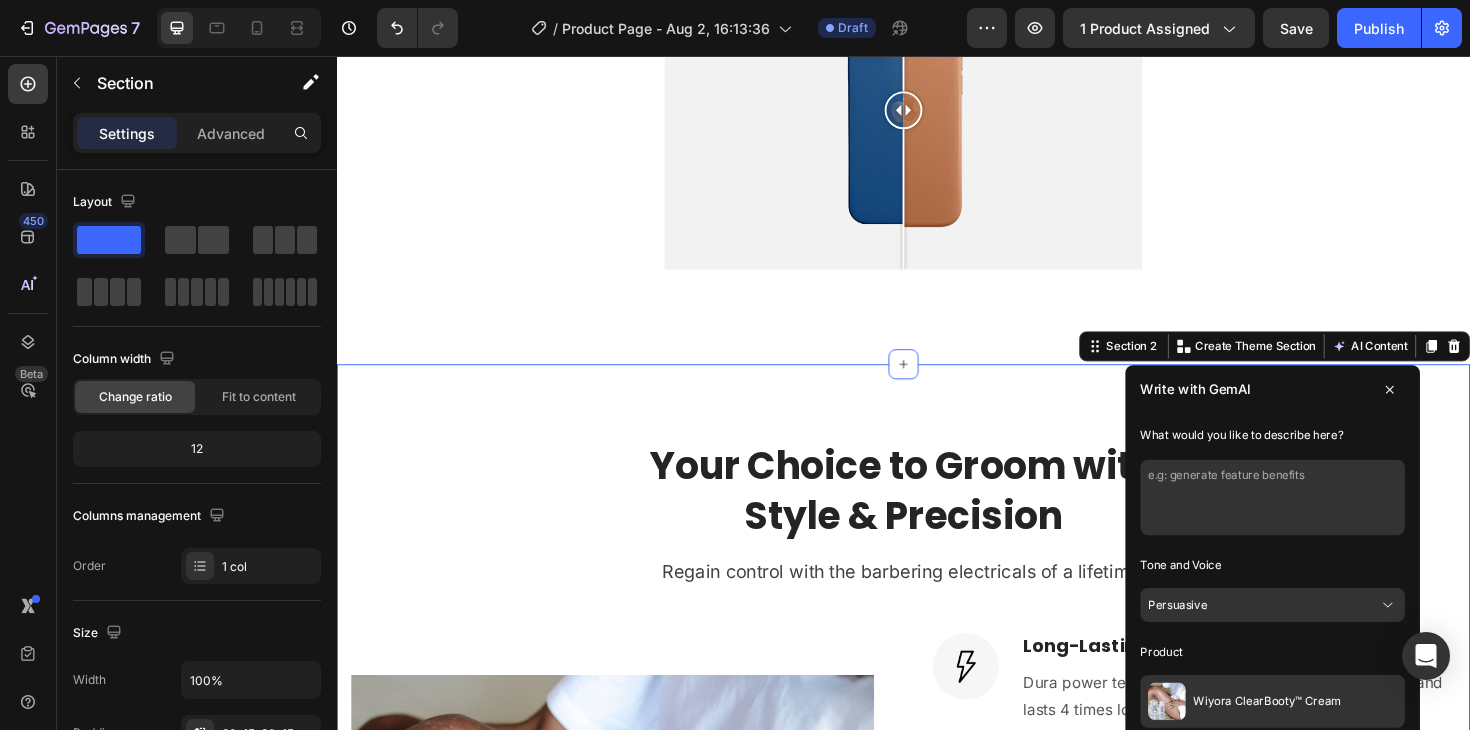 click at bounding box center (1328, 524) 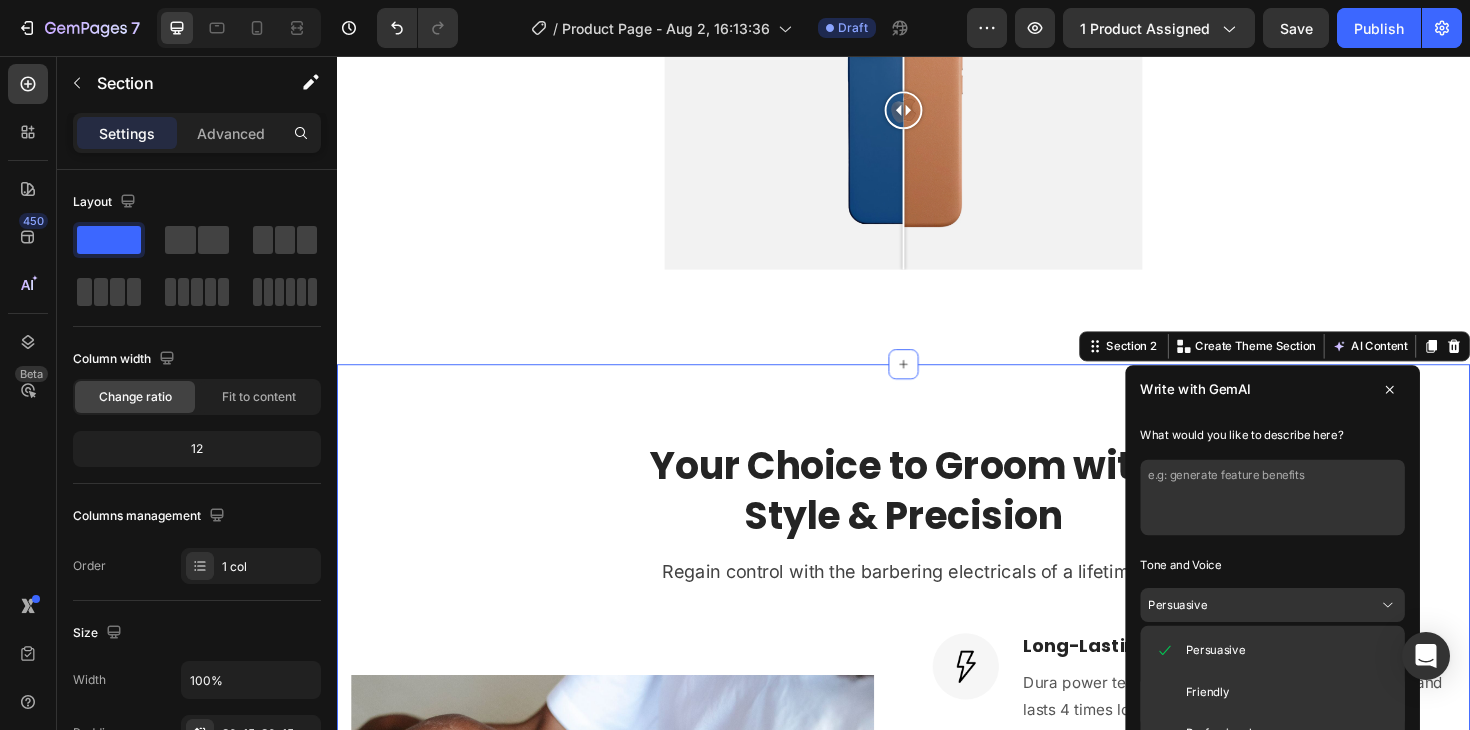 click at bounding box center (1328, 524) 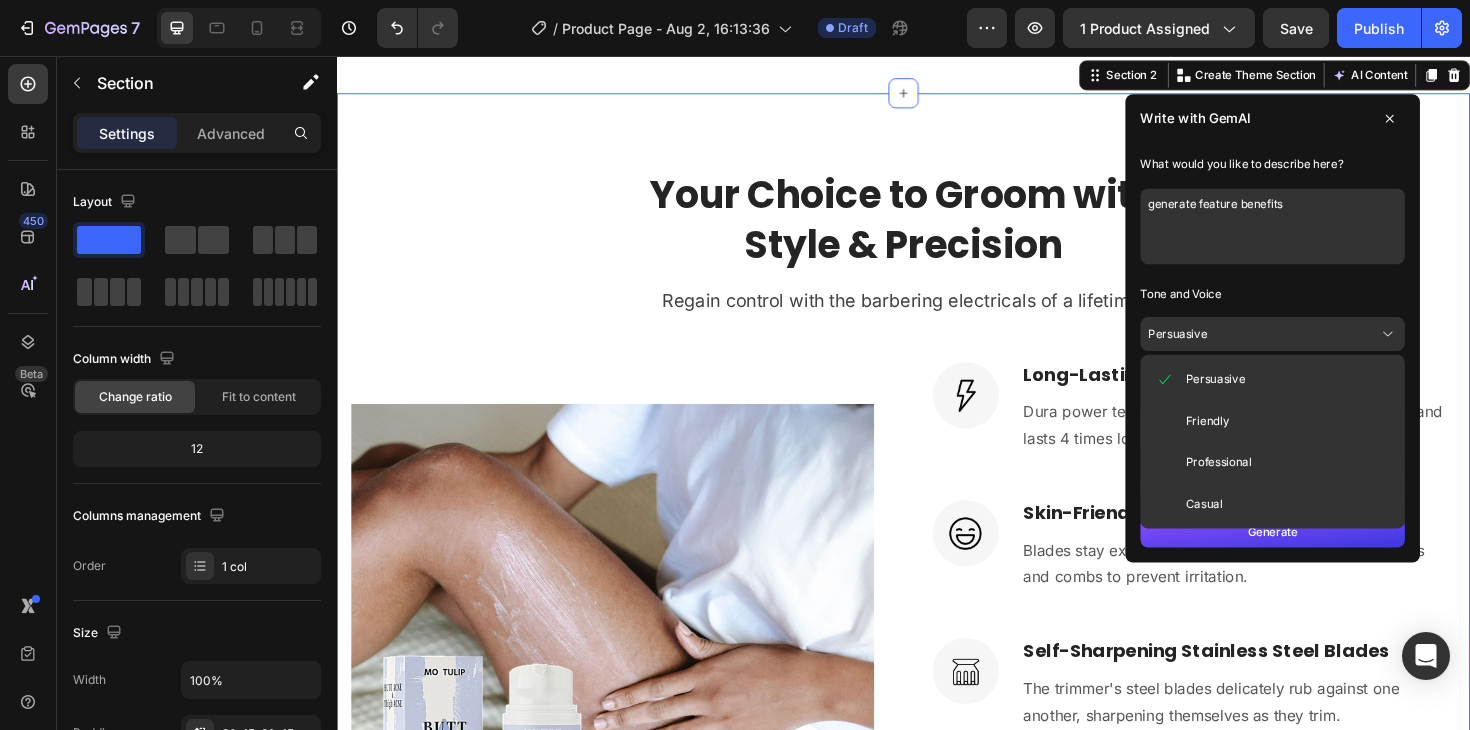 scroll, scrollTop: 1846, scrollLeft: 0, axis: vertical 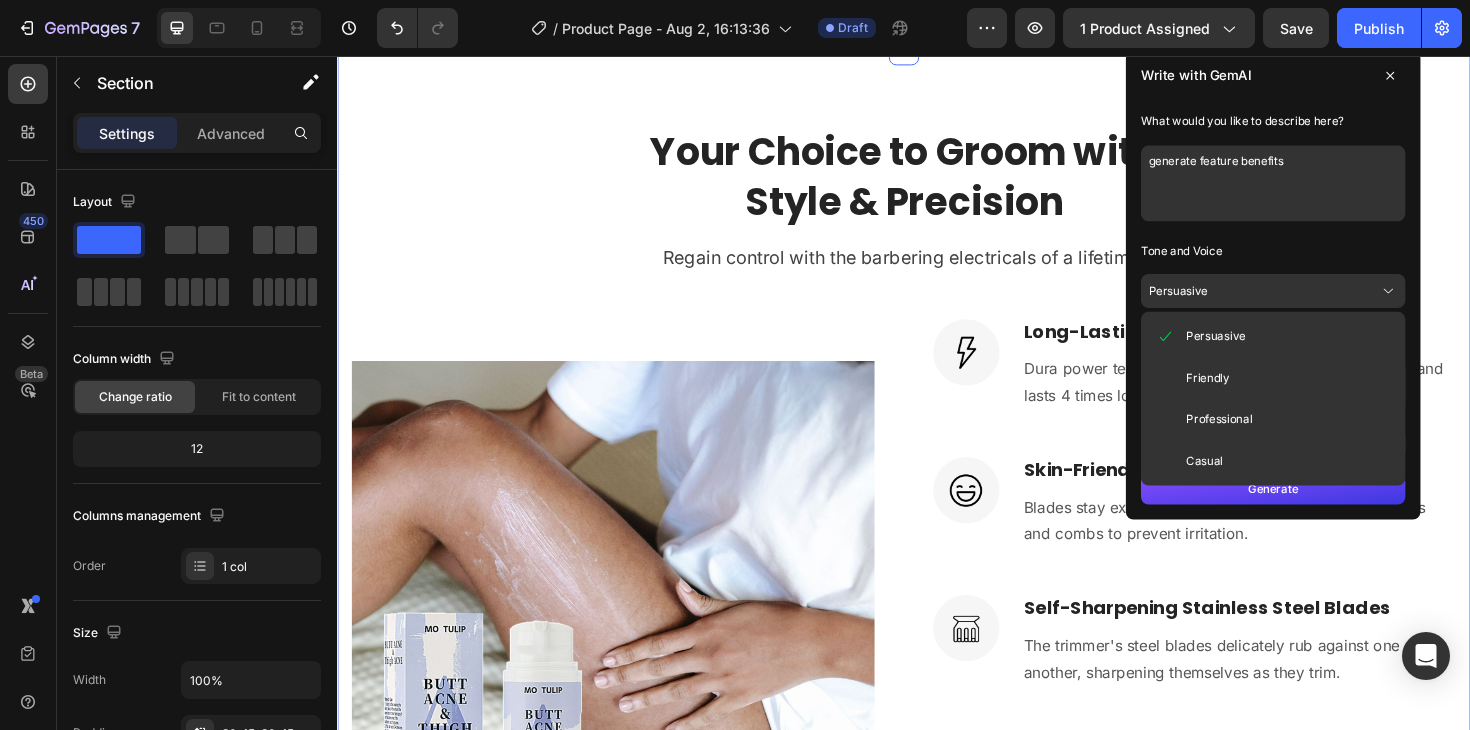type on "generate feature benefits" 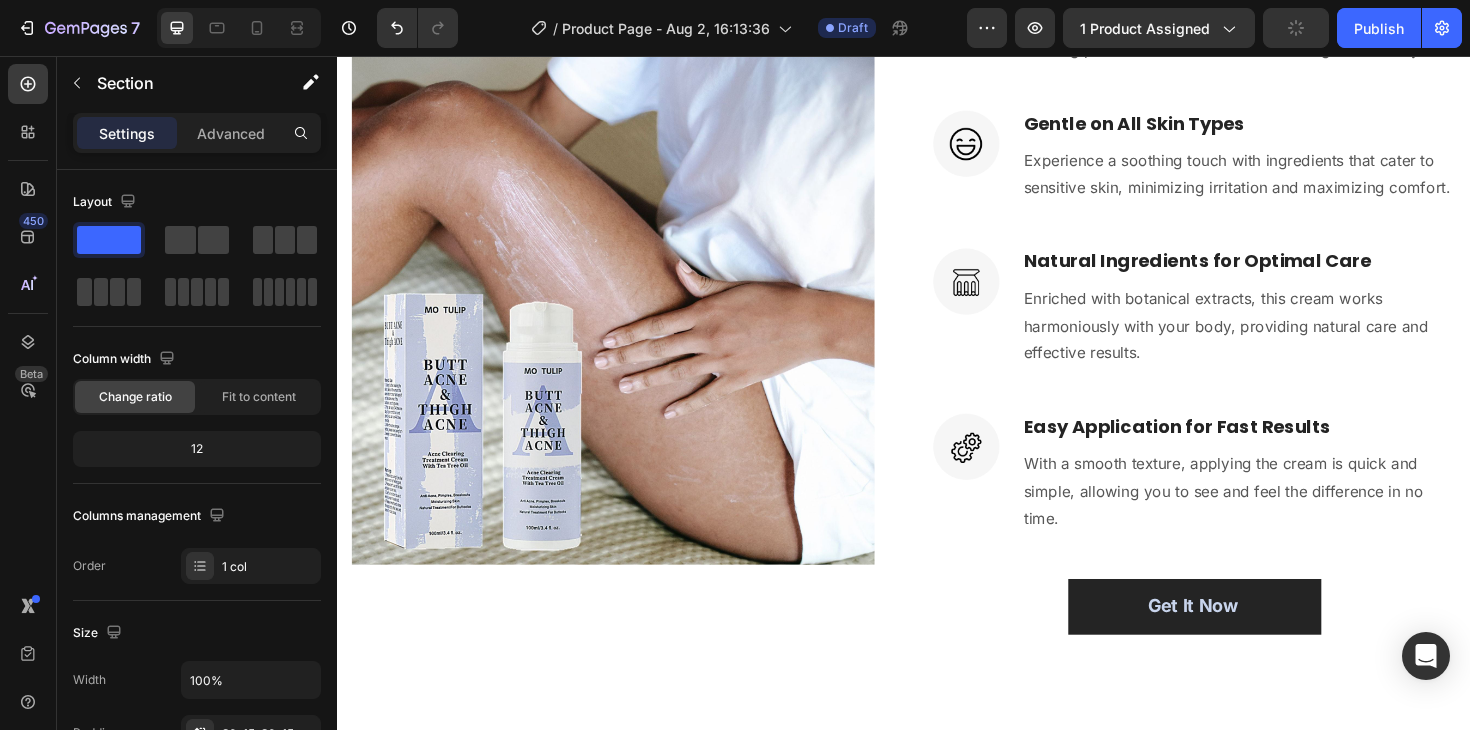 scroll, scrollTop: 2170, scrollLeft: 0, axis: vertical 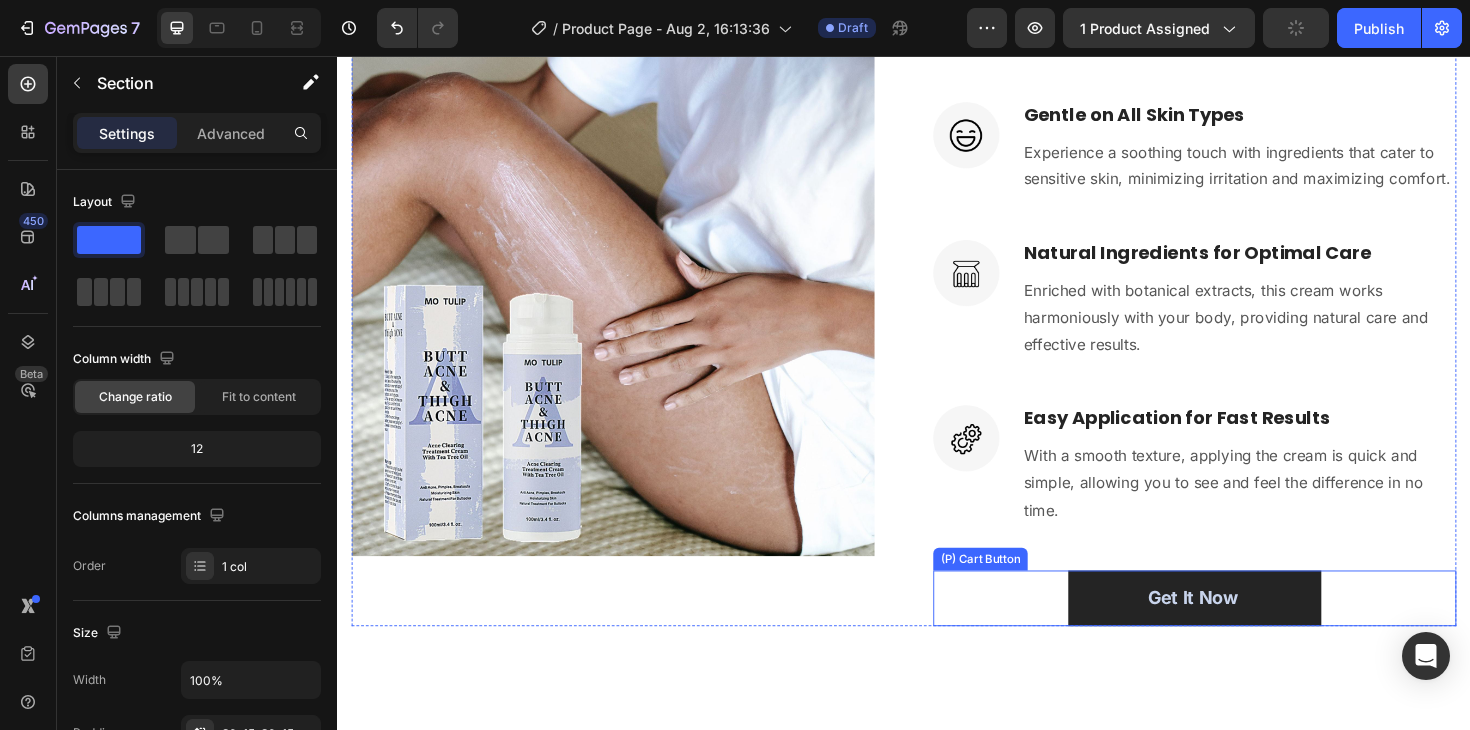click on "Get It Now (P) Cart Button" at bounding box center (1245, 630) 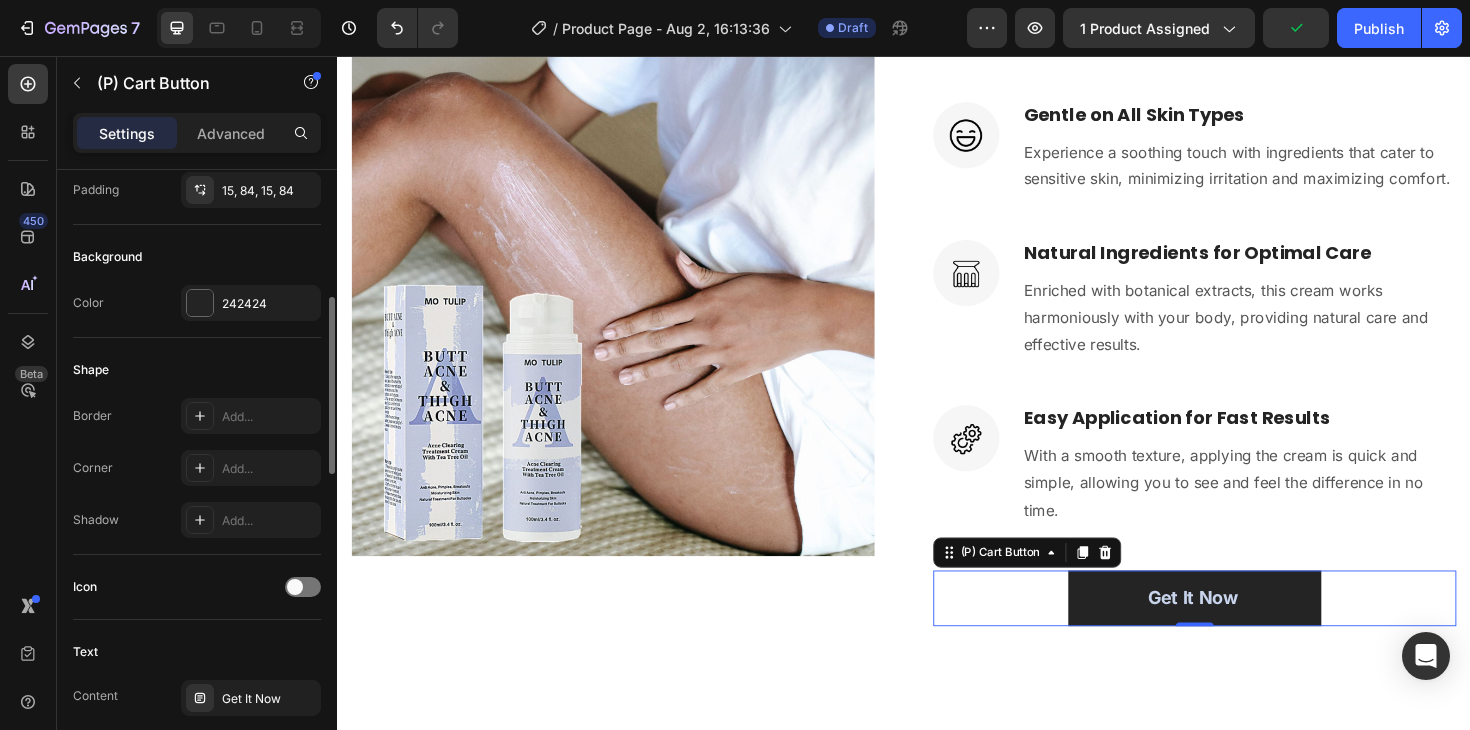 scroll, scrollTop: 437, scrollLeft: 0, axis: vertical 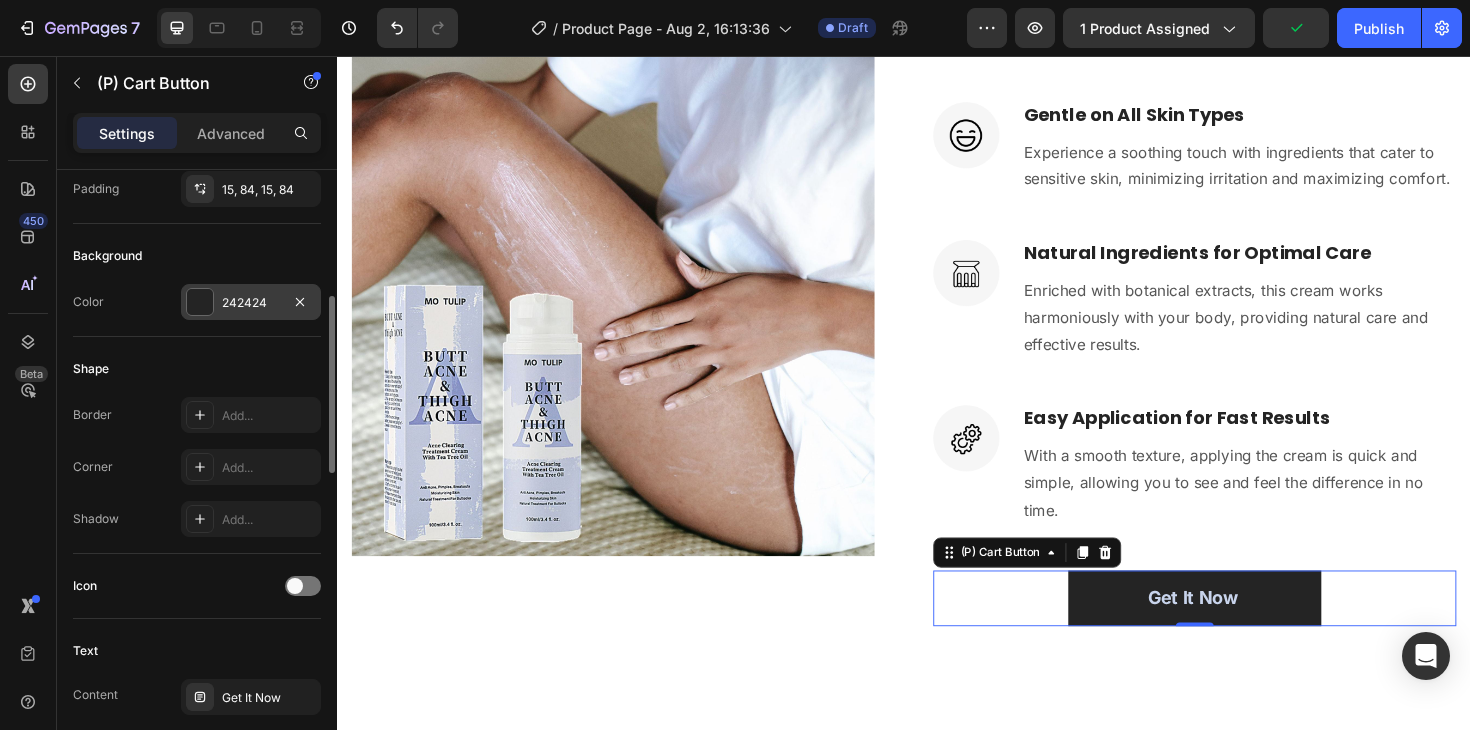 click on "242424" at bounding box center [251, 303] 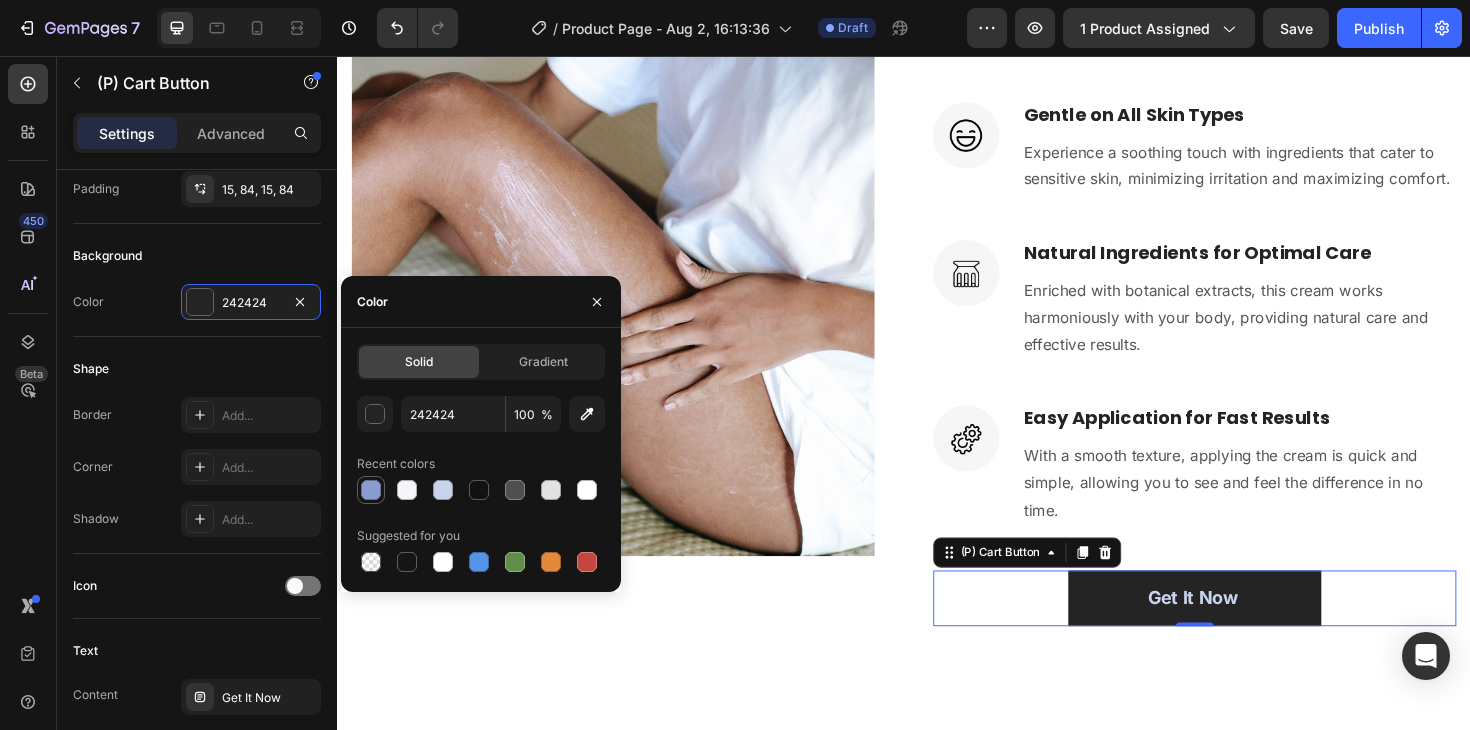 click at bounding box center (371, 490) 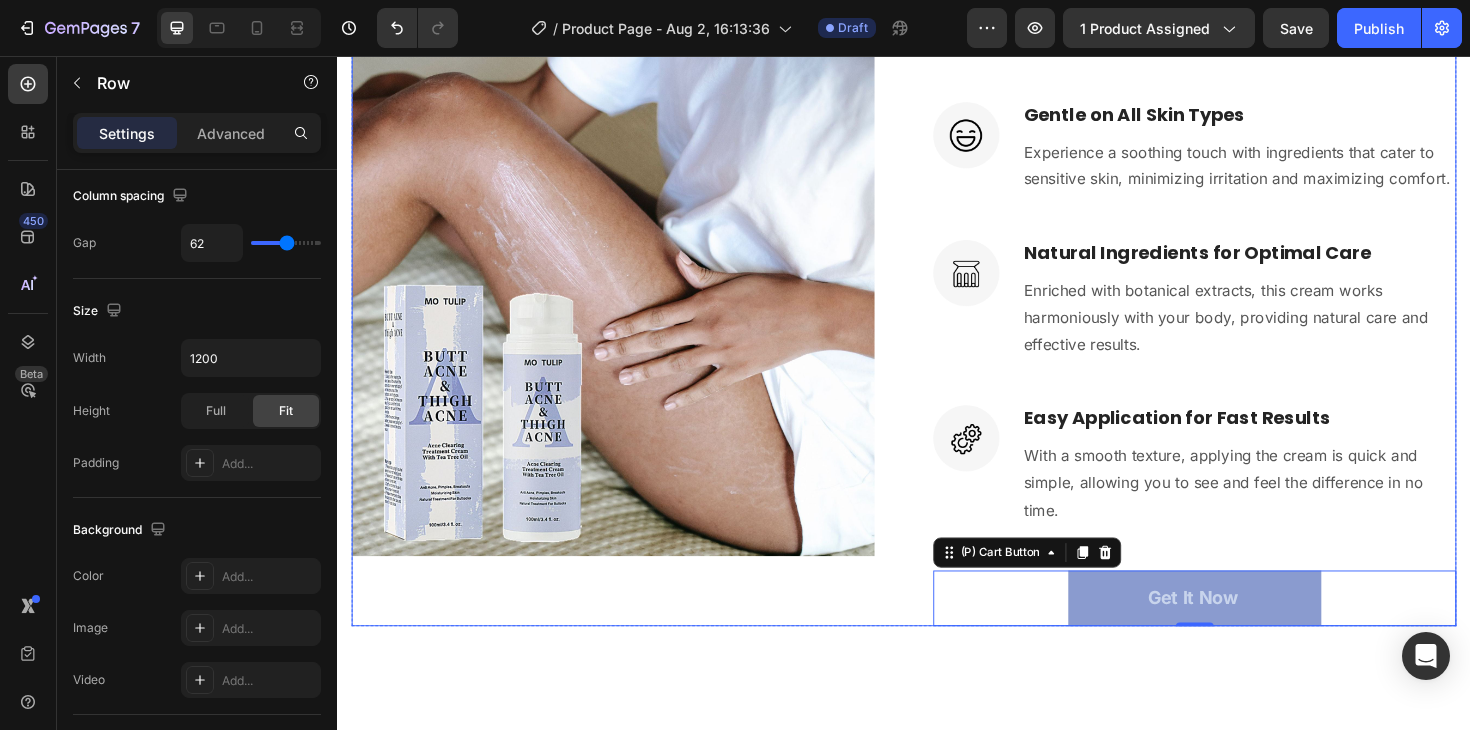 click on "(P) Images & Gallery" at bounding box center [629, 309] 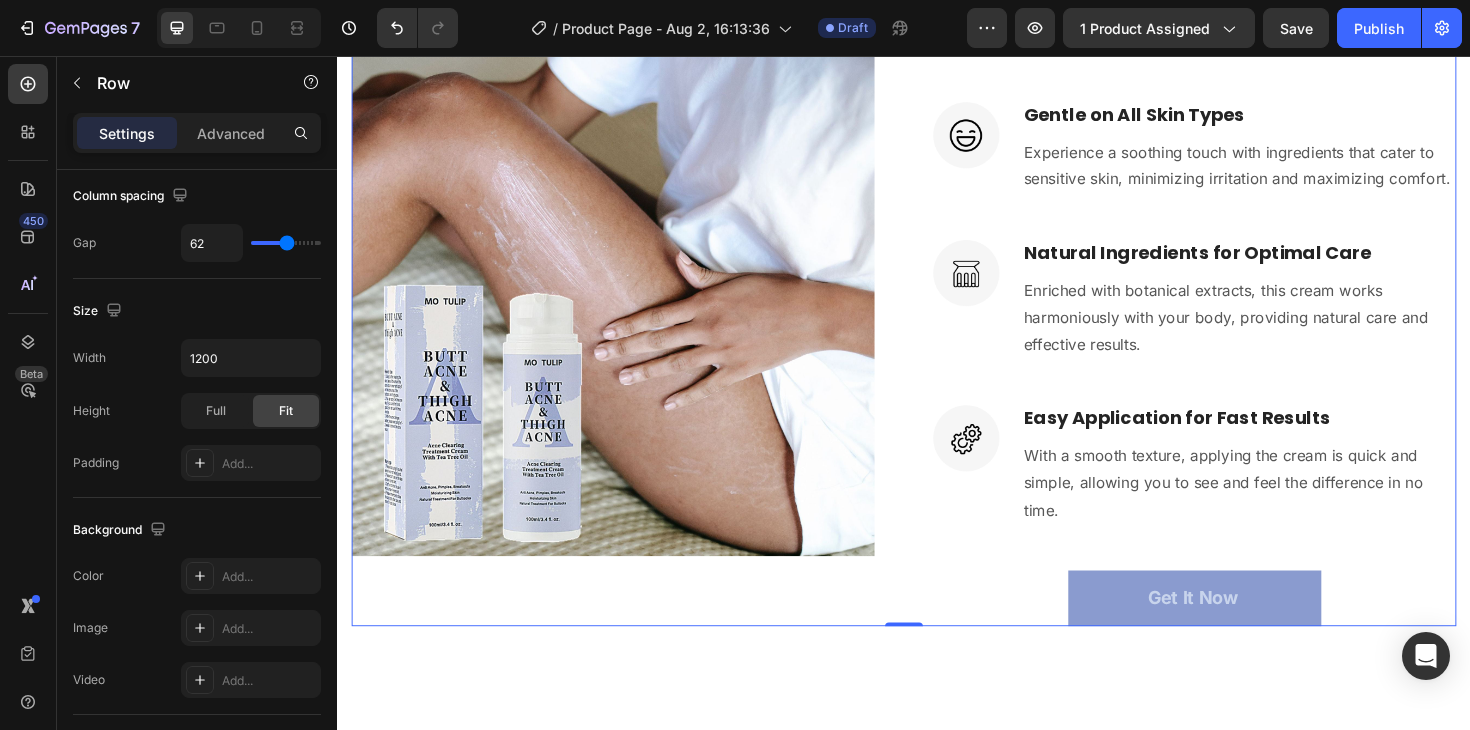 scroll, scrollTop: 0, scrollLeft: 0, axis: both 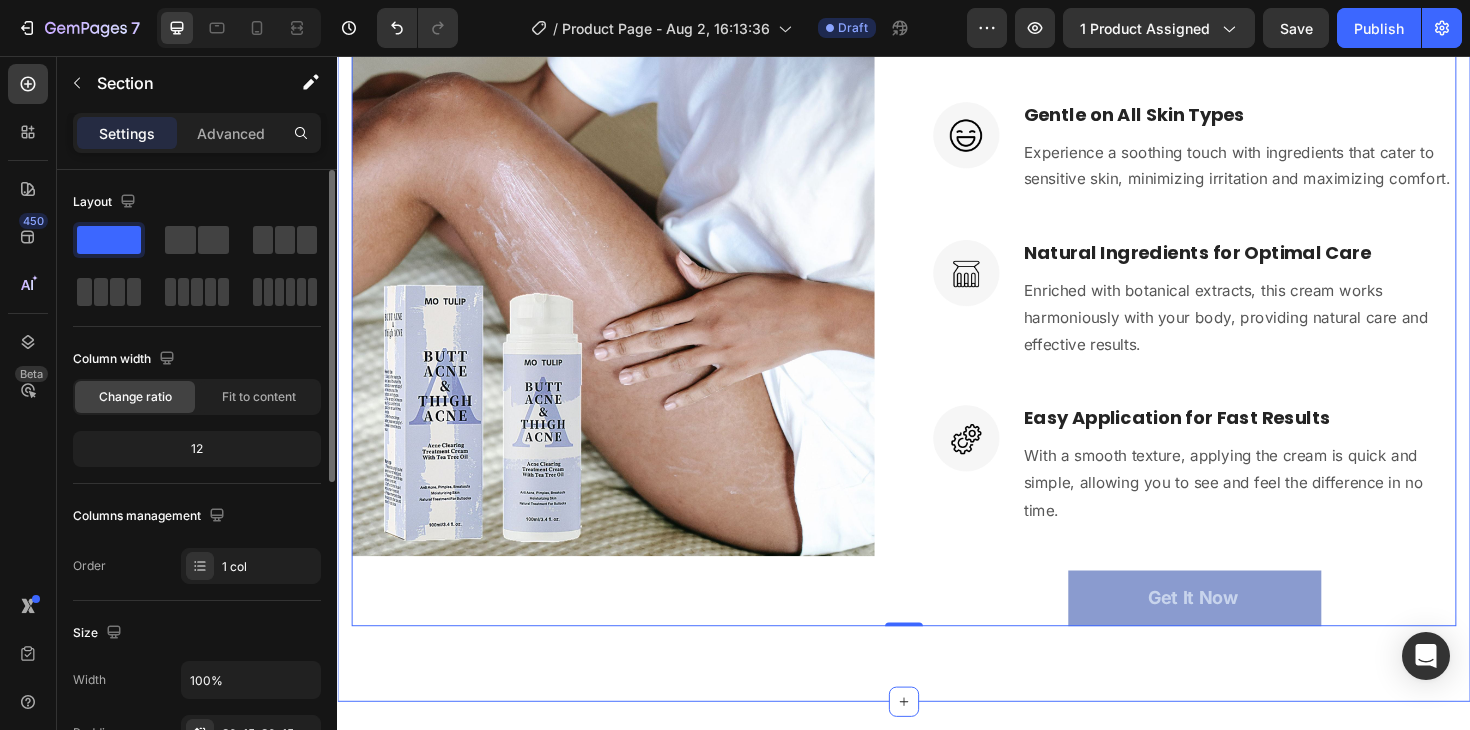 click on "Discover the Secret to Smooth & Confident Beauty Heading Transform your skincare routine with a cream designed to enhance and nurture your skin. Text block Row (P) Images & Gallery Image Long-Lasting Hydration Heading Our advanced formula ensures your skin stays moisturized, offering protection and nourishment throughout the day. Text block Row Image Gentle on All Skin Types Heading Experience a soothing touch with ingredients that cater to sensitive skin, minimizing irritation and maximizing comfort. Text block Row Image Natural Ingredients for Optimal Care Heading Enriched with botanical extracts, this cream works harmoniously with your body, providing natural care and effective results. Text block Row Image Easy Application for Fast Results Heading With a smooth texture, applying the cream is quick and simple, allowing you to see and feel the difference in no time. Text block Row Get It Now (P) Cart Button Row   0 Product Section 2" at bounding box center [937, 233] 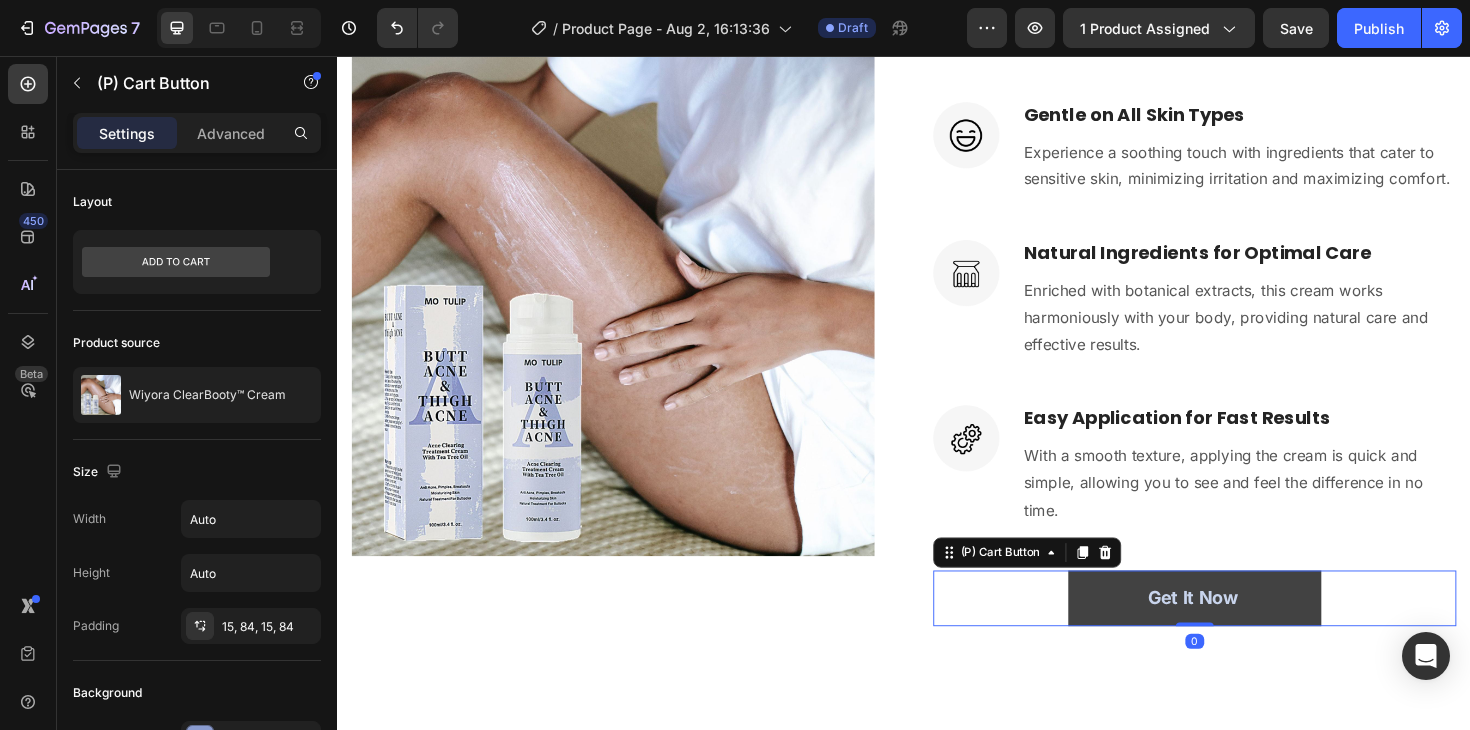 click on "Get It Now" at bounding box center [1245, 630] 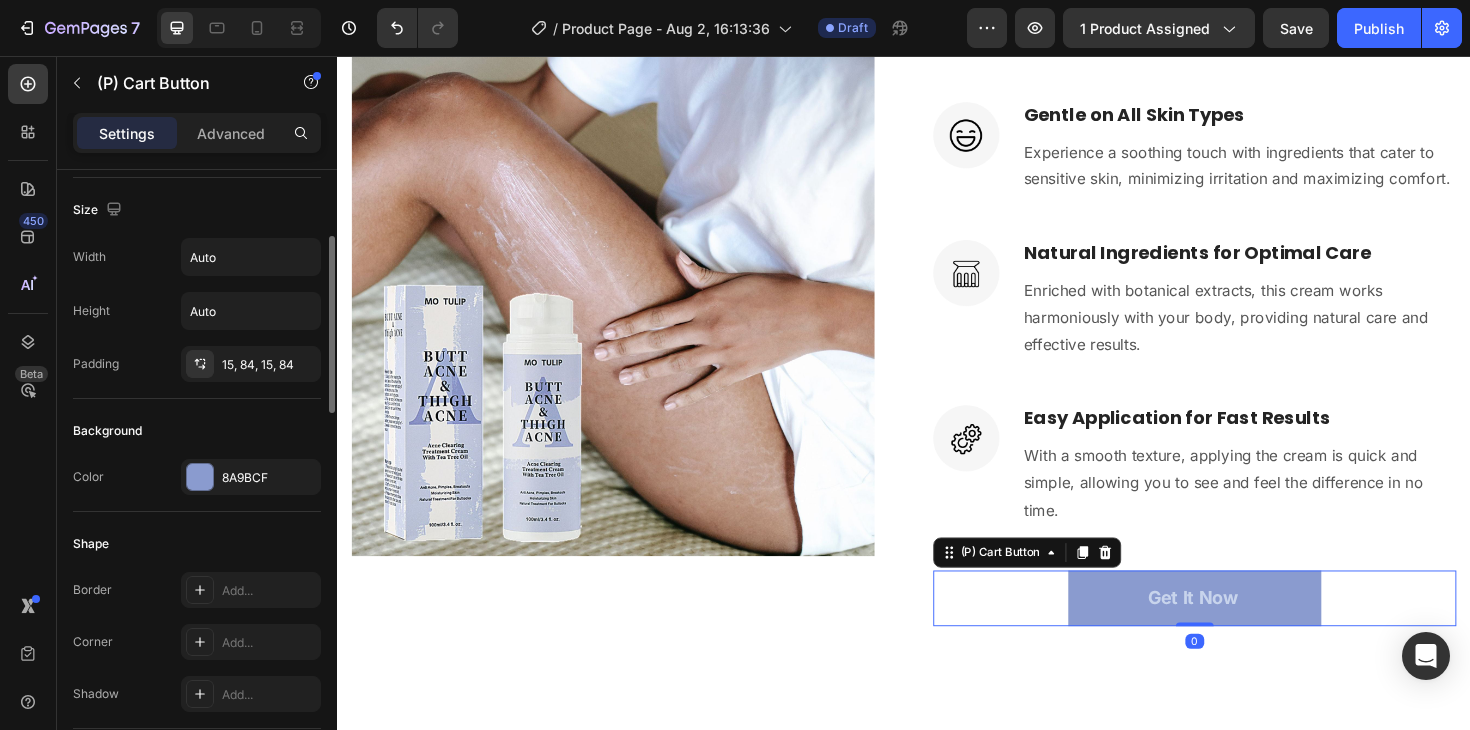 scroll, scrollTop: 334, scrollLeft: 0, axis: vertical 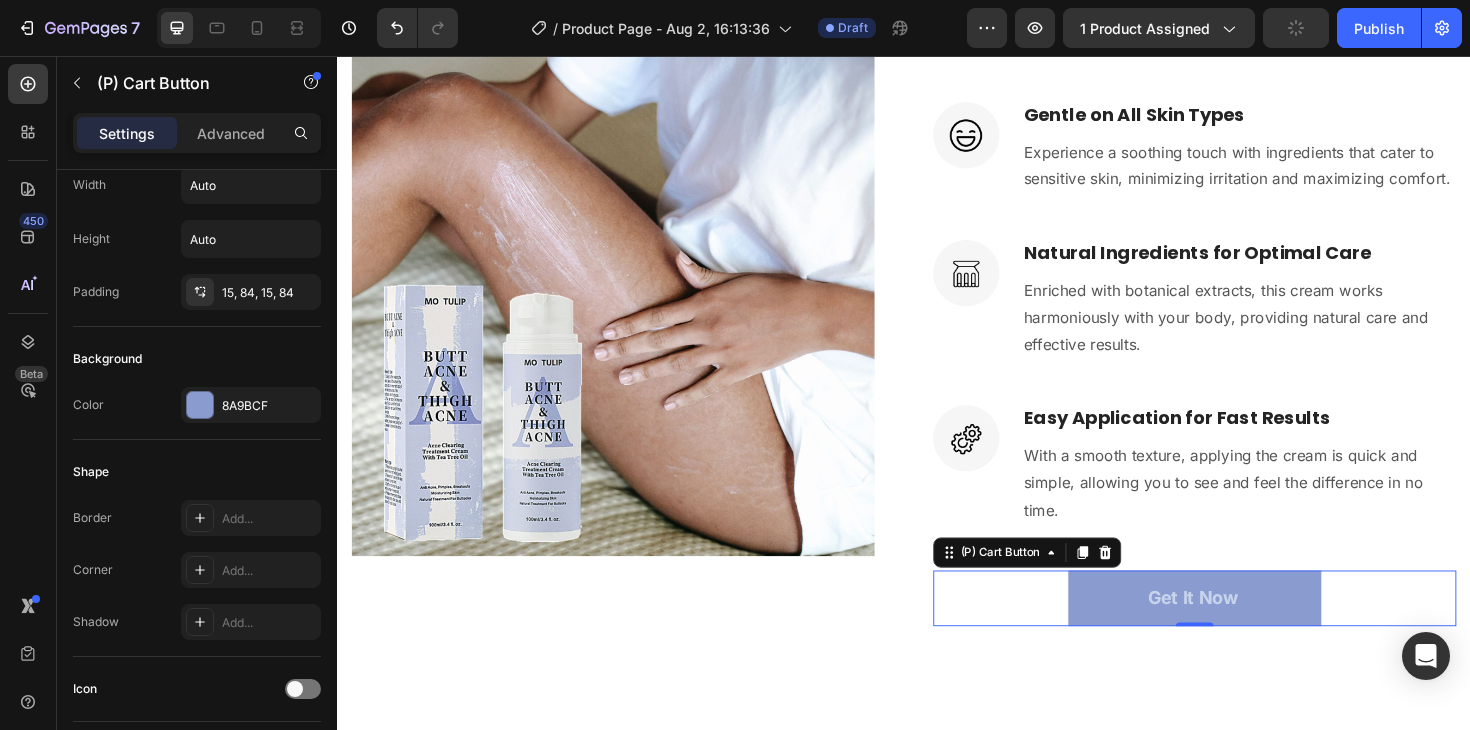type 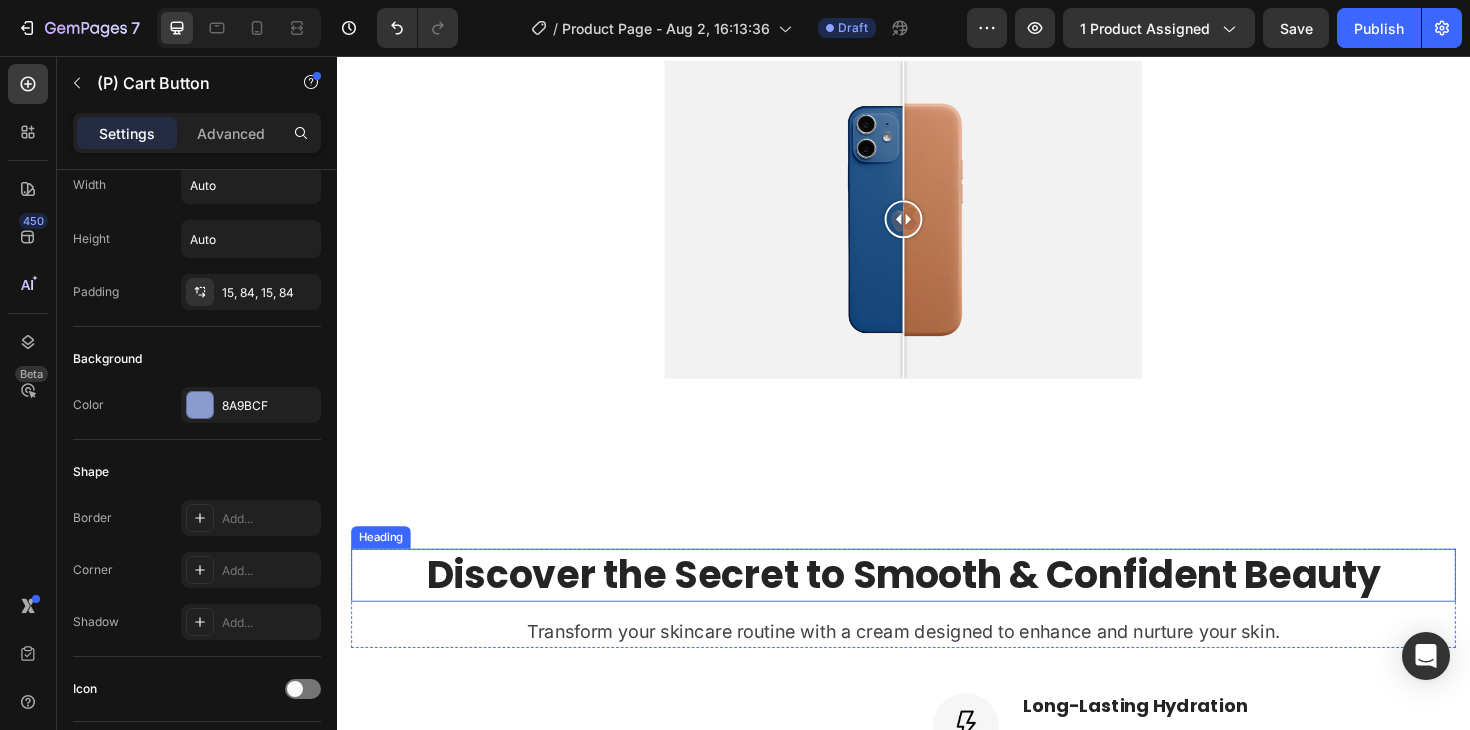 scroll, scrollTop: 1388, scrollLeft: 0, axis: vertical 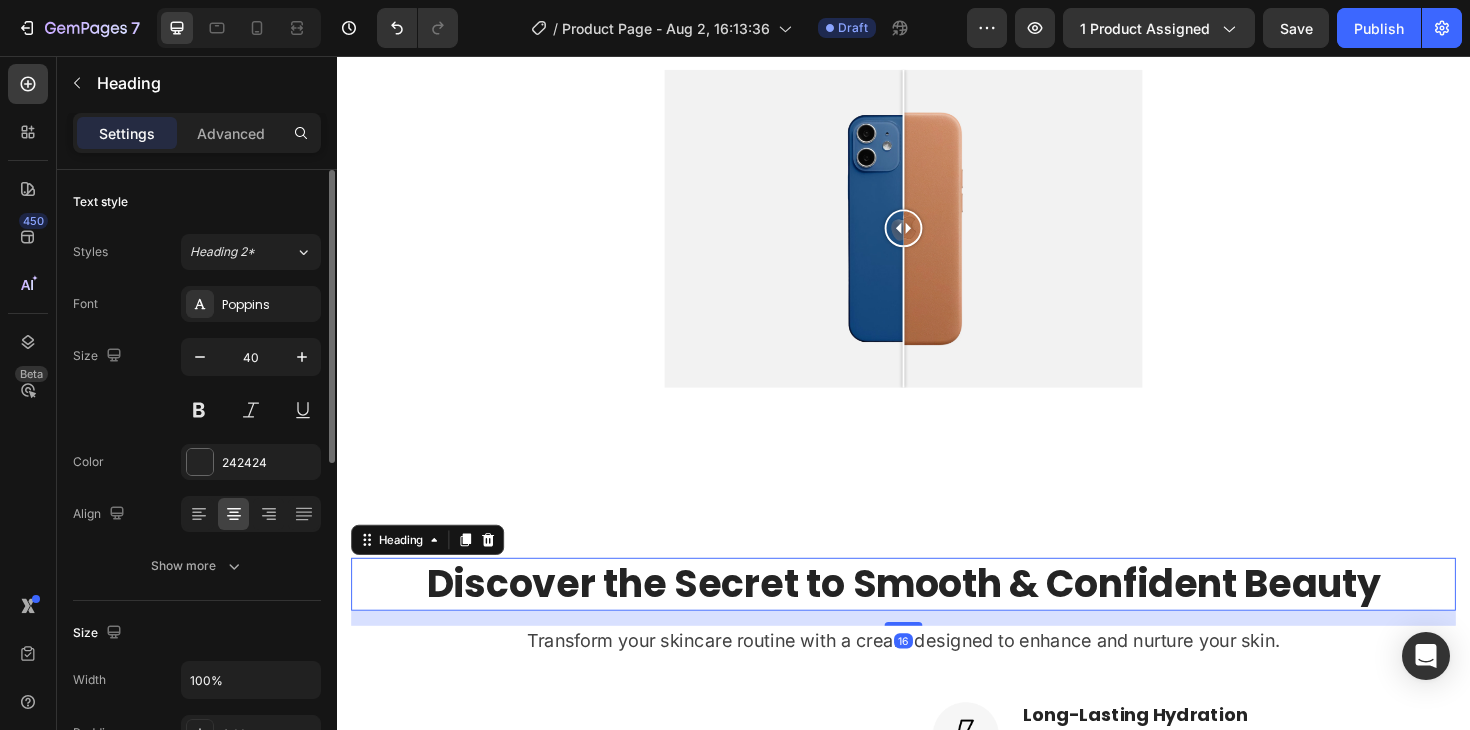 click on "Discover the Secret to Smooth & Confident Beauty" at bounding box center (937, 616) 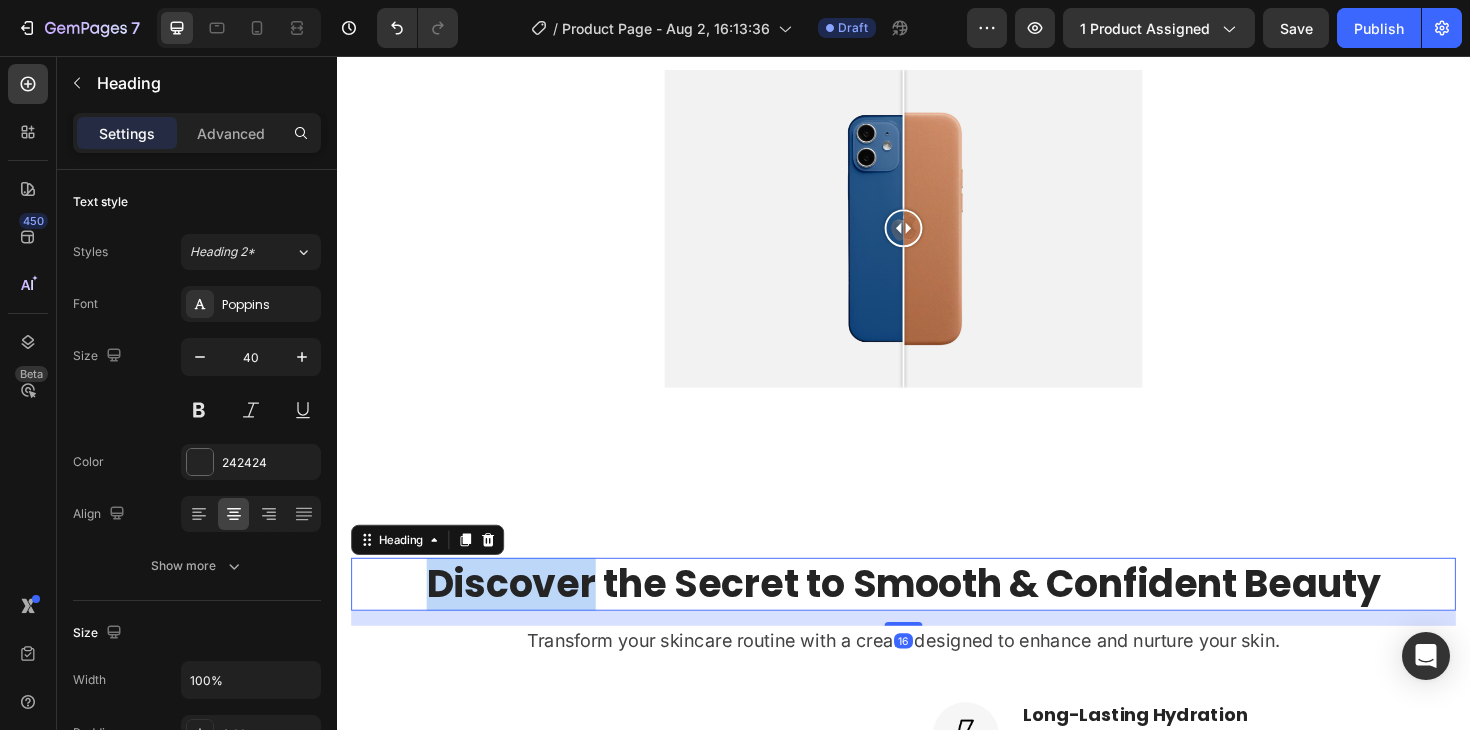 click on "Discover the Secret to Smooth & Confident Beauty" at bounding box center [937, 616] 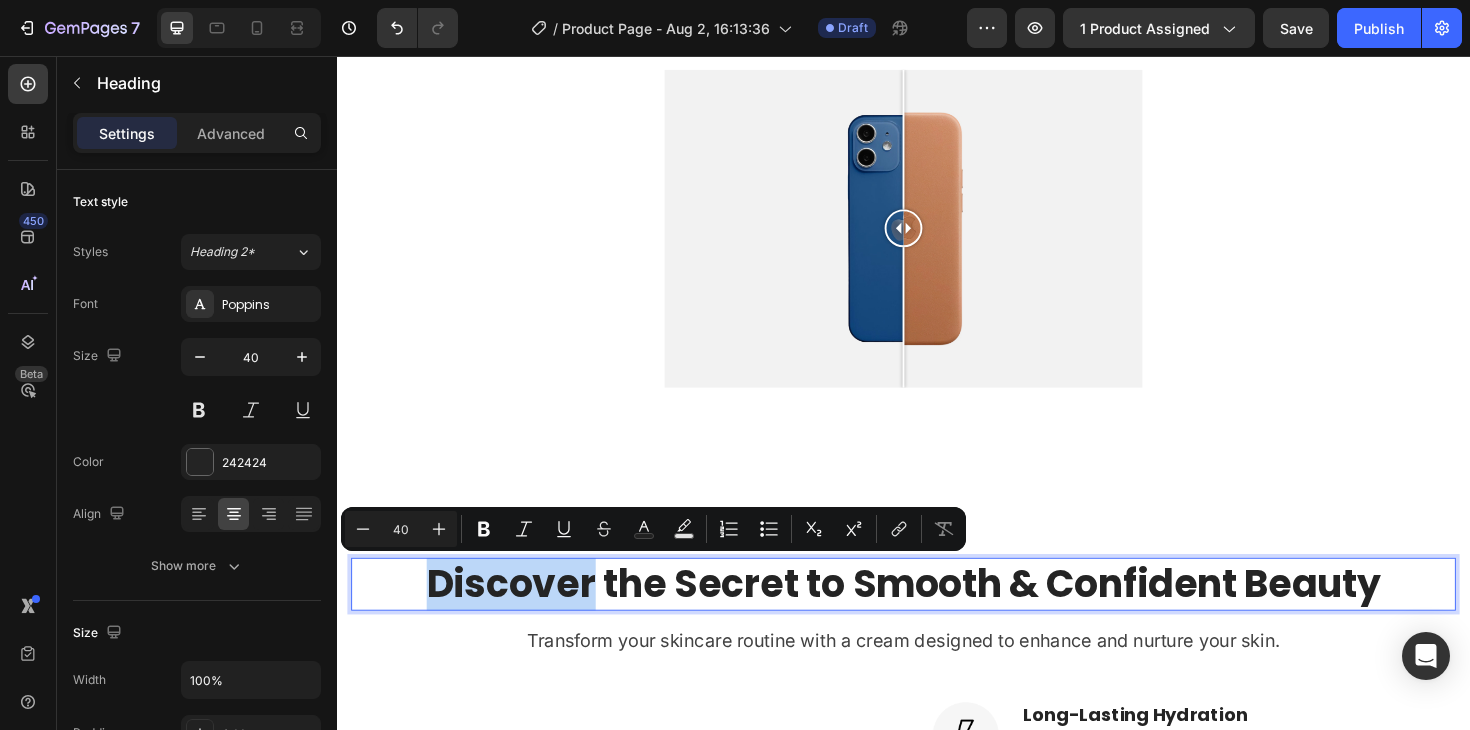 click on "Discover the Secret to Smooth & Confident Beauty" at bounding box center (937, 616) 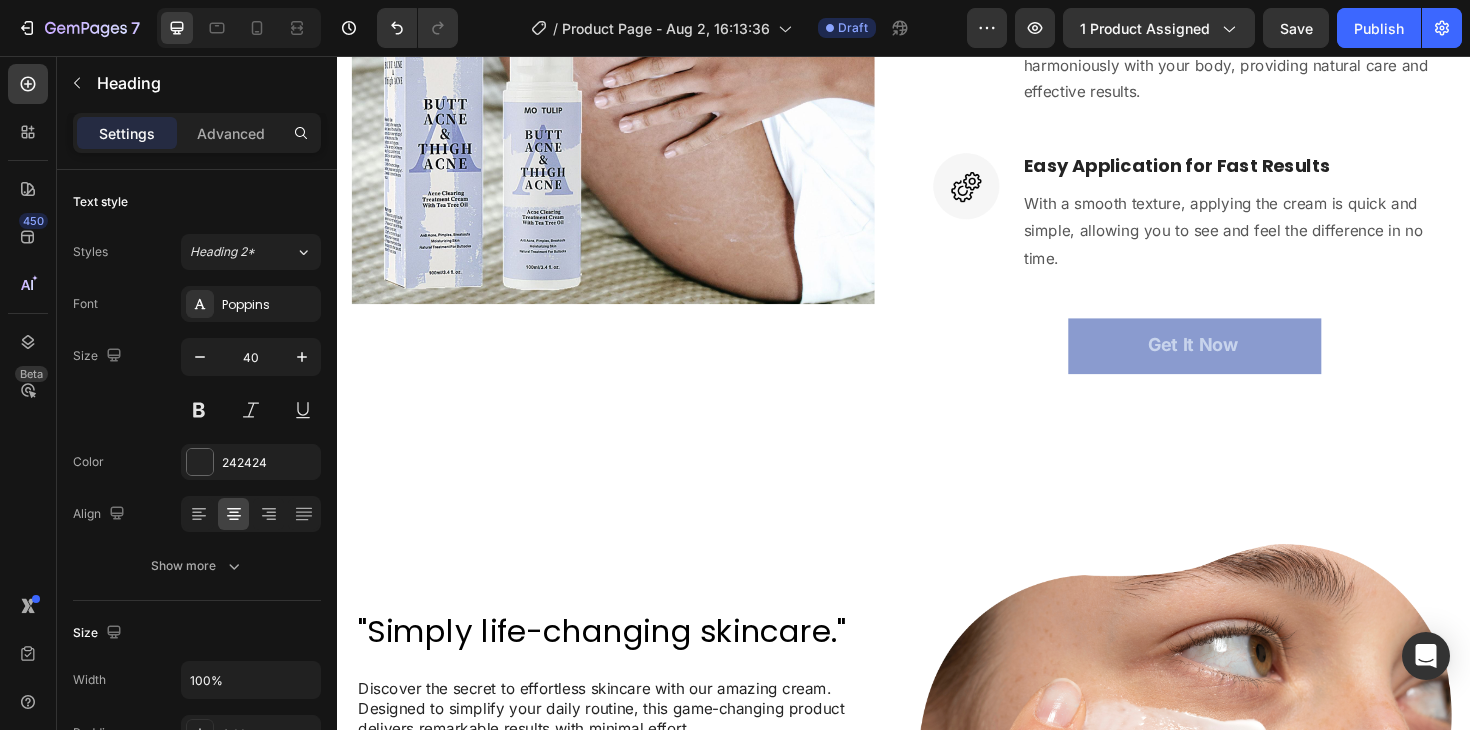 scroll, scrollTop: 2496, scrollLeft: 0, axis: vertical 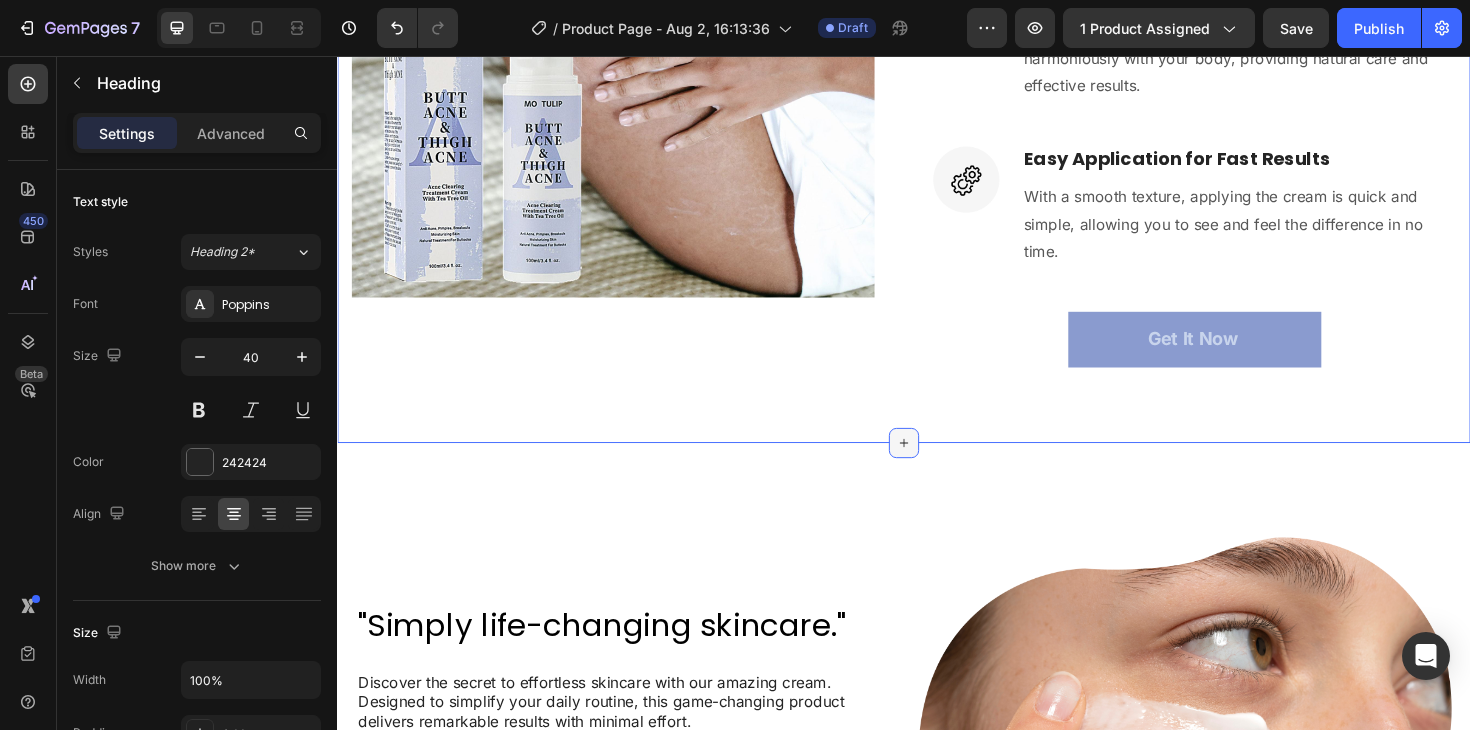 click 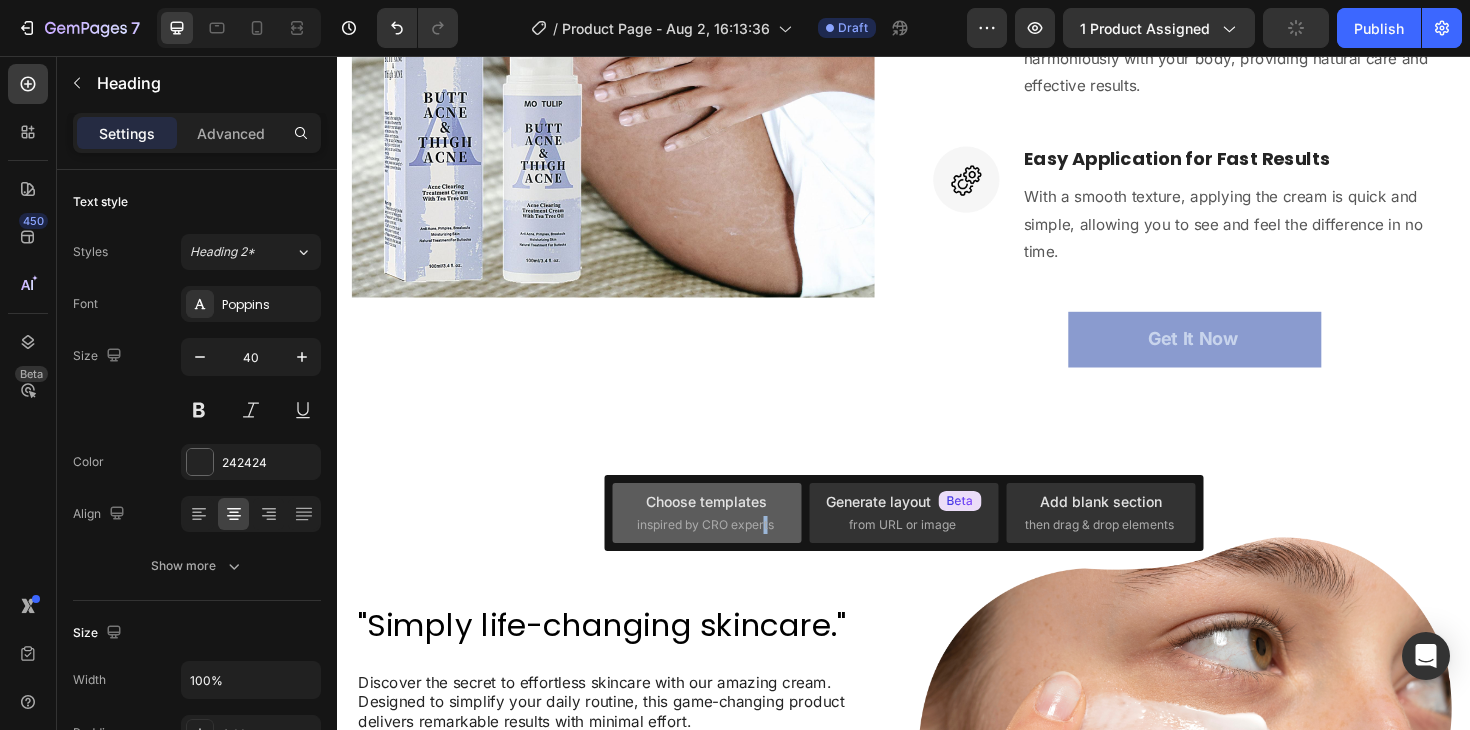 click on "inspired by CRO experts" at bounding box center [705, 525] 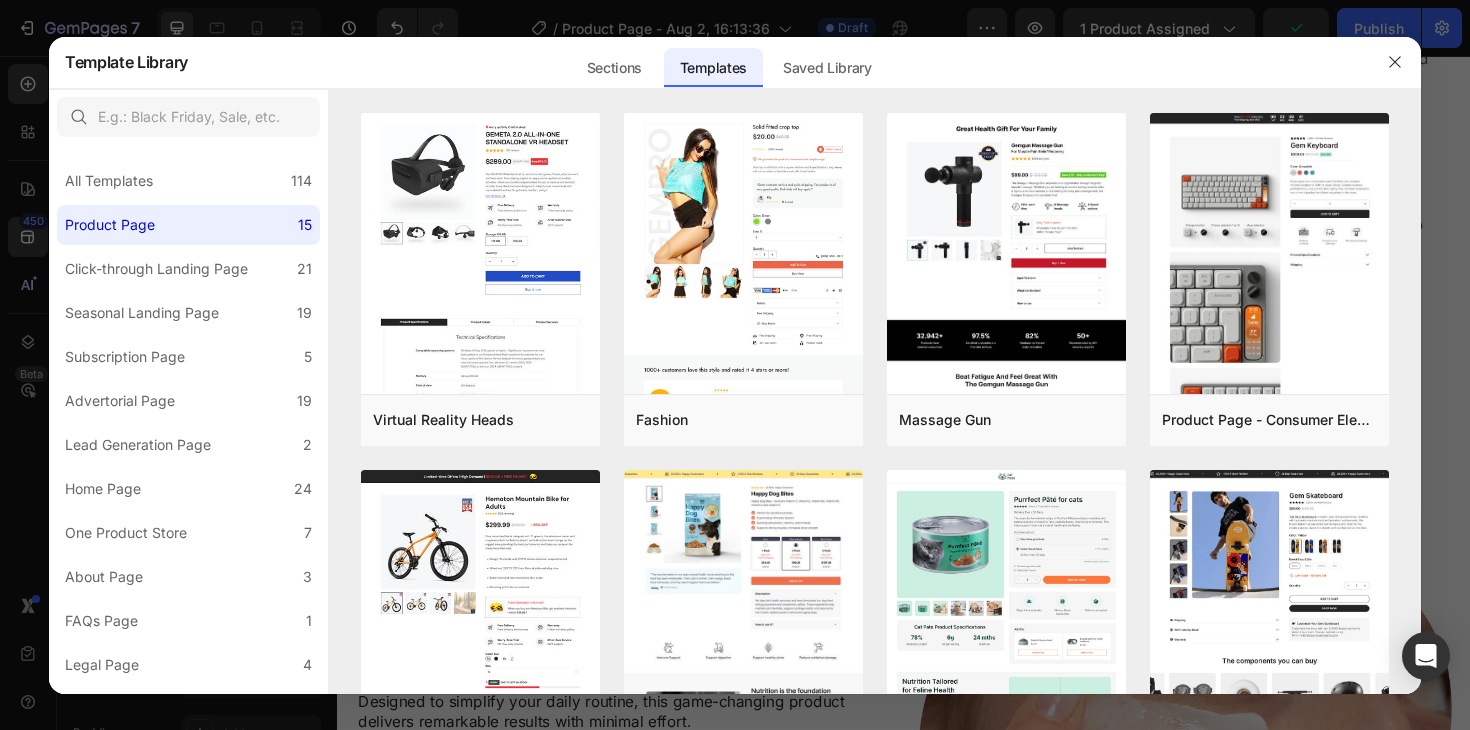 click at bounding box center [735, 365] 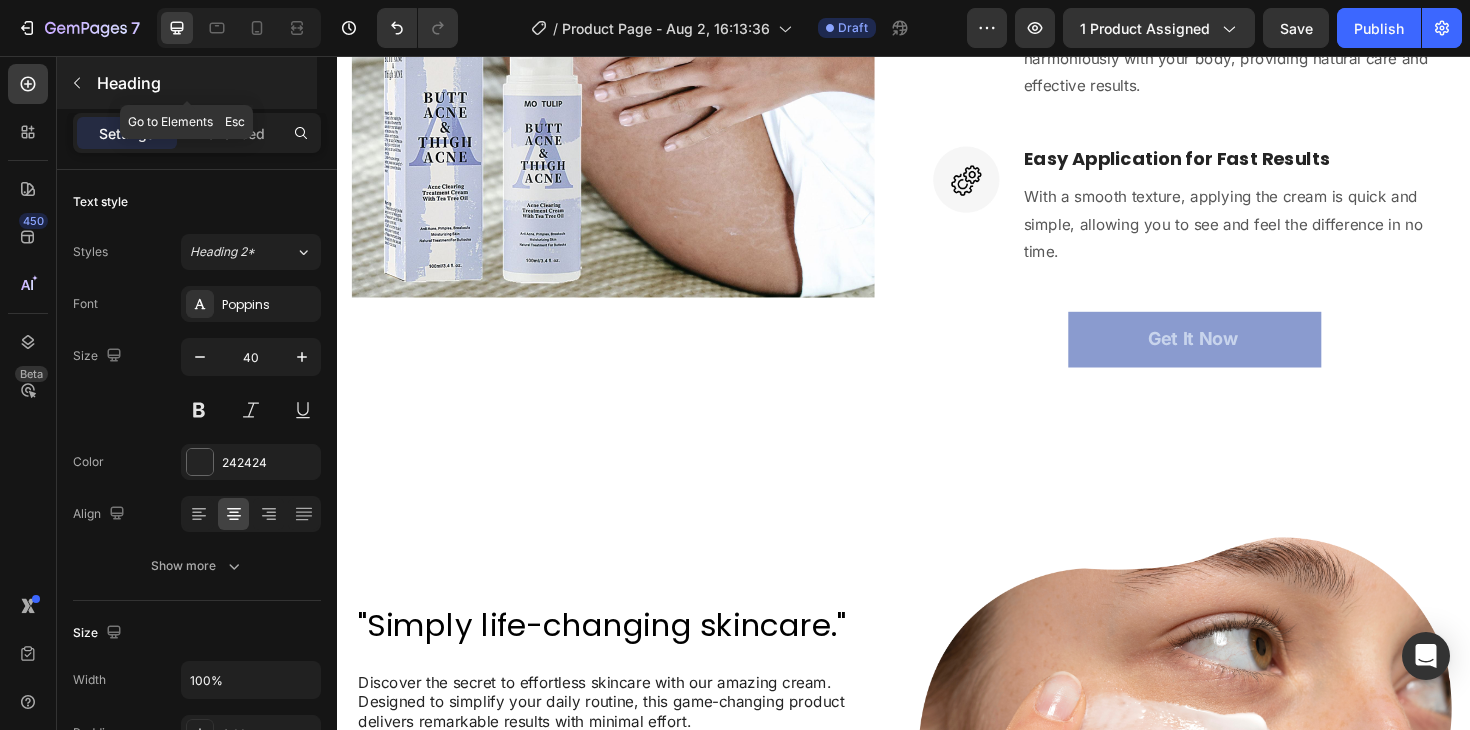 click at bounding box center (77, 83) 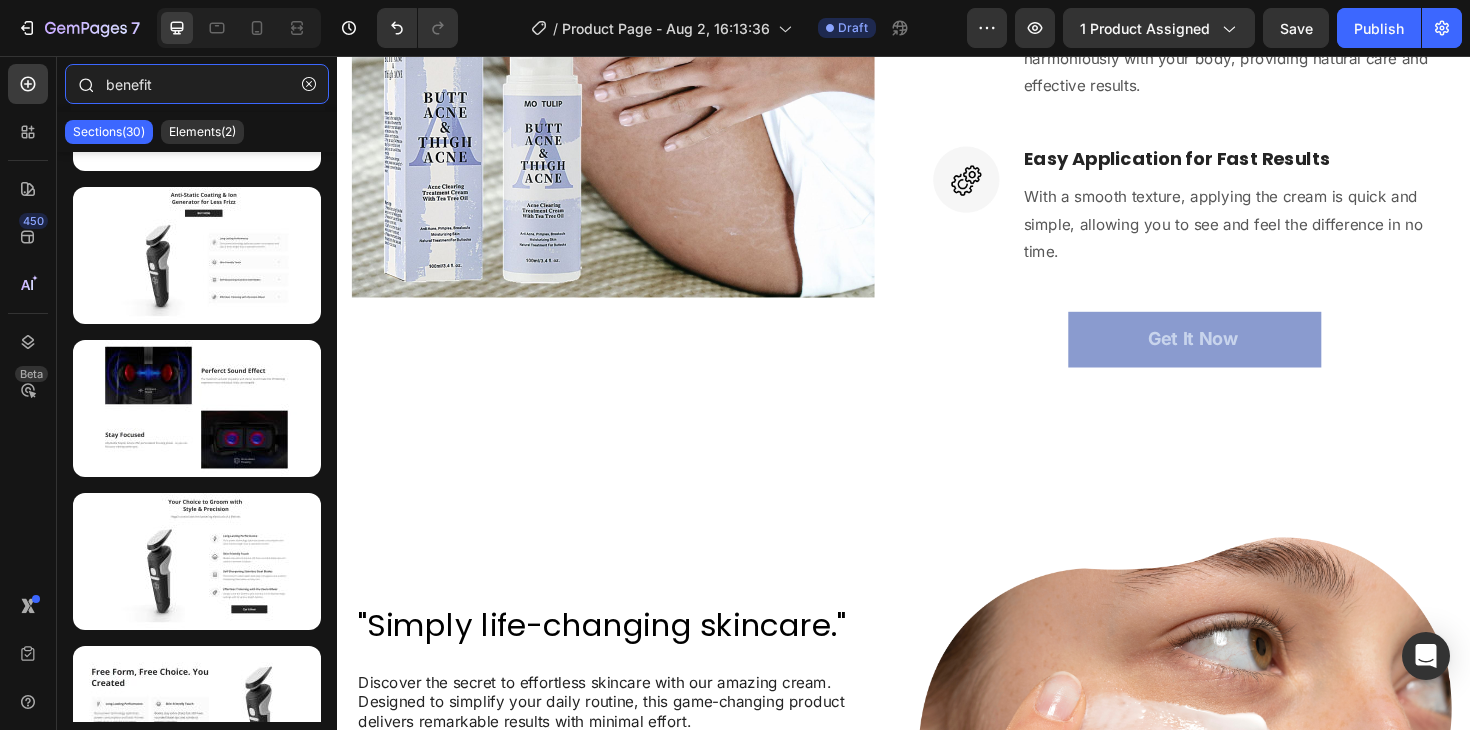 drag, startPoint x: 216, startPoint y: 80, endPoint x: 102, endPoint y: 81, distance: 114.00439 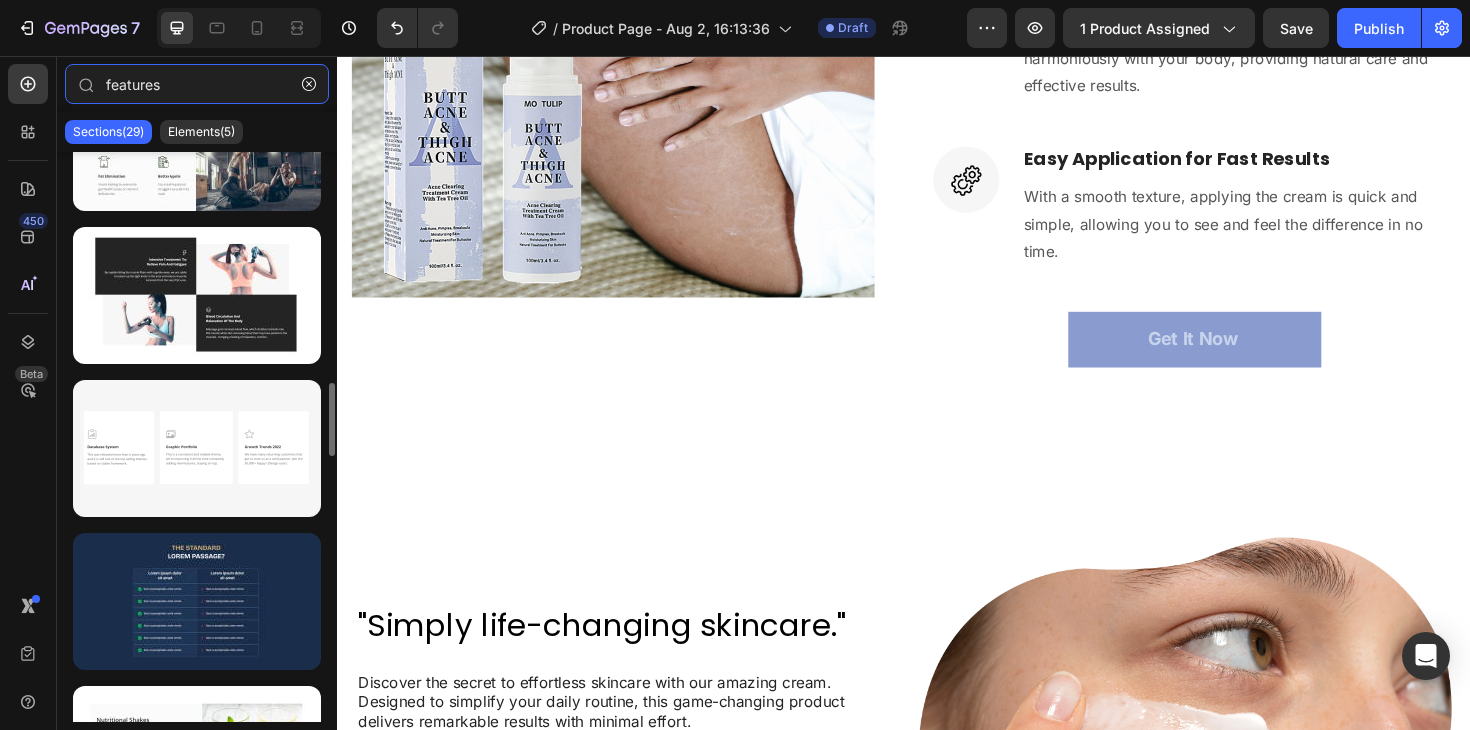 scroll, scrollTop: 1772, scrollLeft: 0, axis: vertical 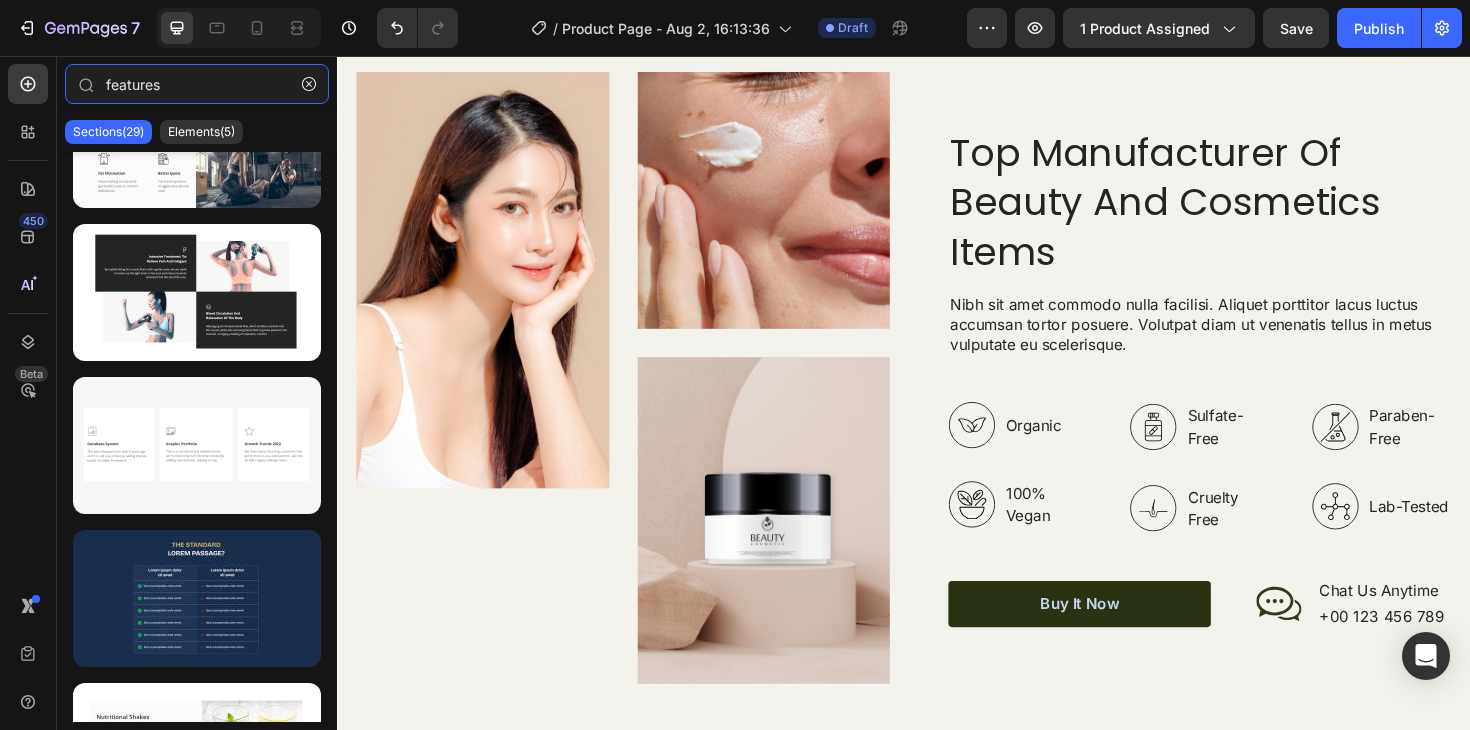 type on "features" 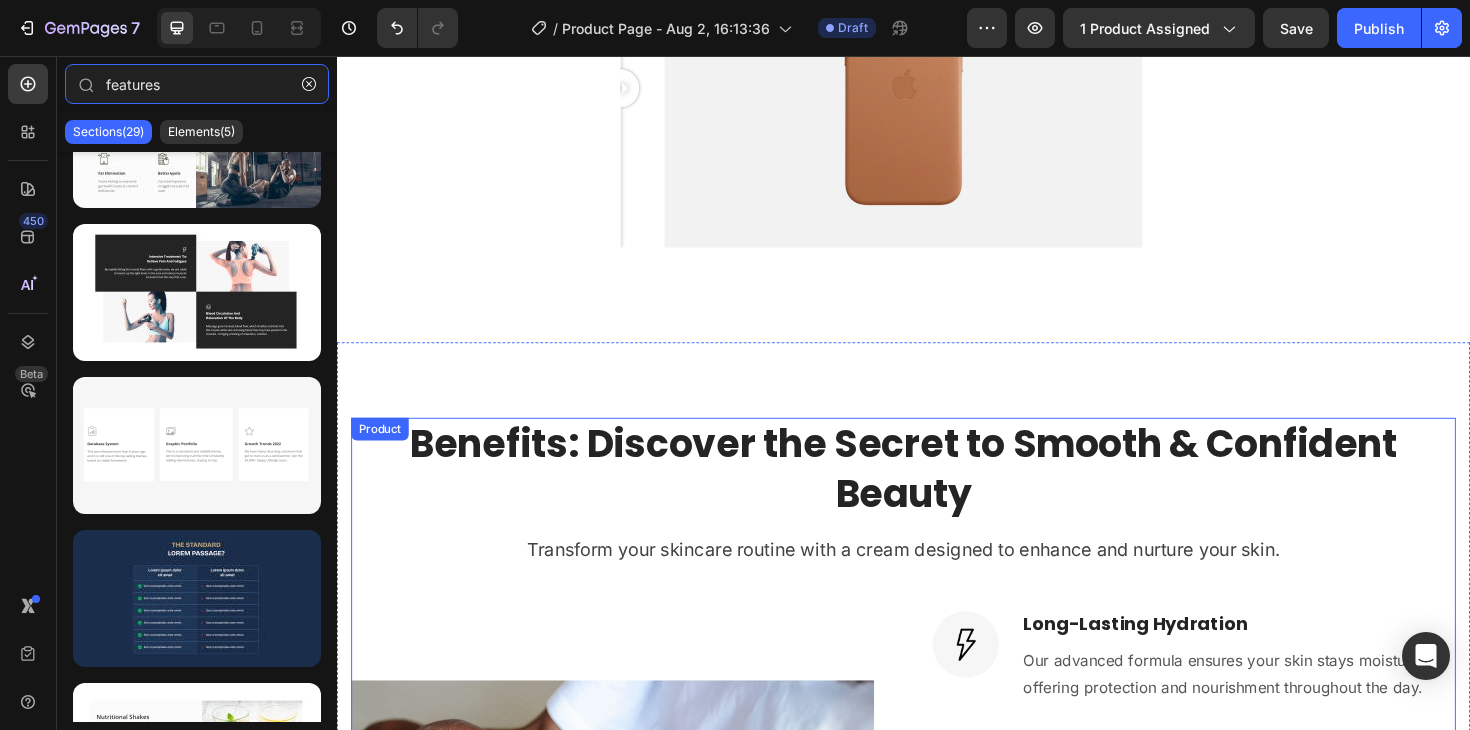 scroll, scrollTop: 1448, scrollLeft: 0, axis: vertical 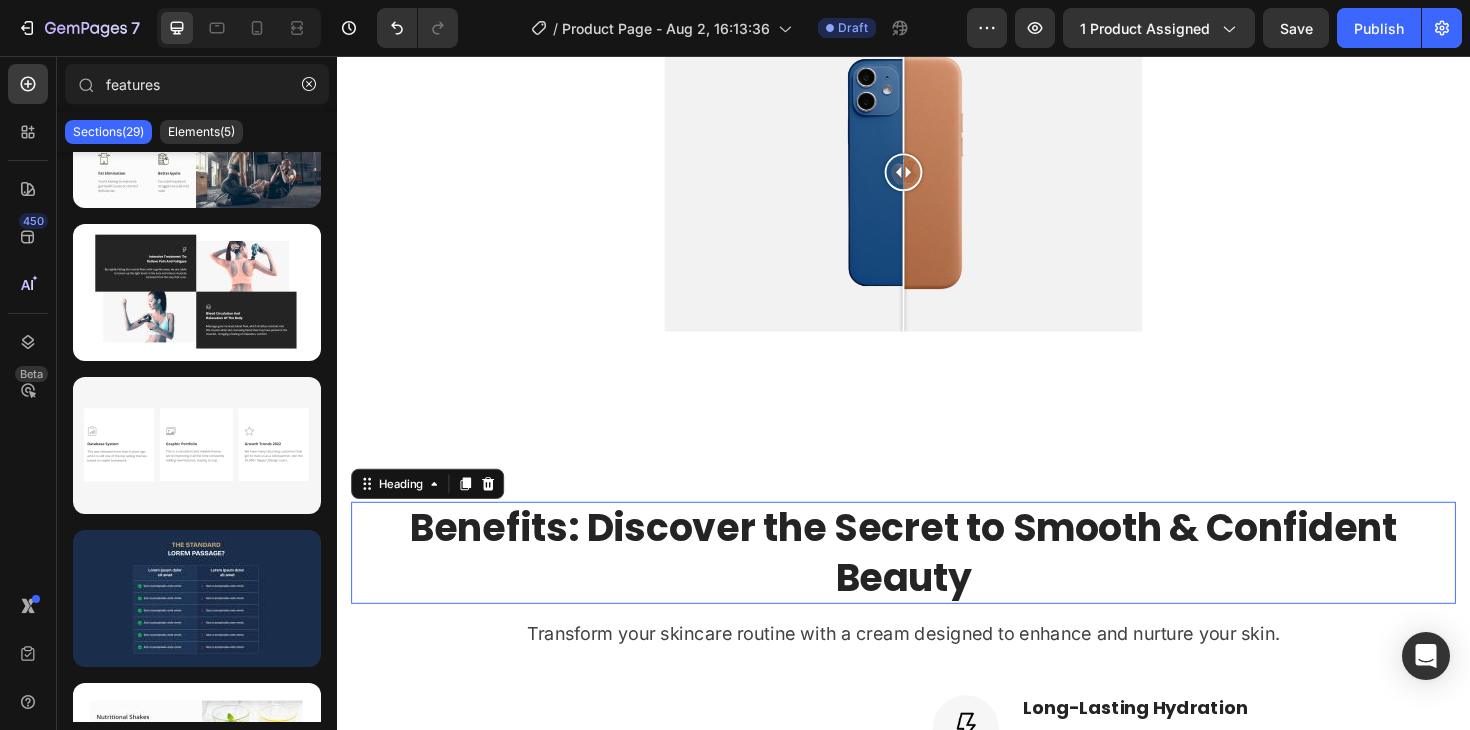 click on "Benefits: Discover the Secret to Smooth & Confident Beauty" at bounding box center (937, 582) 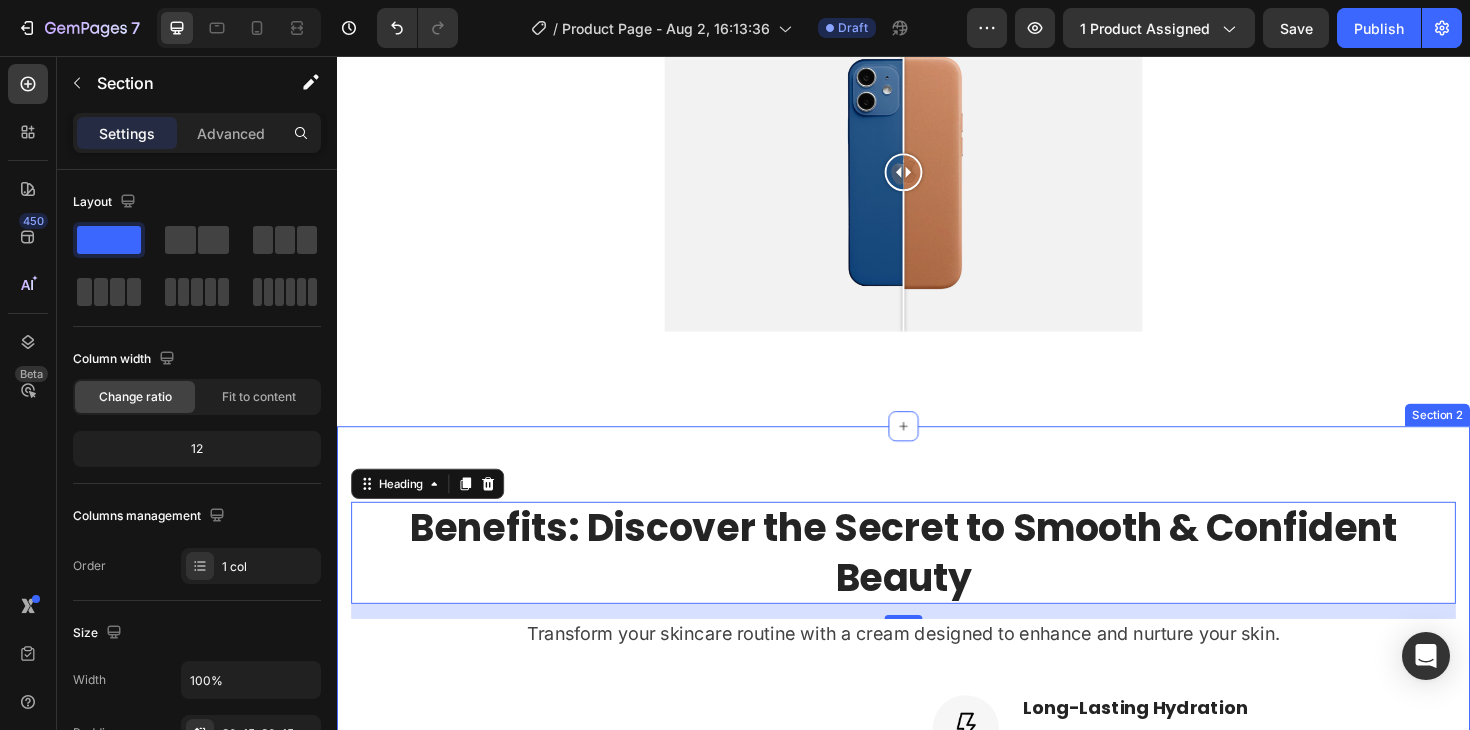 click on "Benefits: Discover the Secret to Smooth & Confident Beauty Heading   16 Transform your skincare routine with a cream designed to enhance and nurture your skin. Text block Row (P) Images & Gallery Image Long-Lasting Hydration Heading Our advanced formula ensures your skin stays moisturized, offering protection and nourishment throughout the day. Text block Row Image Gentle on All Skin Types Heading Experience a soothing touch with ingredients that cater to sensitive skin, minimizing irritation and maximizing comfort. Text block Row Image Natural Ingredients for Optimal Care Heading Enriched with botanical extracts, this cream works harmoniously with your body, providing natural care and effective results. Text block Row Image Easy Application for Fast Results Heading With a smooth texture, applying the cream is quick and simple, allowing you to see and feel the difference in no time. Text block Row Get It Now (P) Cart Button Row Product Section 2" at bounding box center (937, 981) 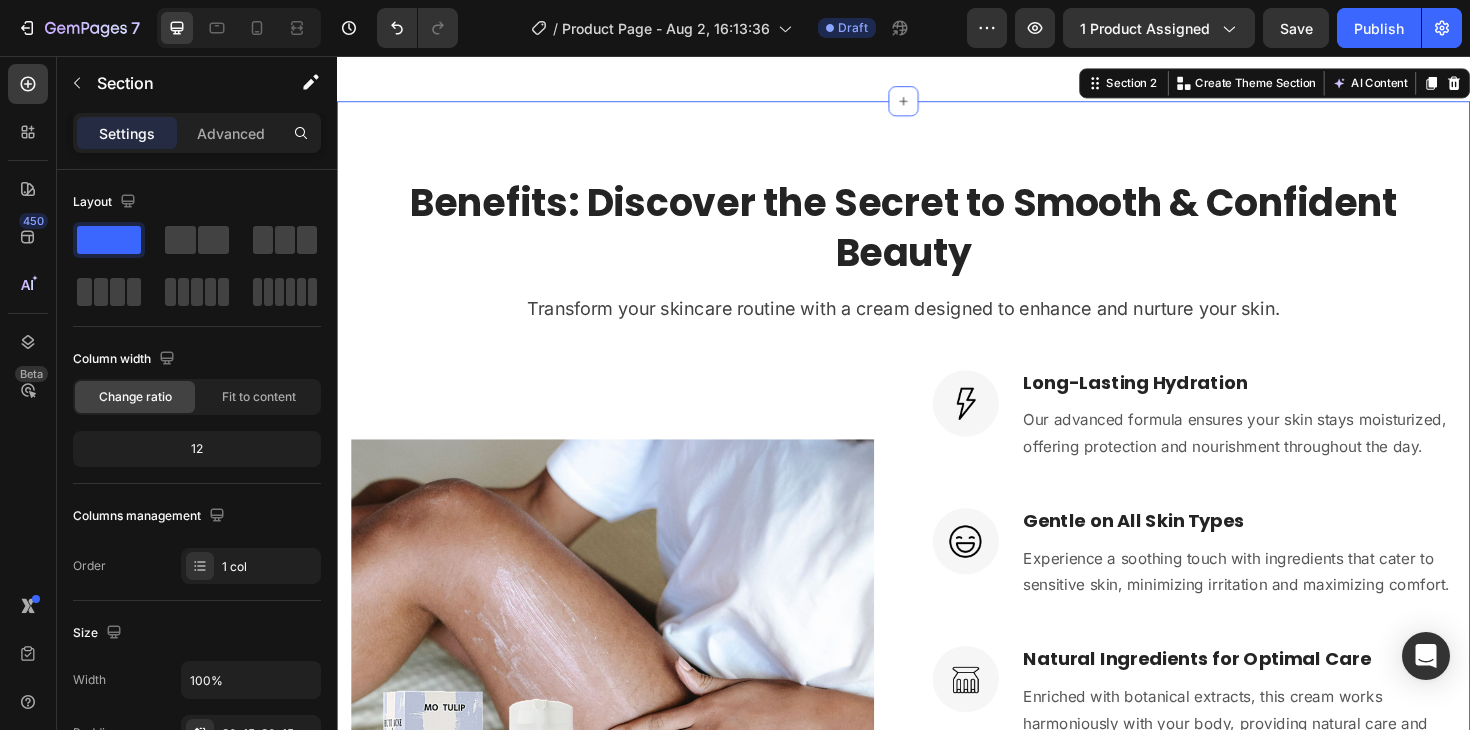 scroll, scrollTop: 1779, scrollLeft: 0, axis: vertical 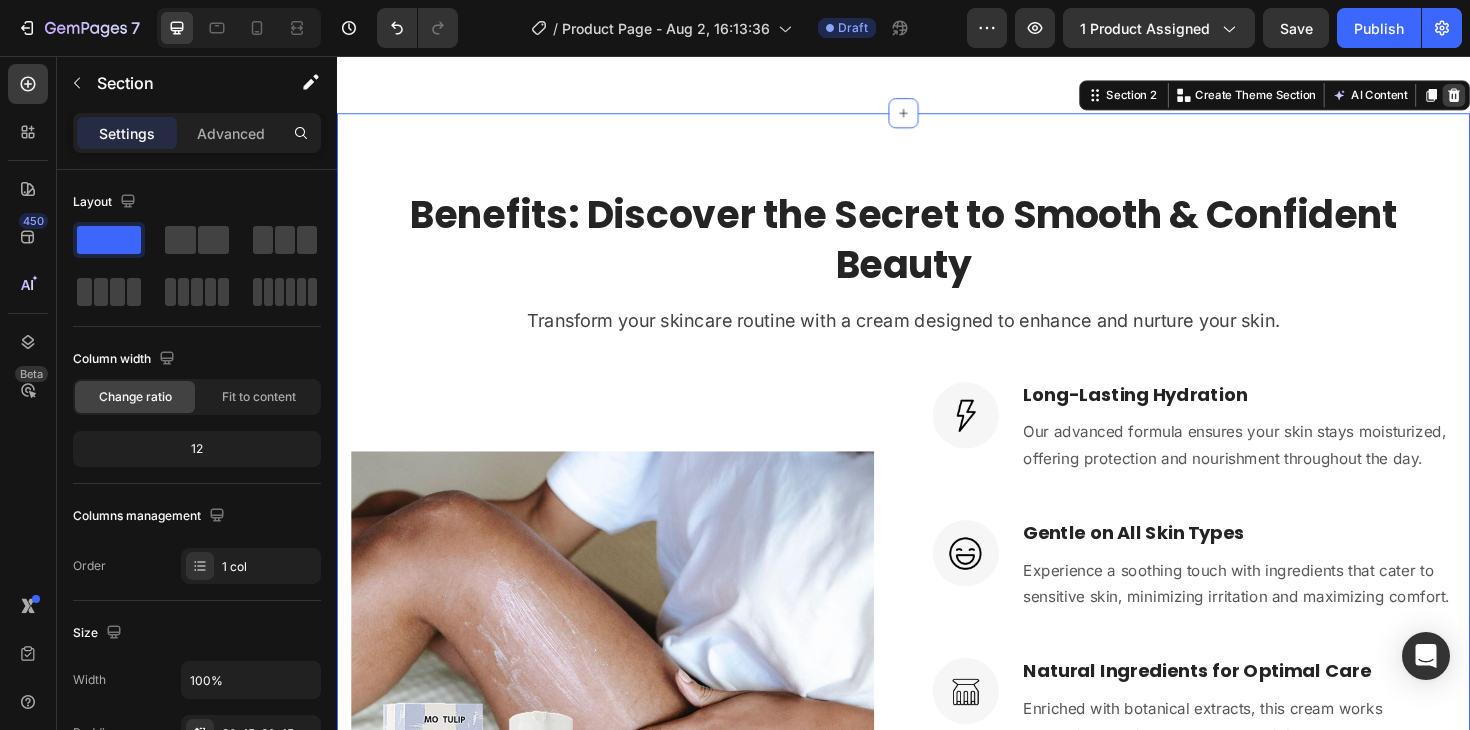 click 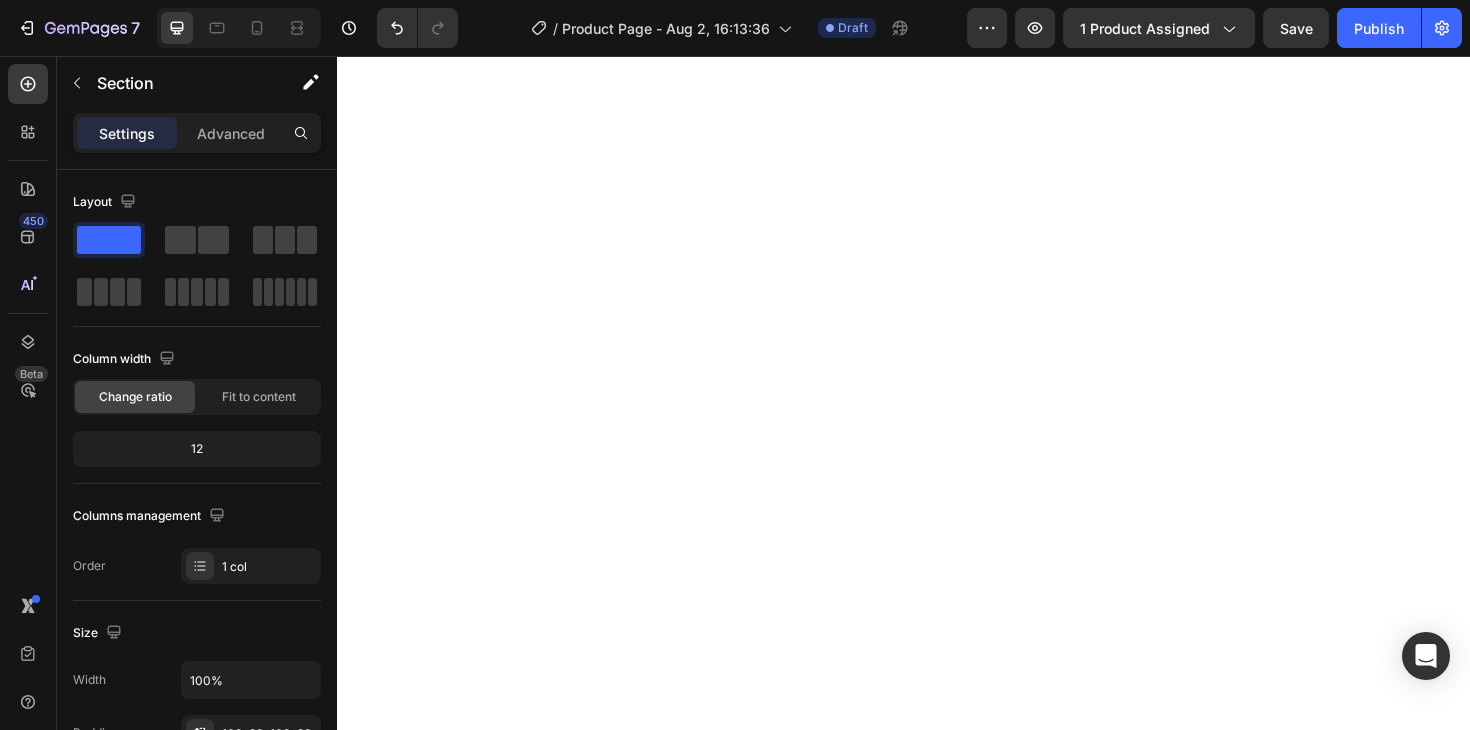 click at bounding box center (937, 727) 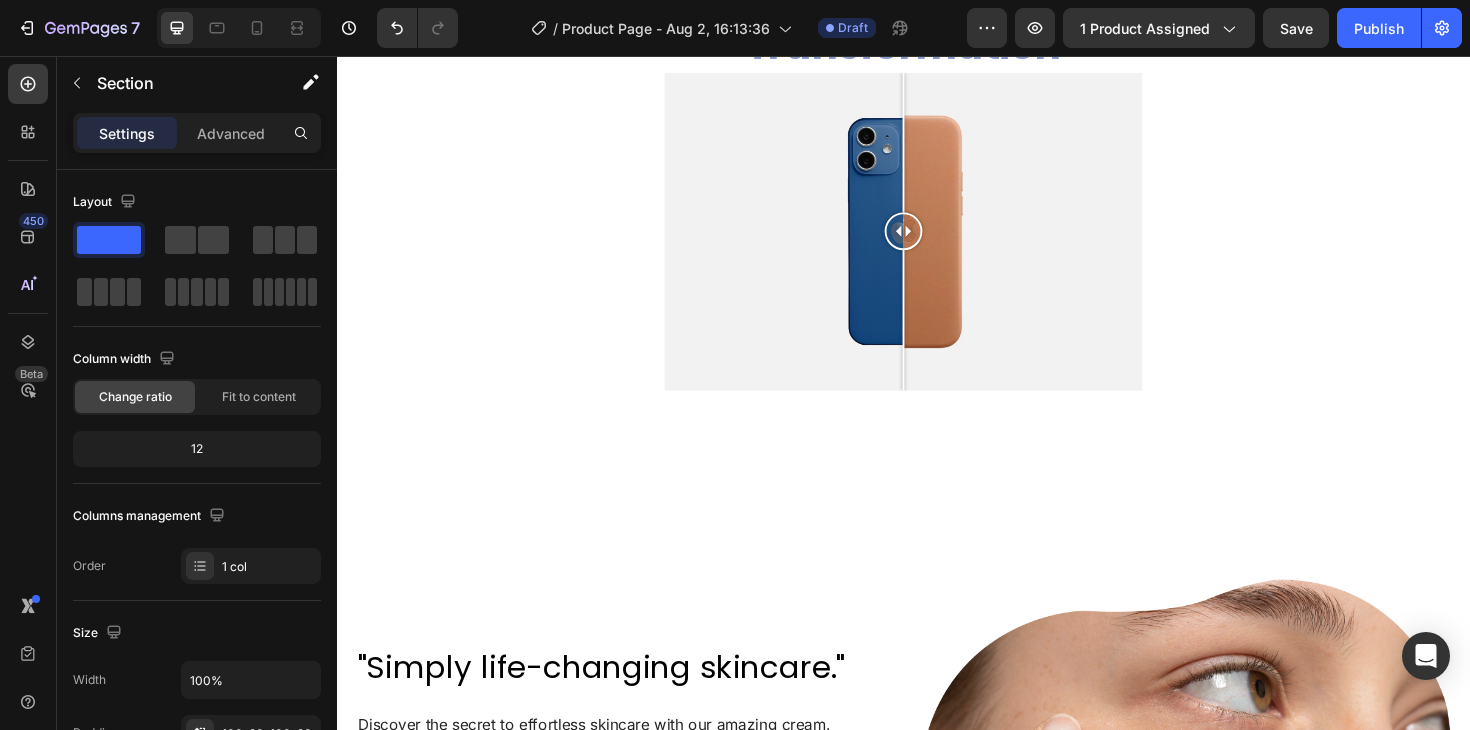 scroll, scrollTop: 1384, scrollLeft: 0, axis: vertical 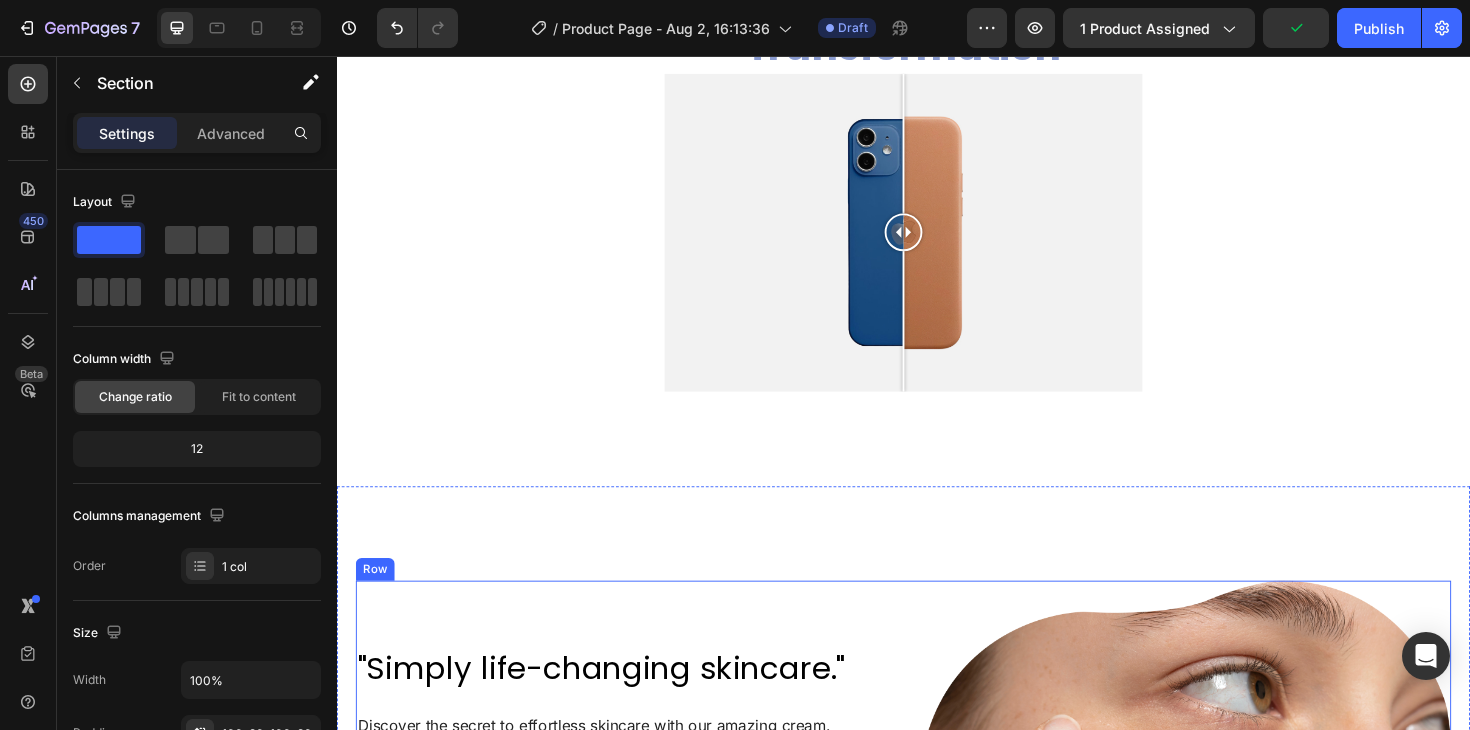 click on ""Simply life-changing skincare." Heading Discover the secret to effortless skincare with our amazing cream. Designed to simplify your daily routine, this game-changing product delivers remarkable results with minimal effort.   Say goodbye to complicated multi-step routines and hello to a streamlined approach that saves you time and energy. Our cream is packed with powerful ingredients that work harmoniously to nourish and rejuvenate your skin, leaving it looking and feeling its best. With just a few simple steps, you can achieve a radiant complexion that reflects your natural beauty. Experience the joy of effortless skincare and unlock a newfound confidence in your daily routine.   Try our cream today and embrace the simplicity of beautiful skin. Text Block Row" at bounding box center (639, 855) 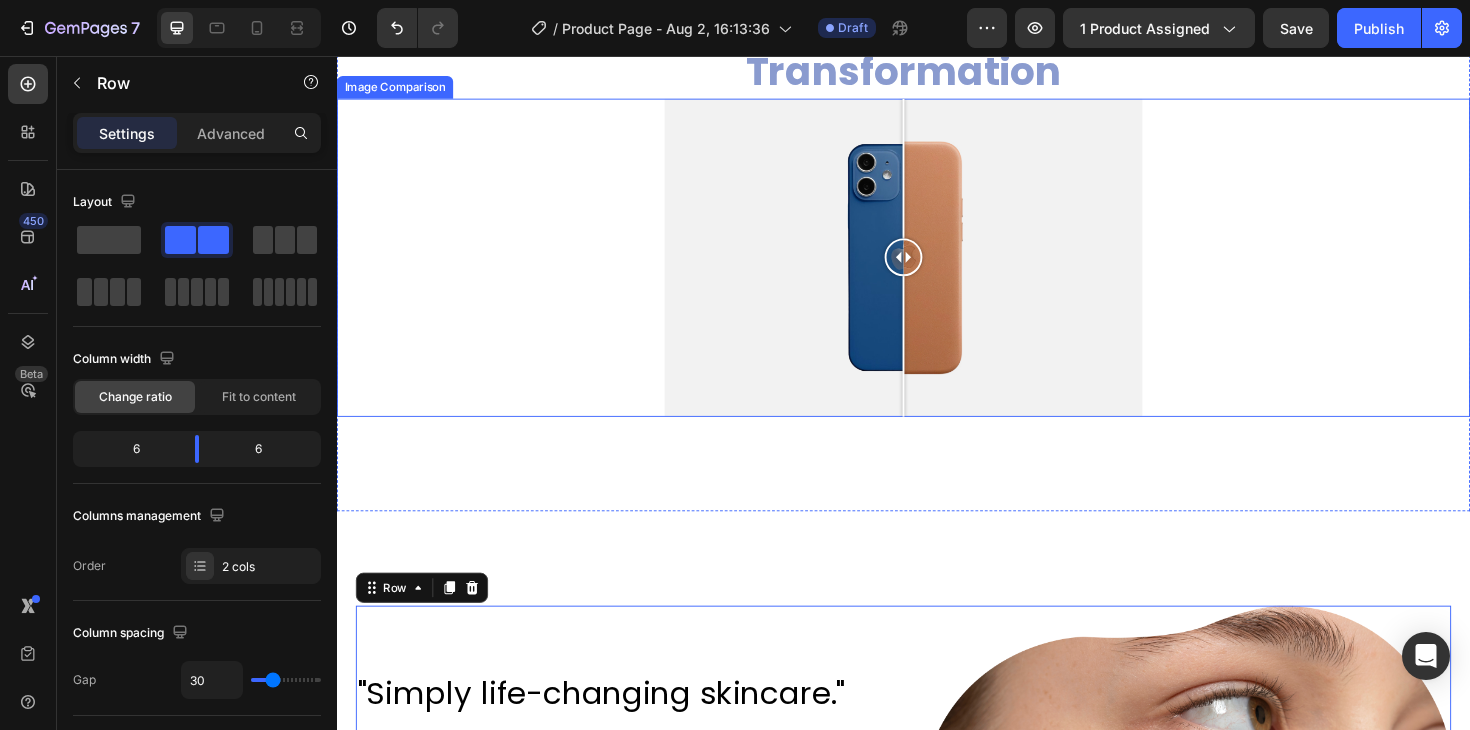 scroll, scrollTop: 1412, scrollLeft: 0, axis: vertical 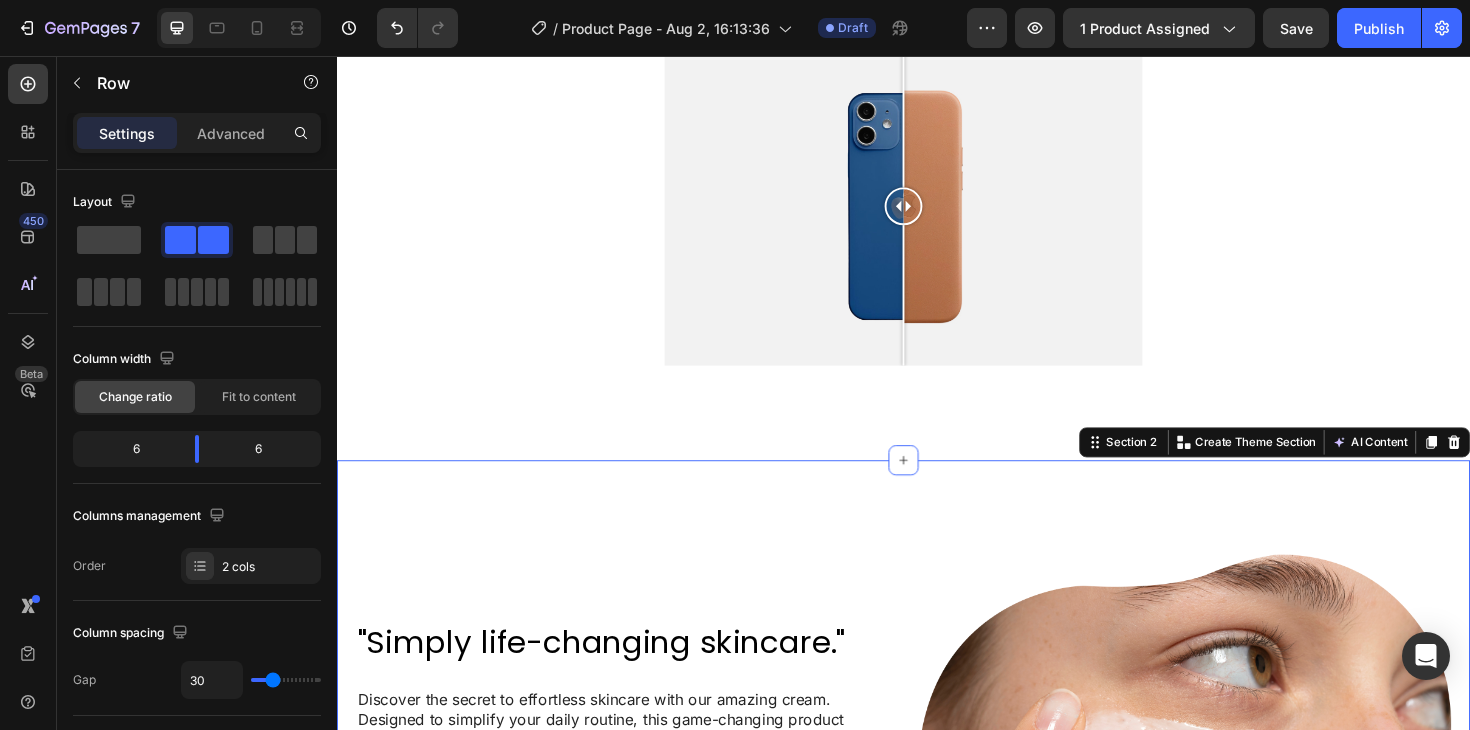 click on ""Simply life-changing skincare." Heading Discover the secret to effortless skincare with our amazing cream. Designed to simplify your daily routine, this game-changing product delivers remarkable results with minimal effort.   Say goodbye to complicated multi-step routines and hello to a streamlined approach that saves you time and energy. Our cream is packed with powerful ingredients that work harmoniously to nourish and rejuvenate your skin, leaving it looking and feeling its best. With just a few simple steps, you can achieve a radiant complexion that reflects your natural beauty. Experience the joy of effortless skincare and unlock a newfound confidence in your daily routine.   Try our cream today and embrace the simplicity of beautiful skin. Text Block Row Image Row ...and the best part is, you'll confidently strut the streets with radiant and flawless skin Heading     Text Block Row Image Row Section 2   You can create reusable sections Create Theme Section AI Content Write with GemAI Tone and Voice" at bounding box center (937, 1042) 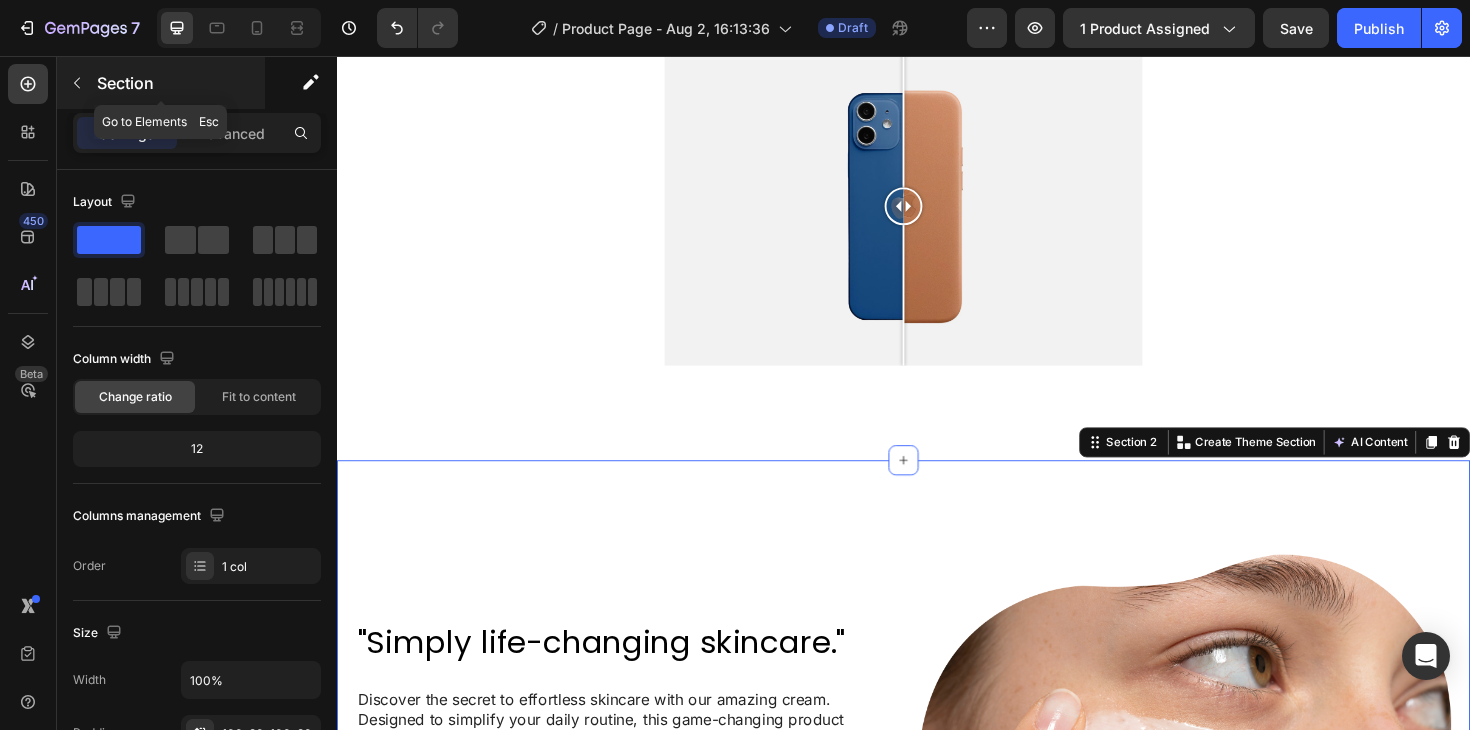click at bounding box center (77, 83) 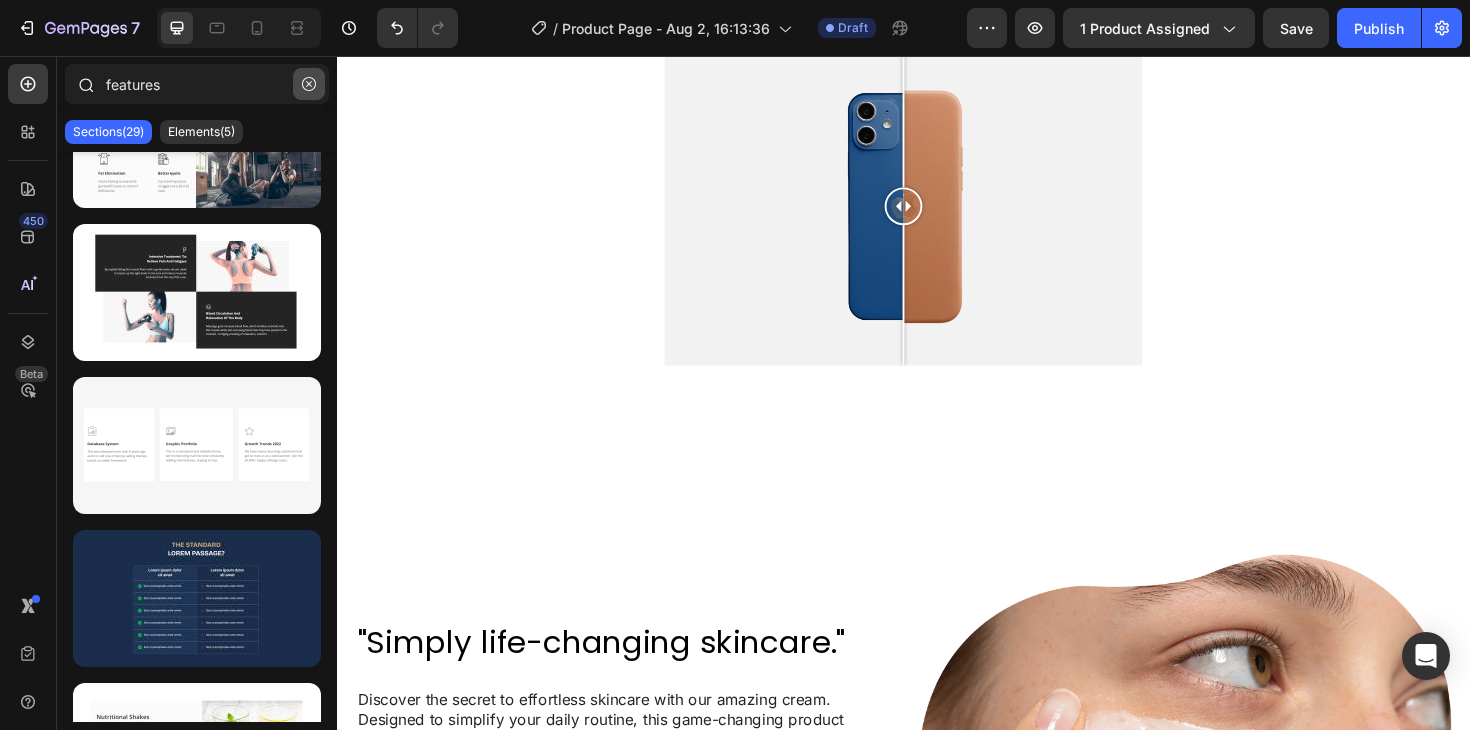 click 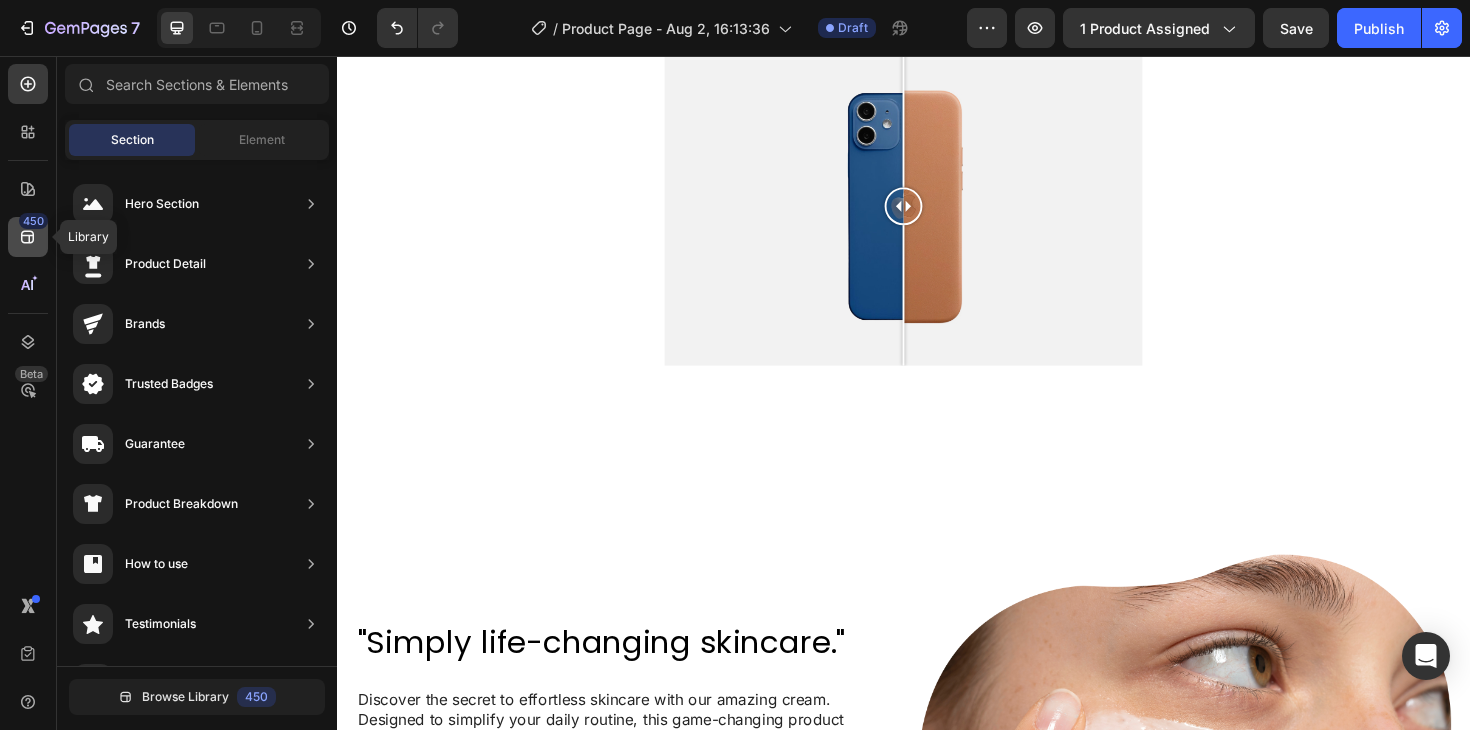 click on "450" 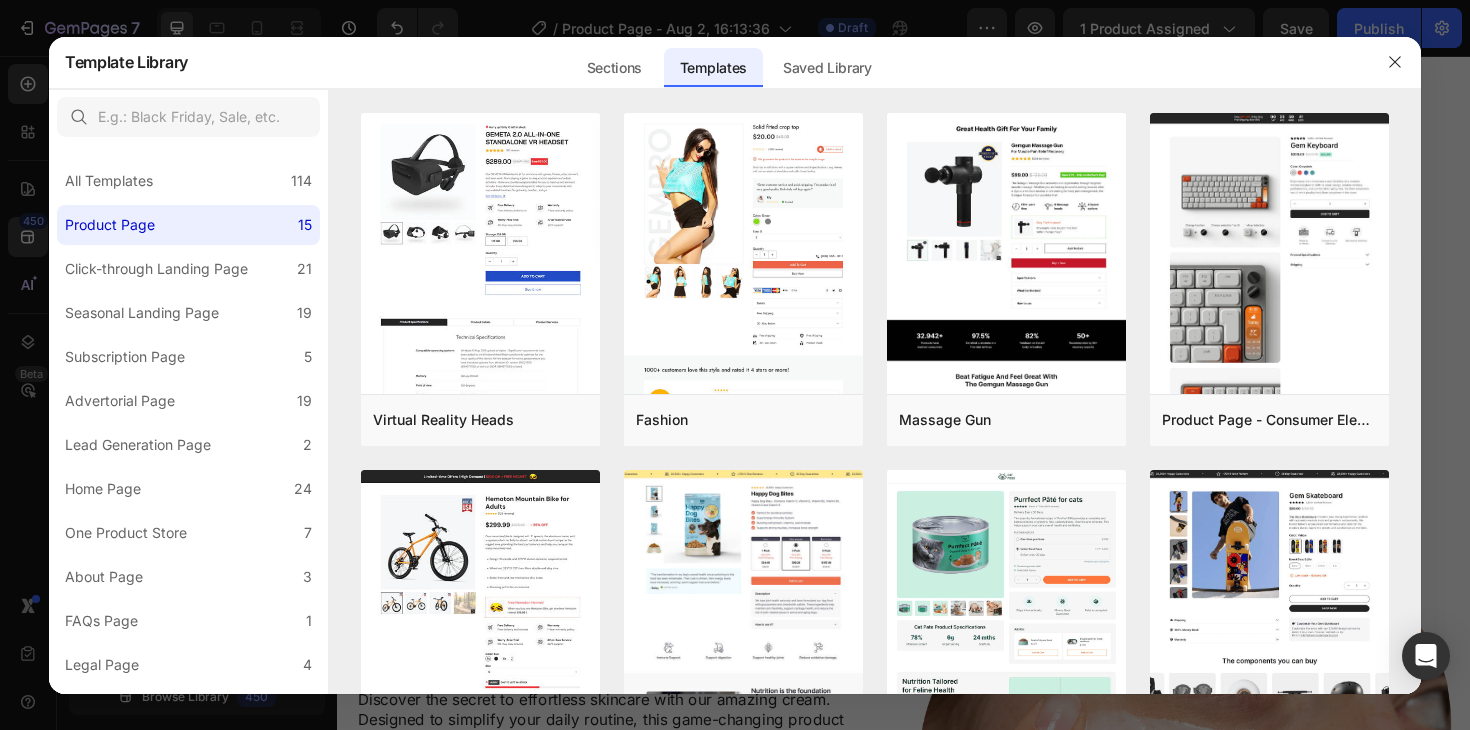 click at bounding box center (735, 365) 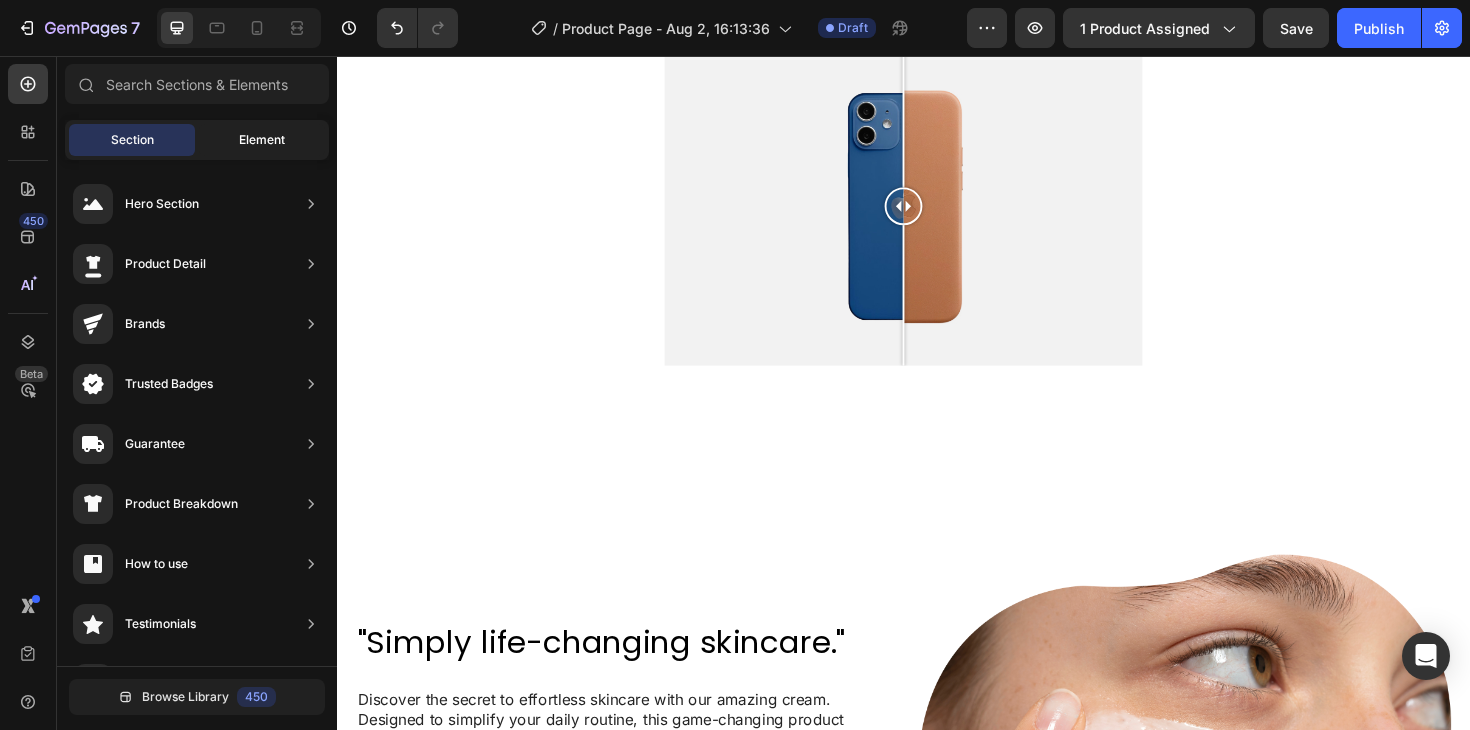 click on "Element" at bounding box center (262, 140) 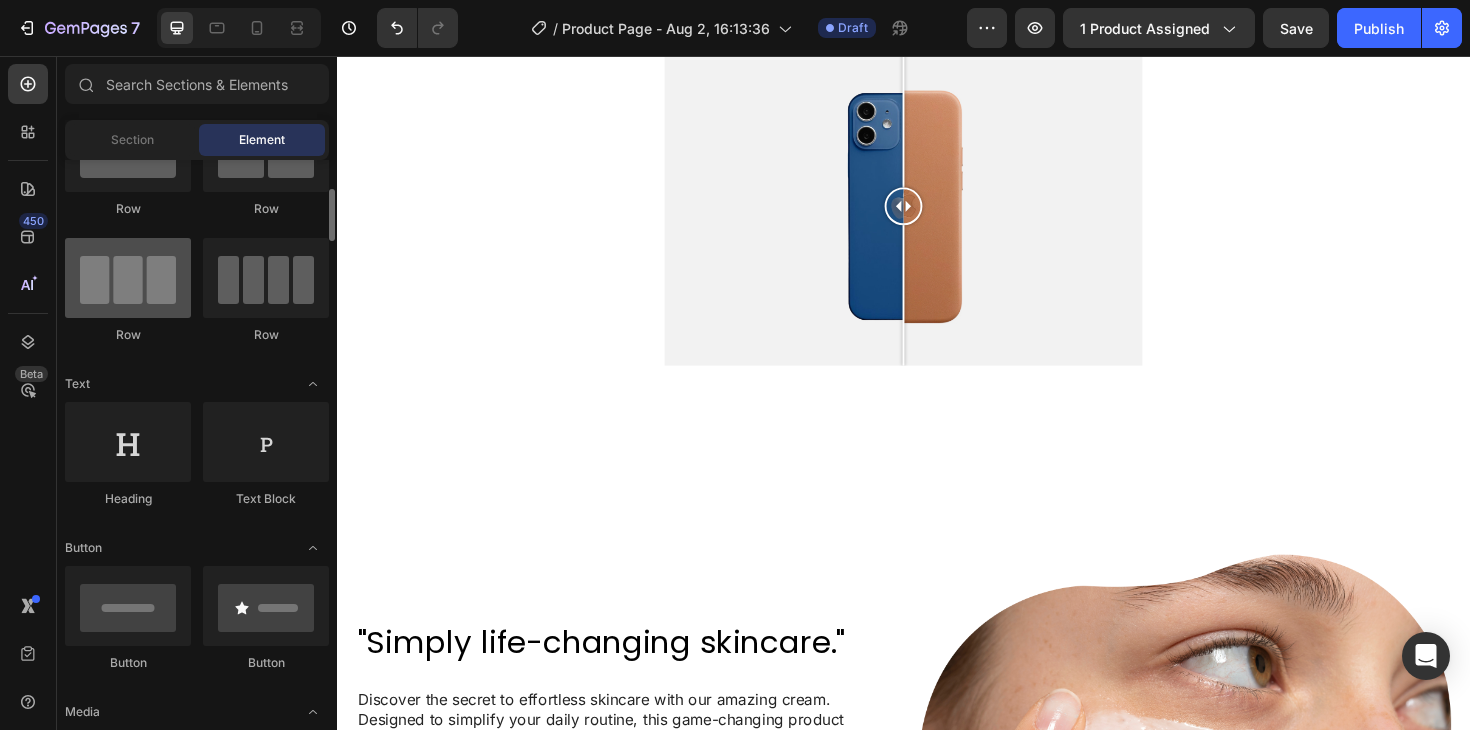 scroll, scrollTop: 112, scrollLeft: 0, axis: vertical 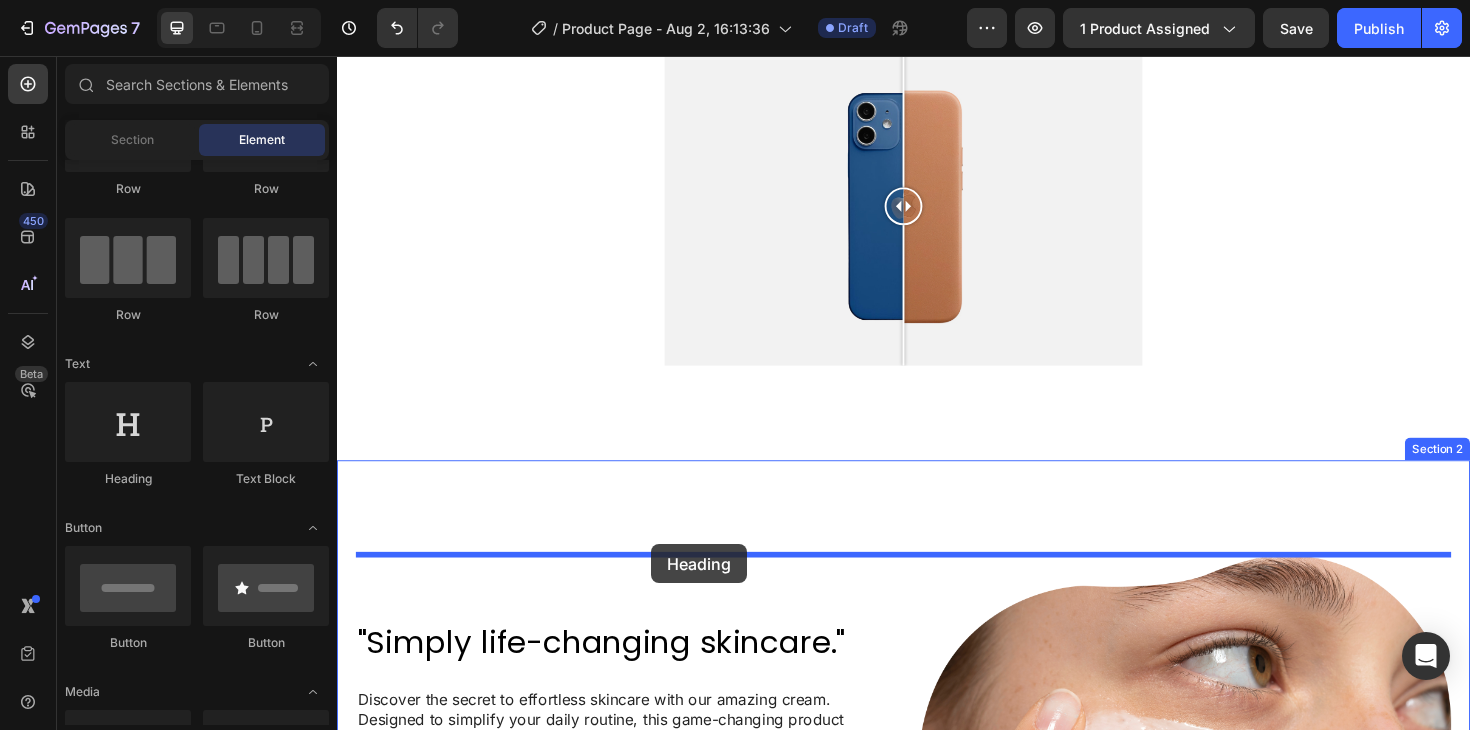 drag, startPoint x: 494, startPoint y: 483, endPoint x: 670, endPoint y: 573, distance: 197.6765 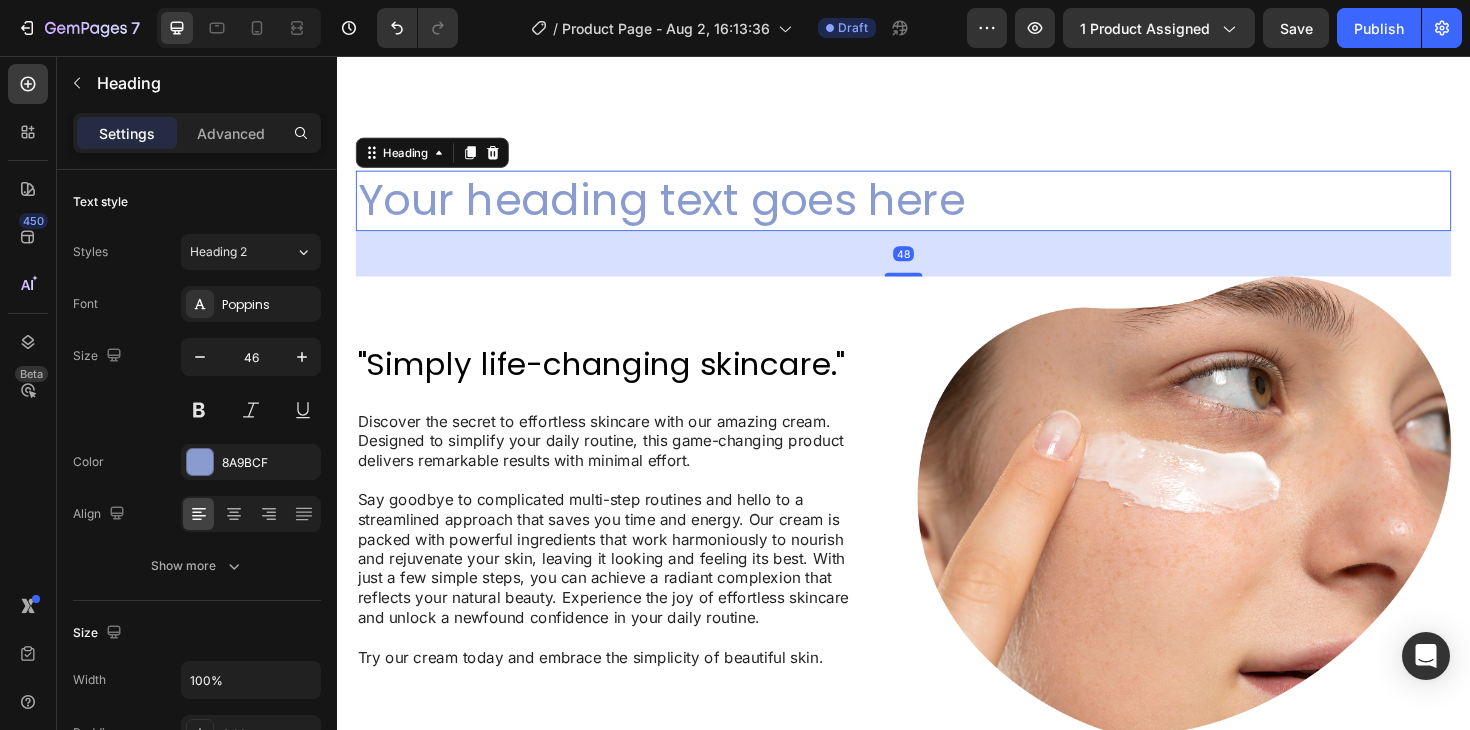 scroll, scrollTop: 1817, scrollLeft: 0, axis: vertical 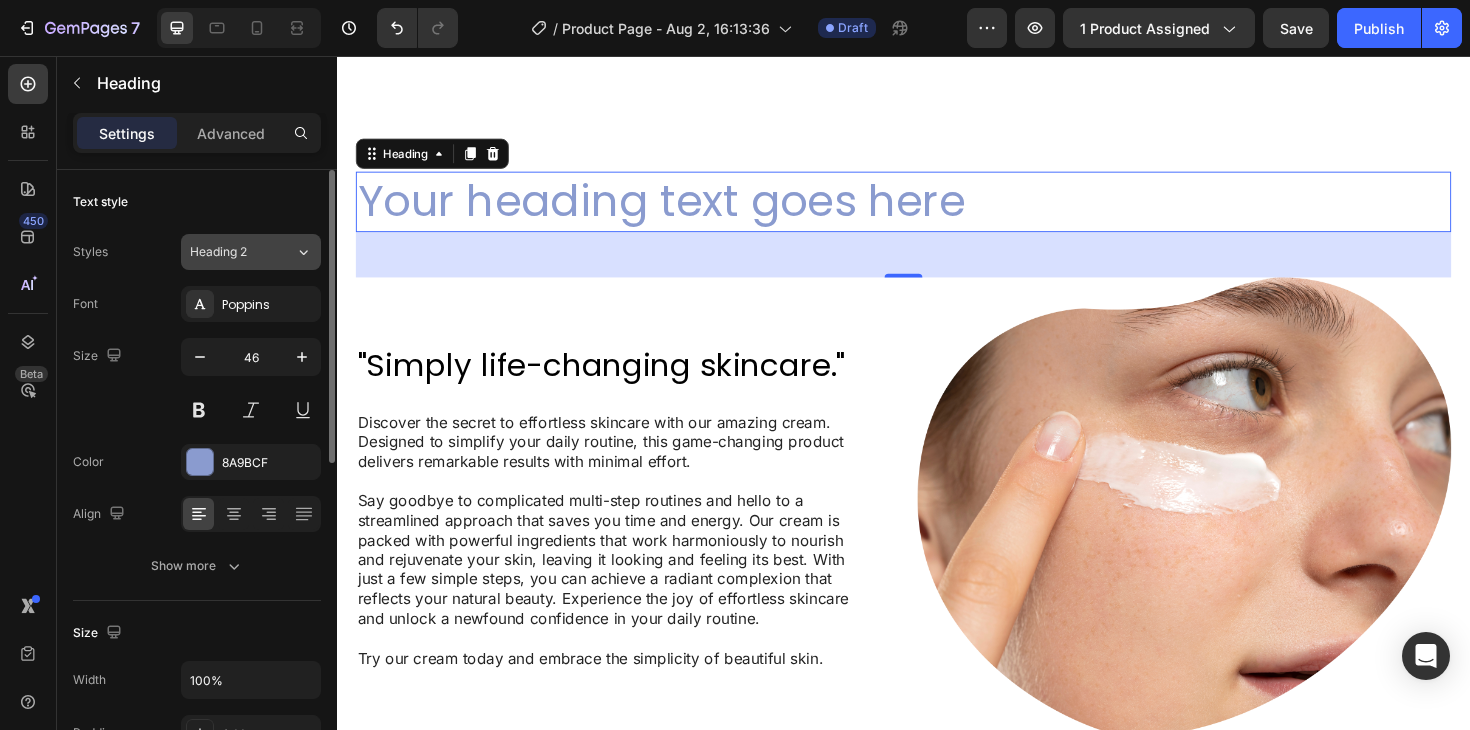 click on "Heading 2" 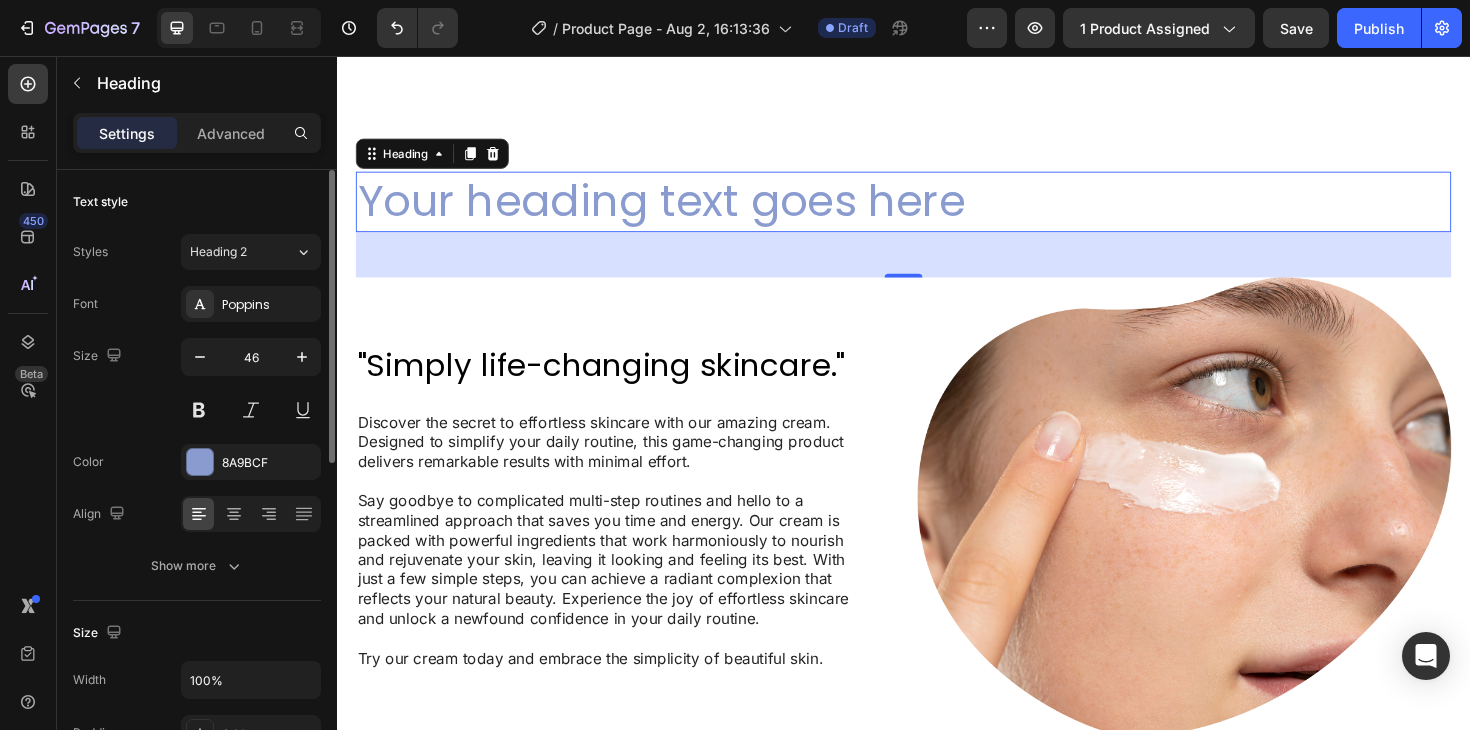 click on "Styles Heading 2 Font Poppins Size 46 Color 8A9BCF Align Show more" at bounding box center (197, 407) 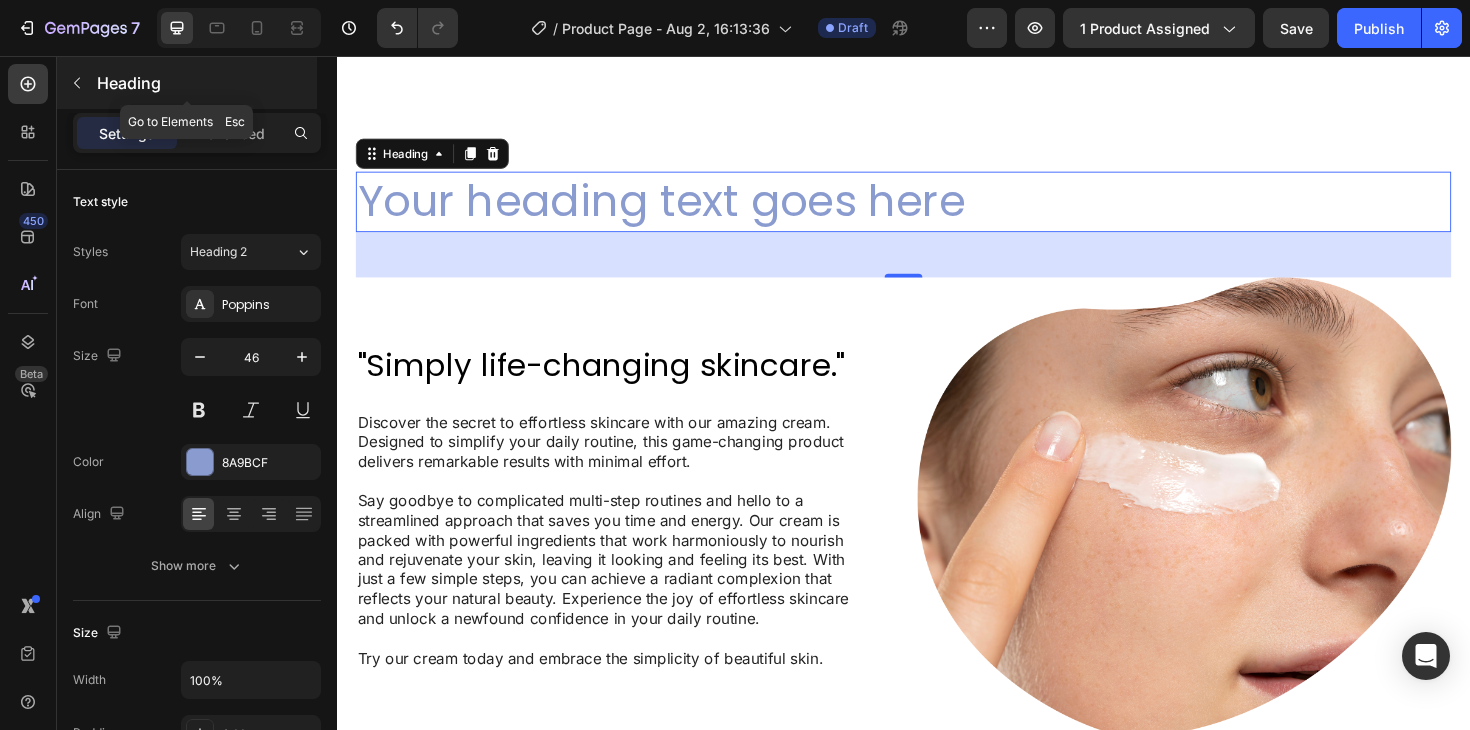 click on "Heading" at bounding box center (205, 83) 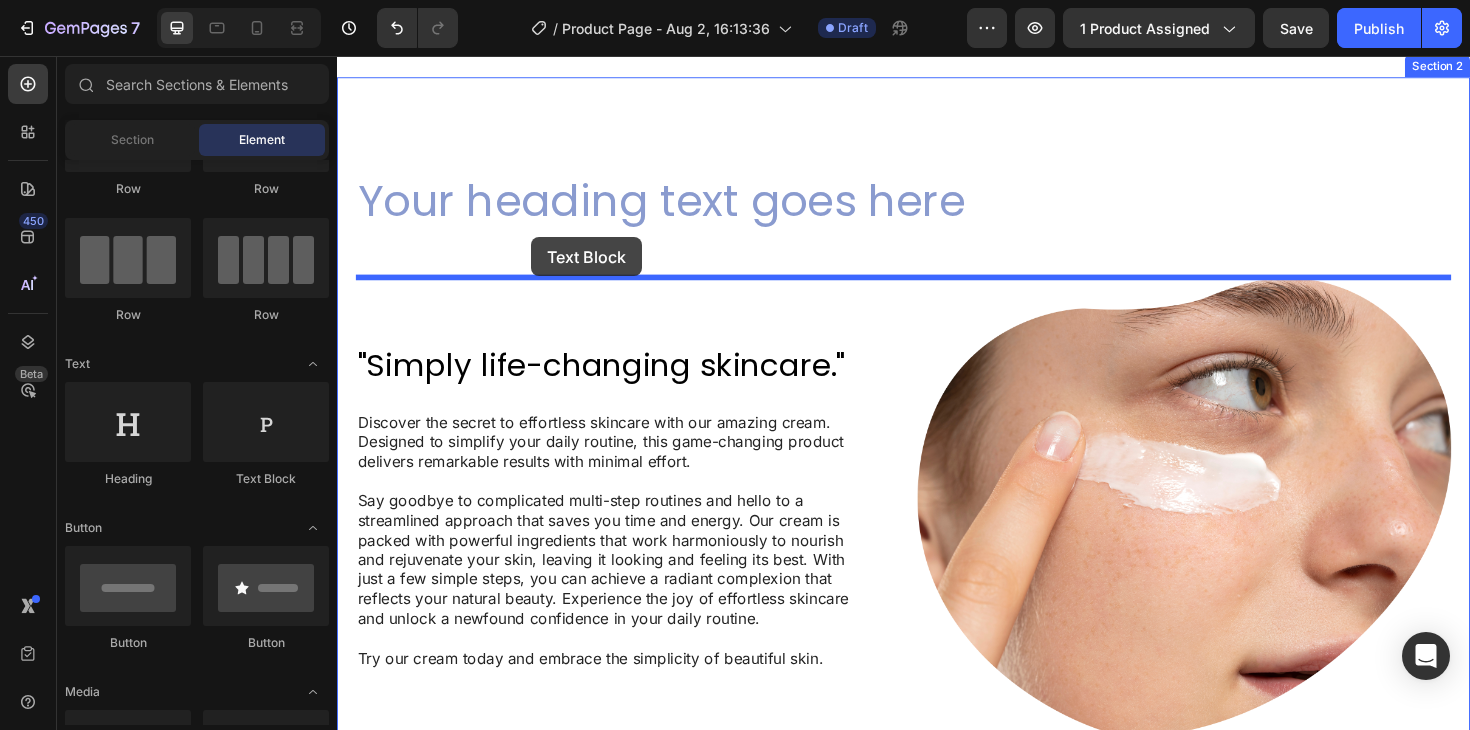 drag, startPoint x: 598, startPoint y: 492, endPoint x: 543, endPoint y: 248, distance: 250.12196 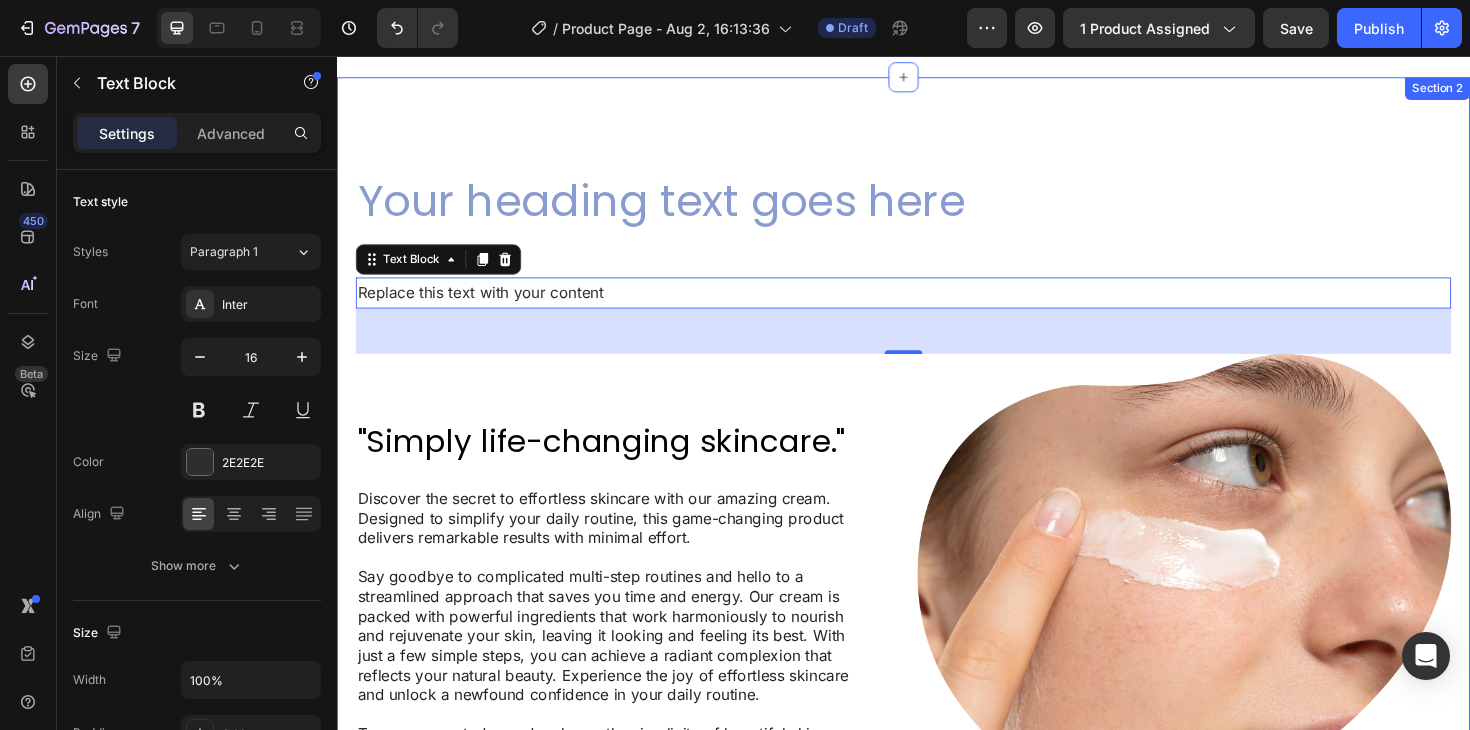 click on "Your heading text goes here" at bounding box center [937, 211] 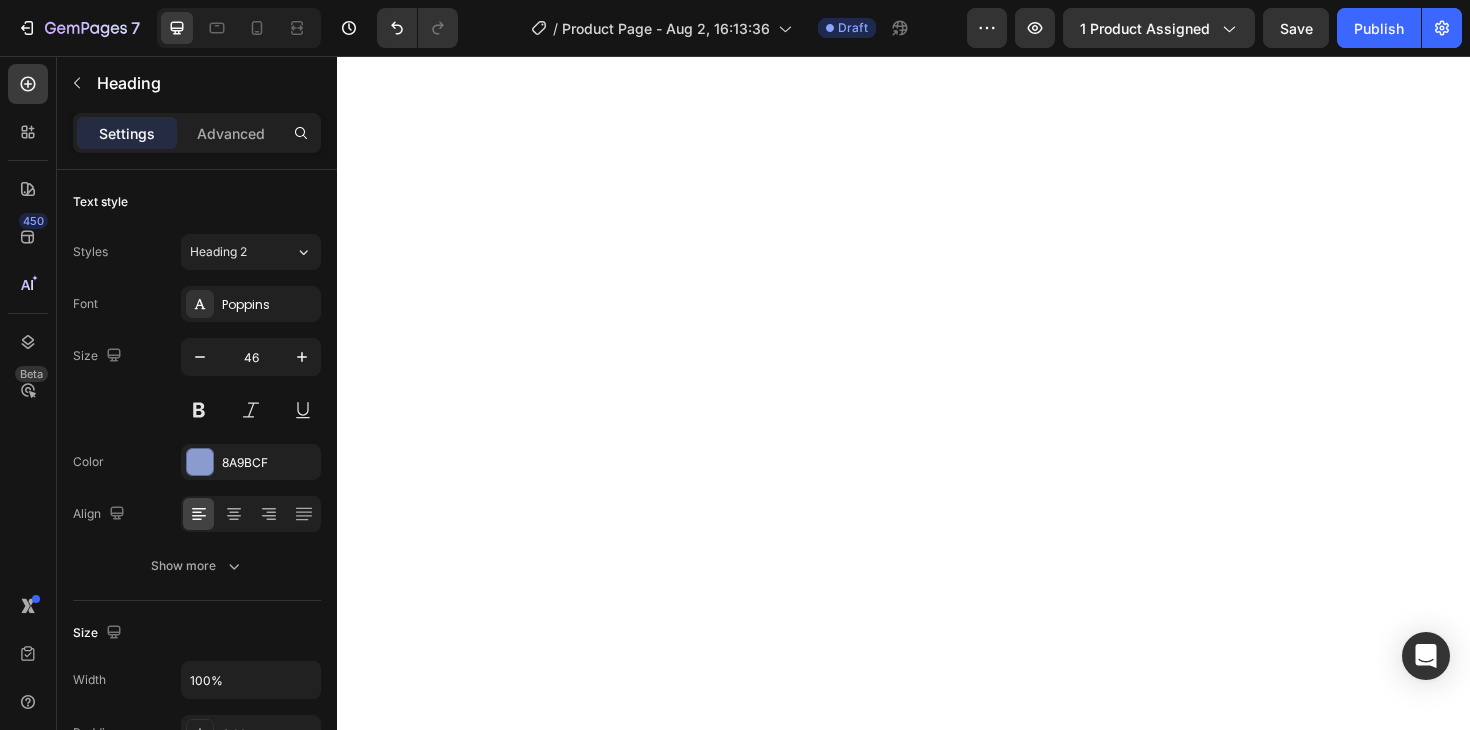 scroll, scrollTop: 0, scrollLeft: 0, axis: both 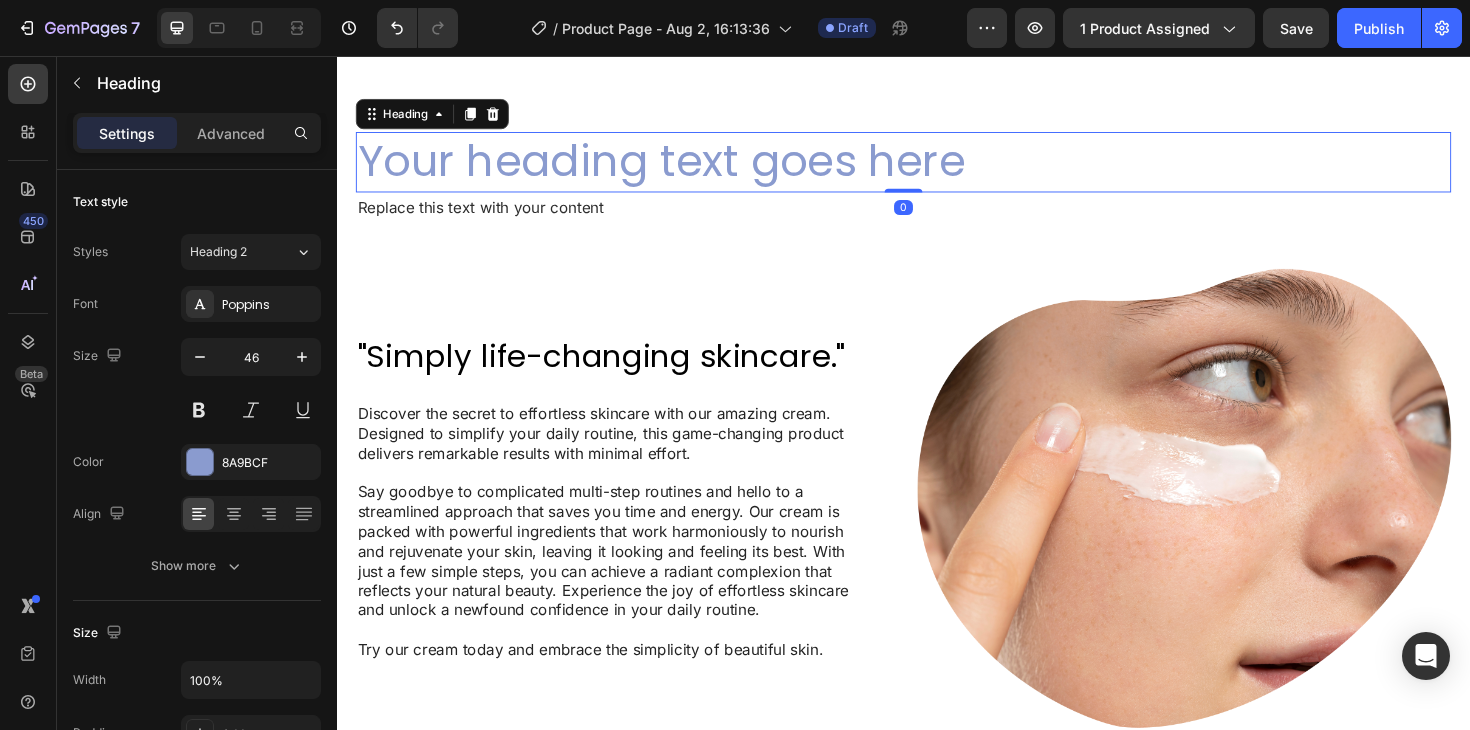 click on "Your heading text goes here Heading   0" at bounding box center (937, 169) 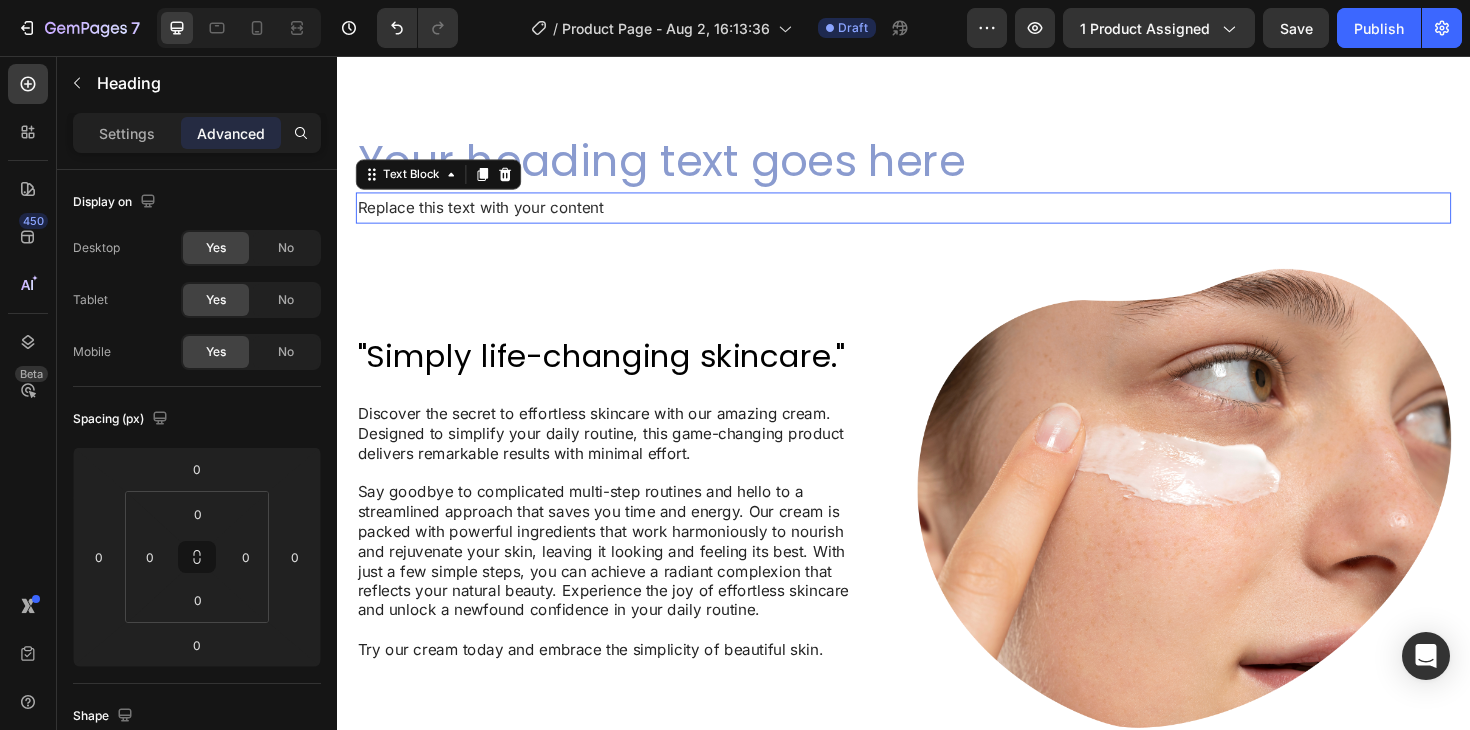 click on "Replace this text with your content" at bounding box center [937, 217] 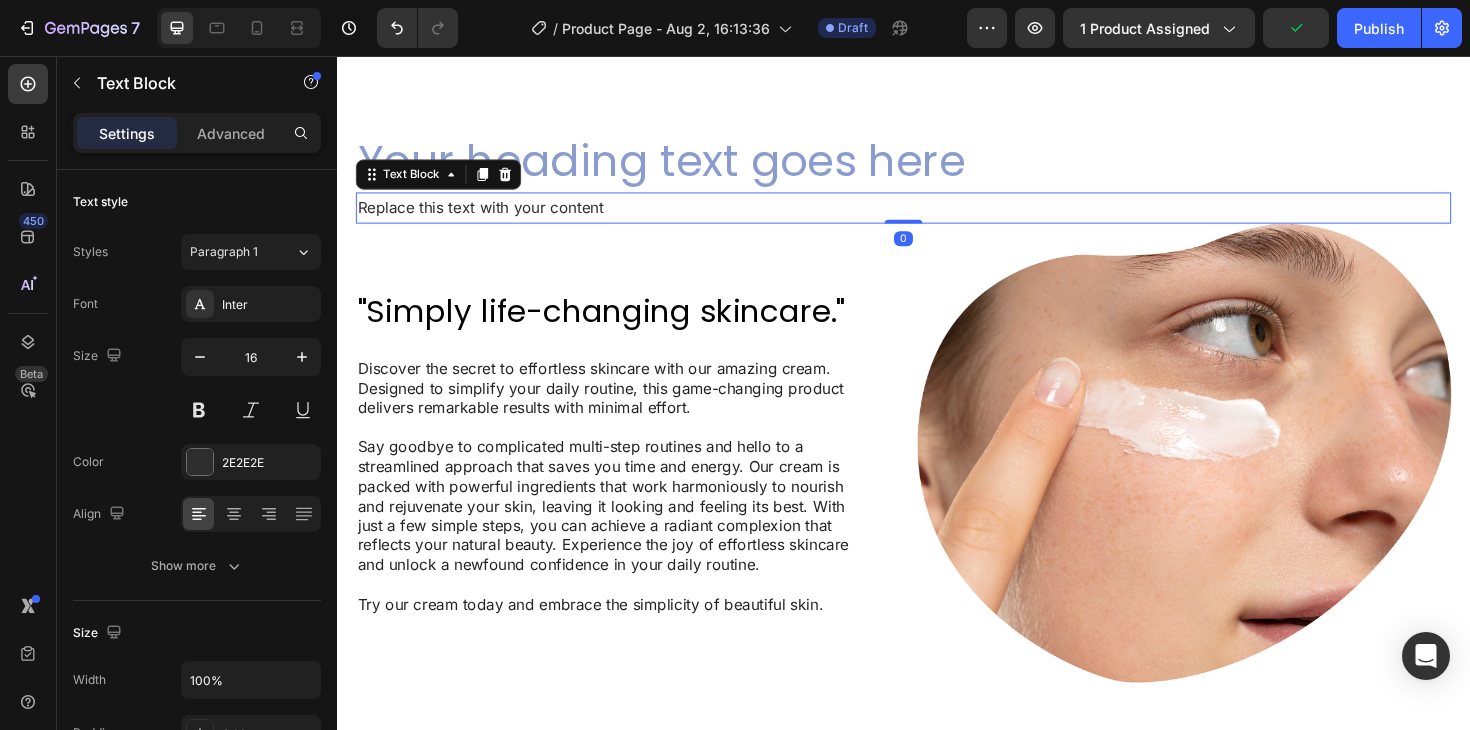 drag, startPoint x: 927, startPoint y: 320, endPoint x: 928, endPoint y: 268, distance: 52.009613 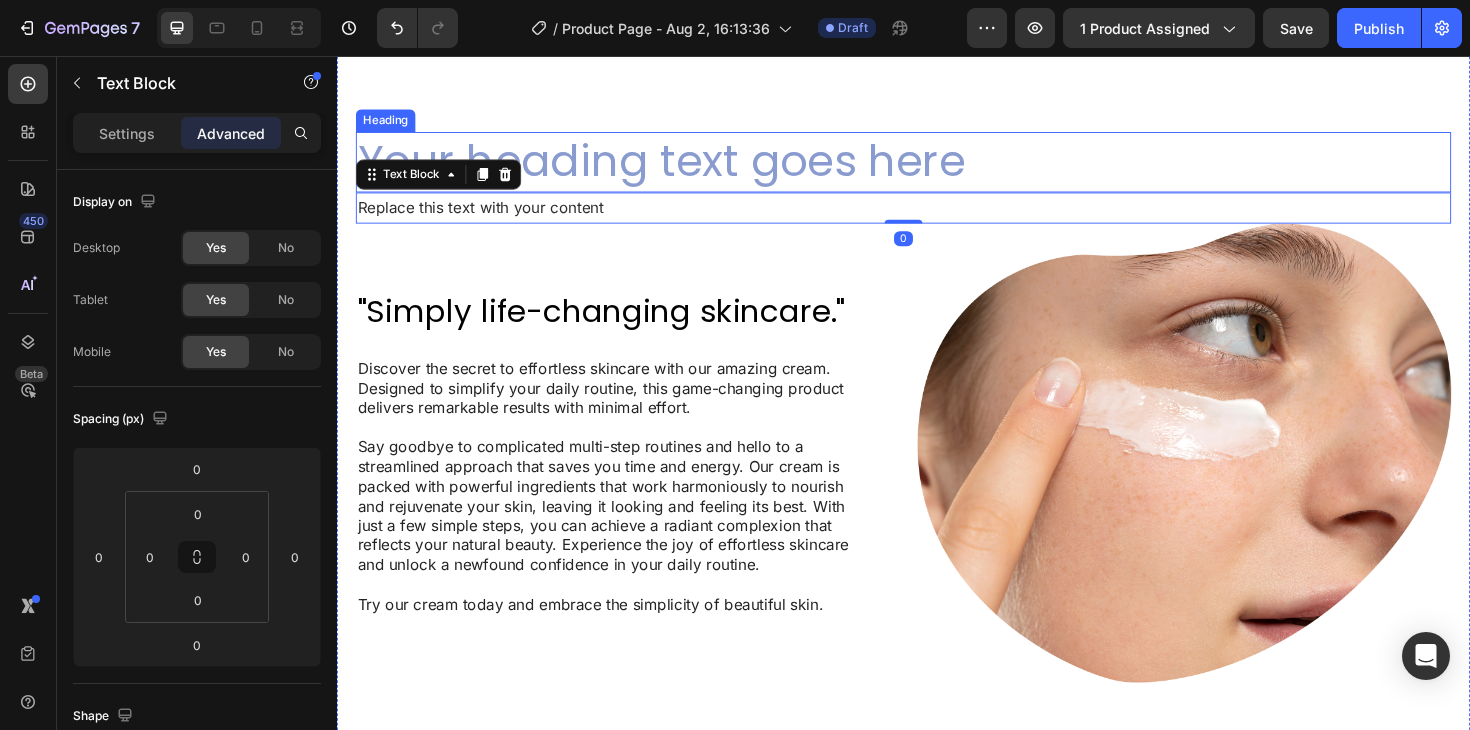 click on "Your heading text goes here" at bounding box center (937, 169) 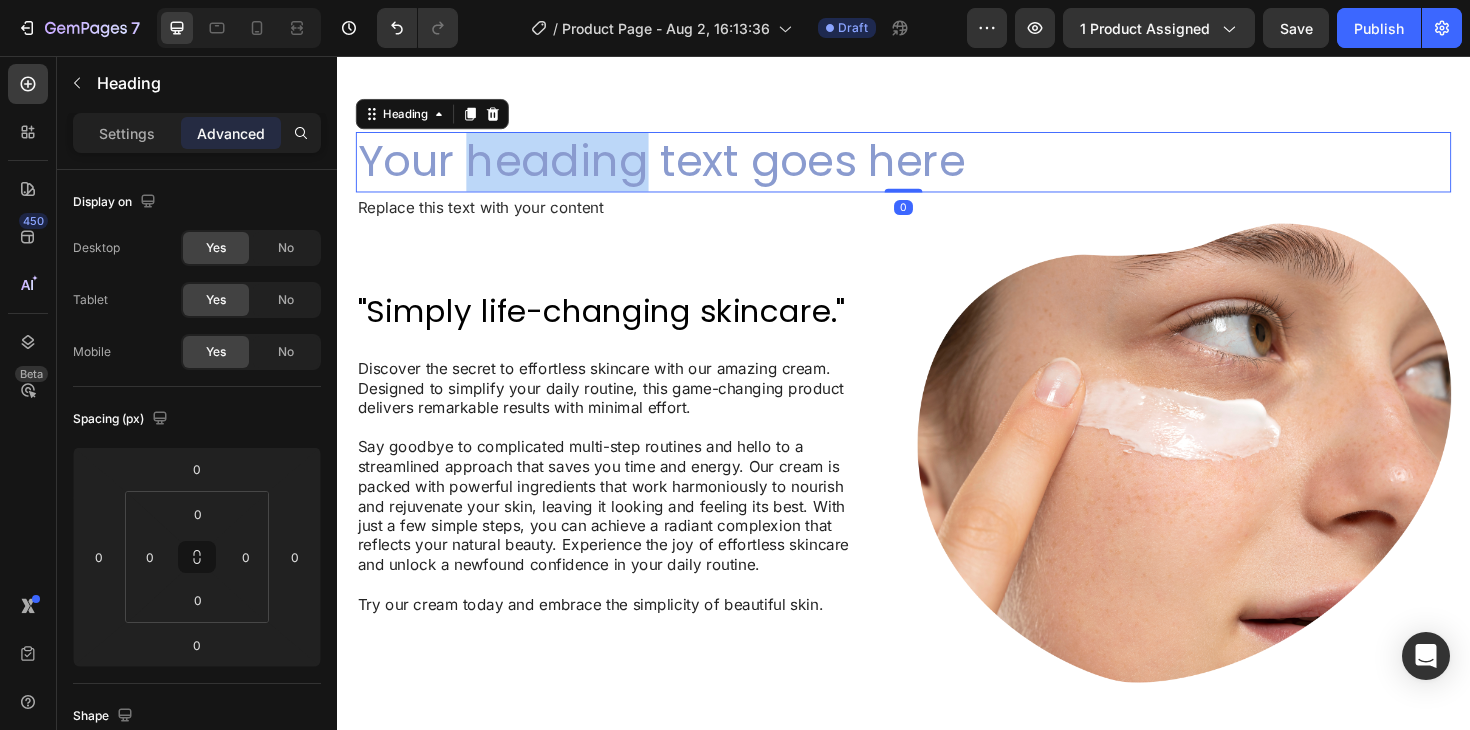 click on "Your heading text goes here" at bounding box center [937, 169] 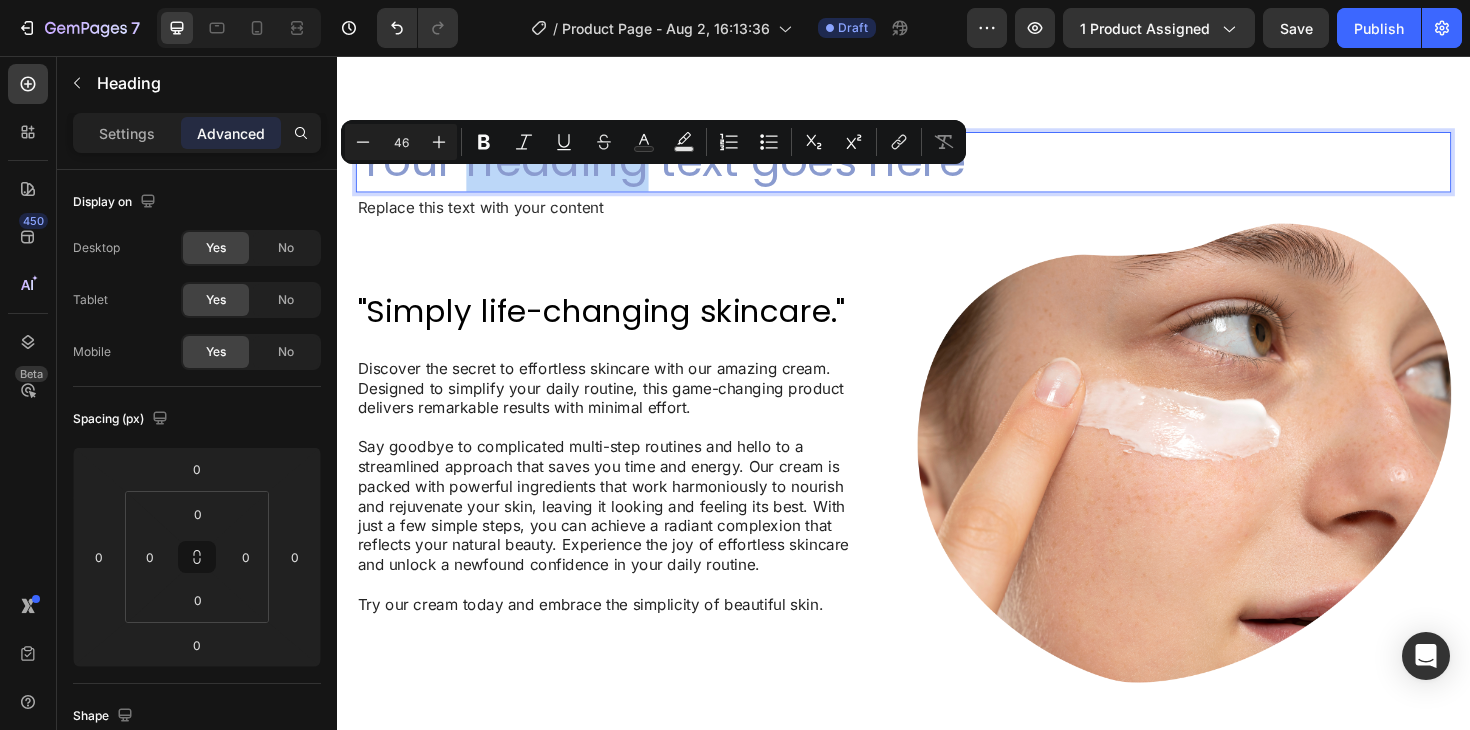 click on "Your heading text goes here" at bounding box center [937, 169] 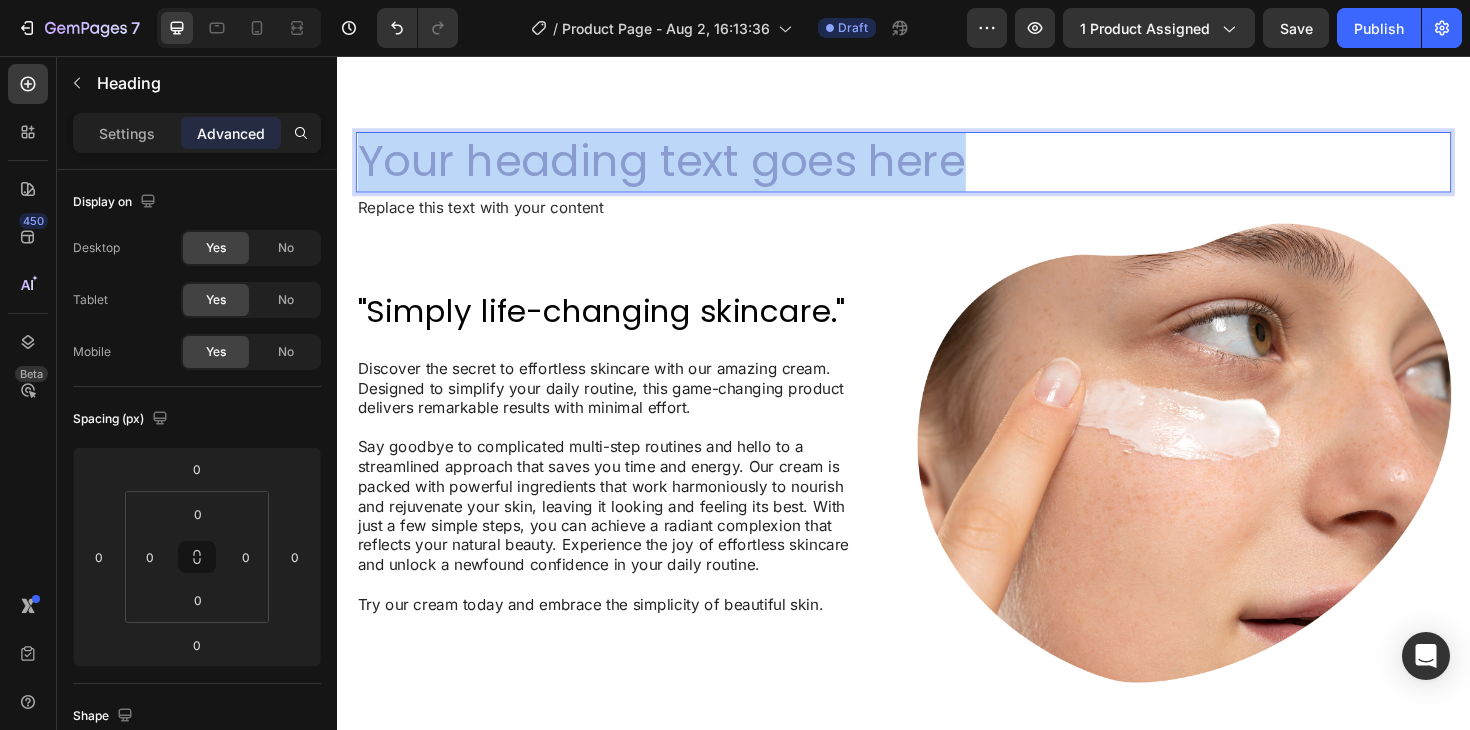click on "Your heading text goes here" at bounding box center [937, 169] 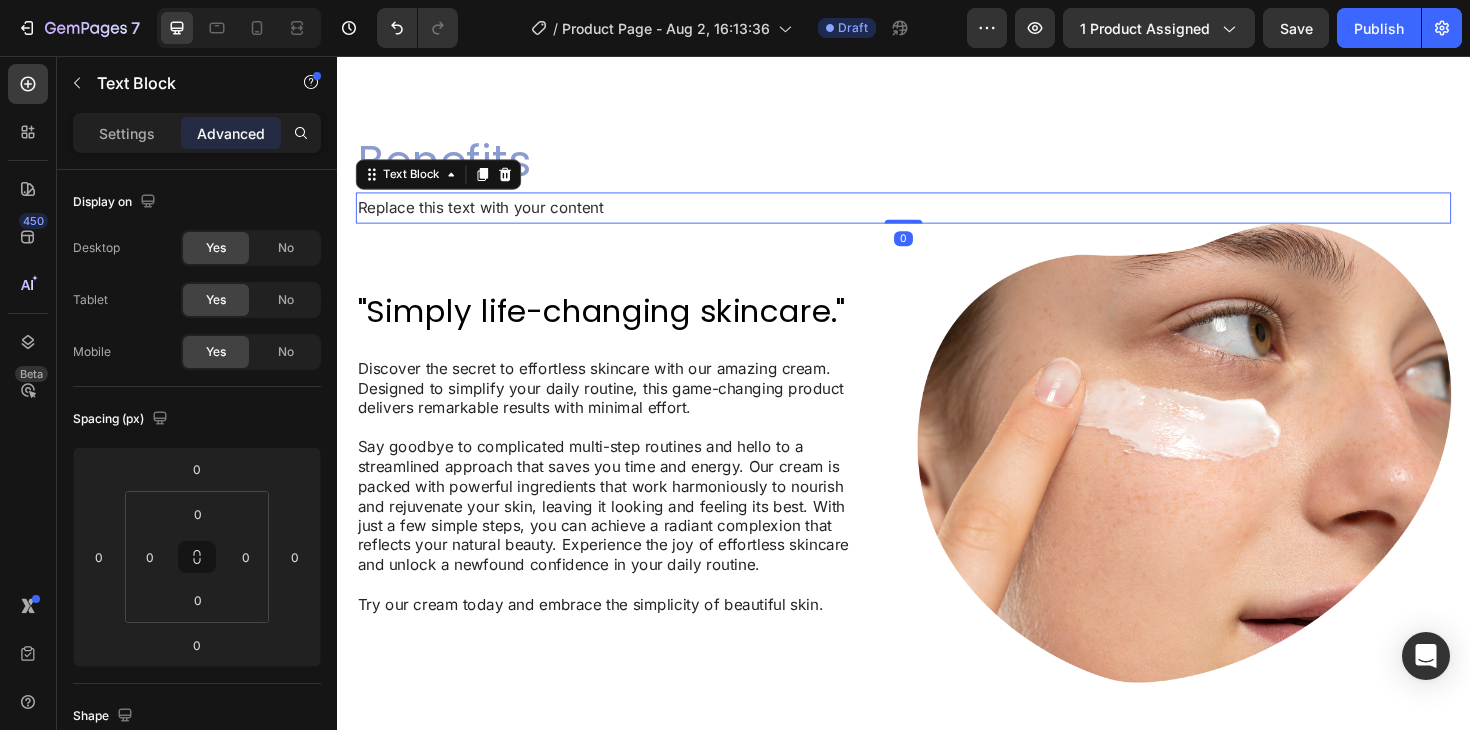 click on "Replace this text with your content" at bounding box center (937, 217) 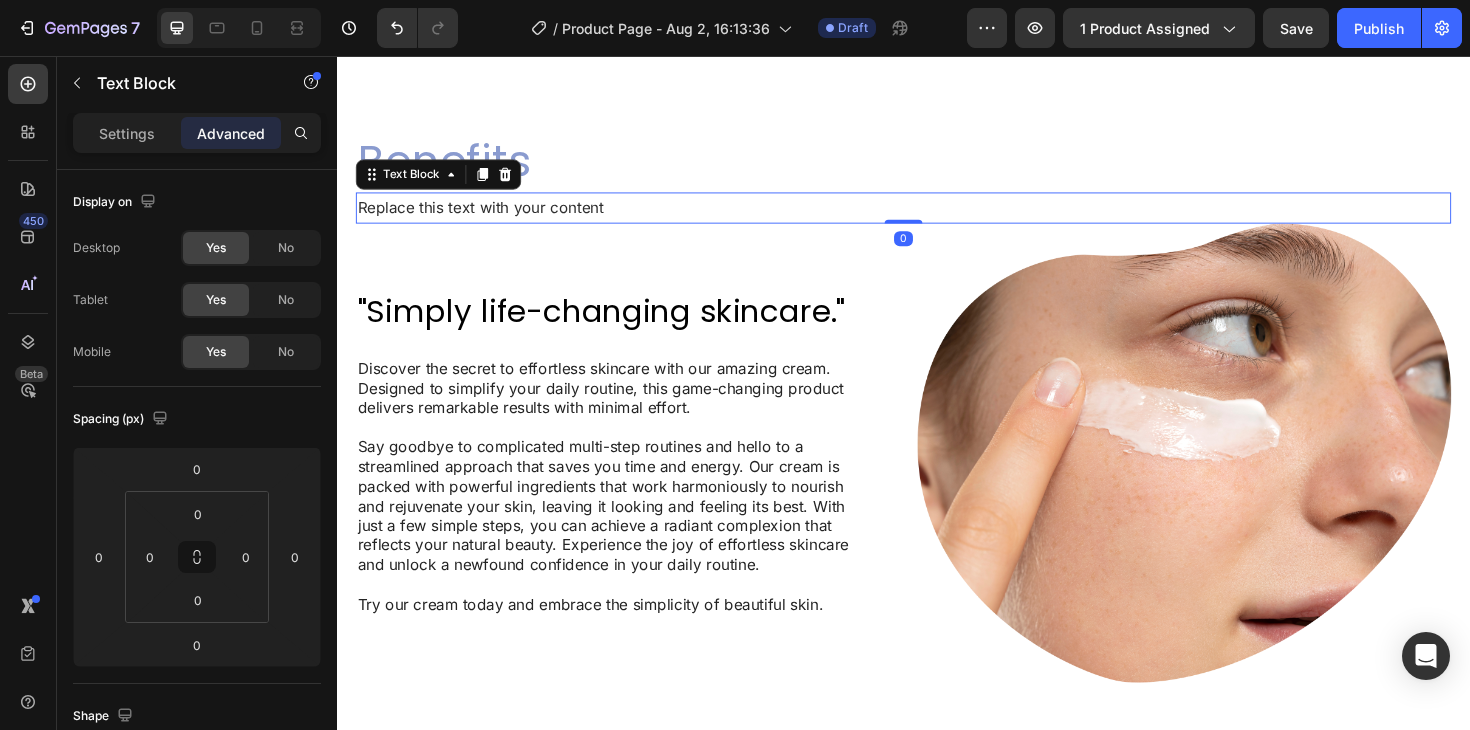 click on "Replace this text with your content" at bounding box center [937, 217] 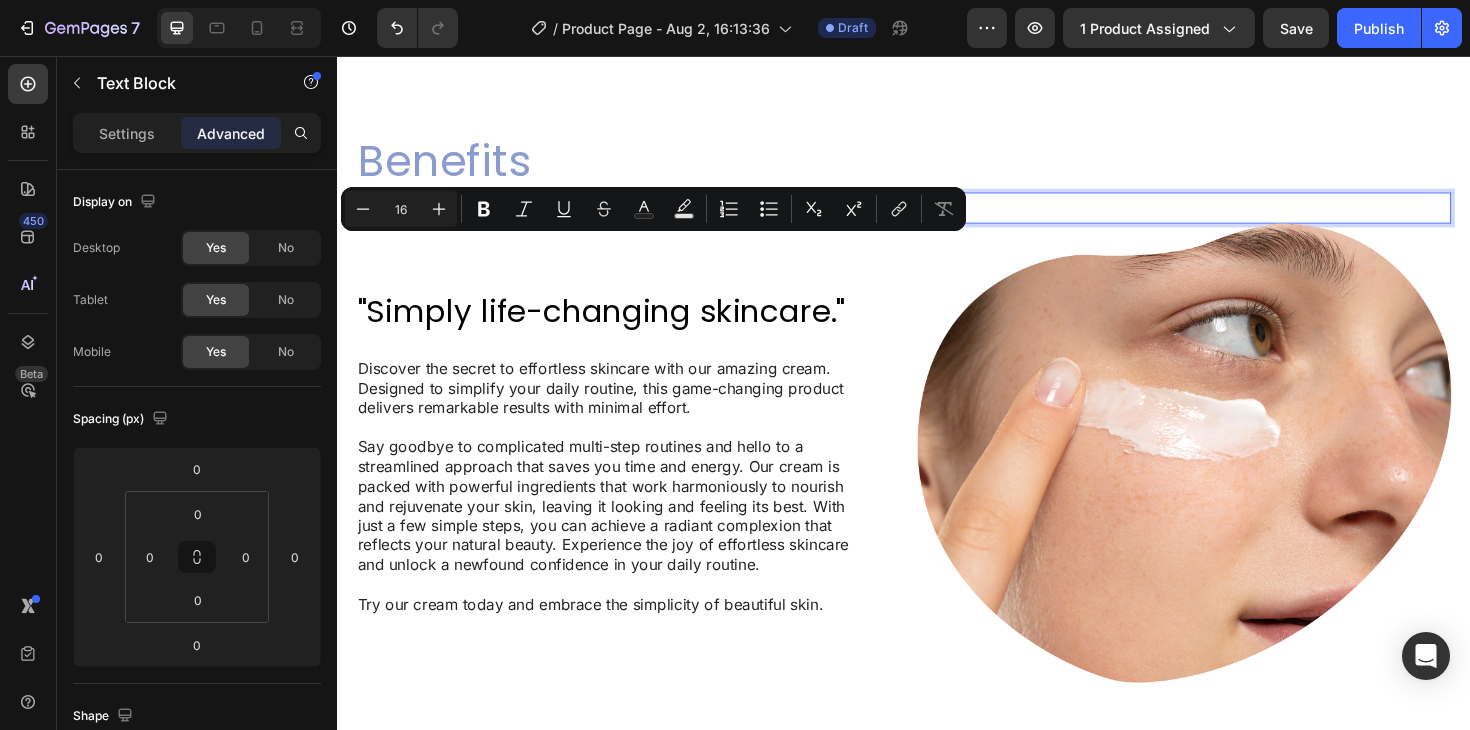 click on "Replace this text with your content" at bounding box center (937, 217) 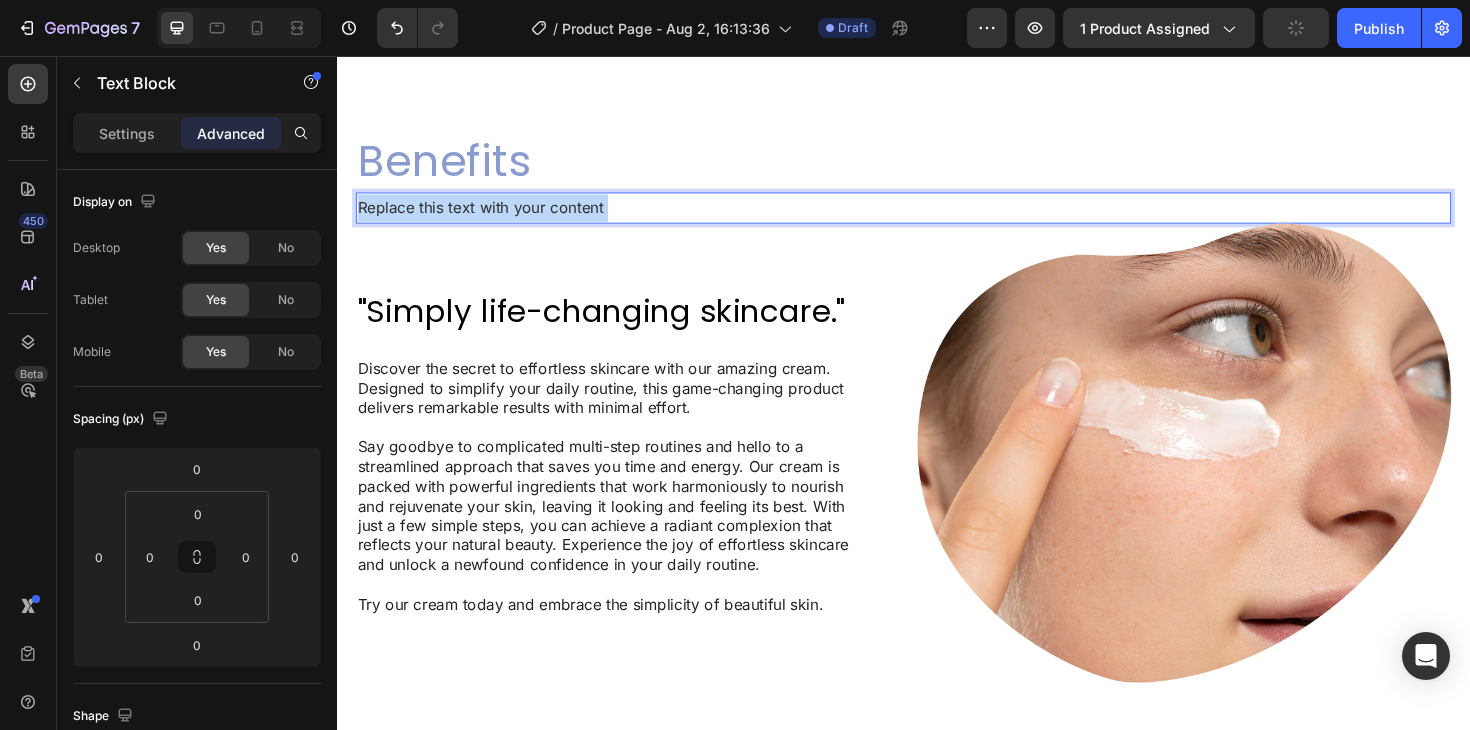 drag, startPoint x: 619, startPoint y: 261, endPoint x: 420, endPoint y: 262, distance: 199.00252 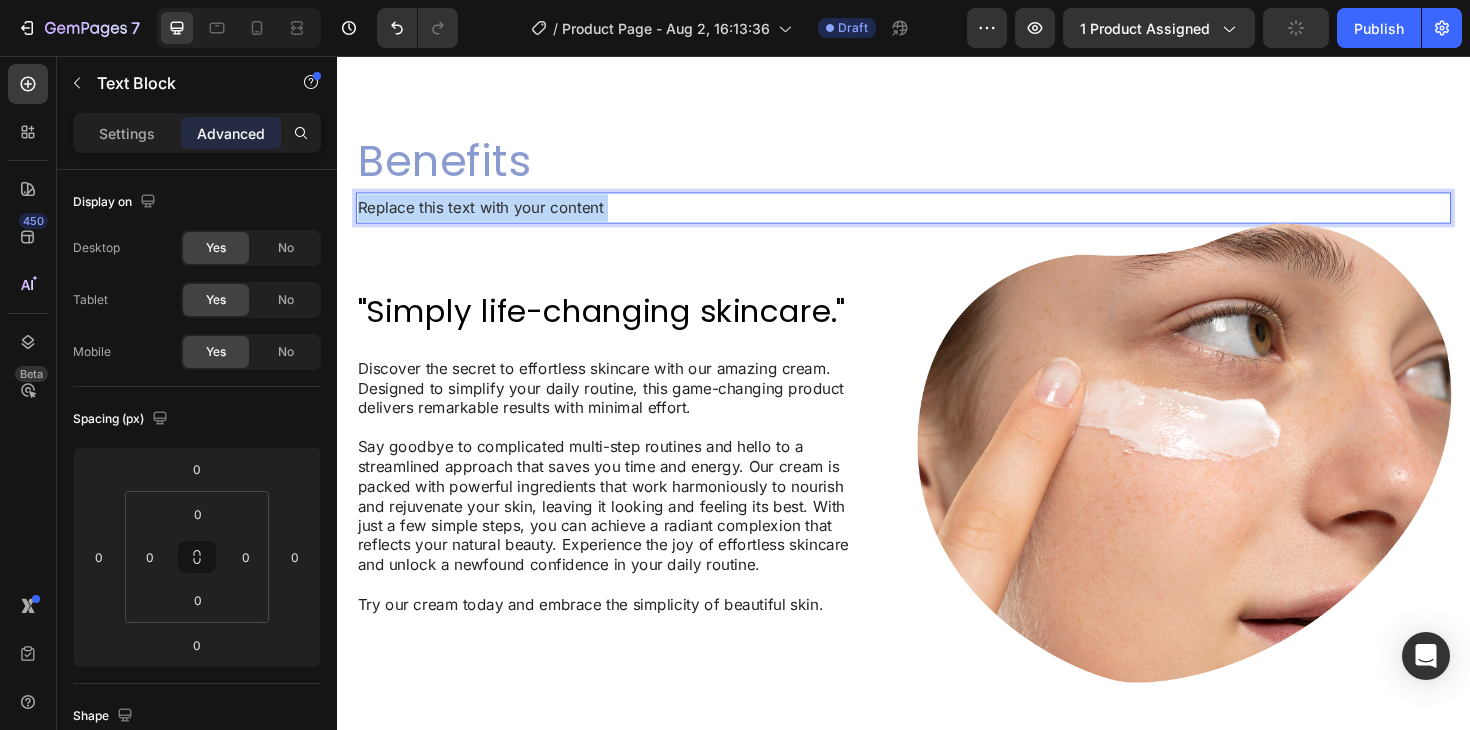 click on "Replace this text with your content" at bounding box center (937, 217) 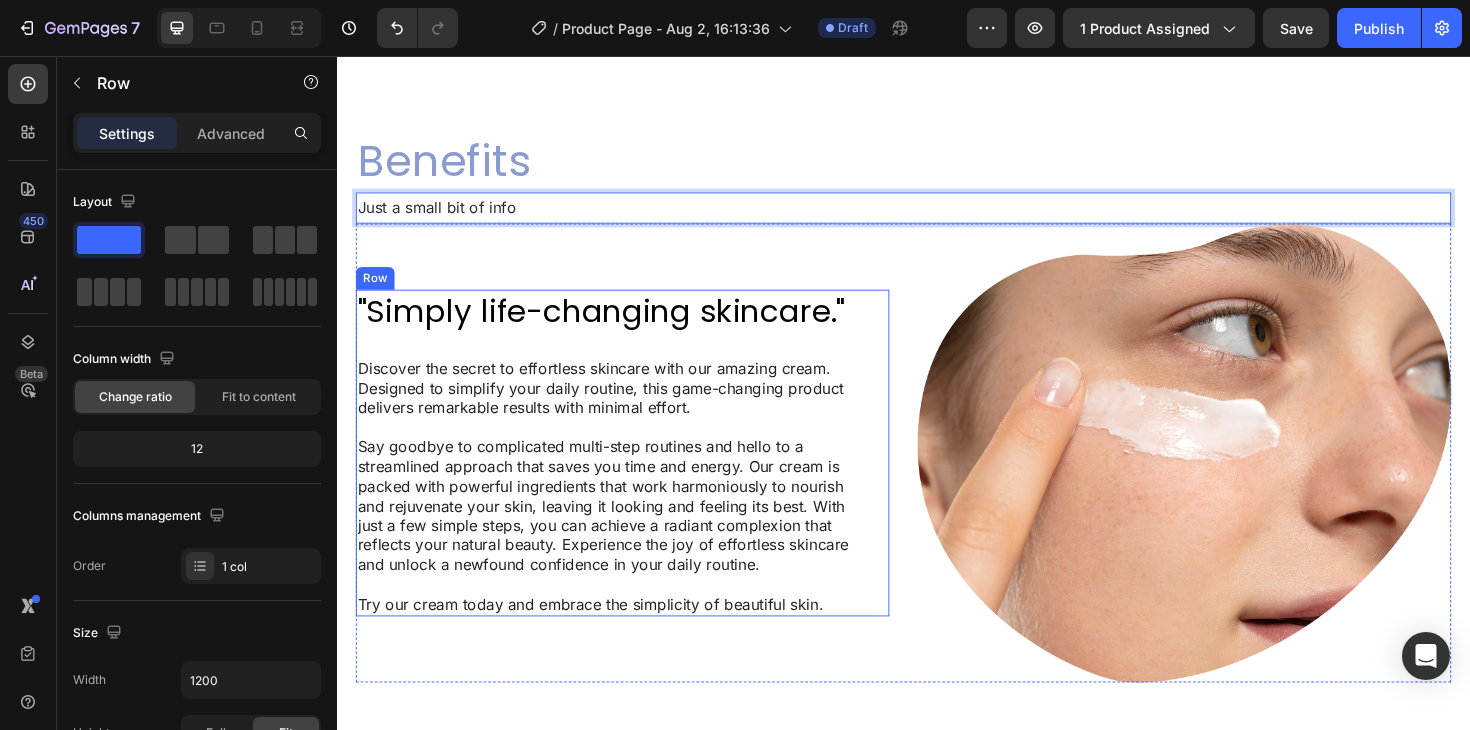 click on ""Simply life-changing skincare." Heading Discover the secret to effortless skincare with our amazing cream. Designed to simplify your daily routine, this game-changing product delivers remarkable results with minimal effort.   Say goodbye to complicated multi-step routines and hello to a streamlined approach that saves you time and energy. Our cream is packed with powerful ingredients that work harmoniously to nourish and rejuvenate your skin, leaving it looking and feeling its best. With just a few simple steps, you can achieve a radiant complexion that reflects your natural beauty. Experience the joy of effortless skincare and unlock a newfound confidence in your daily routine.   Try our cream today and embrace the simplicity of beautiful skin. Text Block" at bounding box center (623, 476) 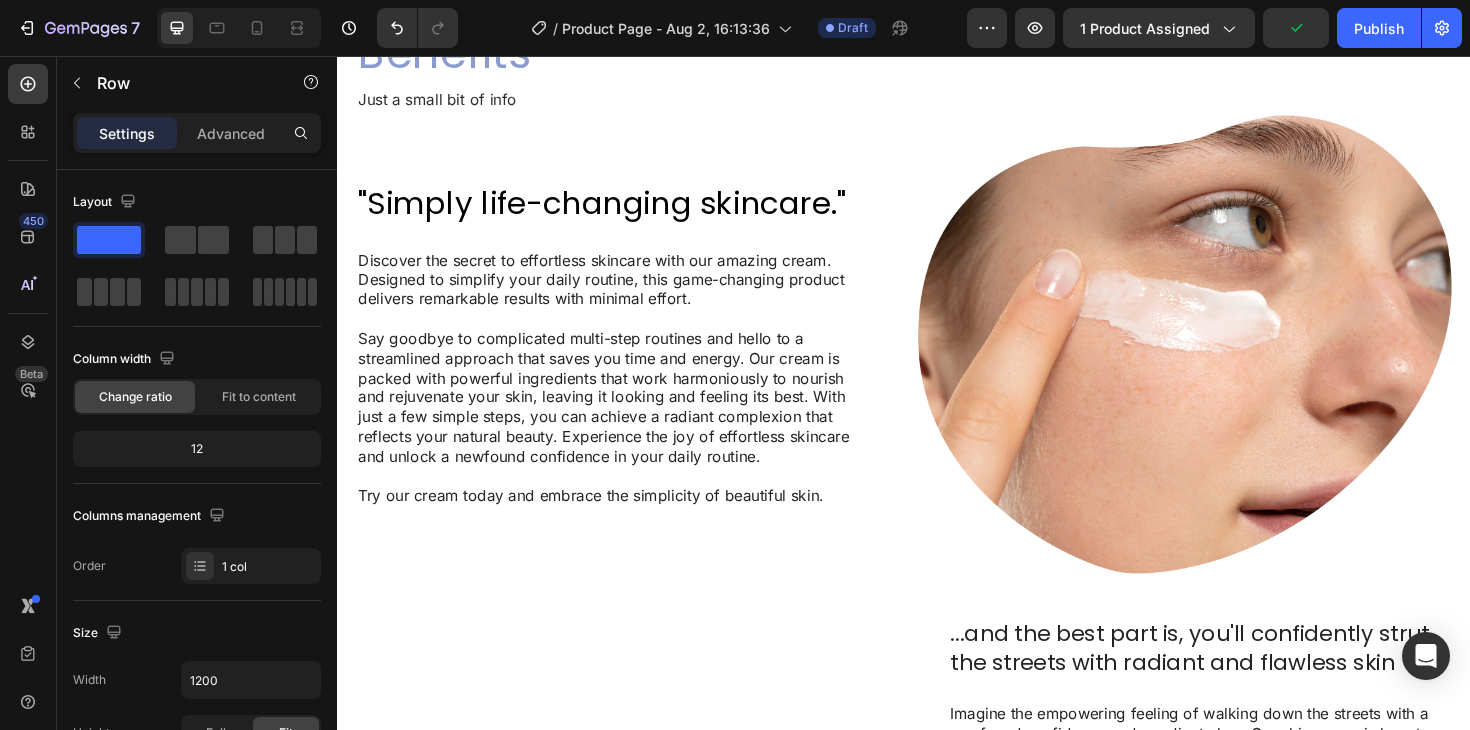scroll, scrollTop: 1576, scrollLeft: 0, axis: vertical 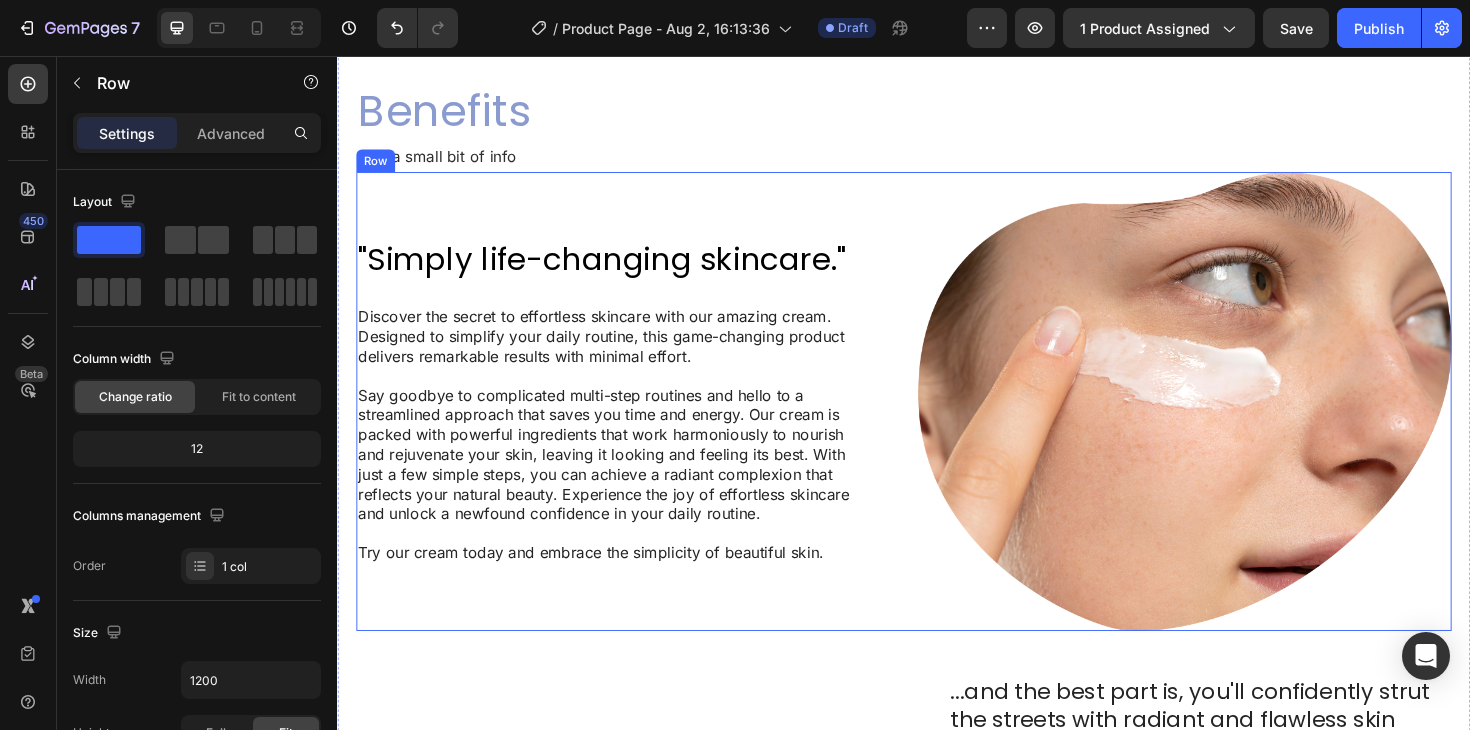 click on "Just a small bit of info" at bounding box center (937, 162) 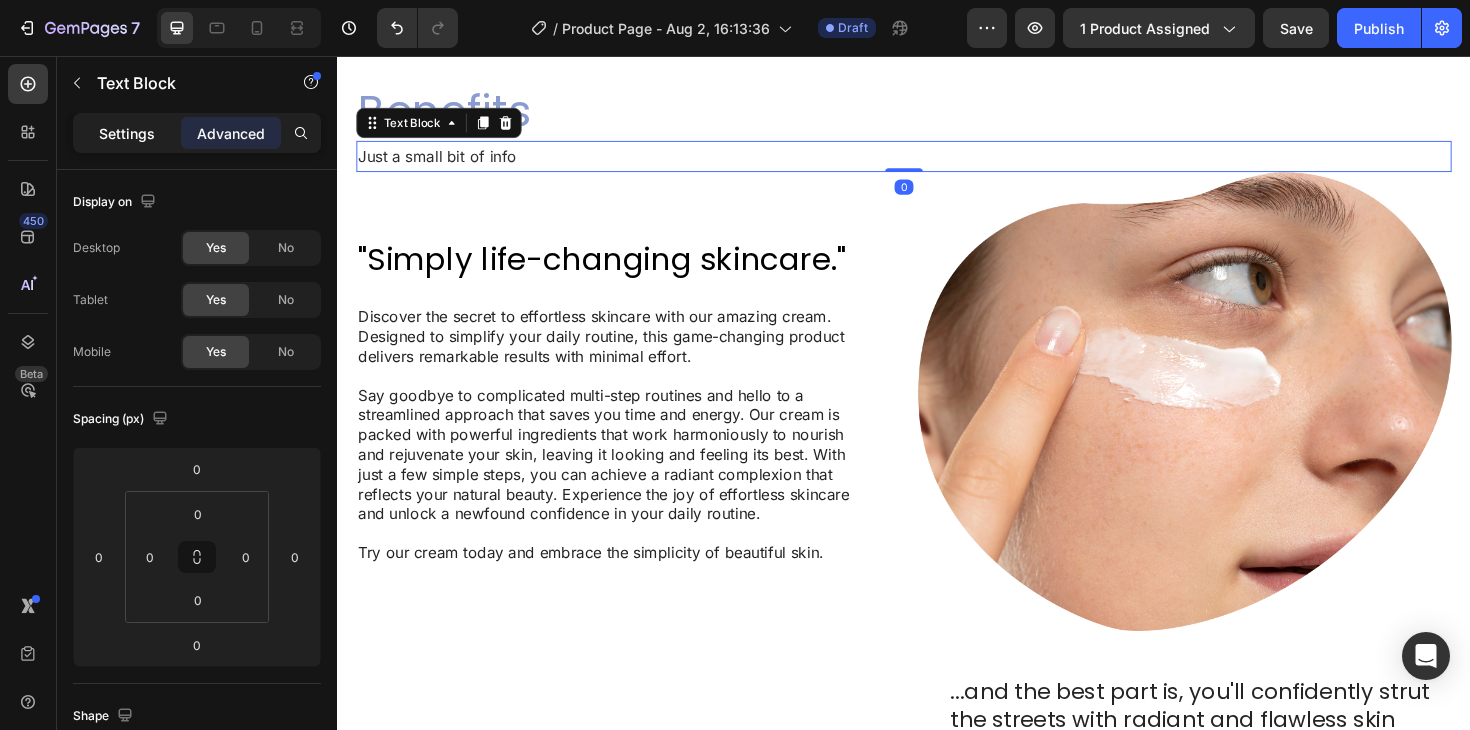 click on "Settings" at bounding box center [127, 133] 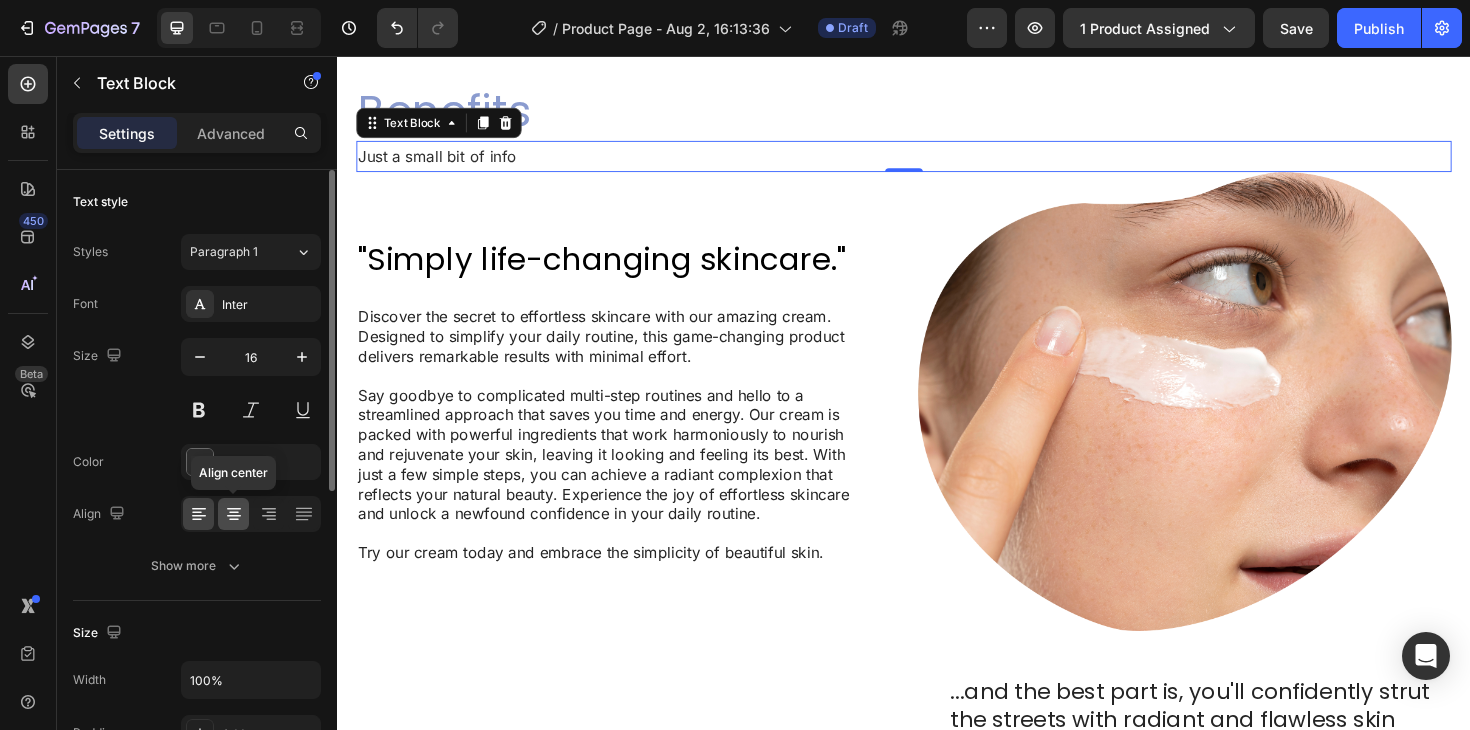 click 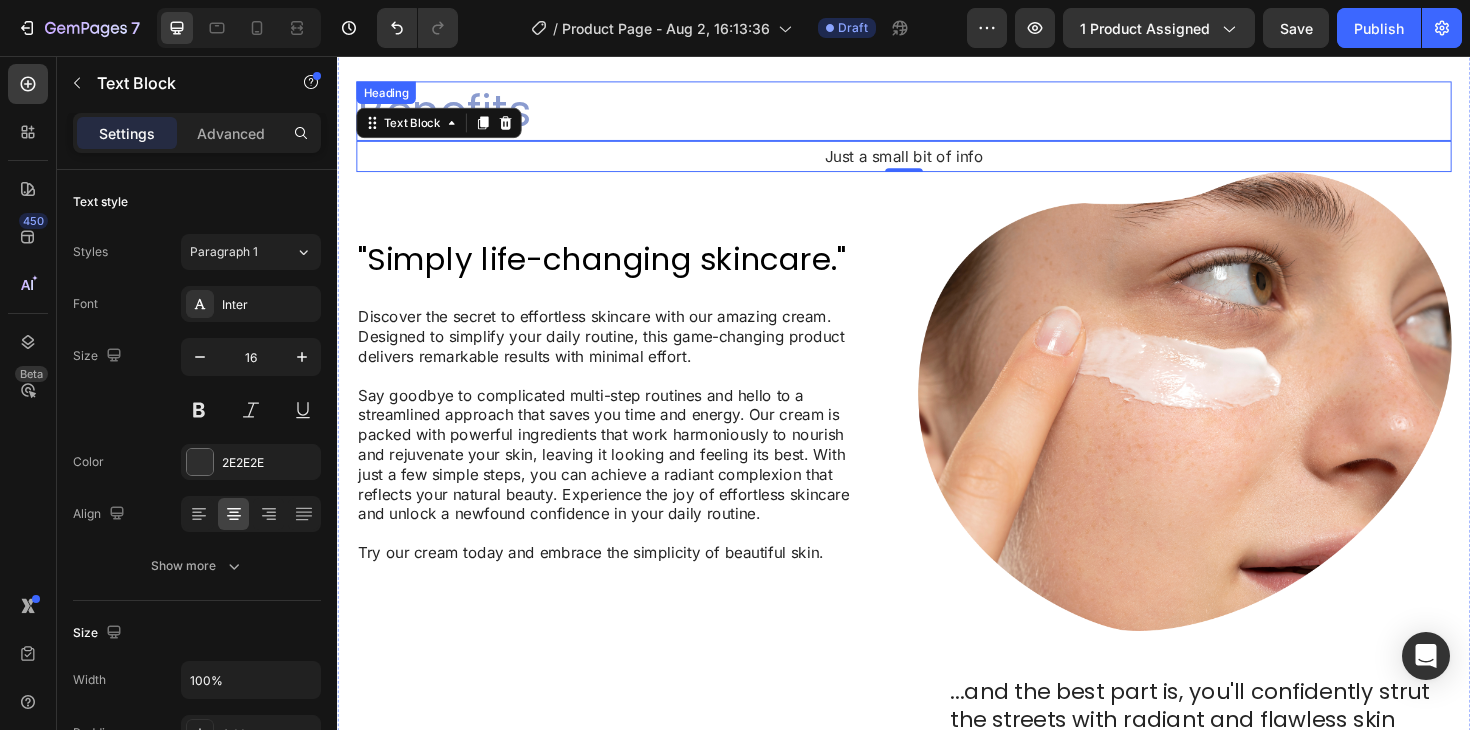 click on "Benefits" at bounding box center [937, 115] 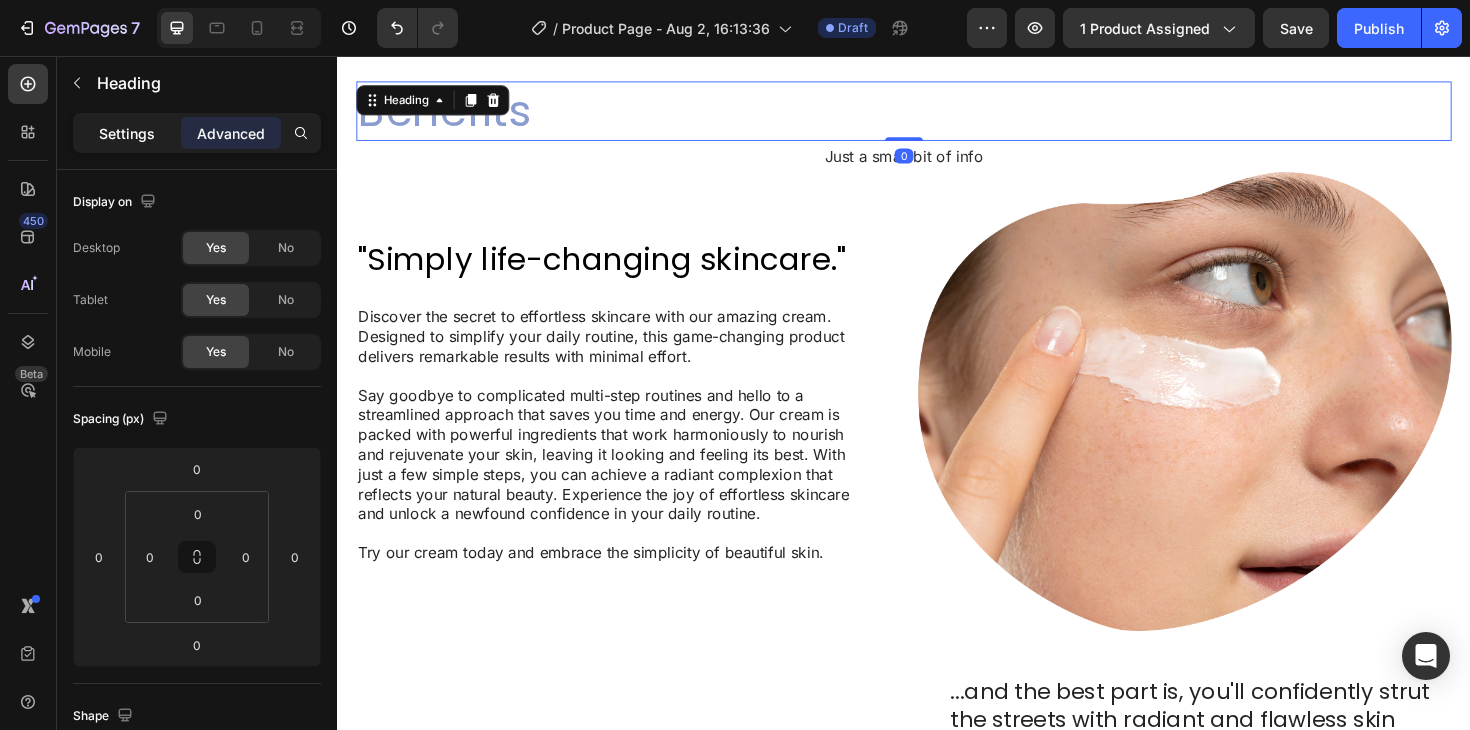 click on "Settings" at bounding box center [127, 133] 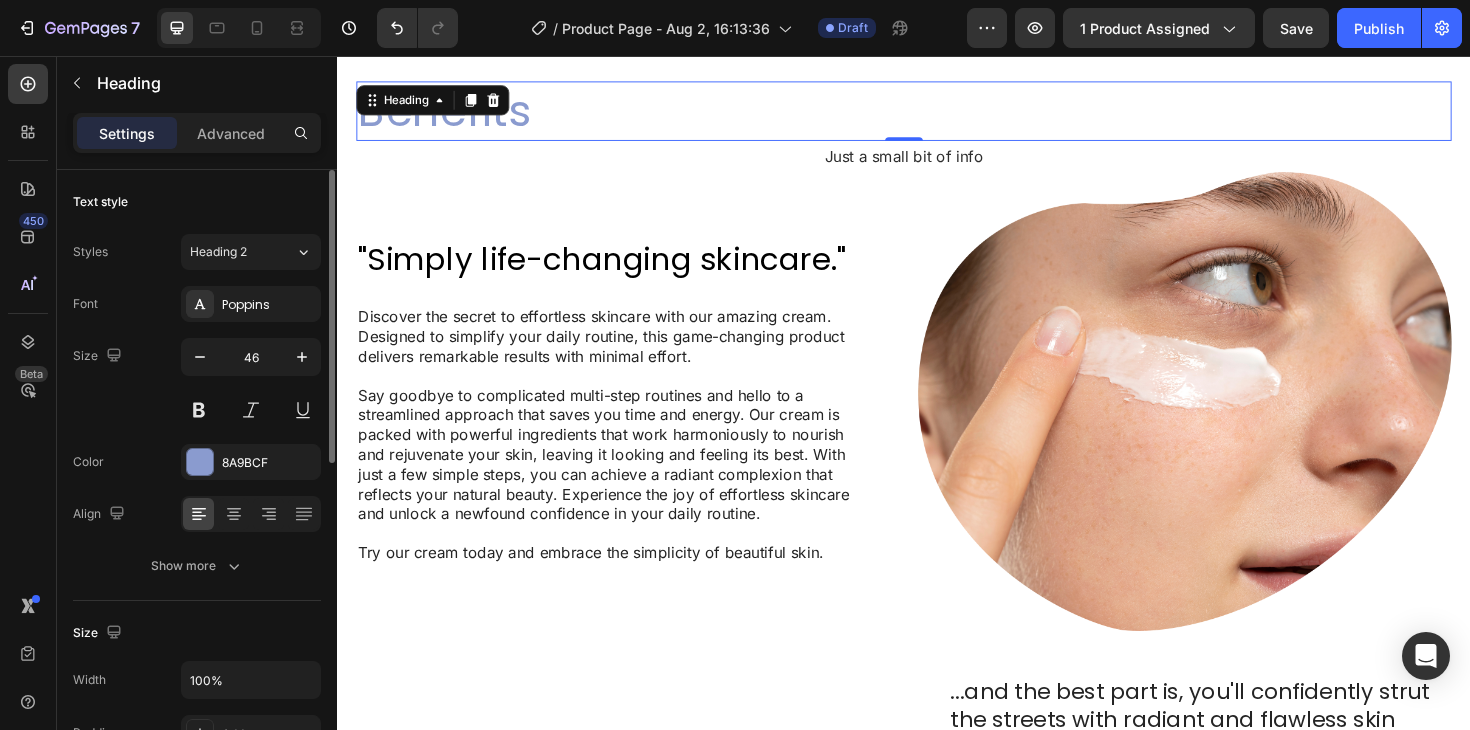 click 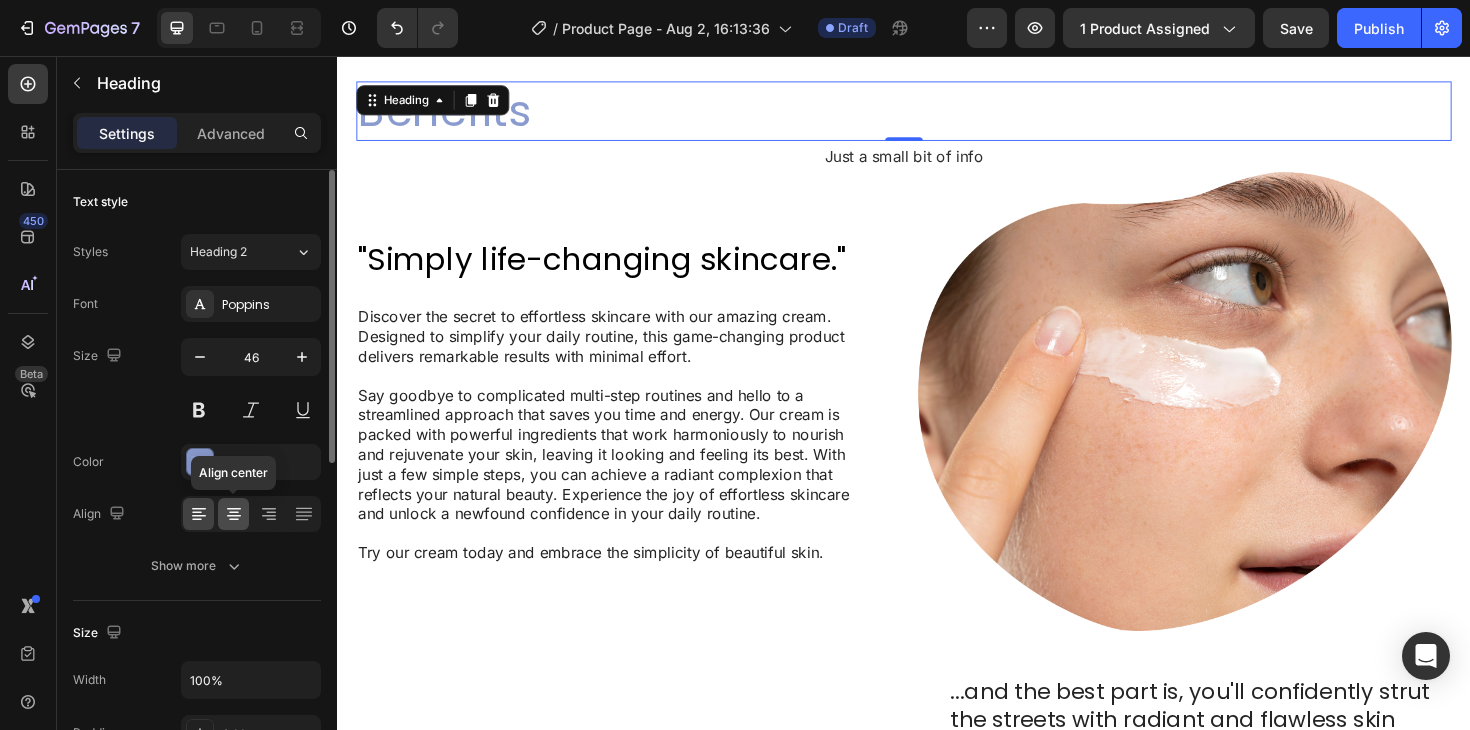 click 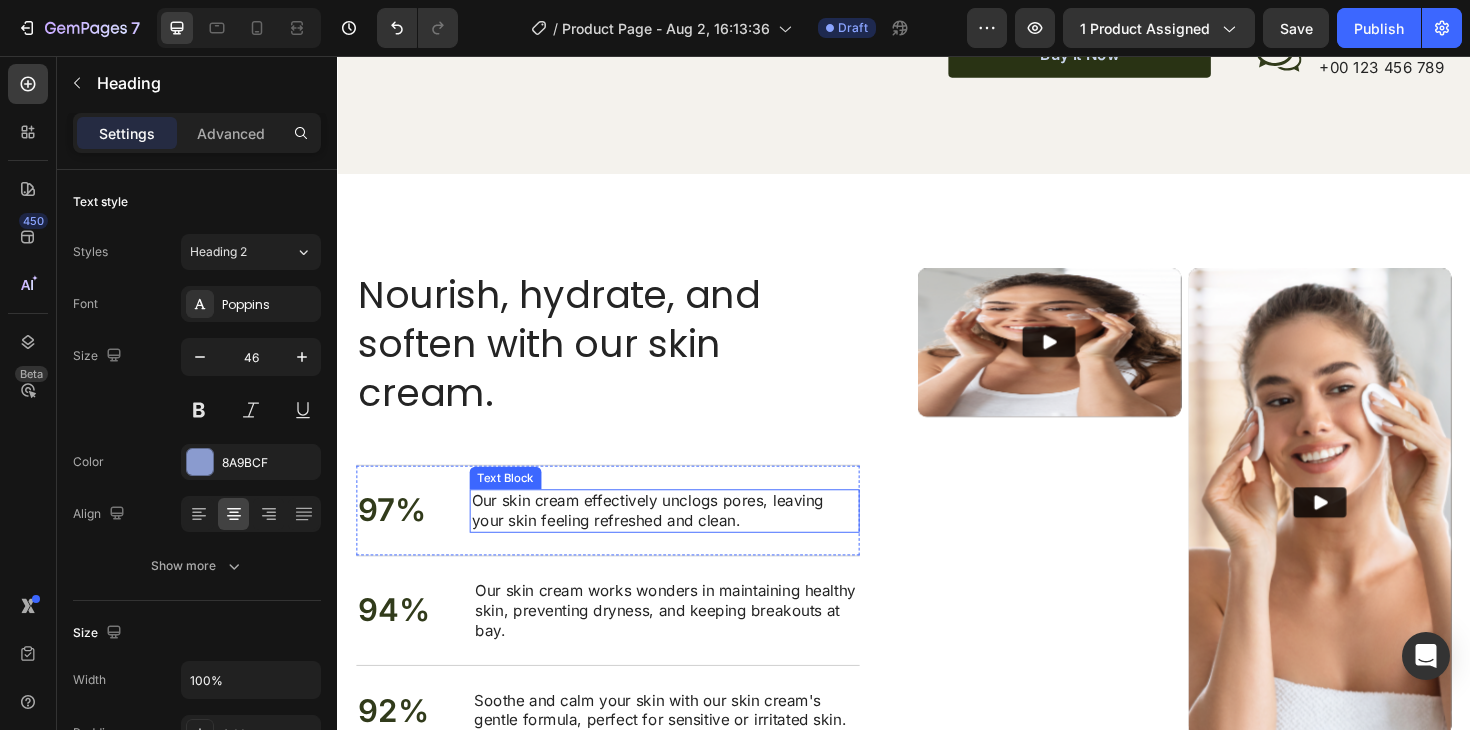 scroll, scrollTop: 3761, scrollLeft: 0, axis: vertical 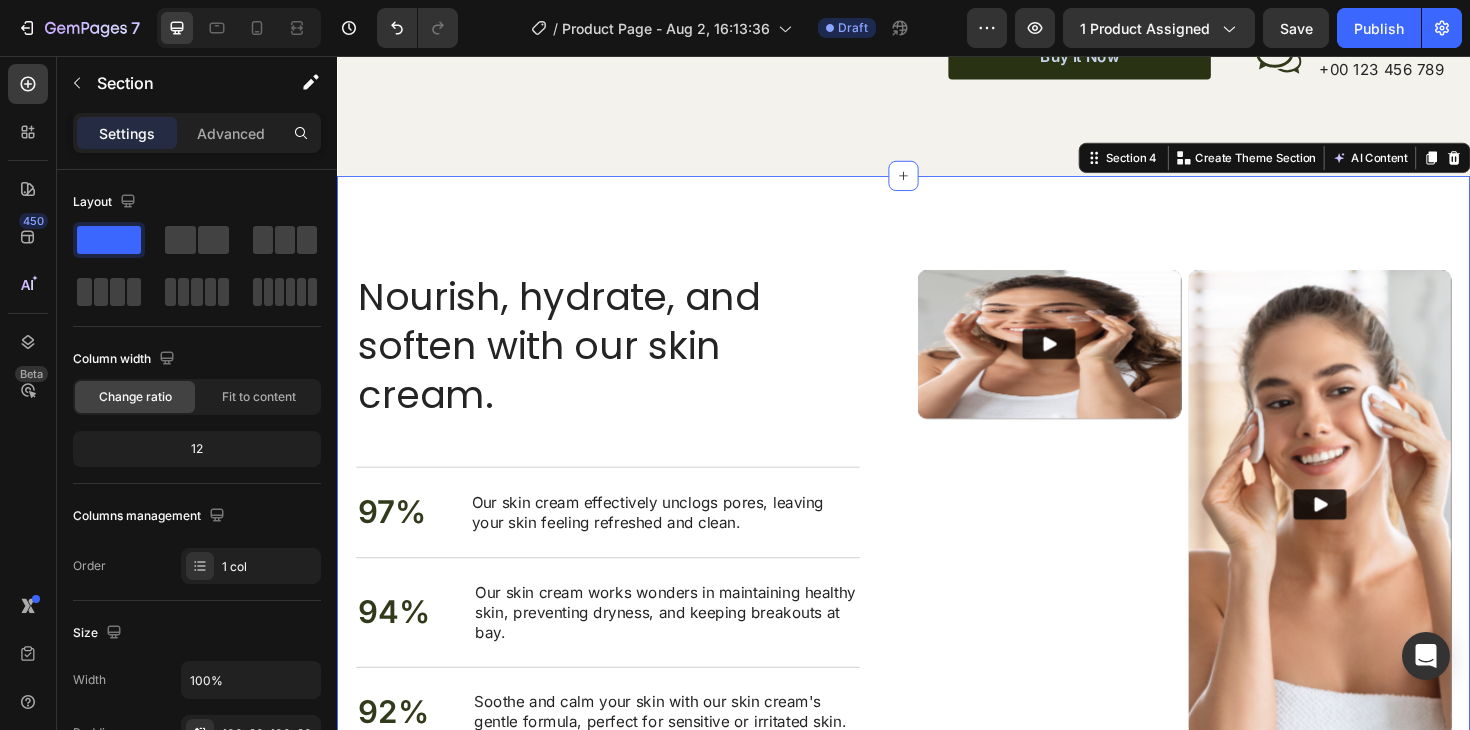 click on "Nourish, hydrate, and soften with our skin cream. Heading Nourish, hydrate, and soften with our skin cream. Heading 97% Text Block Our skin cream effectively unclogs pores, leaving your skin feeling refreshed and clean. Text Block Row 94% Text Block Our skin cream works wonders in maintaining healthy skin, preventing dryness, and keeping breakouts at bay. Text Block Row 92% Text Block Soothe and calm your skin with our skin cream's gentle formula, perfect for sensitive or irritated skin. Text Block Row Buy It Now Button Row Video Video Carousel Row Section 4   You can create reusable sections Create Theme Section AI Content Write with GemAI What would you like to describe here? Tone and Voice Persuasive Product Wiyora ClearBooty™ Cream Show more Generate" at bounding box center (937, 577) 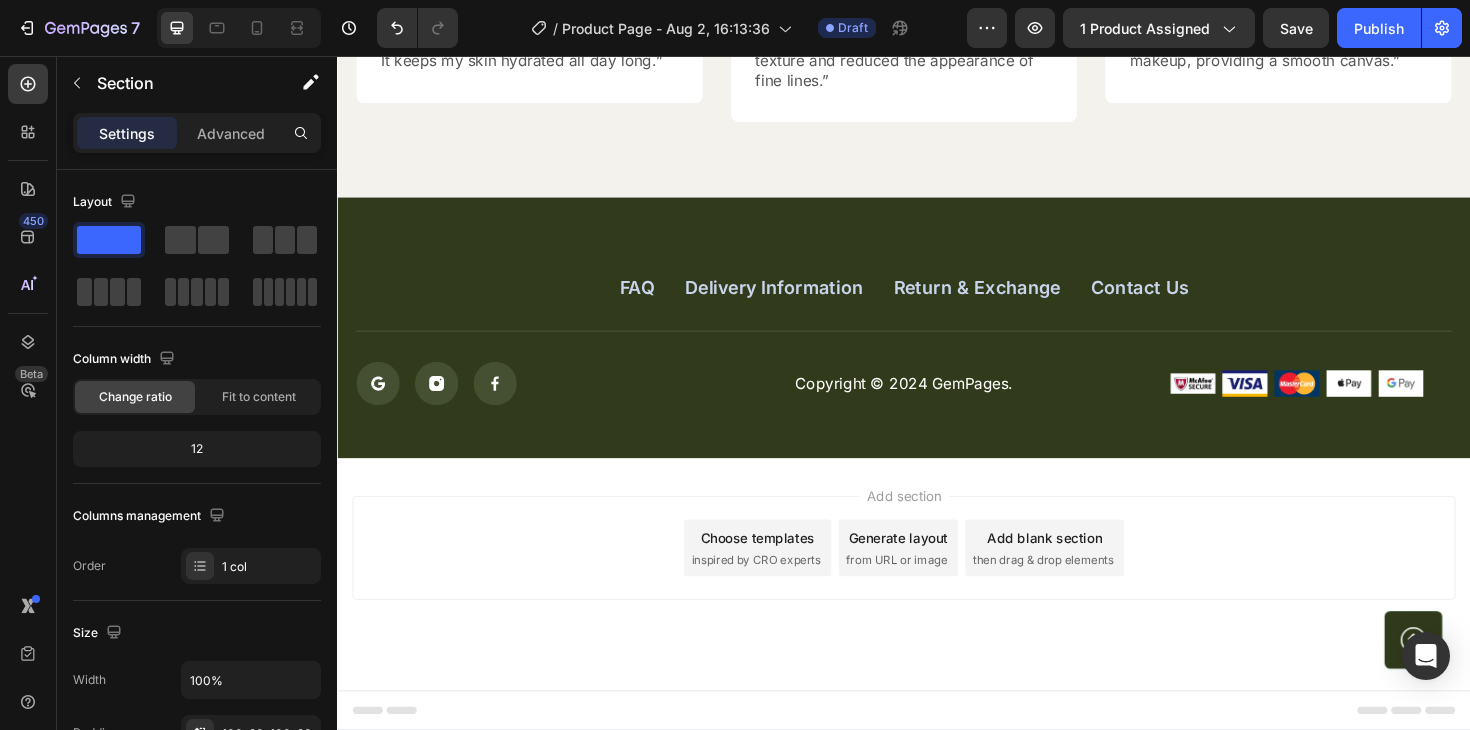 scroll, scrollTop: 6120, scrollLeft: 0, axis: vertical 